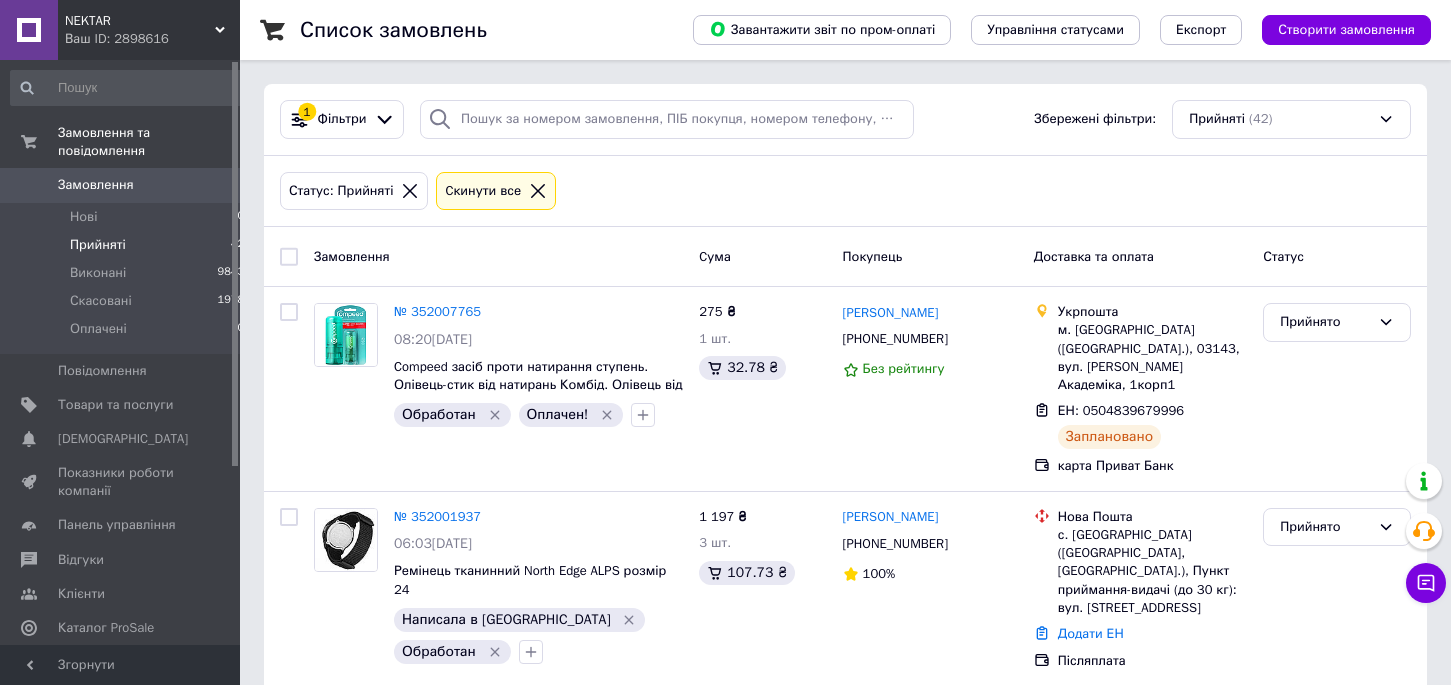 scroll, scrollTop: 0, scrollLeft: 0, axis: both 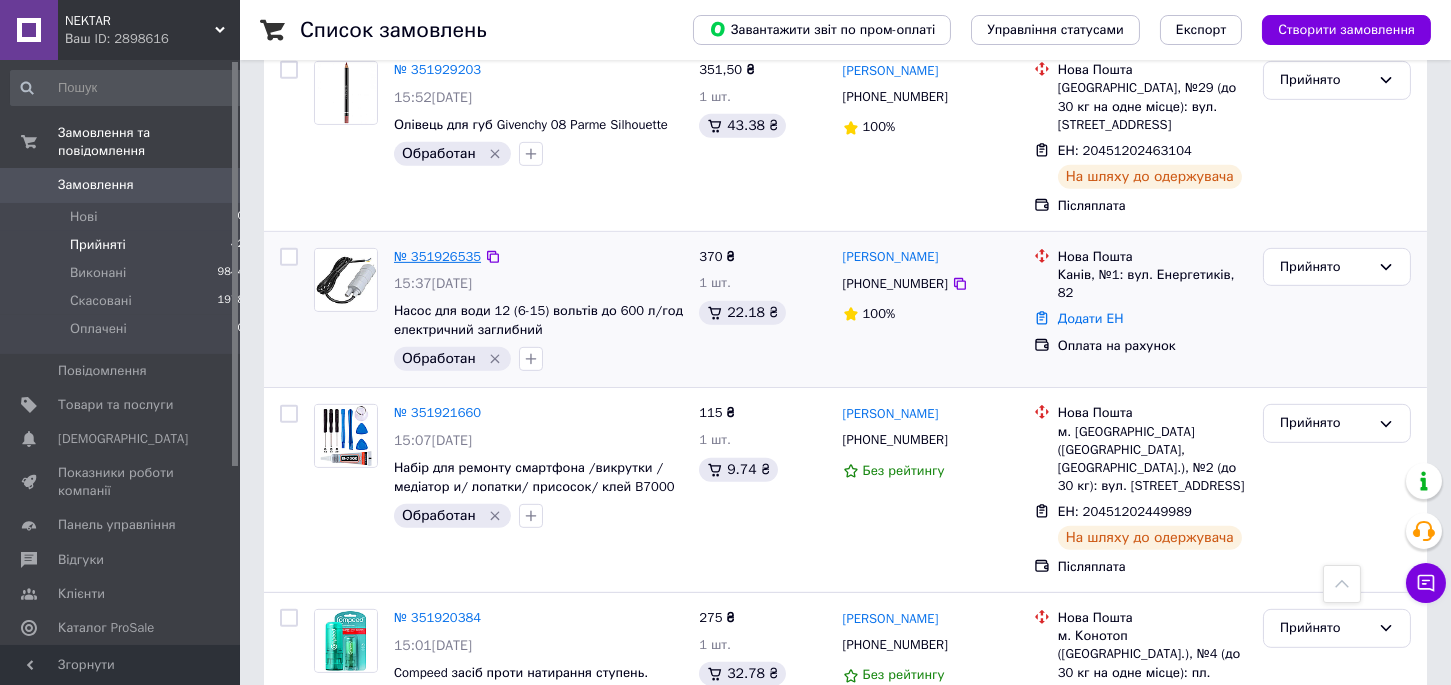 click on "№ 351926535" at bounding box center [437, 256] 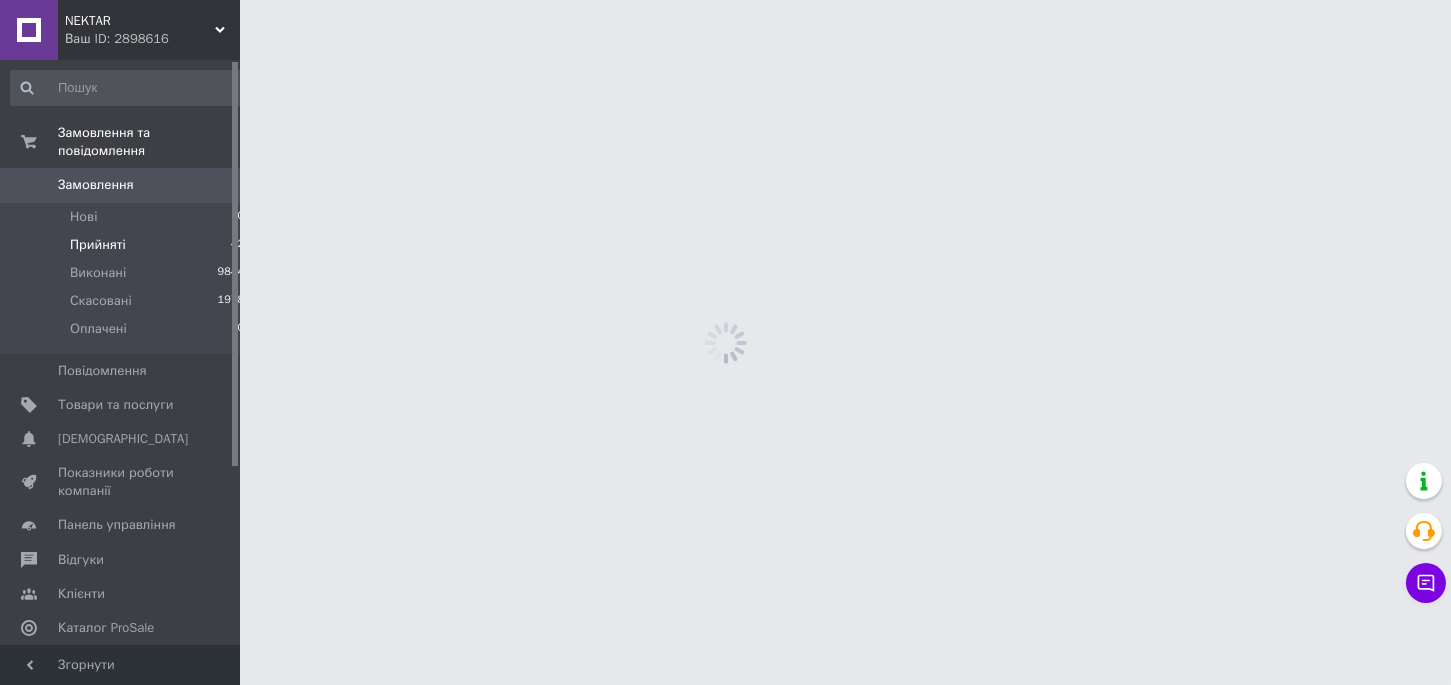 scroll, scrollTop: 0, scrollLeft: 0, axis: both 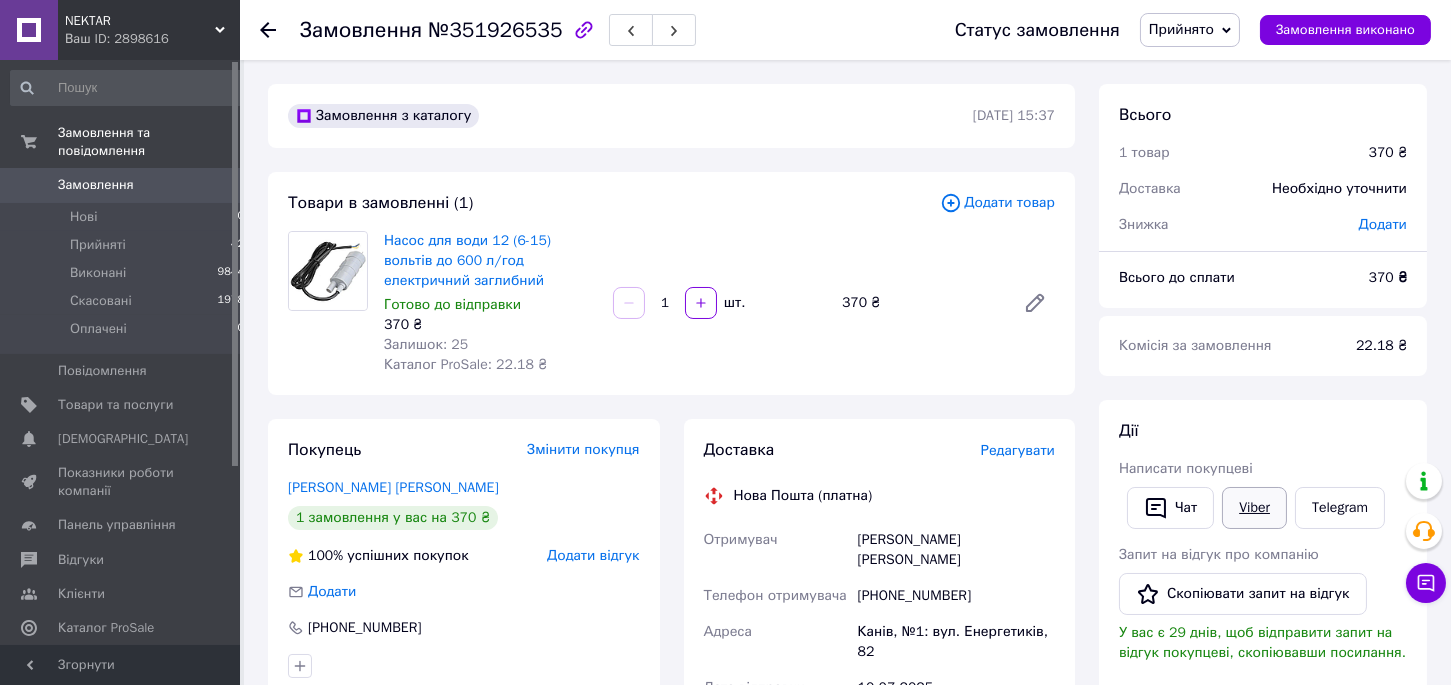 click on "Viber" at bounding box center [1254, 508] 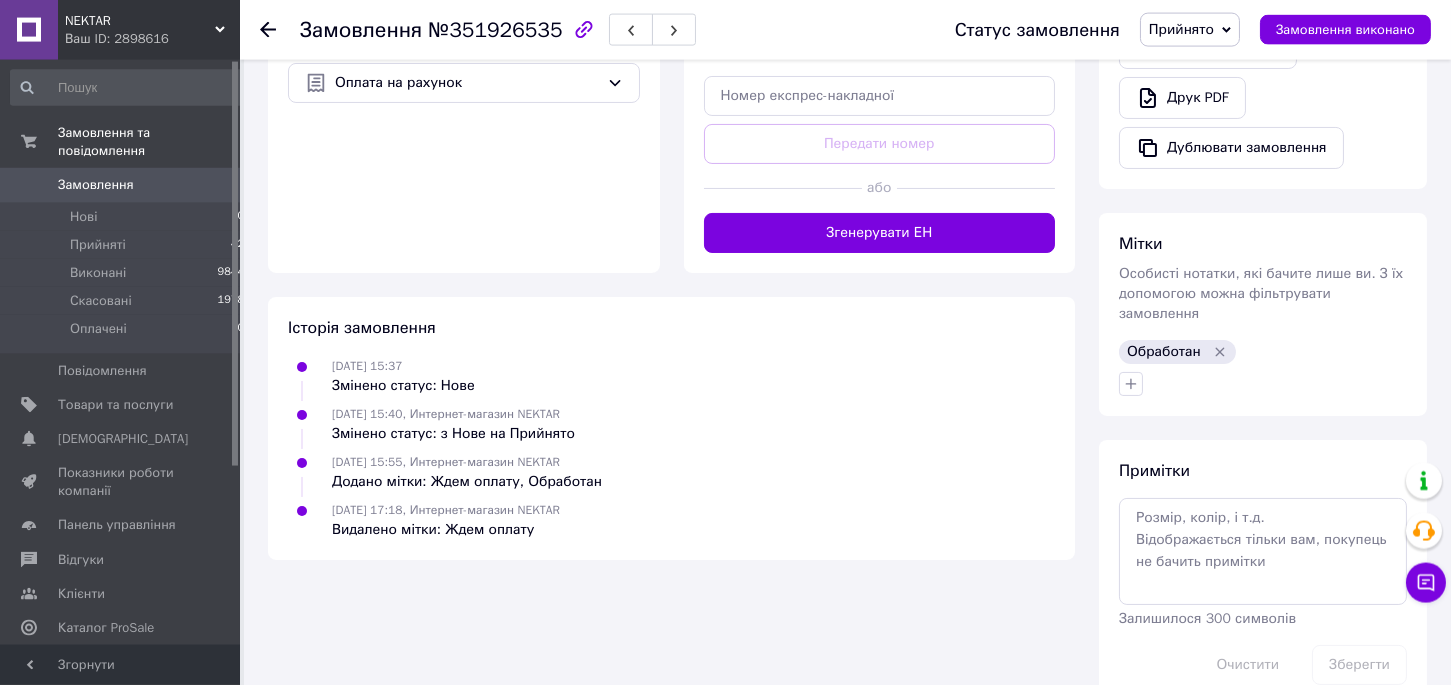 scroll, scrollTop: 740, scrollLeft: 0, axis: vertical 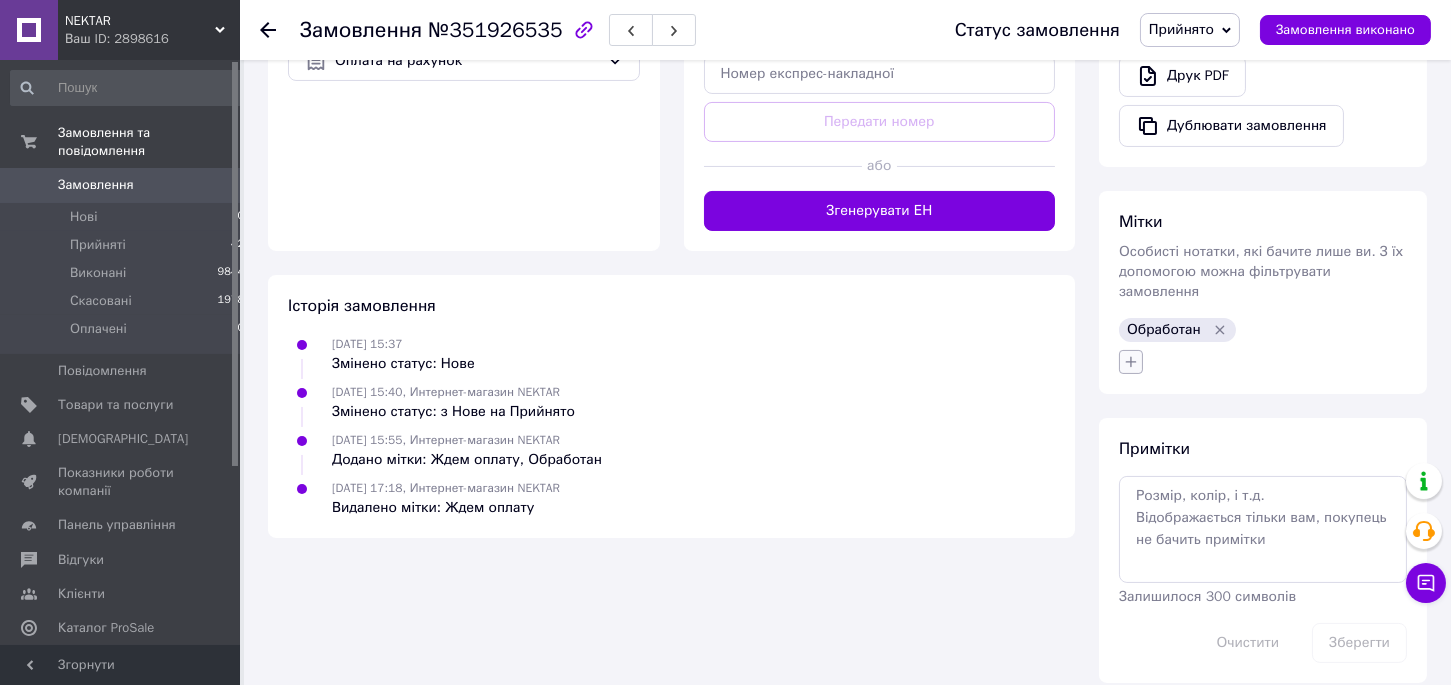 click 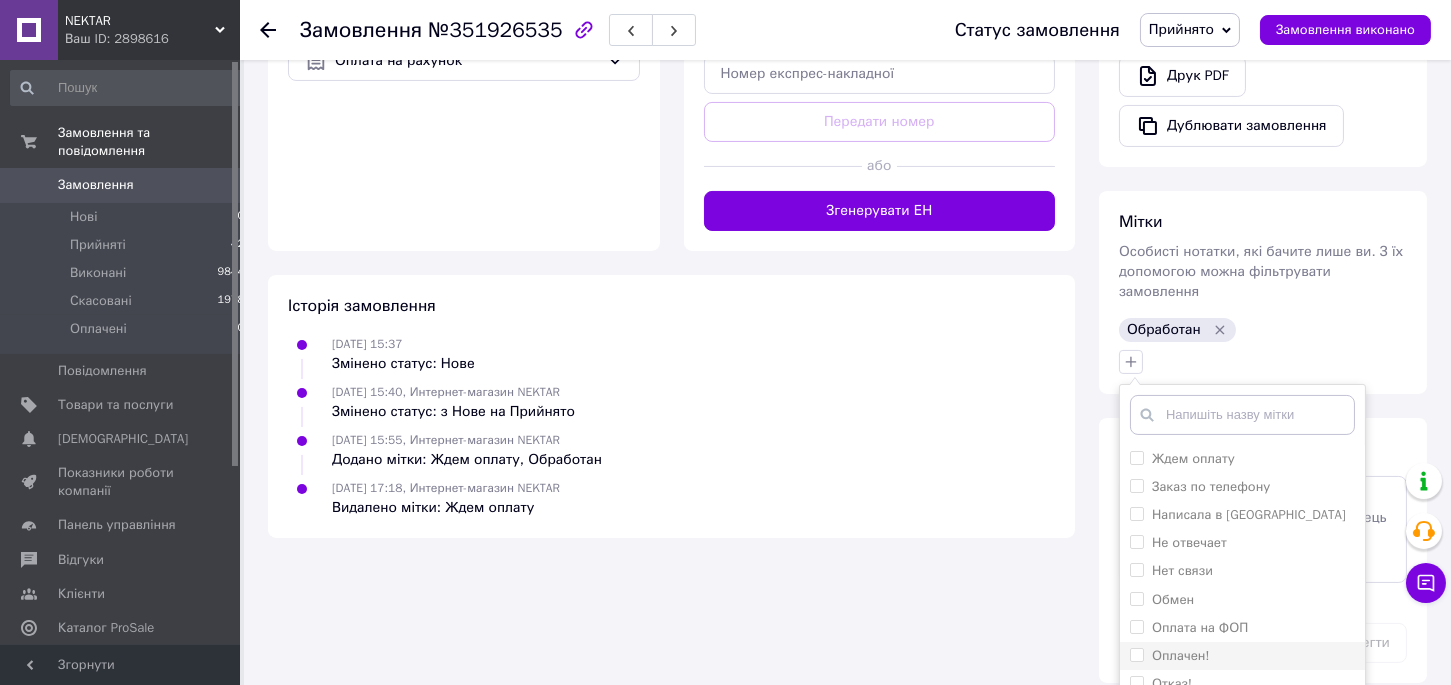 click on "Оплачен!" at bounding box center [1136, 654] 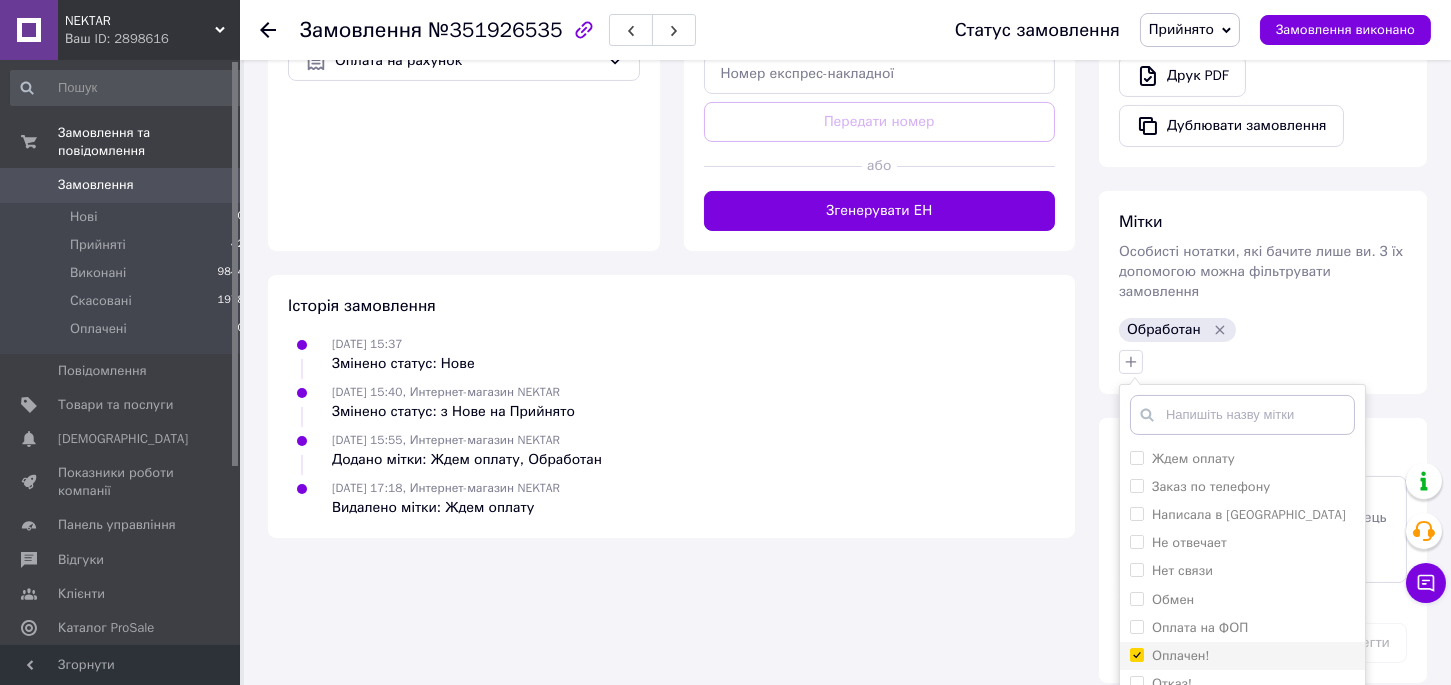 checkbox on "true" 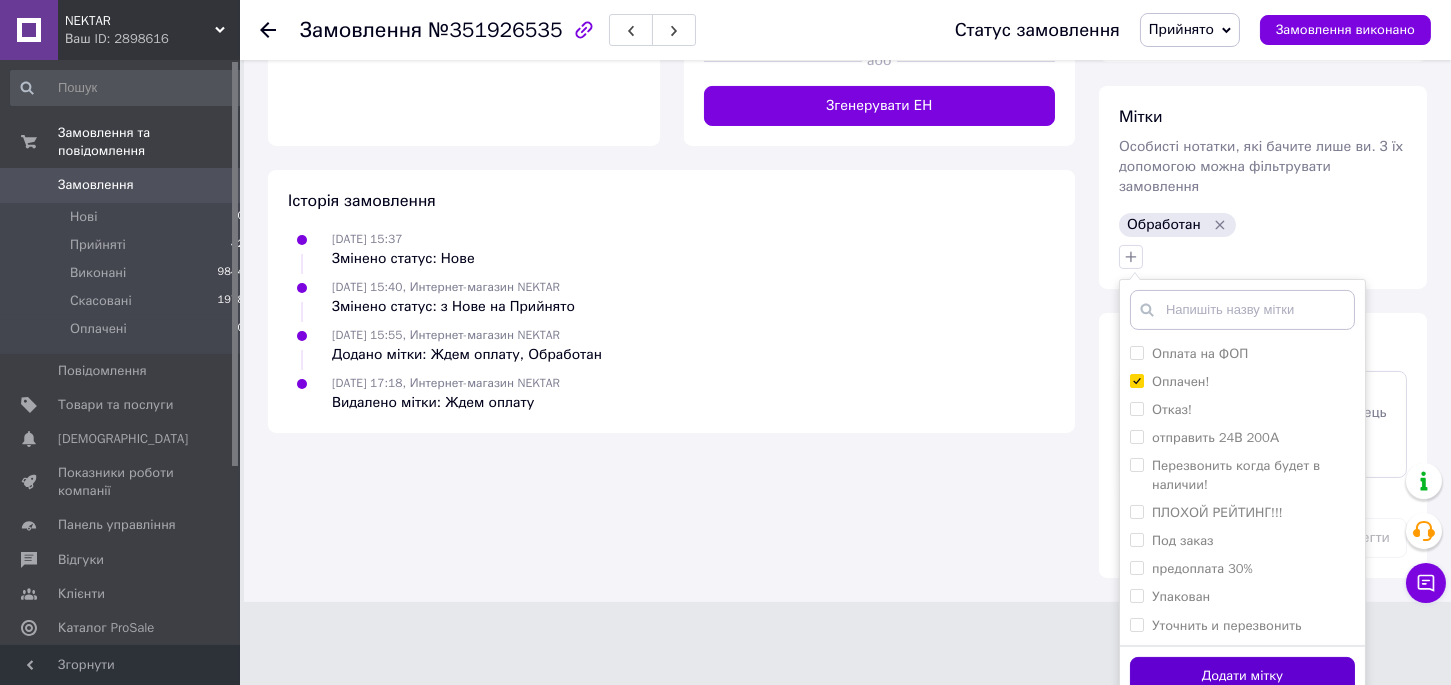 click on "Додати мітку" at bounding box center [1242, 676] 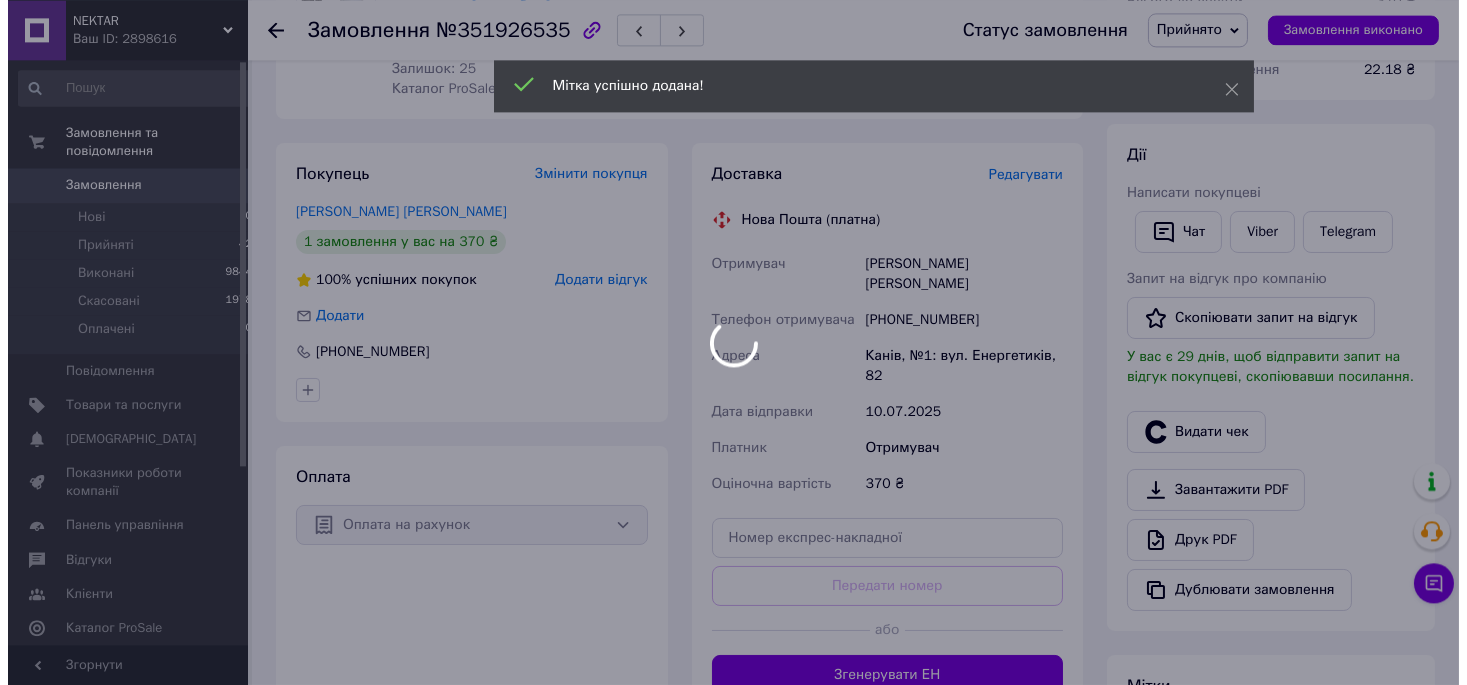 scroll, scrollTop: 190, scrollLeft: 0, axis: vertical 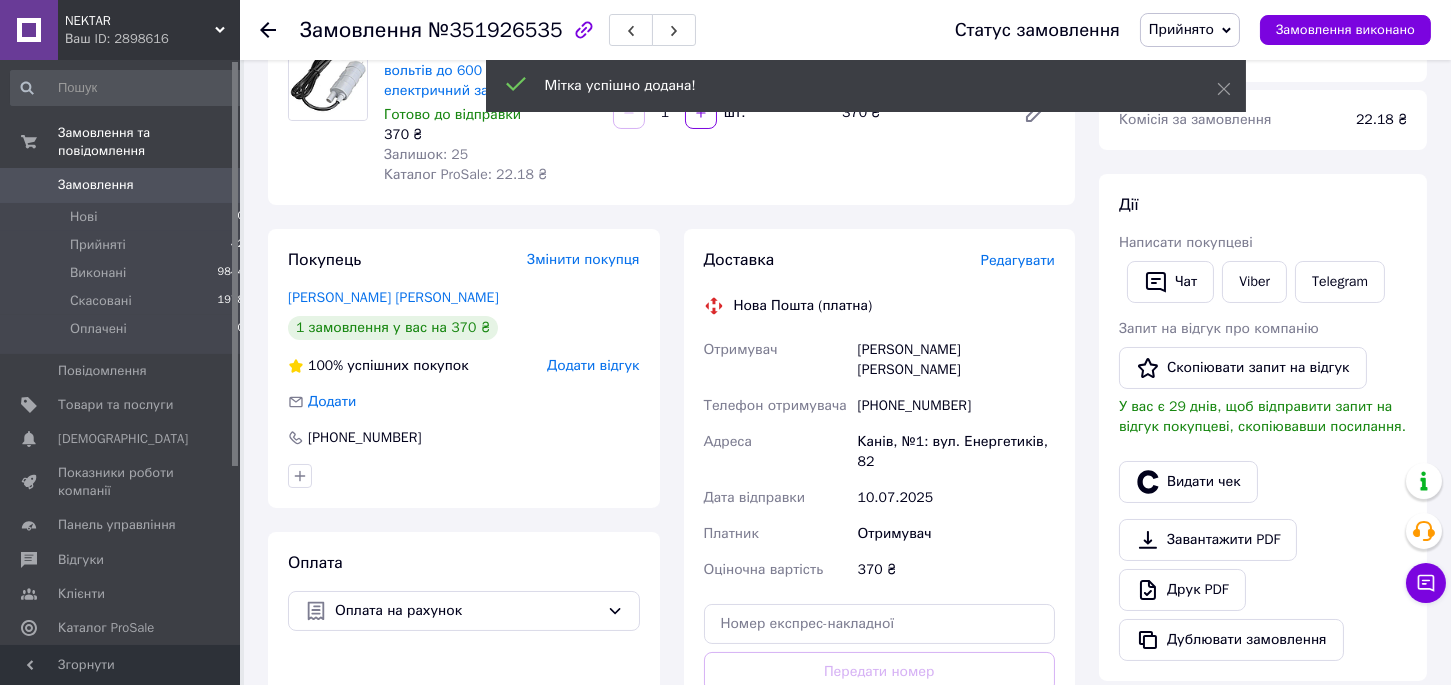 click on "Редагувати" at bounding box center [1018, 260] 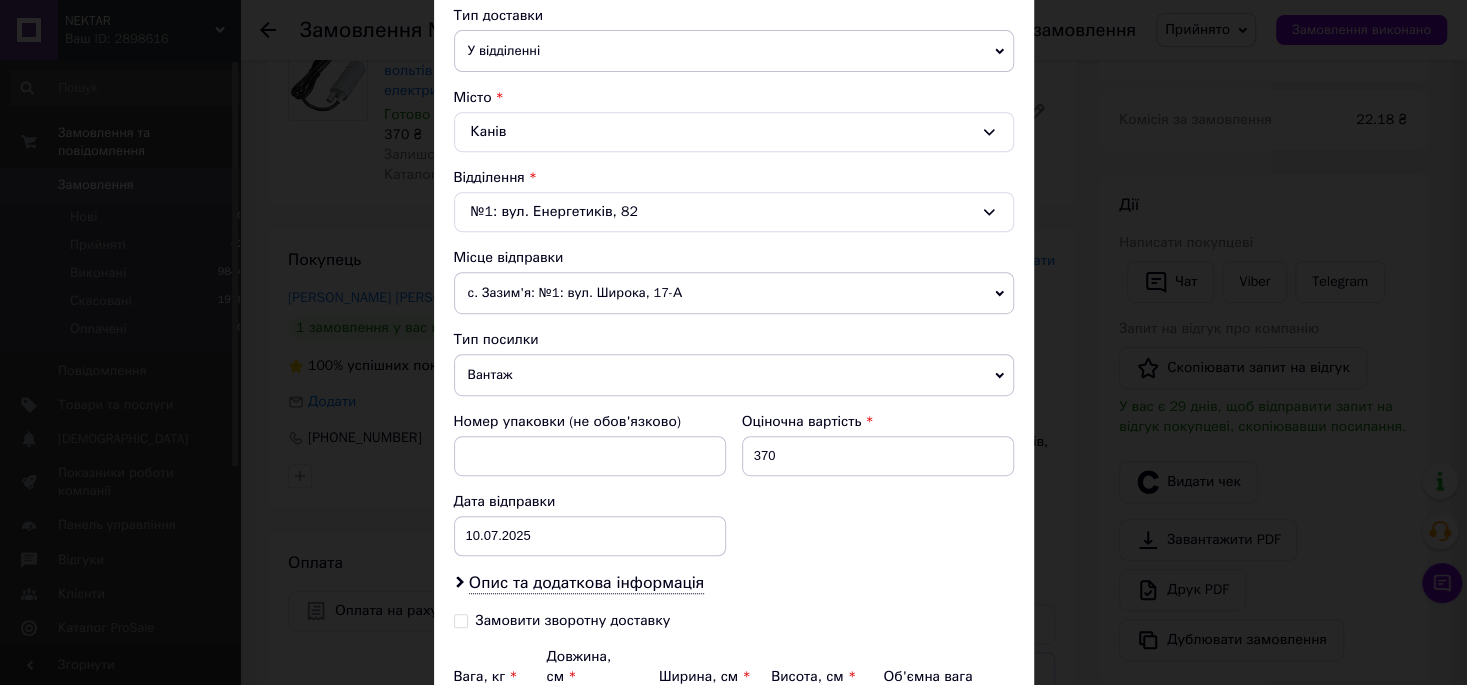 scroll, scrollTop: 550, scrollLeft: 0, axis: vertical 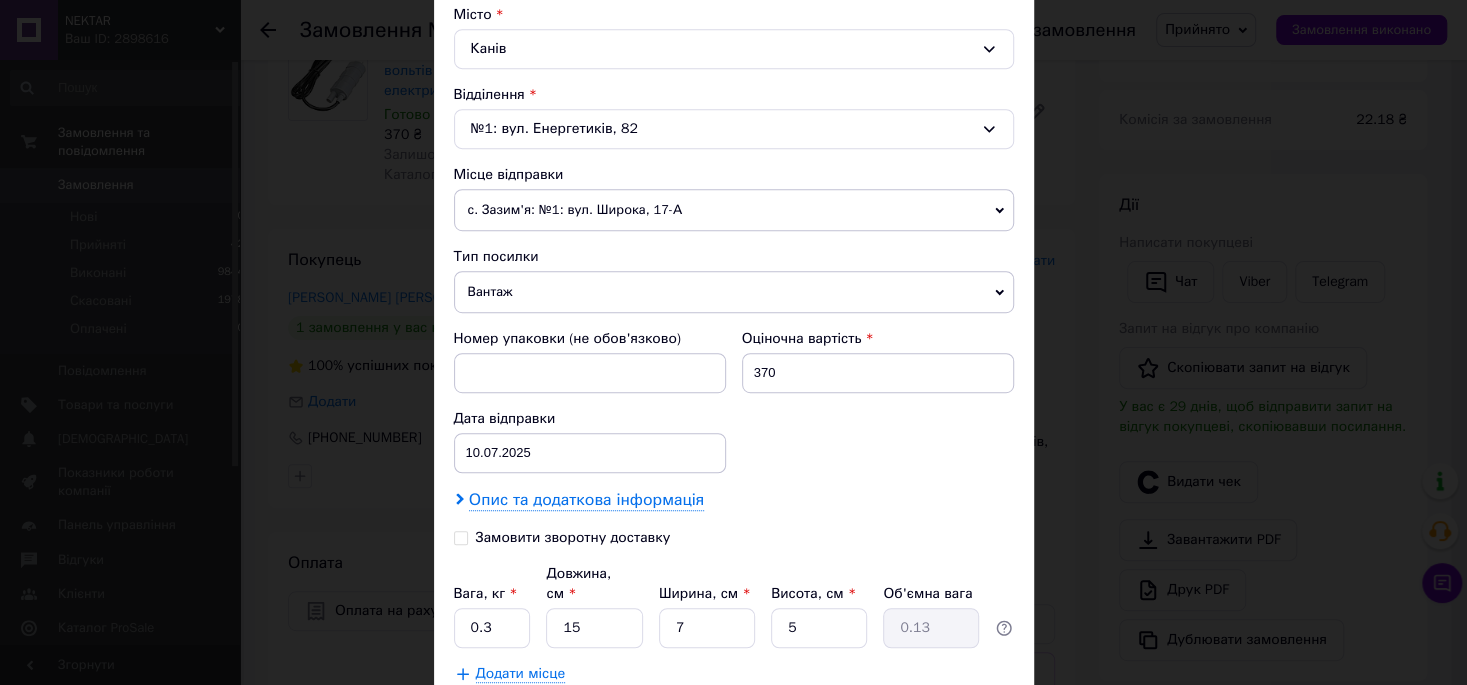 click on "Опис та додаткова інформація" at bounding box center [586, 500] 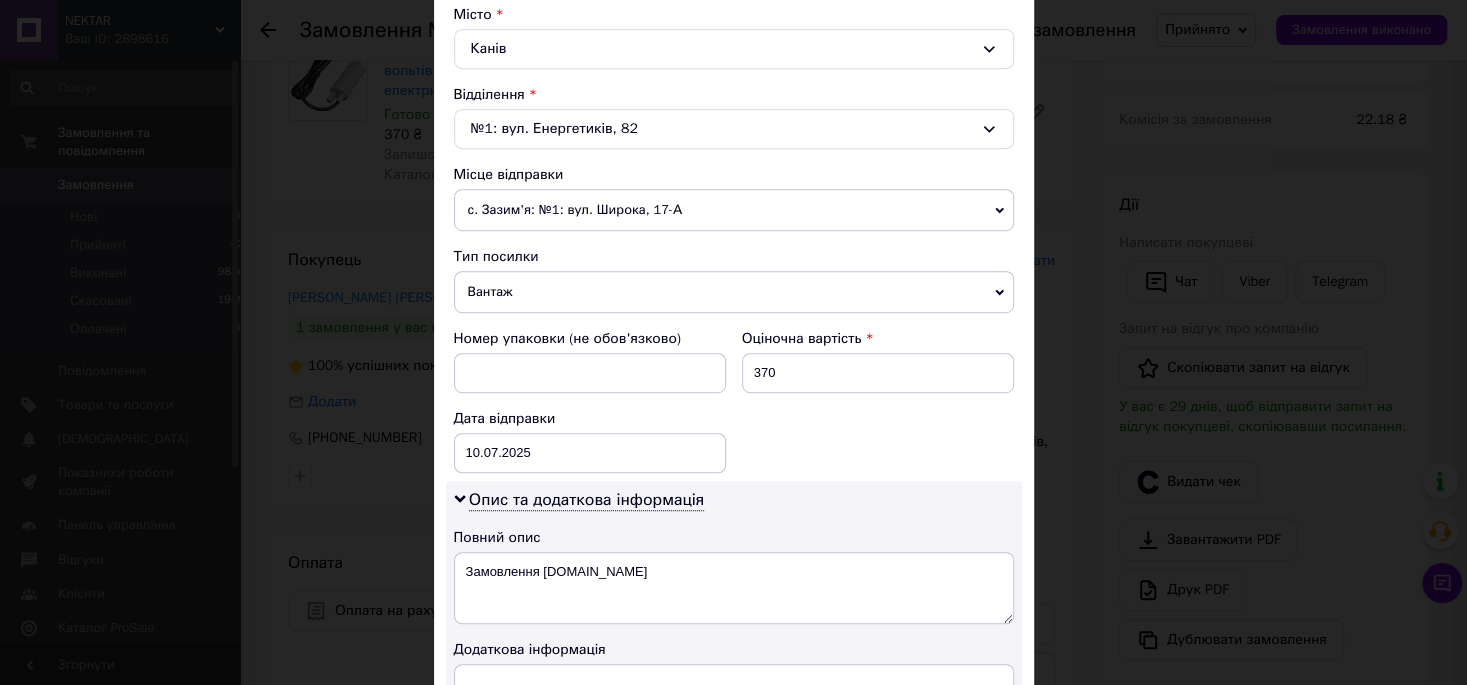 click on "Повний опис" at bounding box center [734, 538] 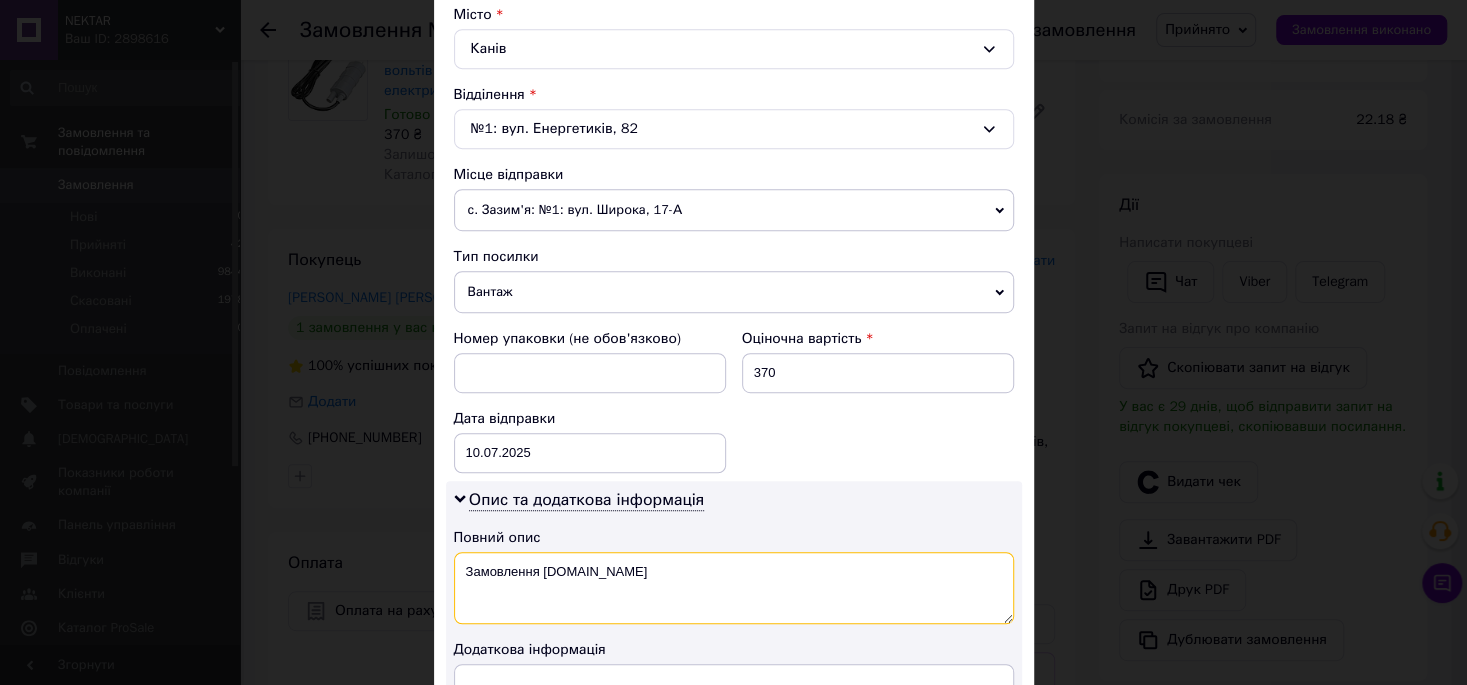 click on "Замовлення [DOMAIN_NAME]" at bounding box center (734, 588) 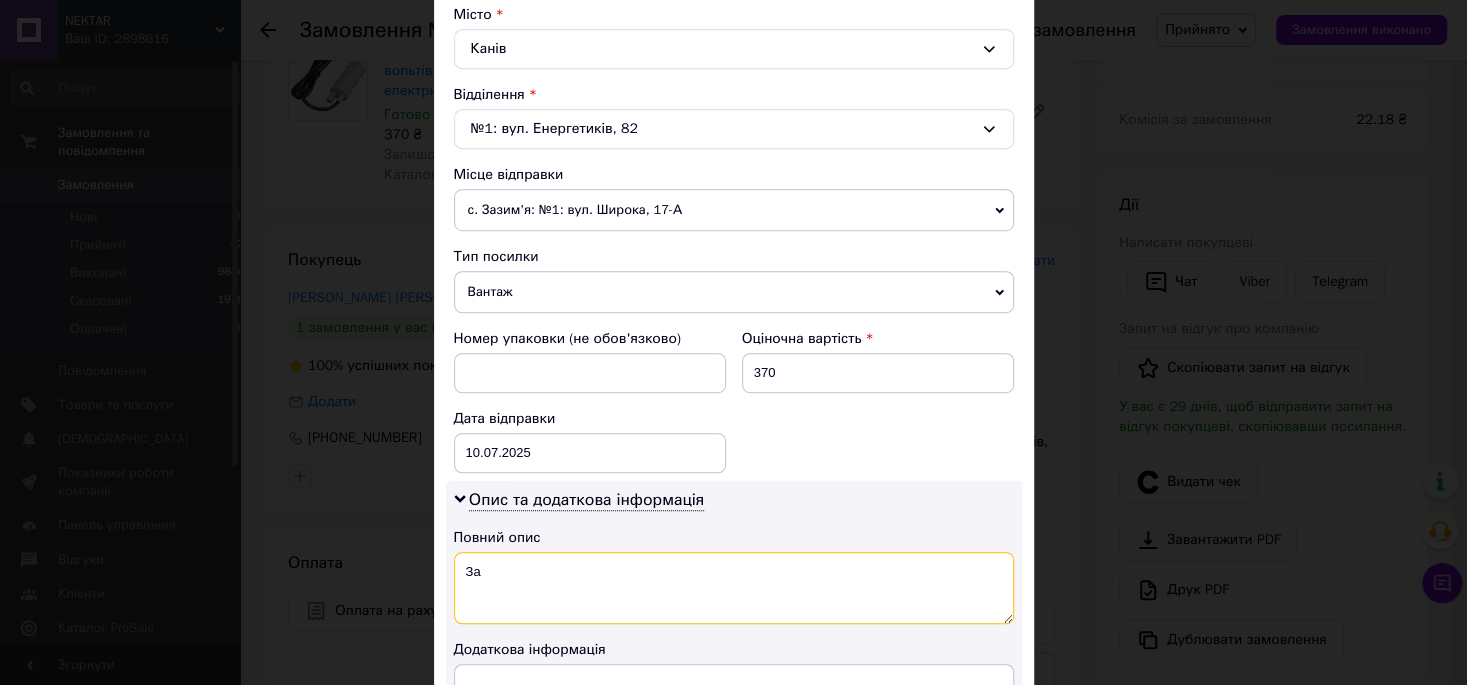 type on "З" 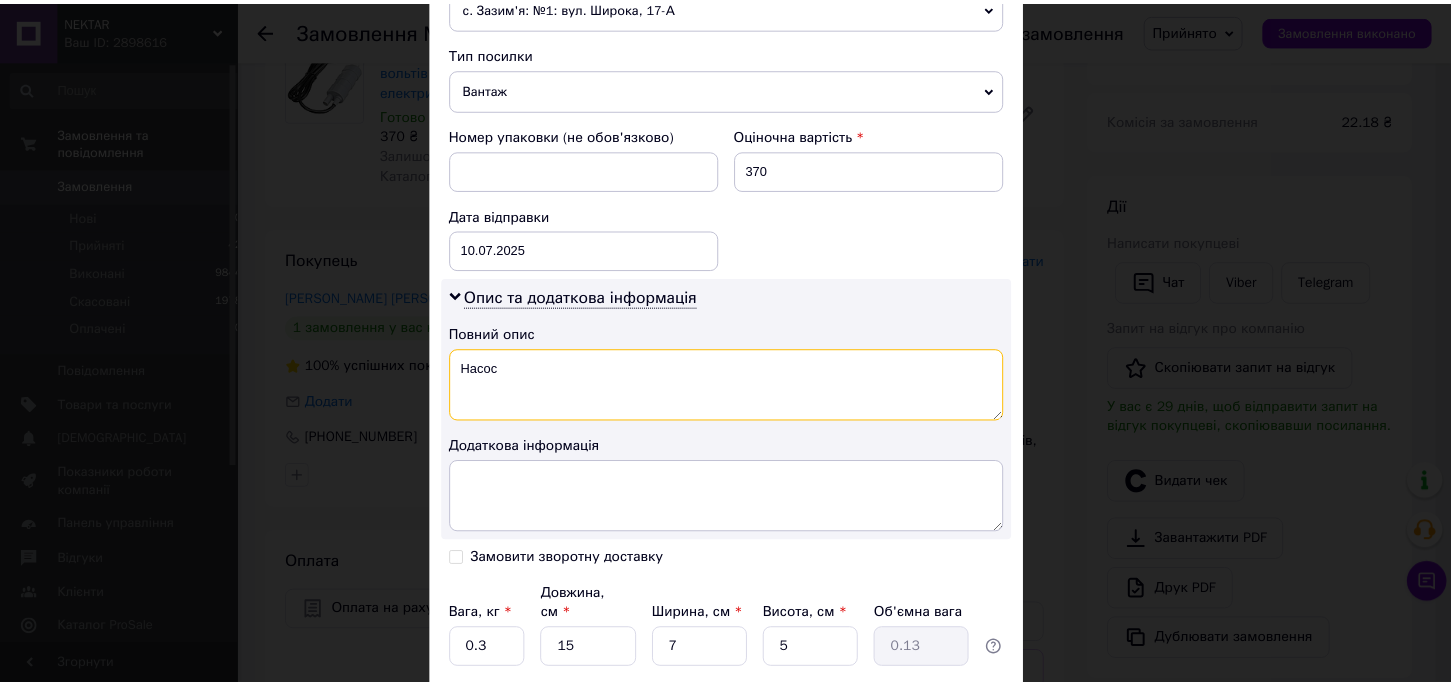 scroll, scrollTop: 900, scrollLeft: 0, axis: vertical 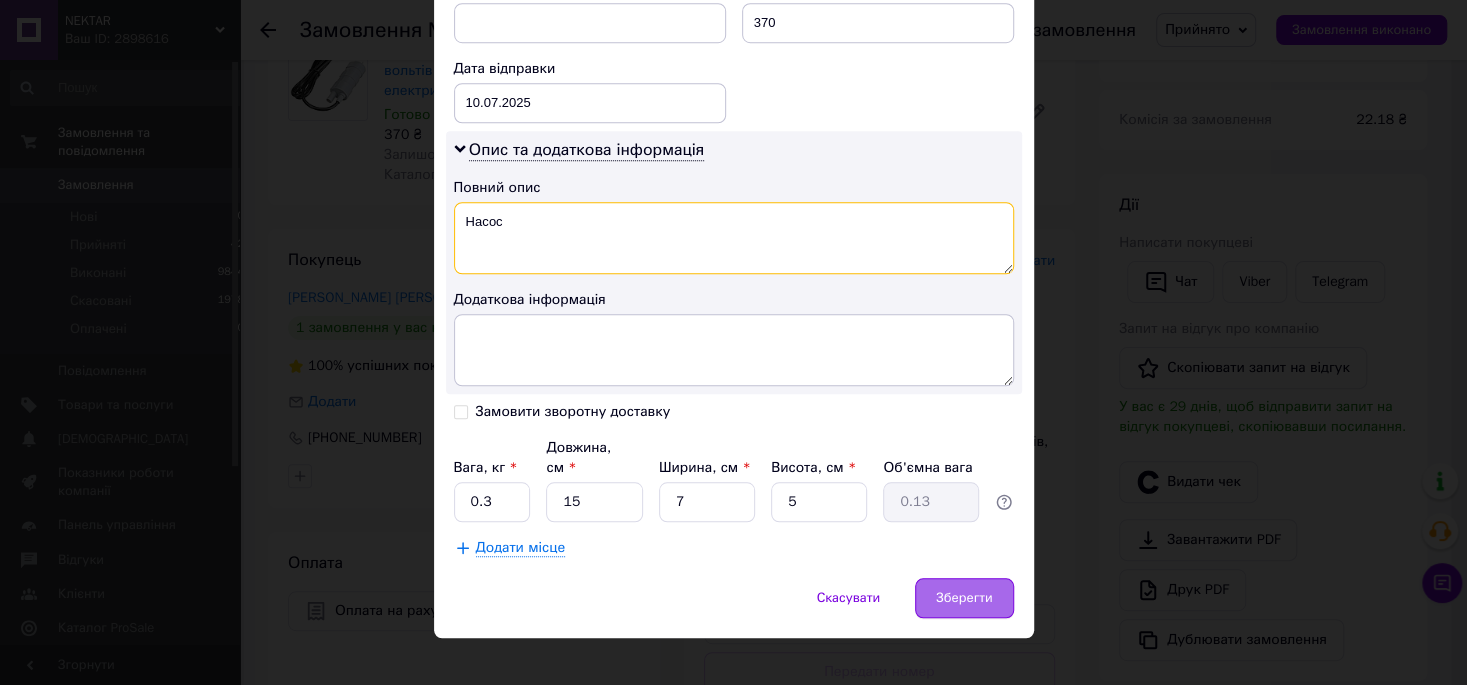 type on "Насос" 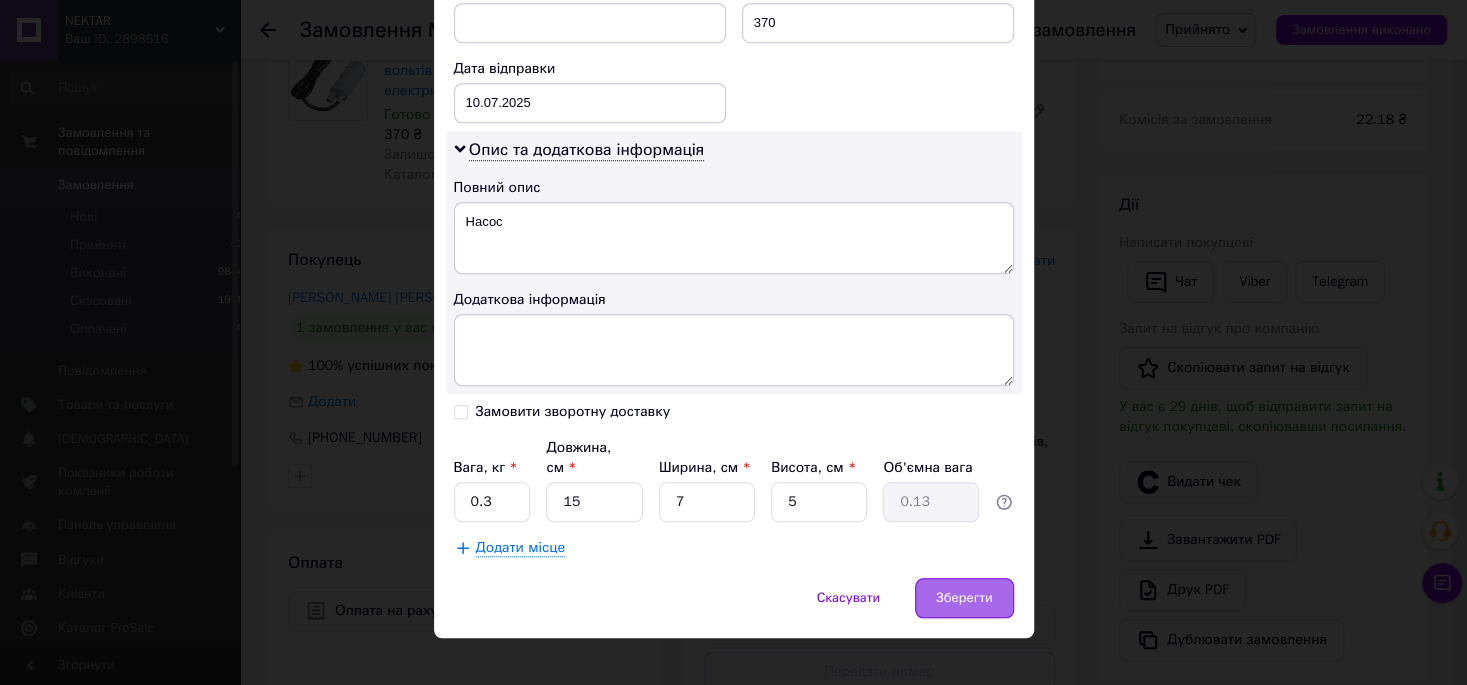 click on "Зберегти" at bounding box center [964, 598] 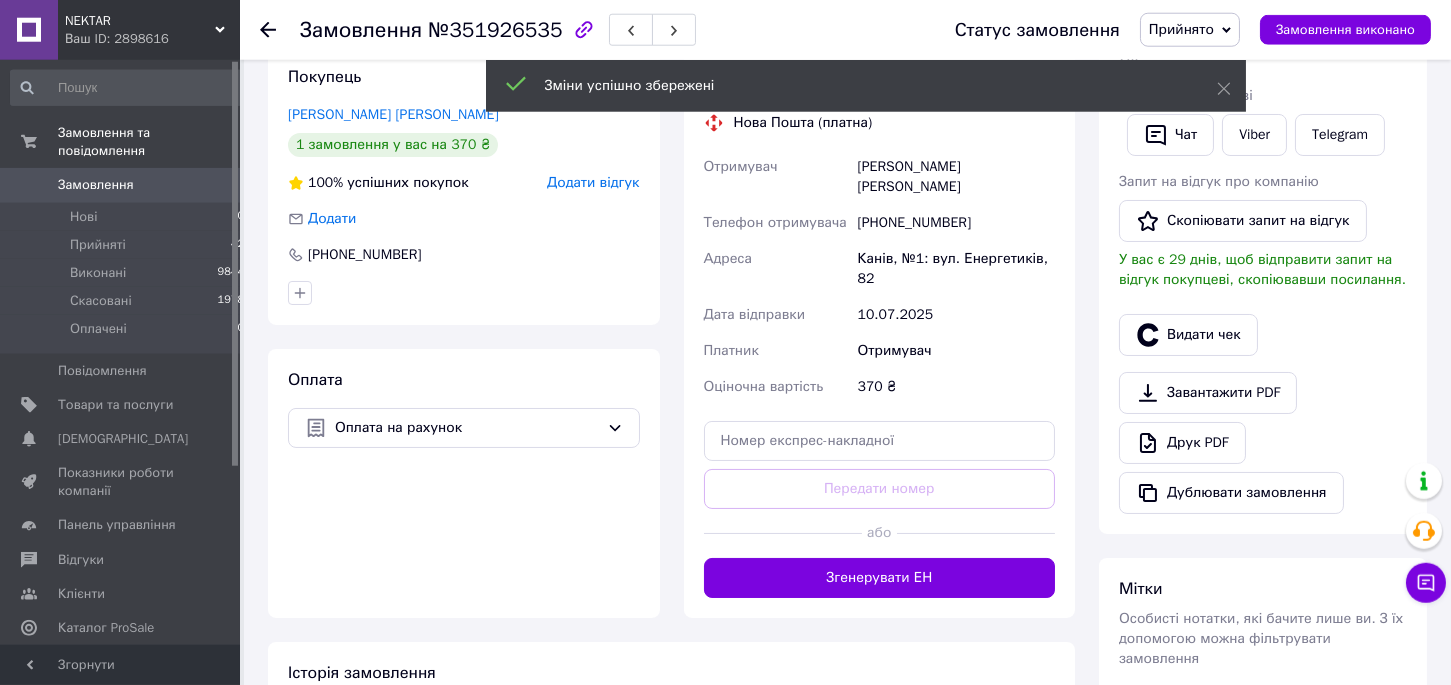 scroll, scrollTop: 374, scrollLeft: 0, axis: vertical 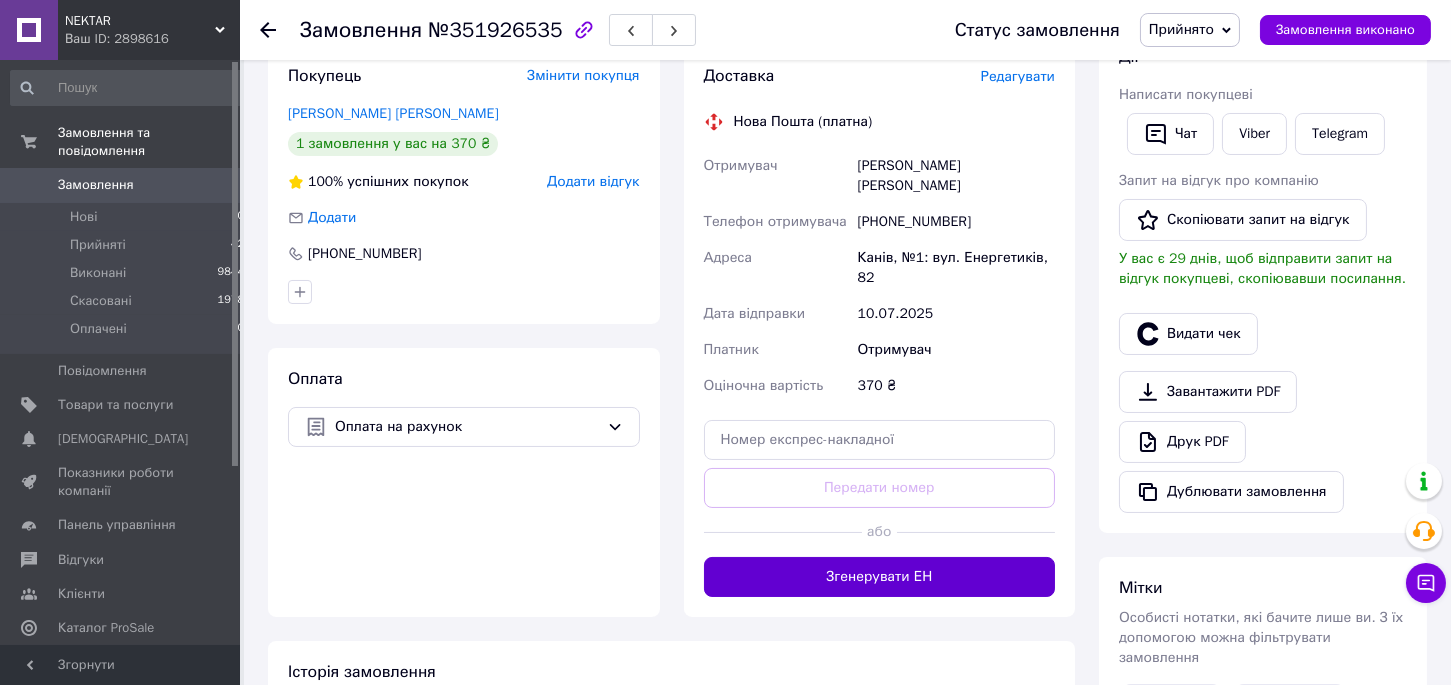 click on "Згенерувати ЕН" at bounding box center (880, 577) 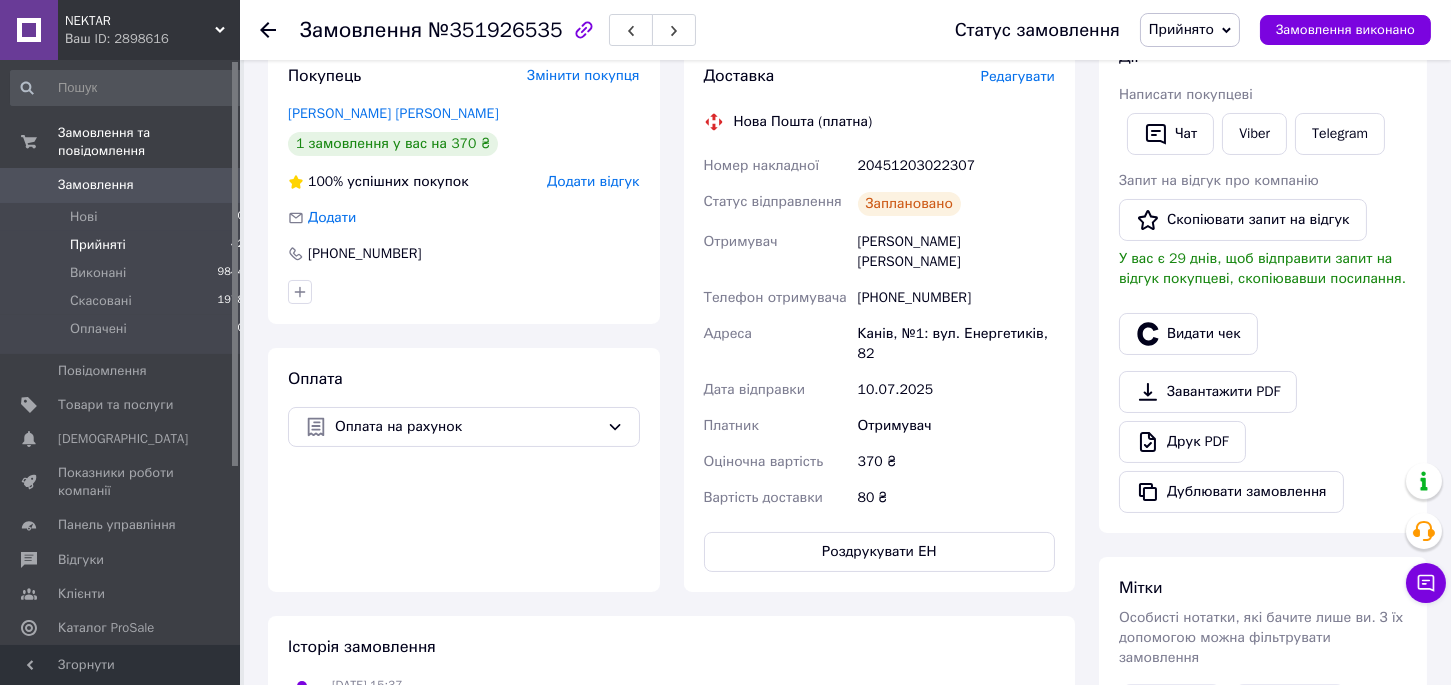 click on "Прийняті" at bounding box center (98, 245) 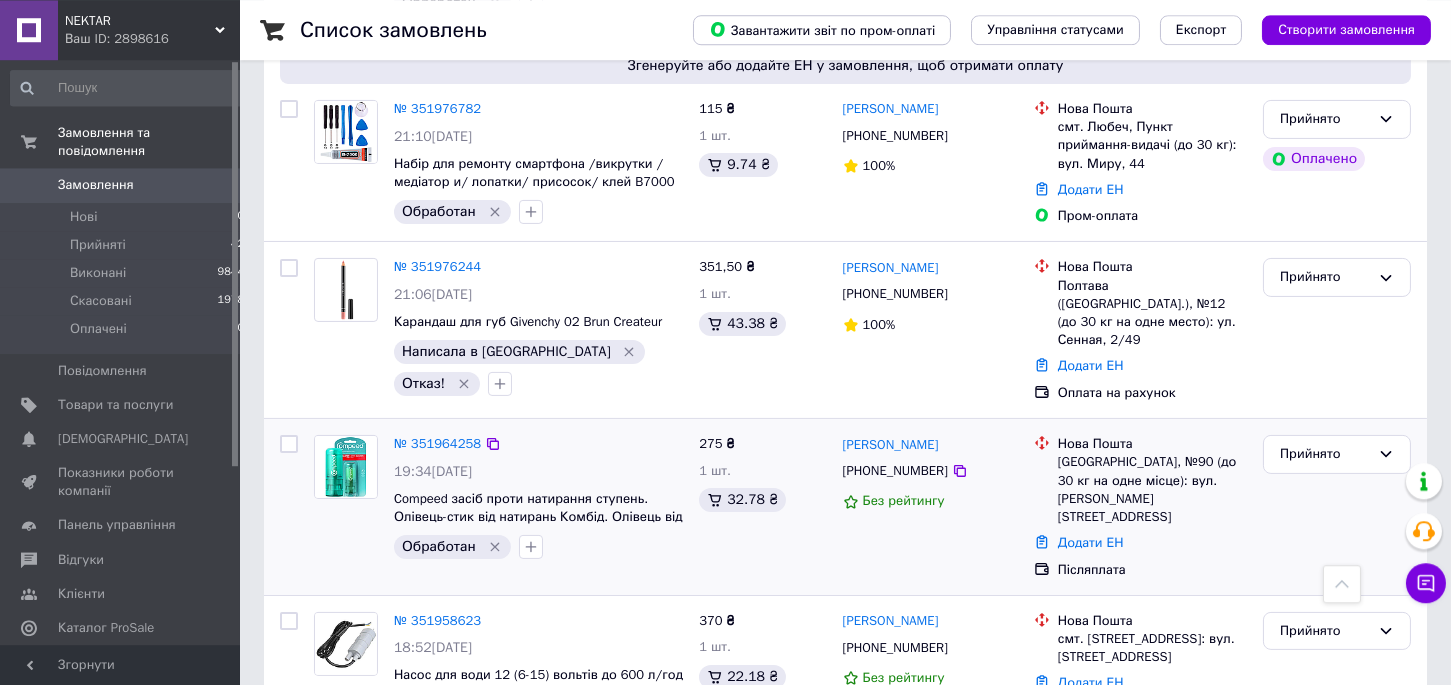scroll, scrollTop: 1100, scrollLeft: 0, axis: vertical 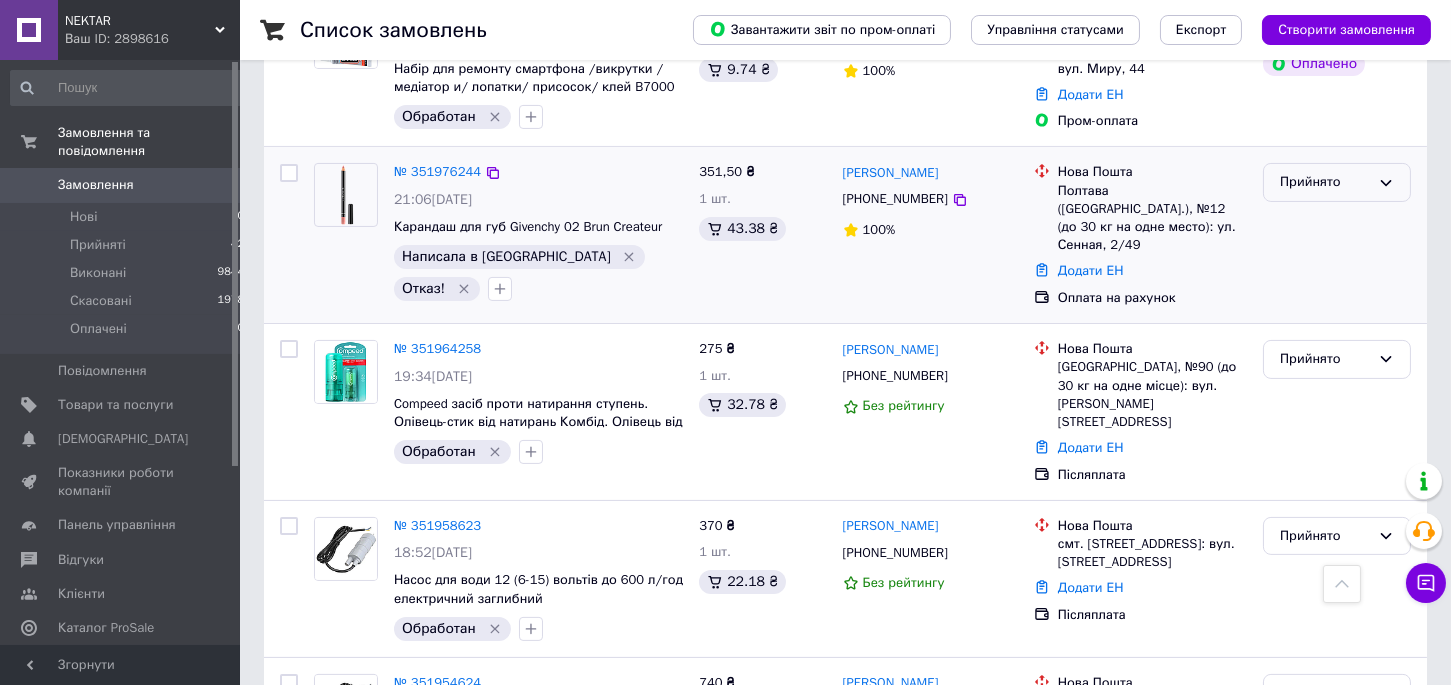 click on "Прийнято" at bounding box center (1325, 182) 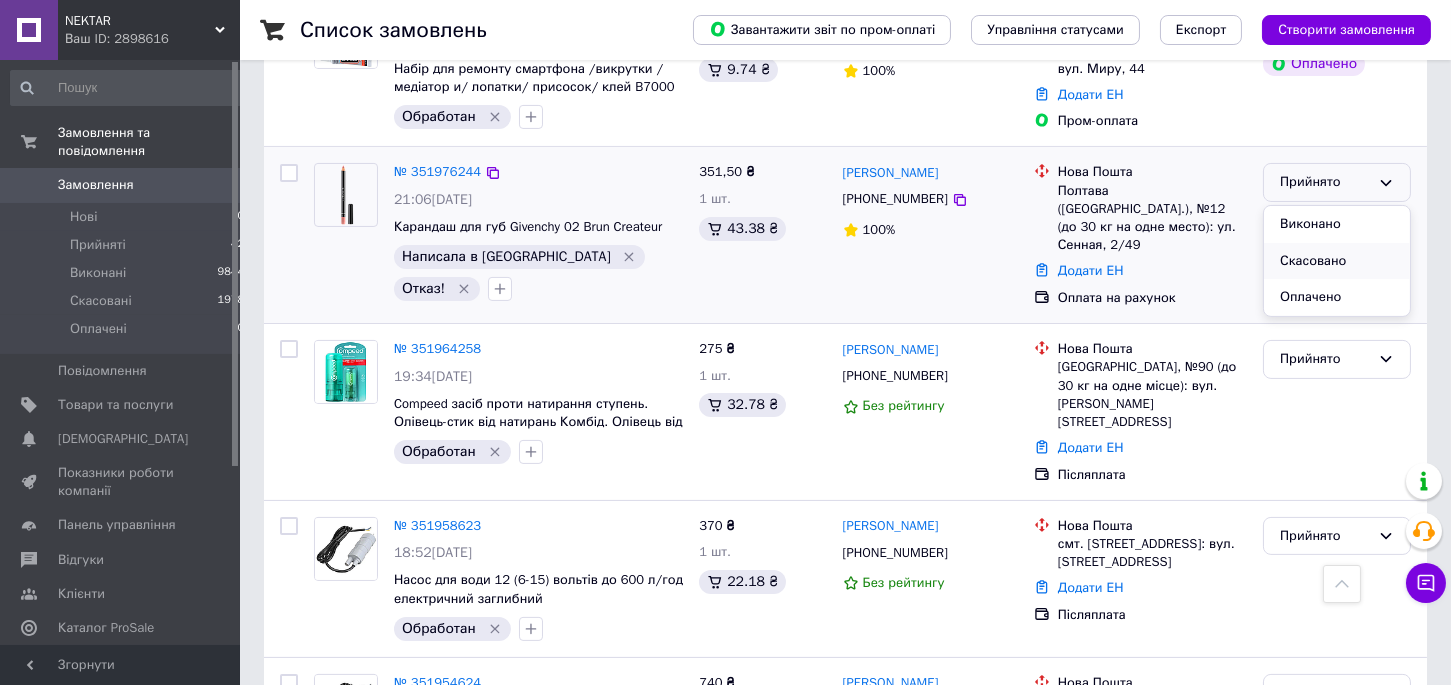 click on "Скасовано" at bounding box center (1337, 261) 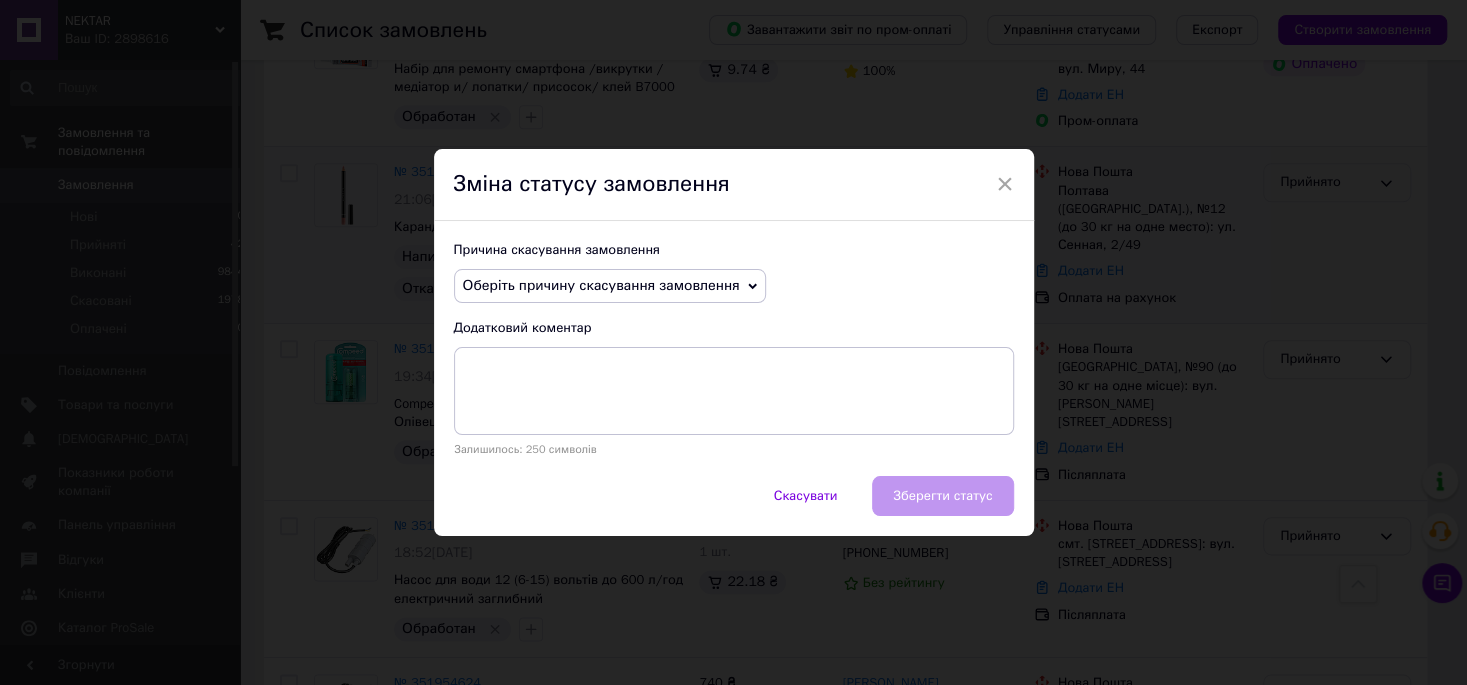 click on "Оберіть причину скасування замовлення" at bounding box center (601, 285) 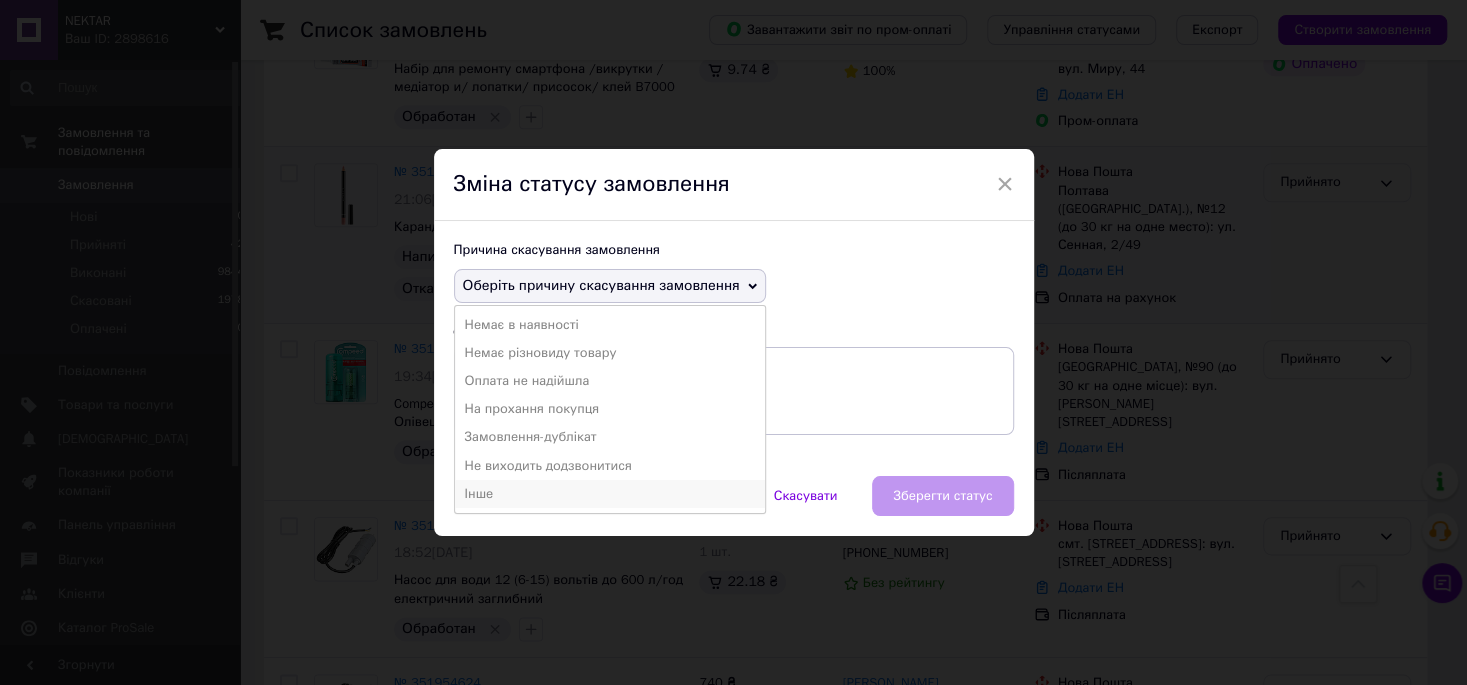 click on "Інше" at bounding box center [610, 494] 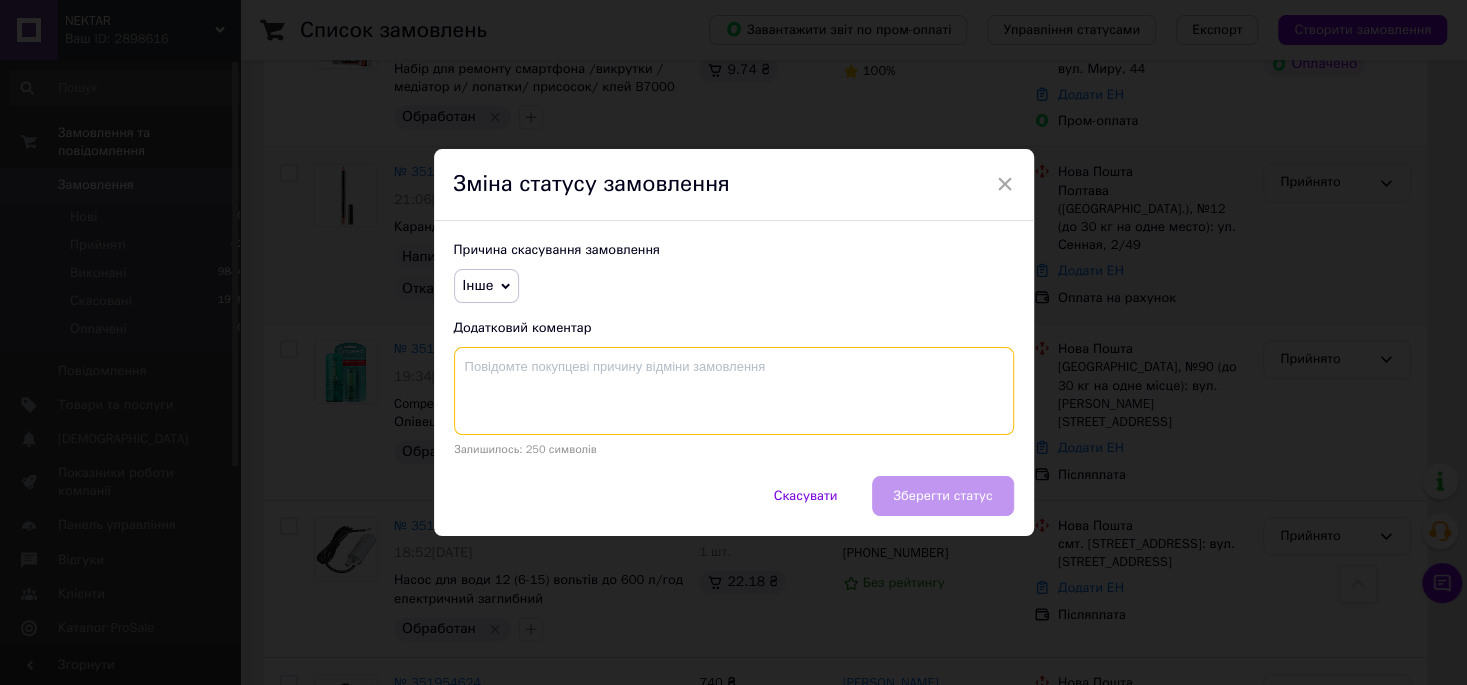 click at bounding box center [734, 391] 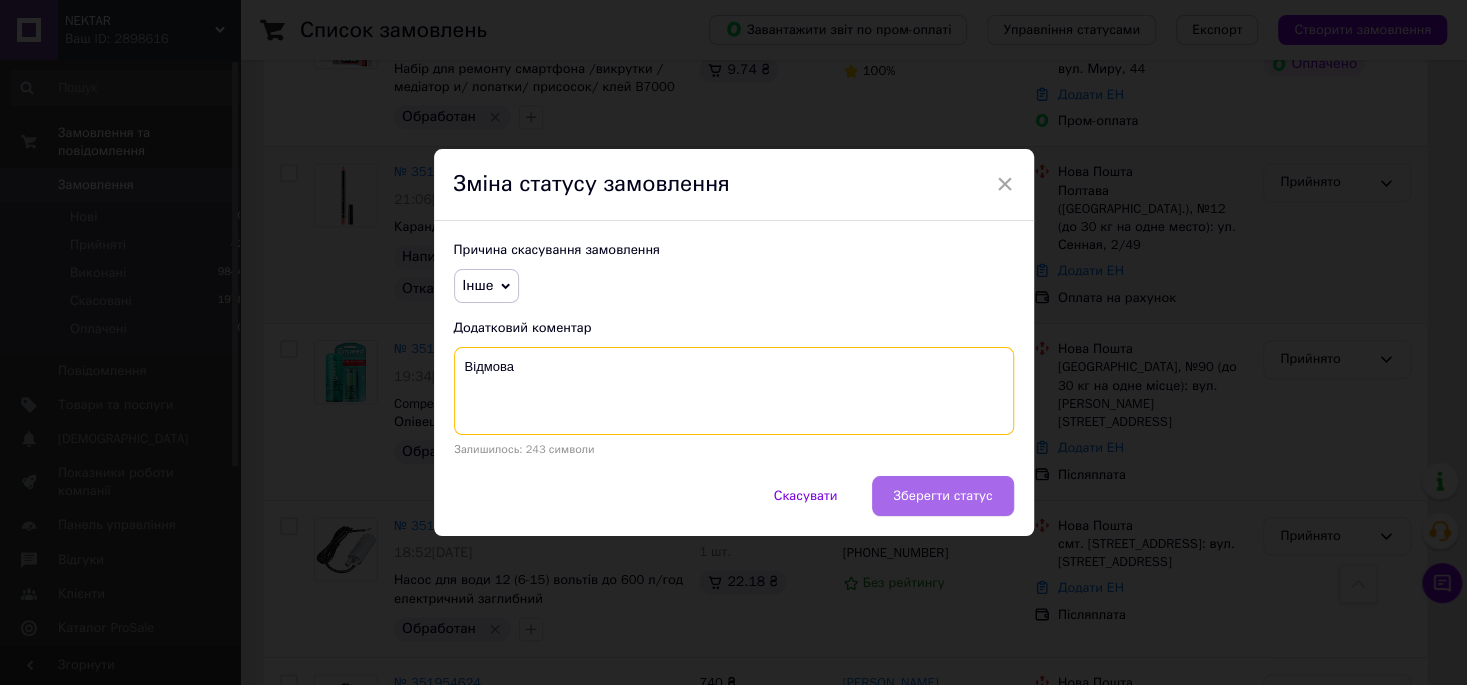 type on "Відмова" 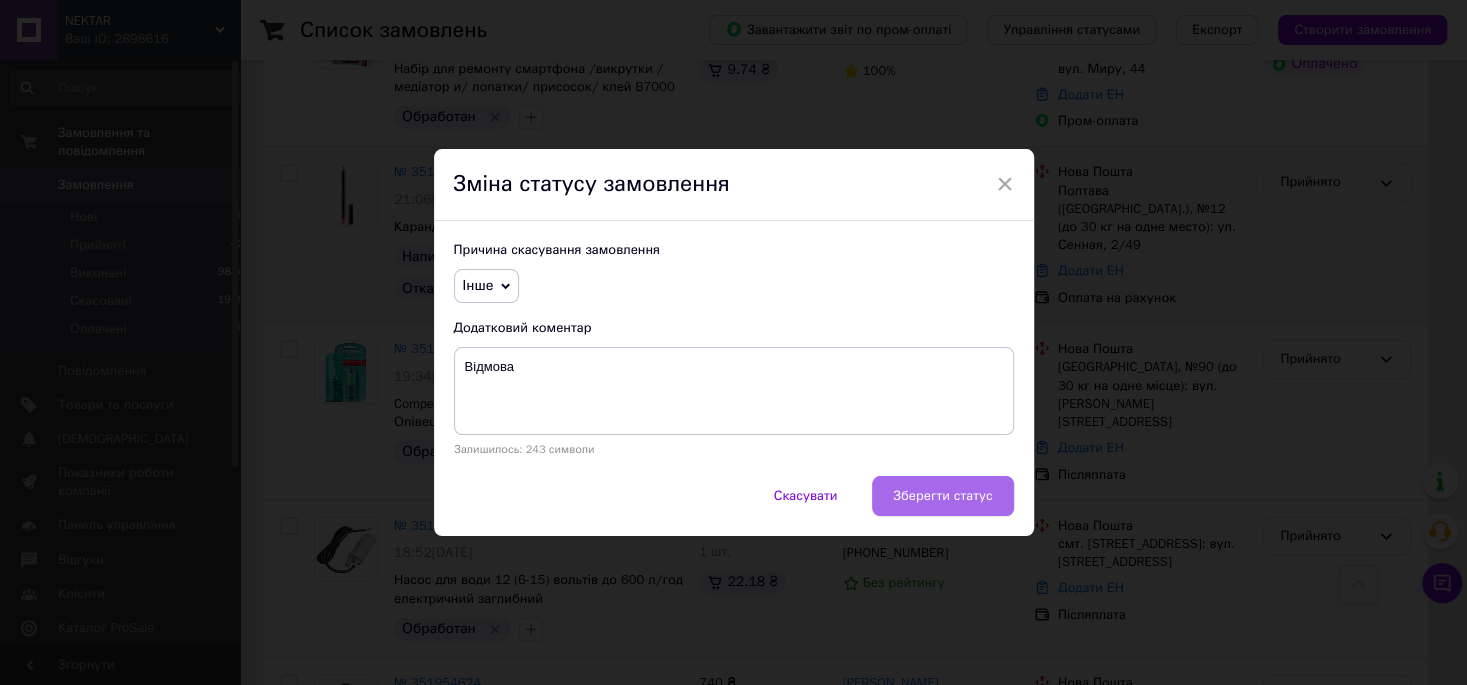 click on "Зберегти статус" at bounding box center (942, 496) 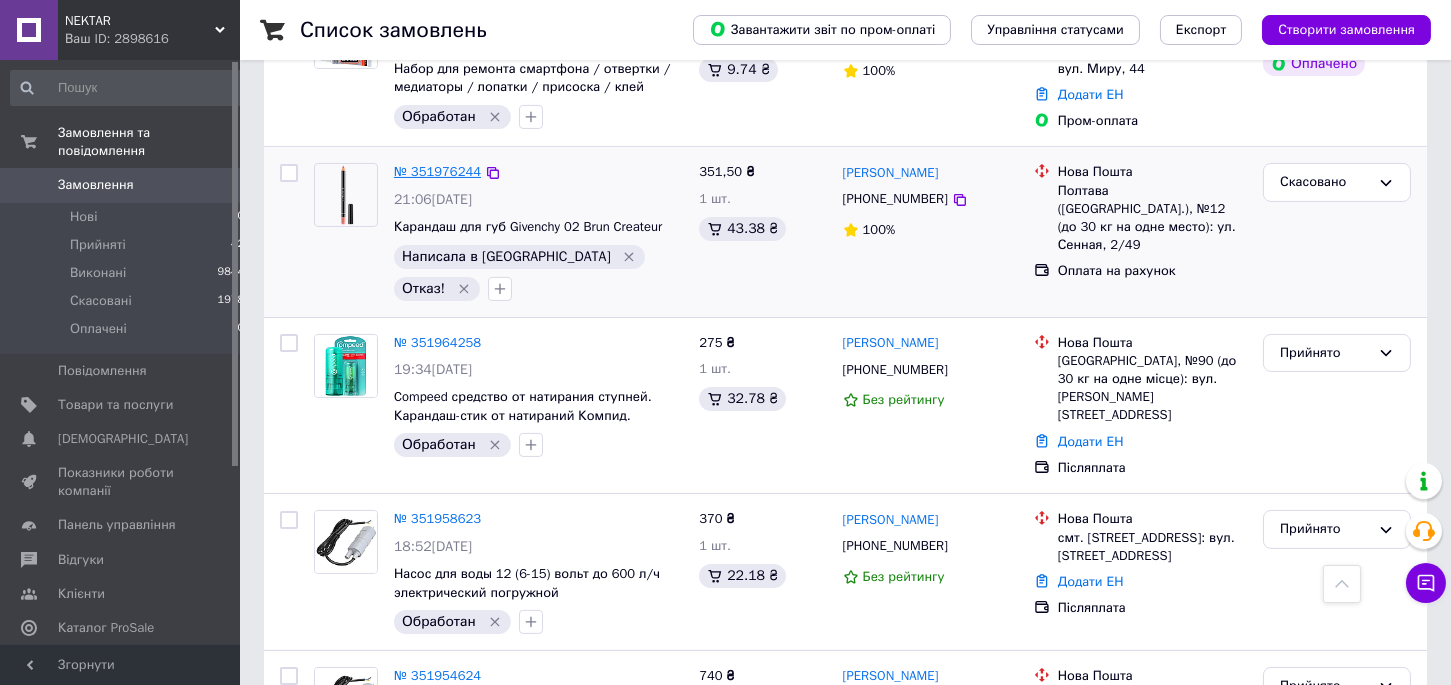 click on "№ 351976244" at bounding box center (437, 171) 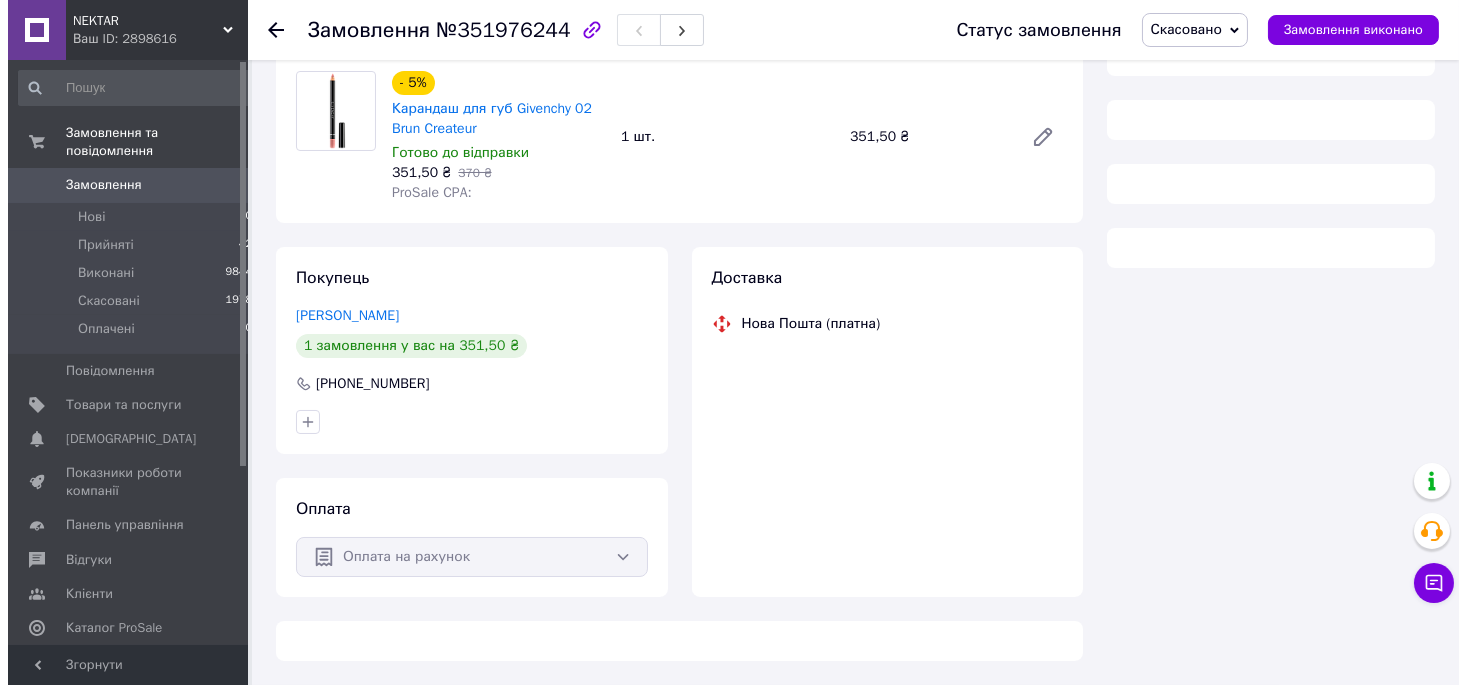 scroll, scrollTop: 159, scrollLeft: 0, axis: vertical 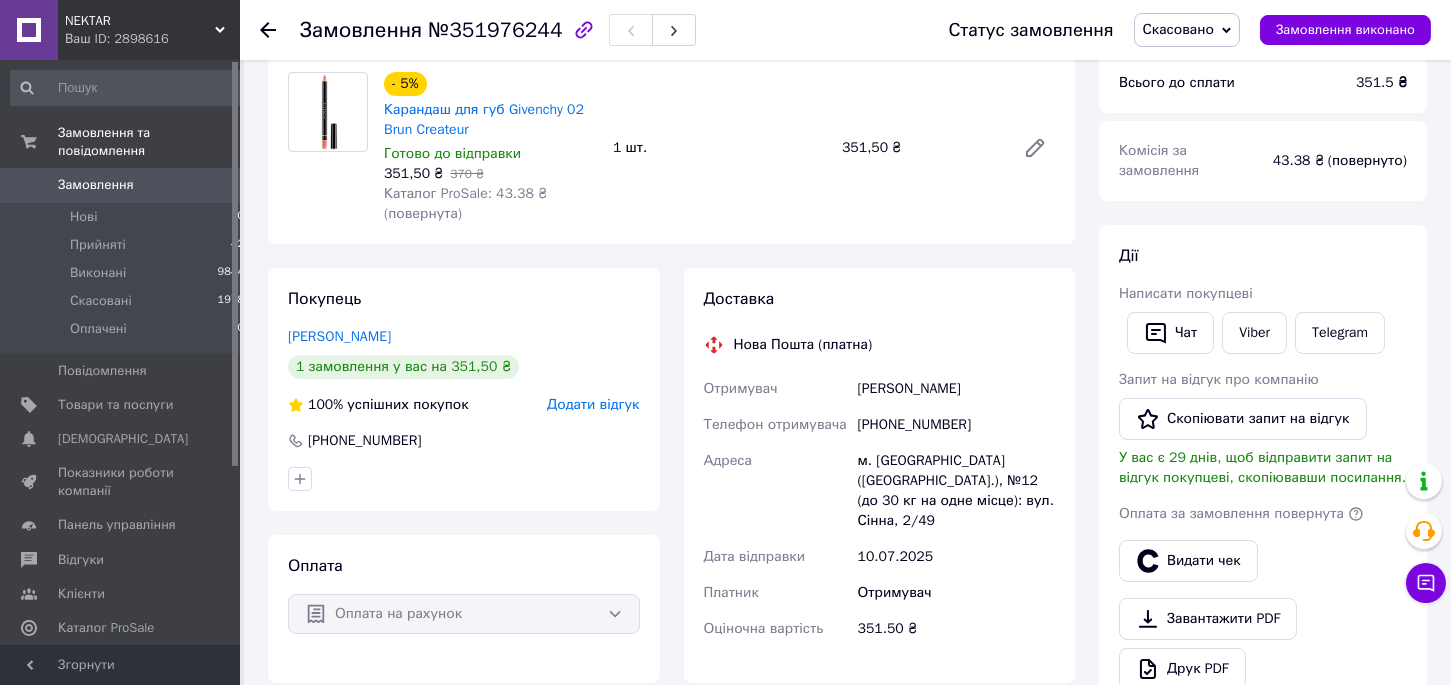 click on "Додати відгук" at bounding box center [593, 404] 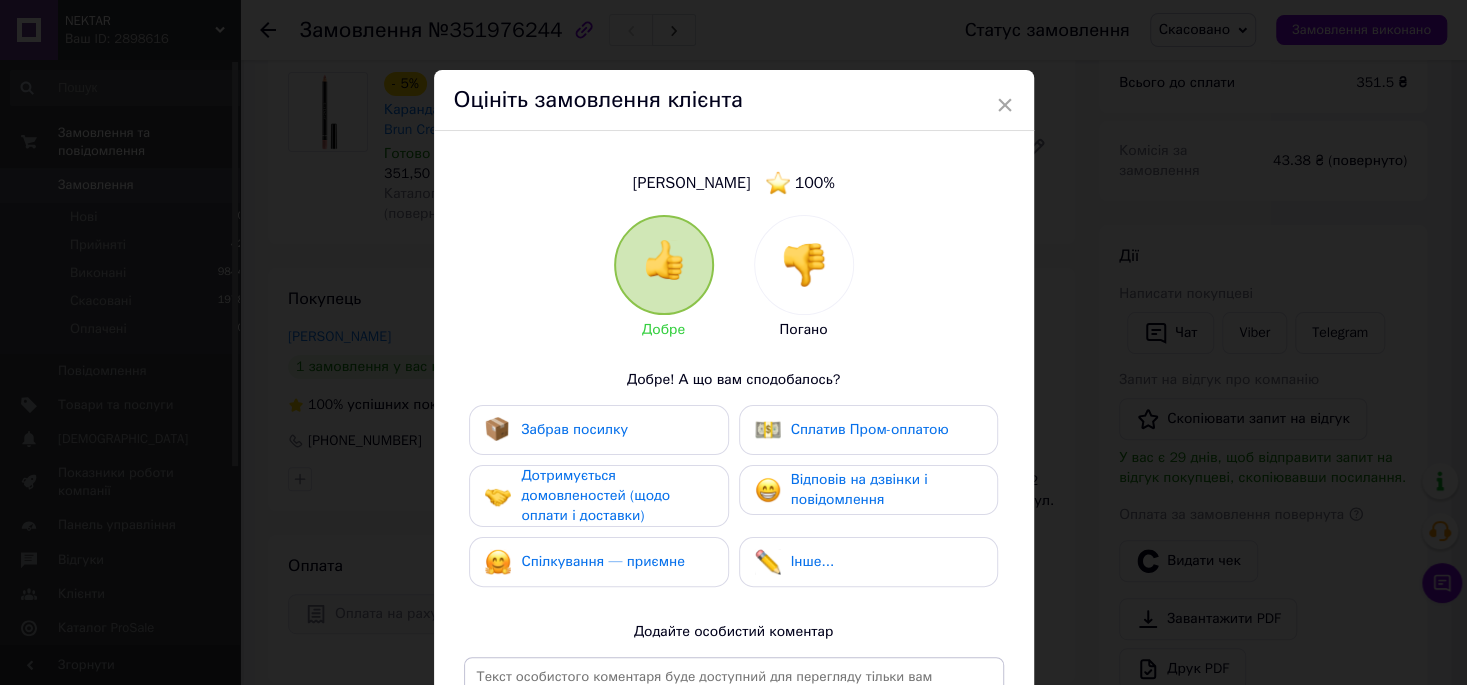 click at bounding box center [804, 265] 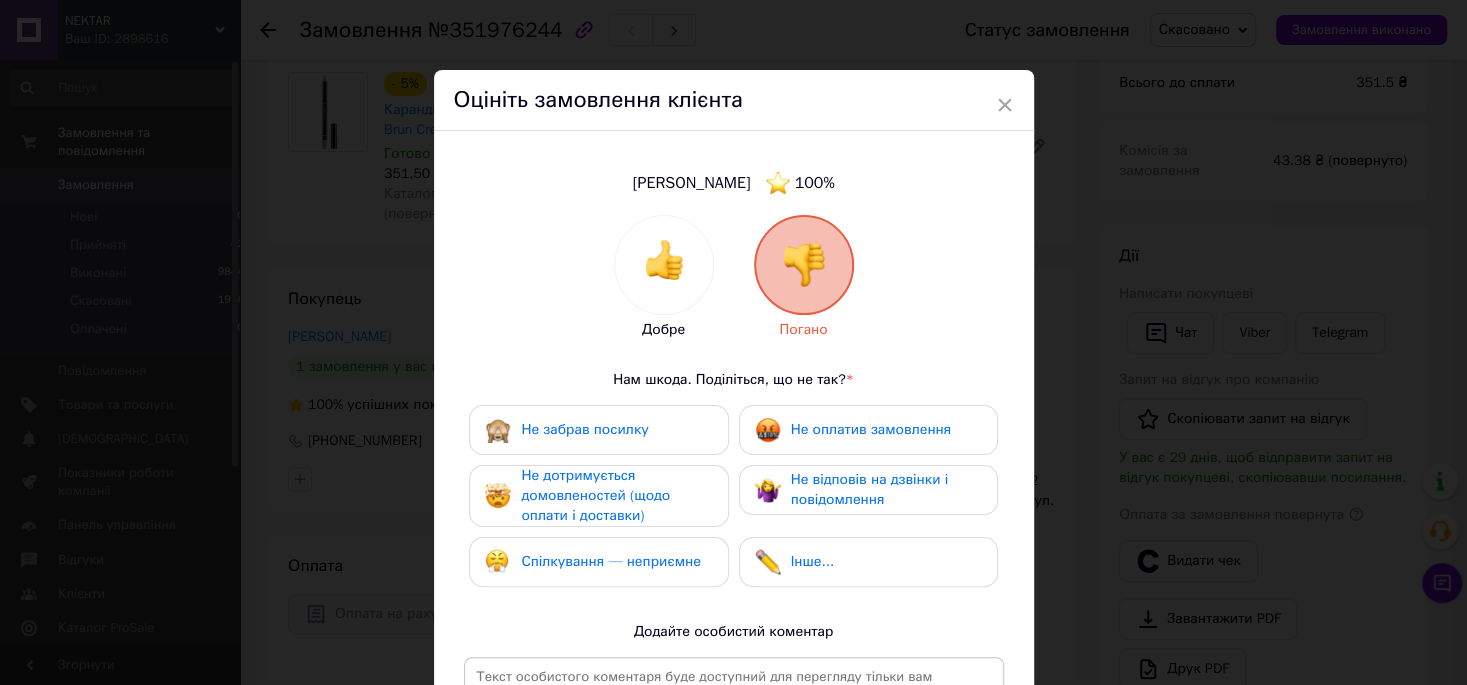 click on "Інше..." at bounding box center (794, 562) 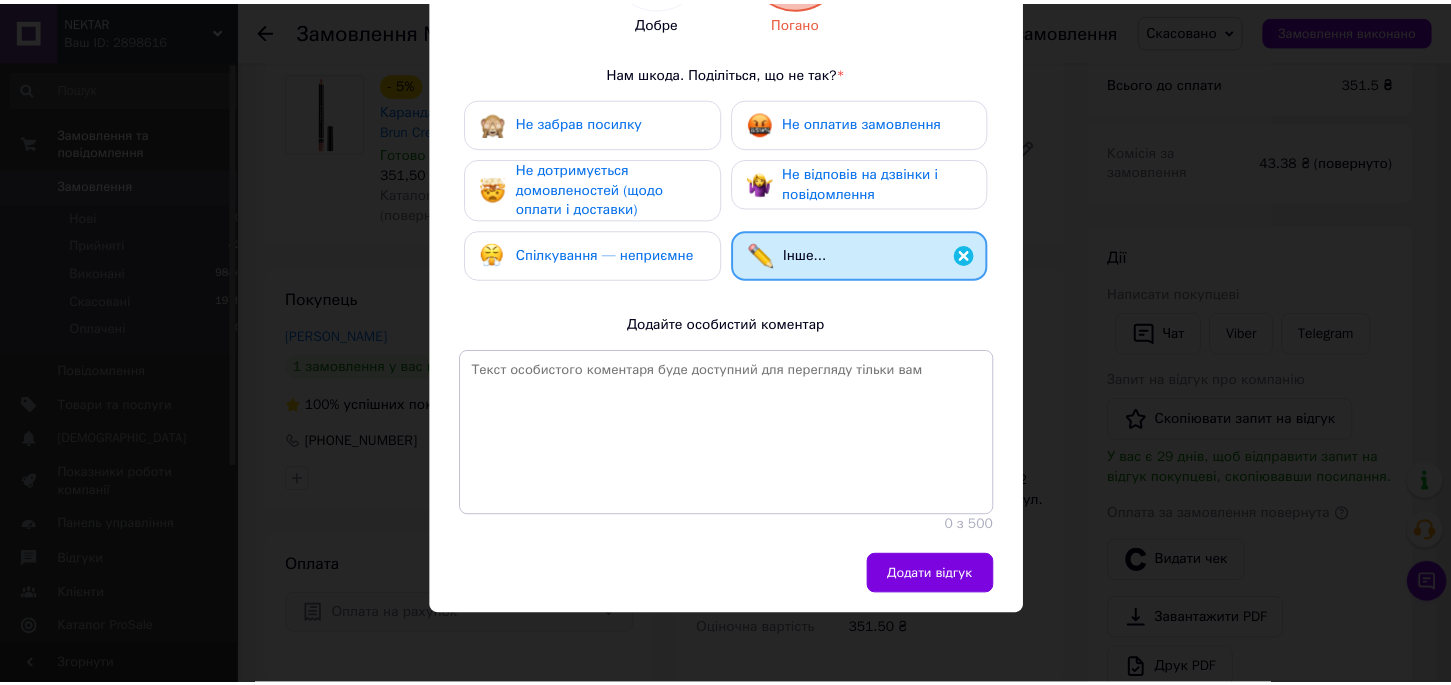 scroll, scrollTop: 332, scrollLeft: 0, axis: vertical 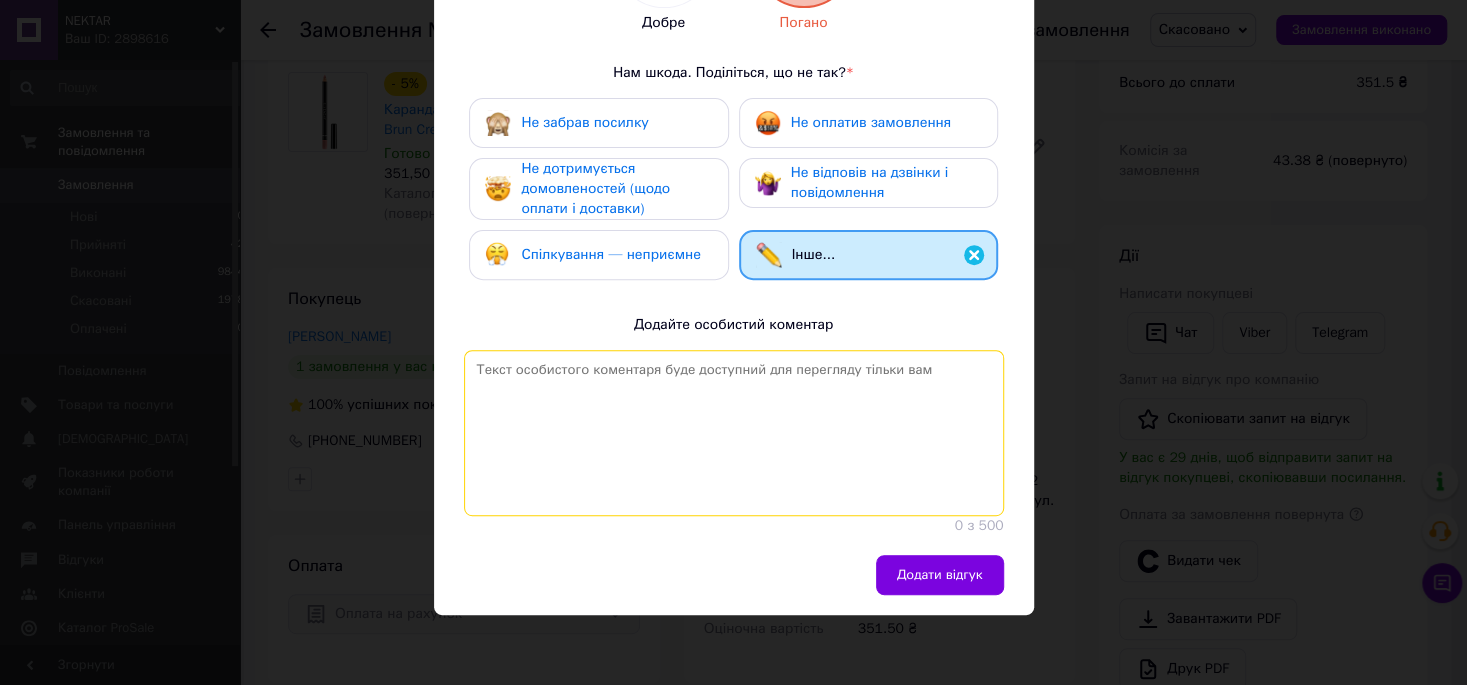 click at bounding box center [734, 433] 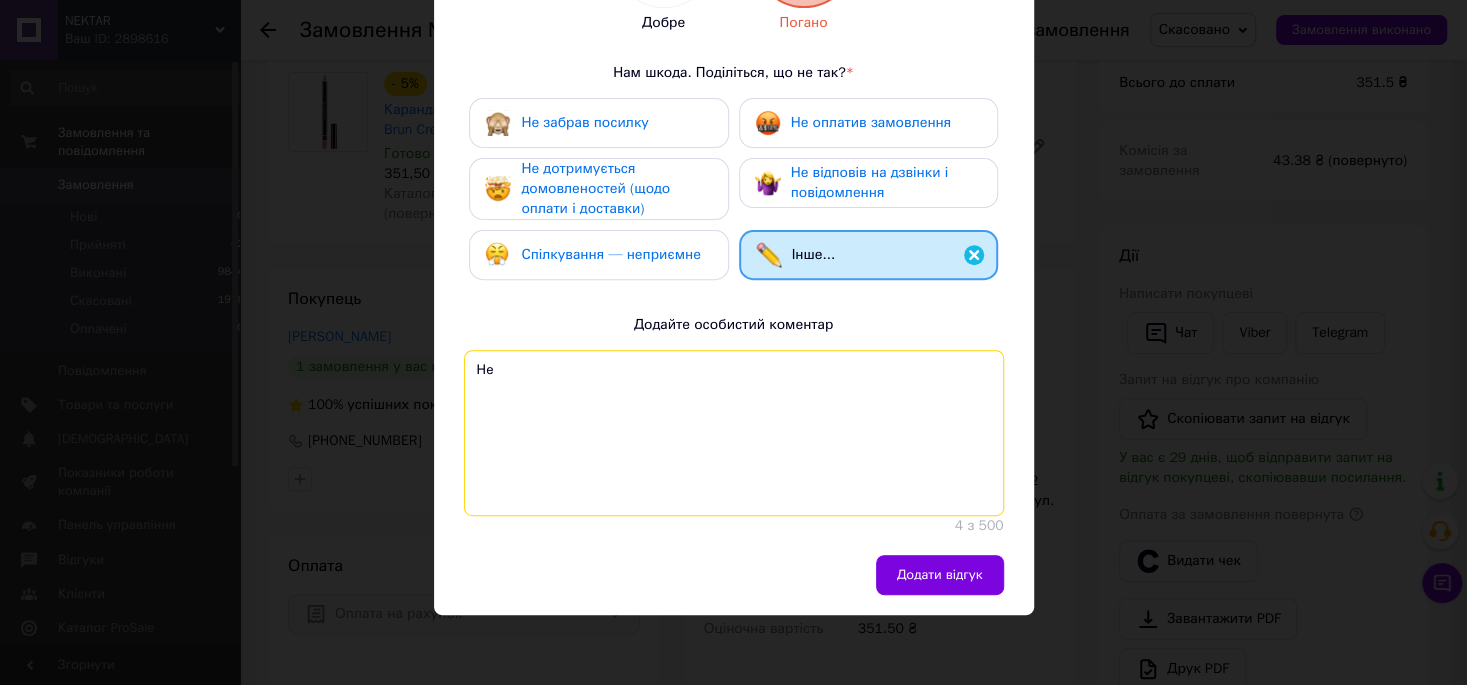 type on "Н" 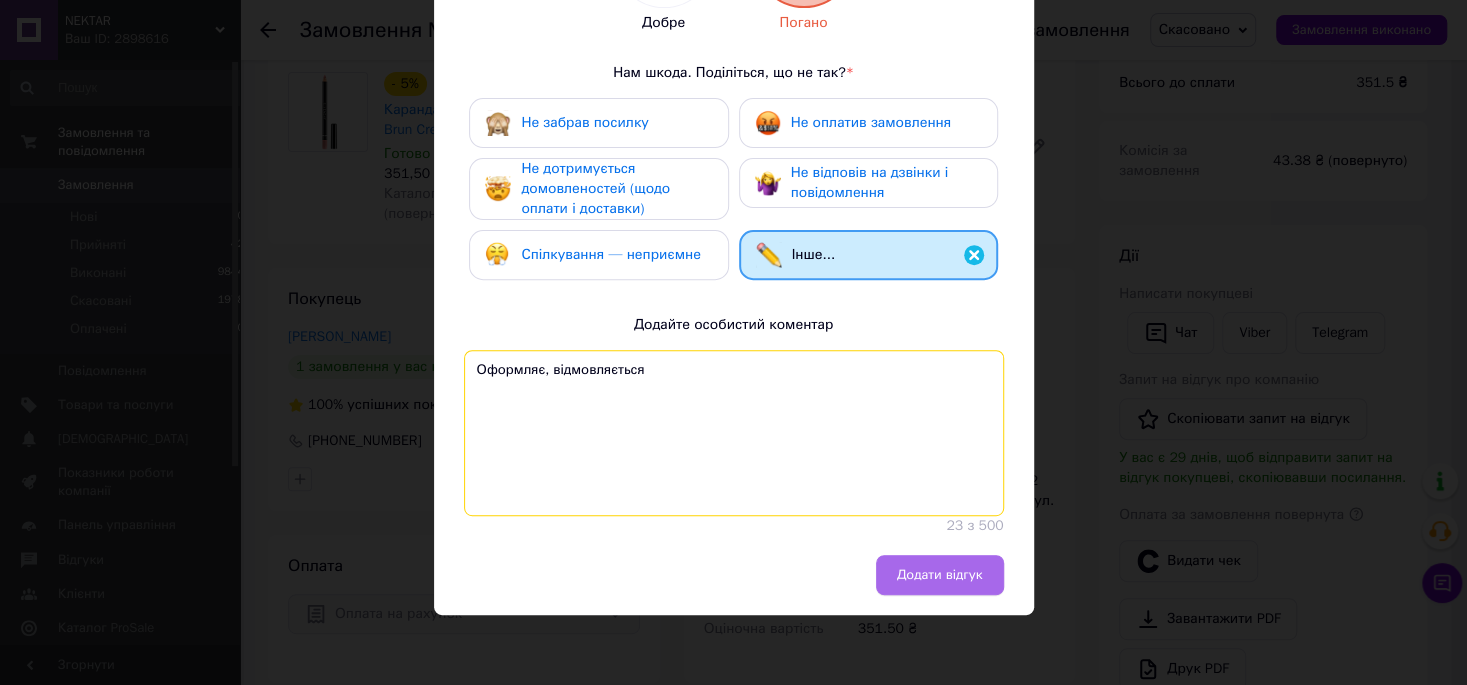 type on "Оформляє, відмовляється" 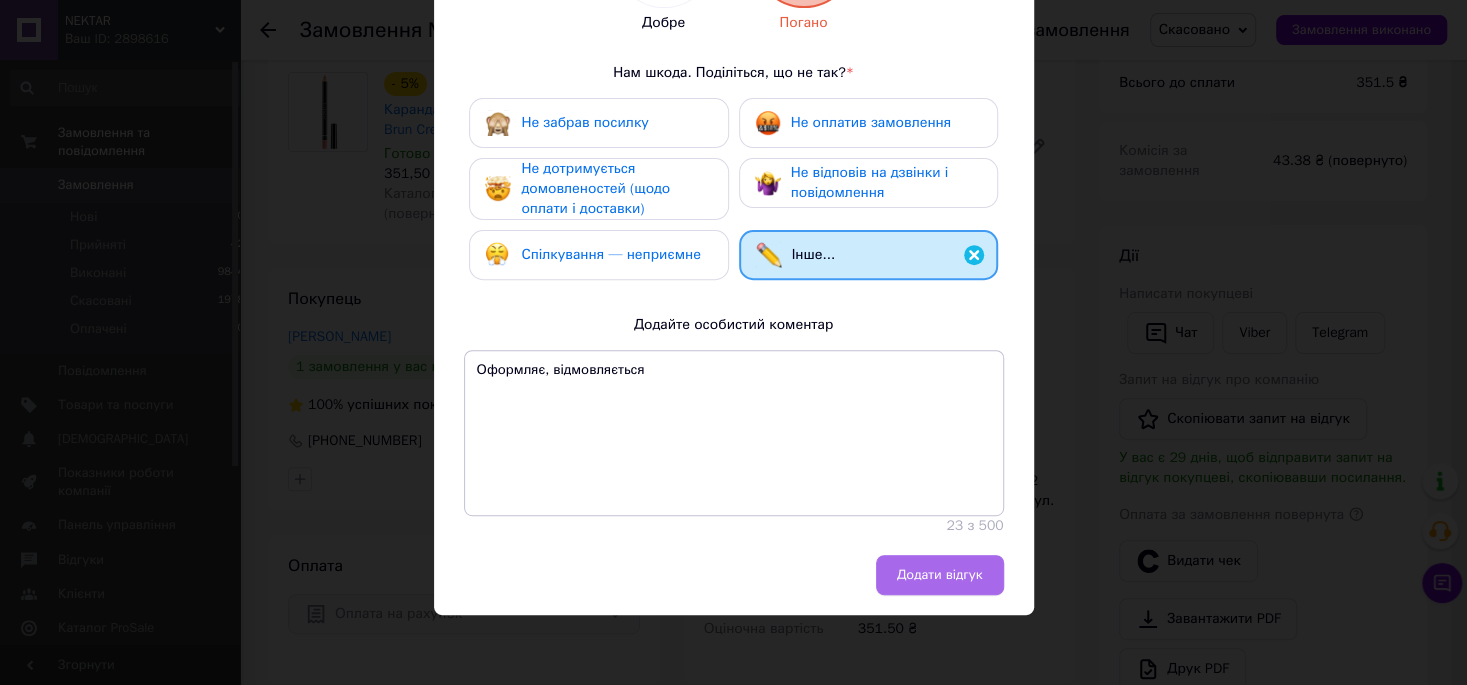 click on "Додати відгук" at bounding box center (940, 575) 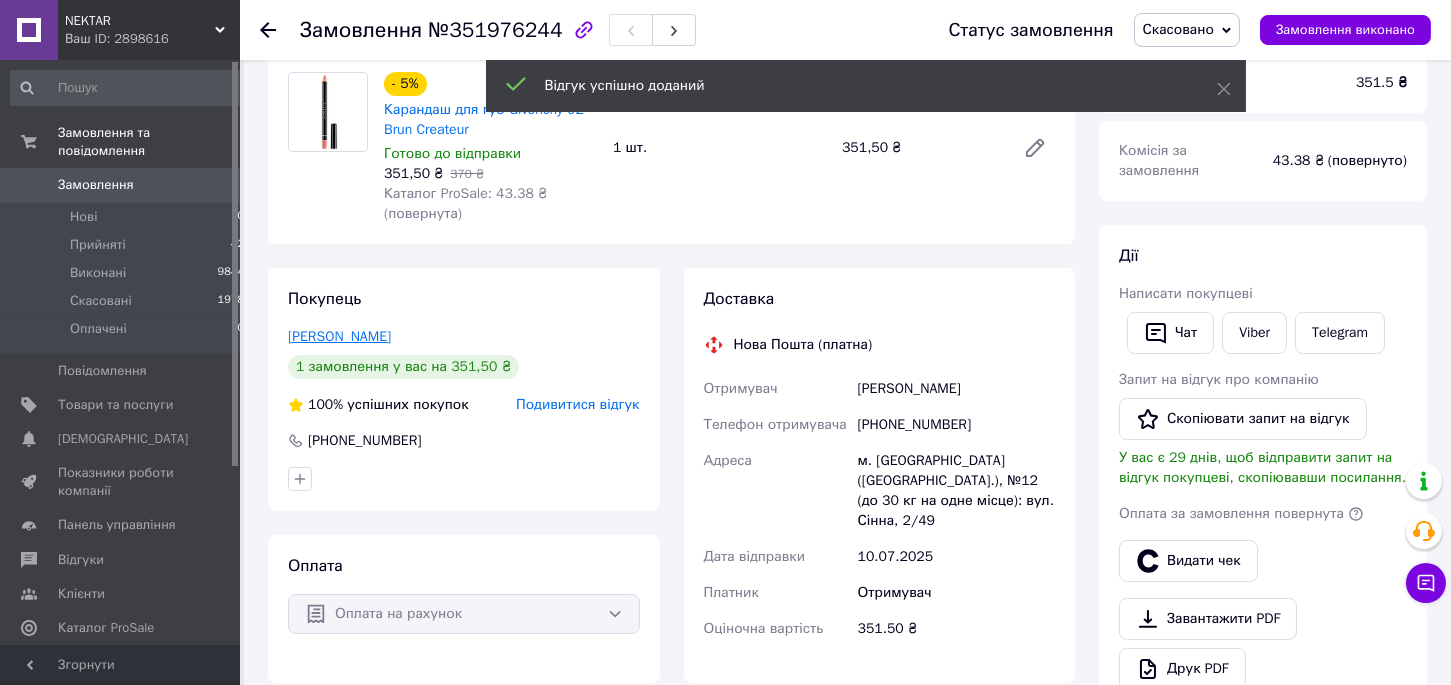 click on "[PERSON_NAME]" at bounding box center (339, 336) 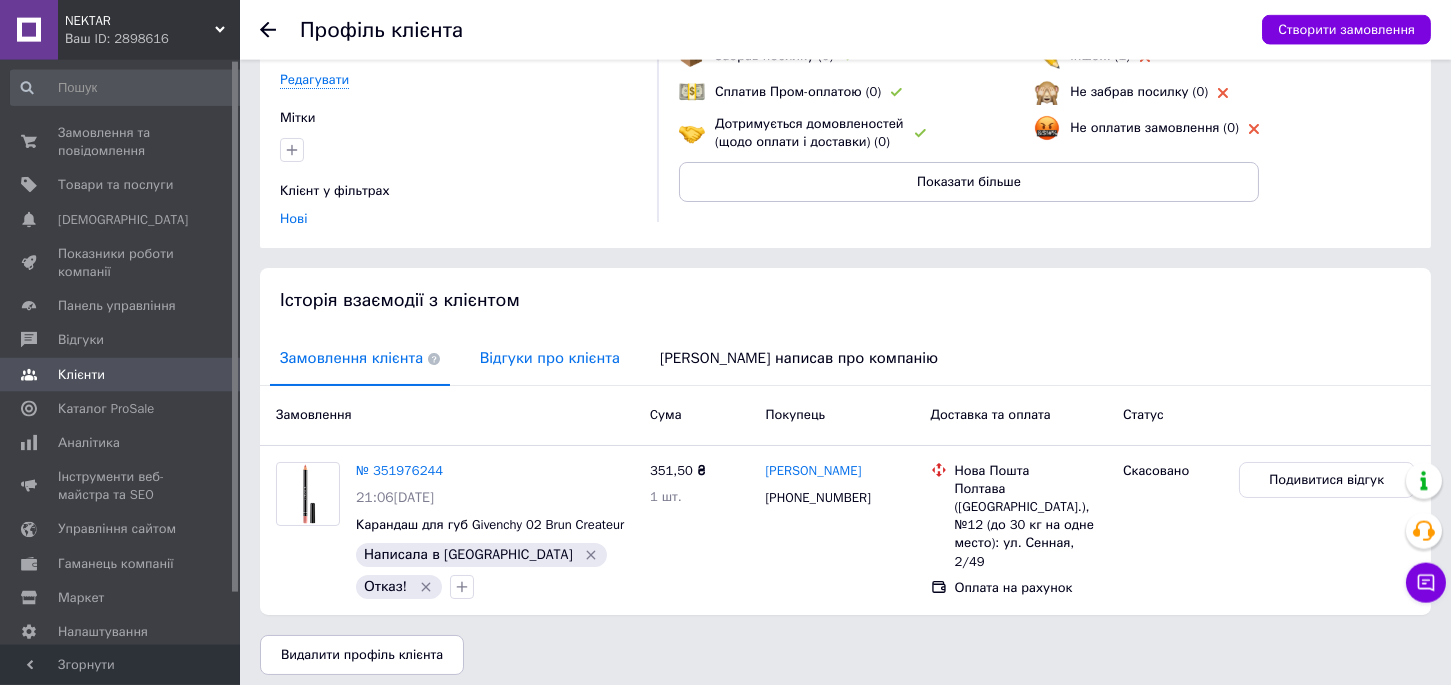 scroll, scrollTop: 204, scrollLeft: 0, axis: vertical 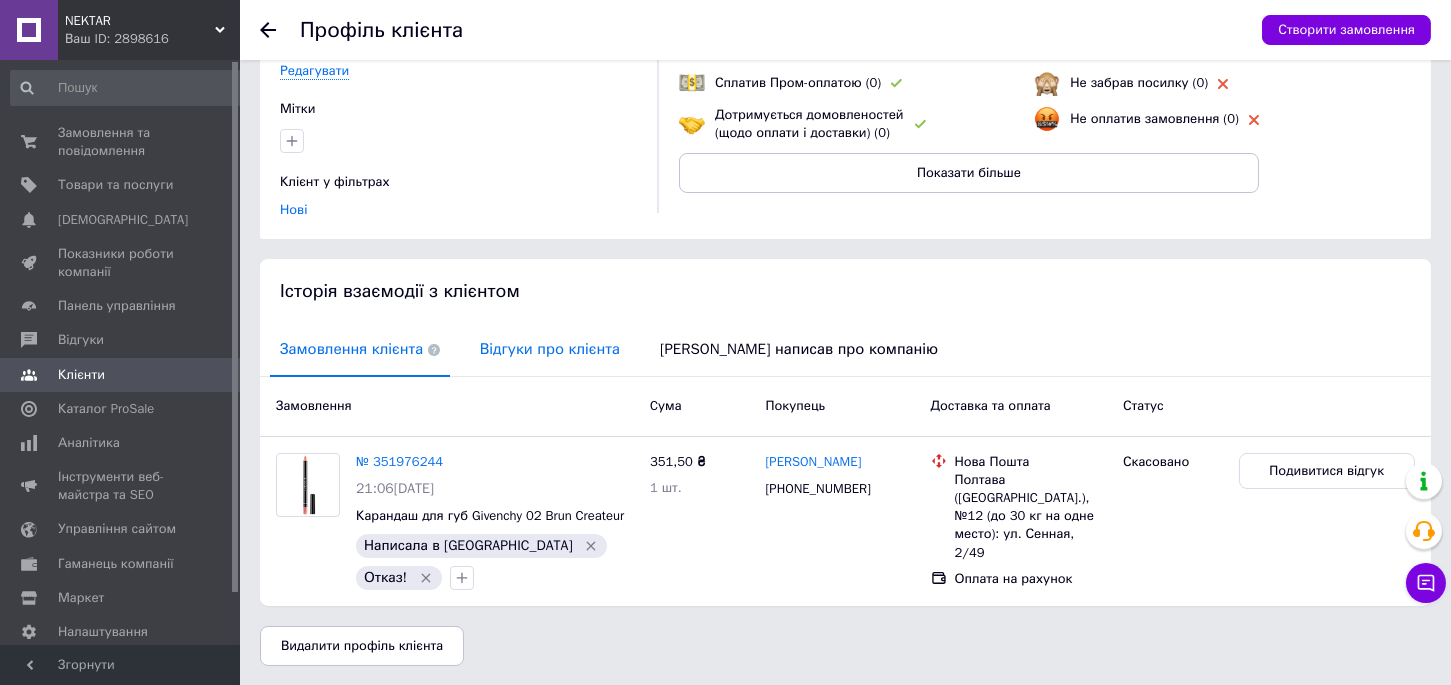 click on "Відгуки про клієнта" at bounding box center (550, 349) 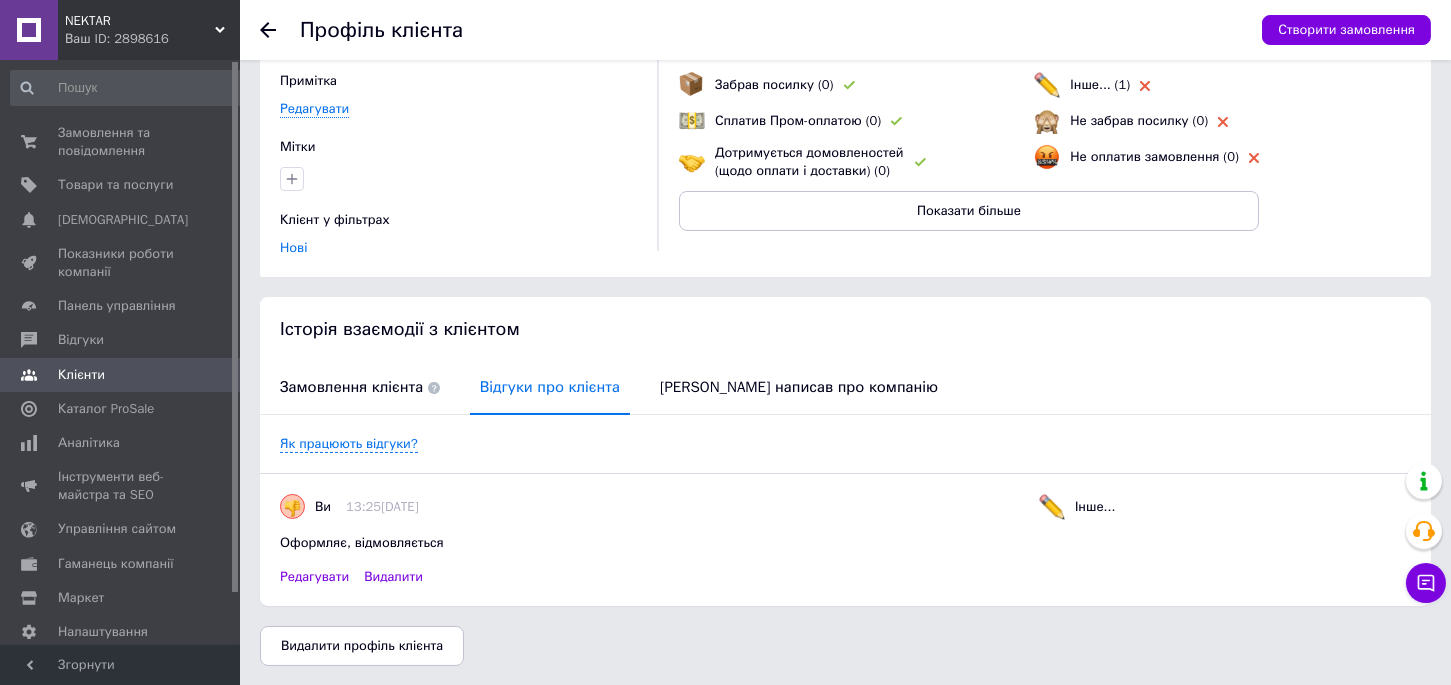 scroll, scrollTop: 0, scrollLeft: 0, axis: both 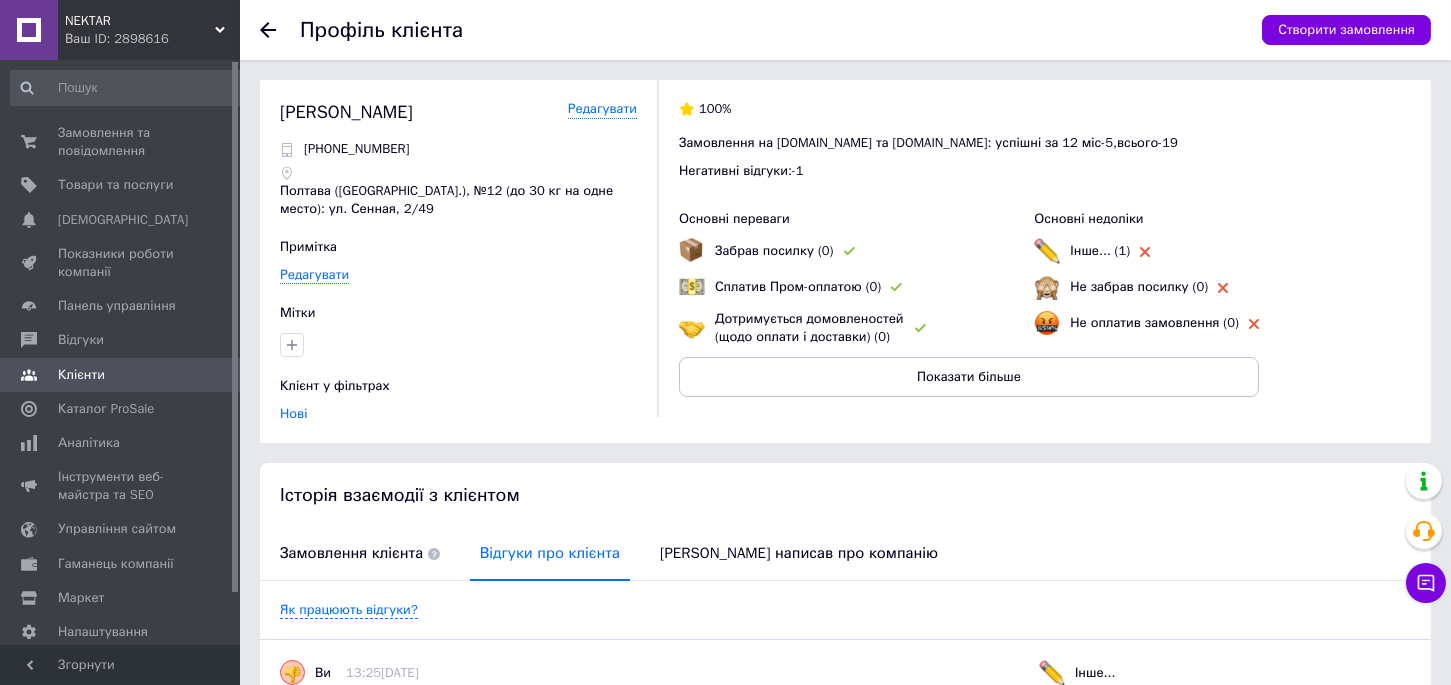 click 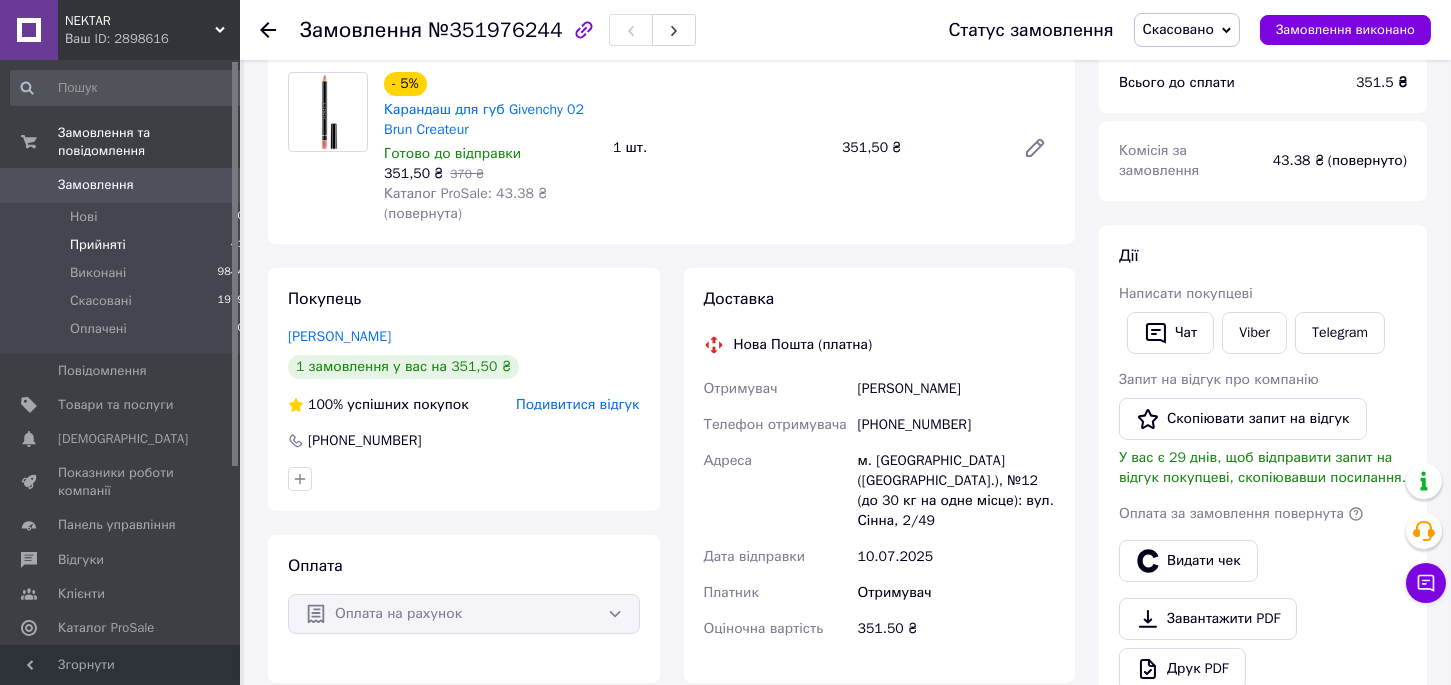click on "Прийняті" at bounding box center [98, 245] 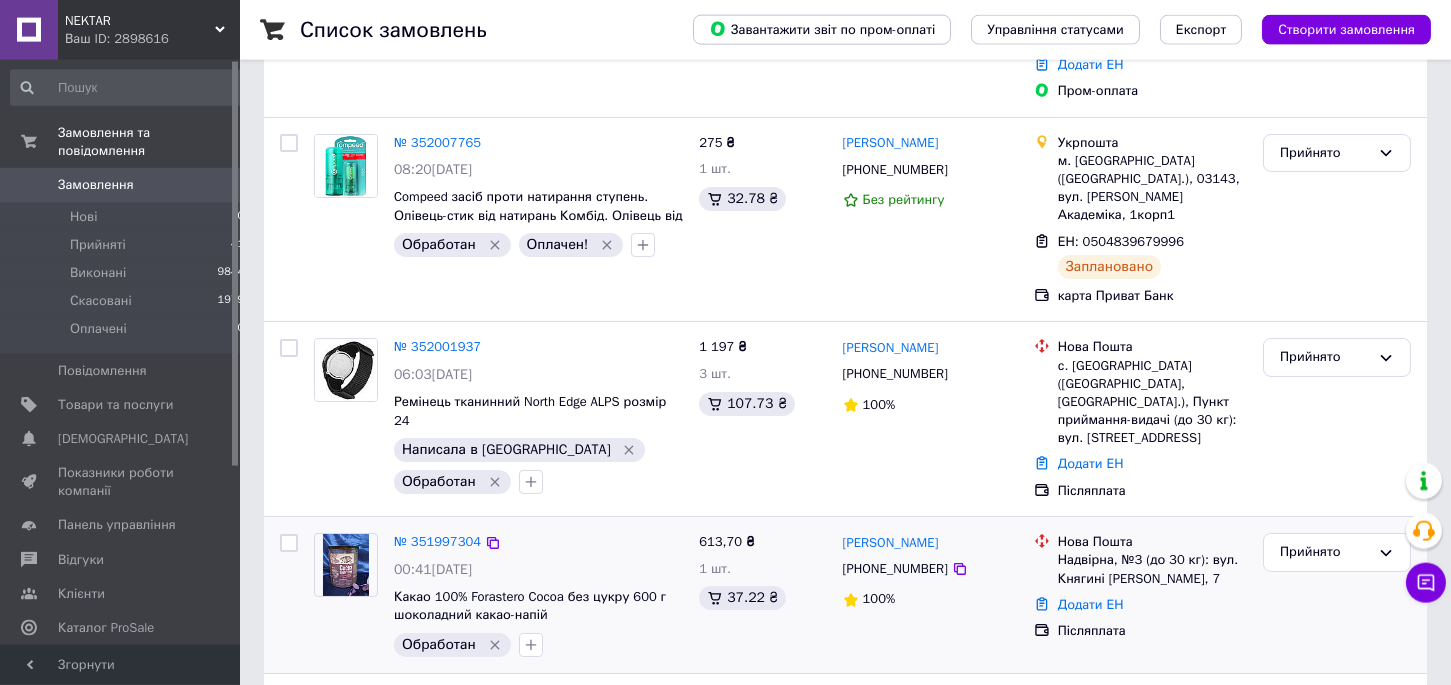 scroll, scrollTop: 366, scrollLeft: 0, axis: vertical 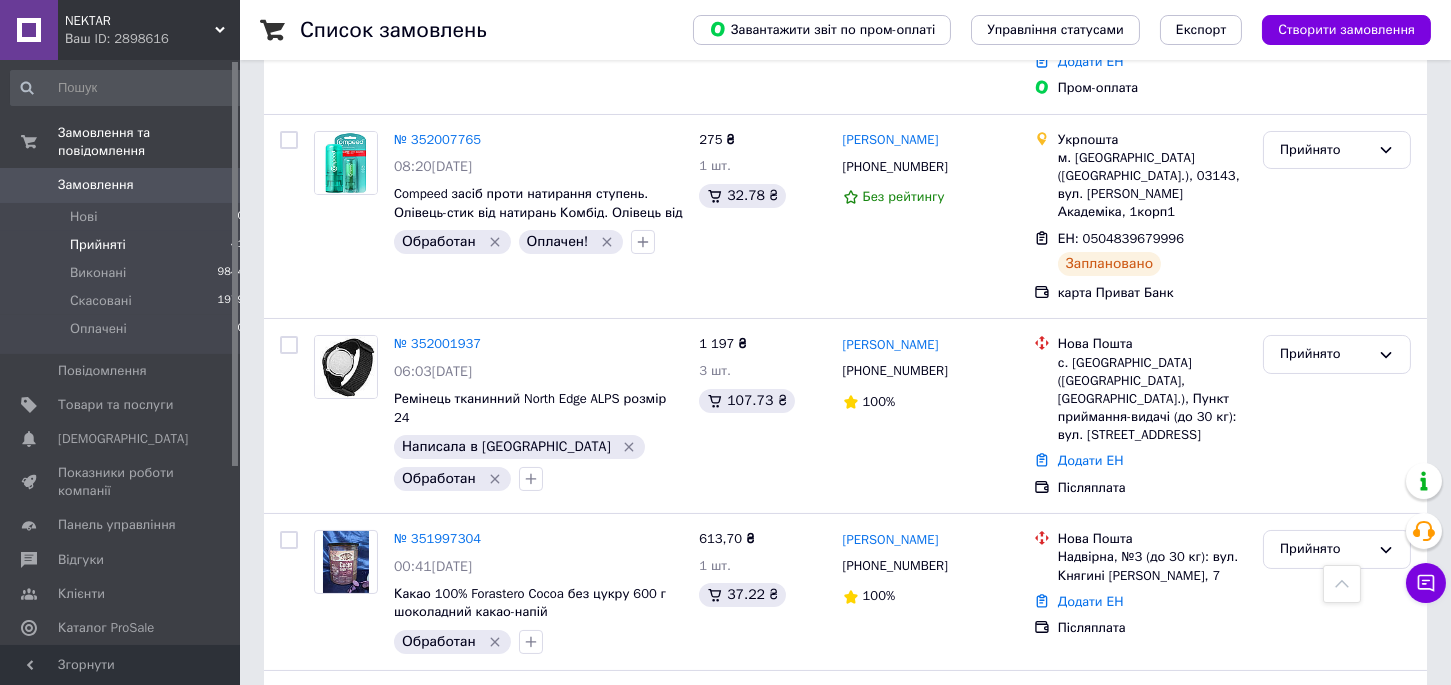 click on "Прийняті" at bounding box center [98, 245] 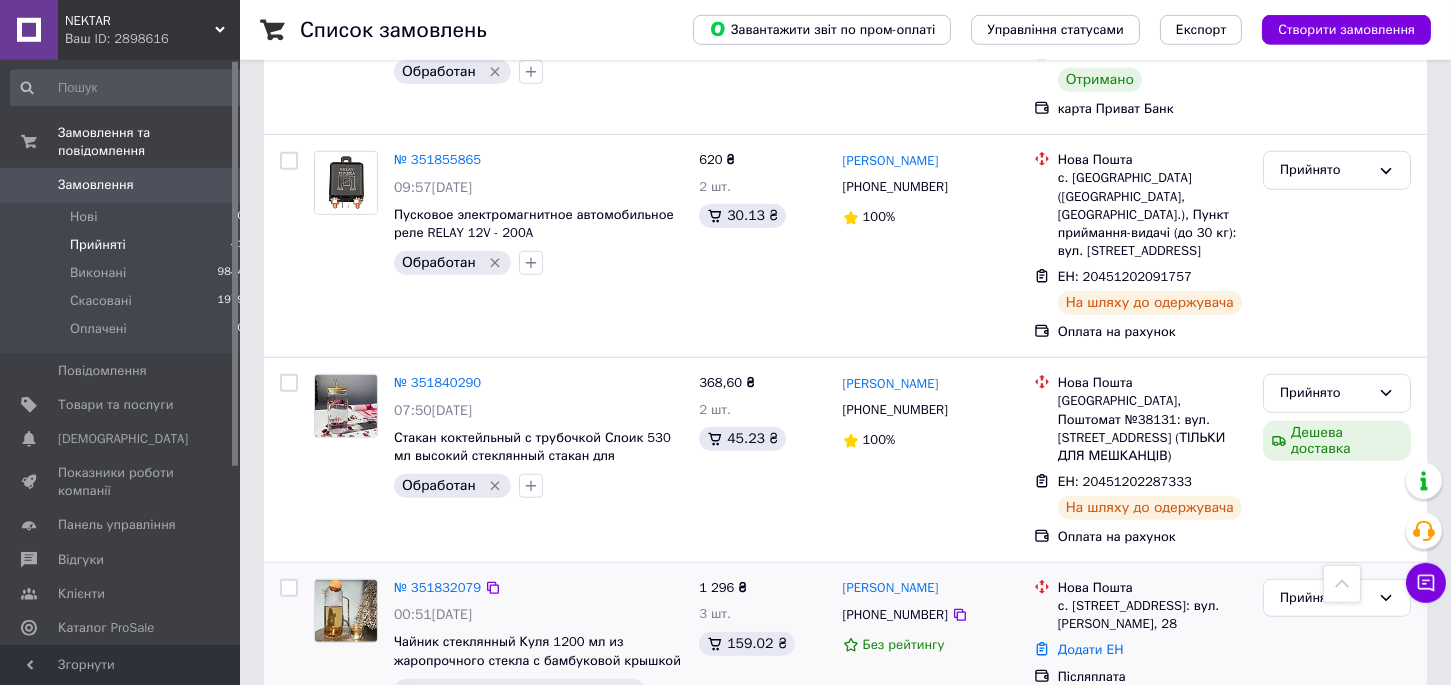 scroll, scrollTop: 3666, scrollLeft: 0, axis: vertical 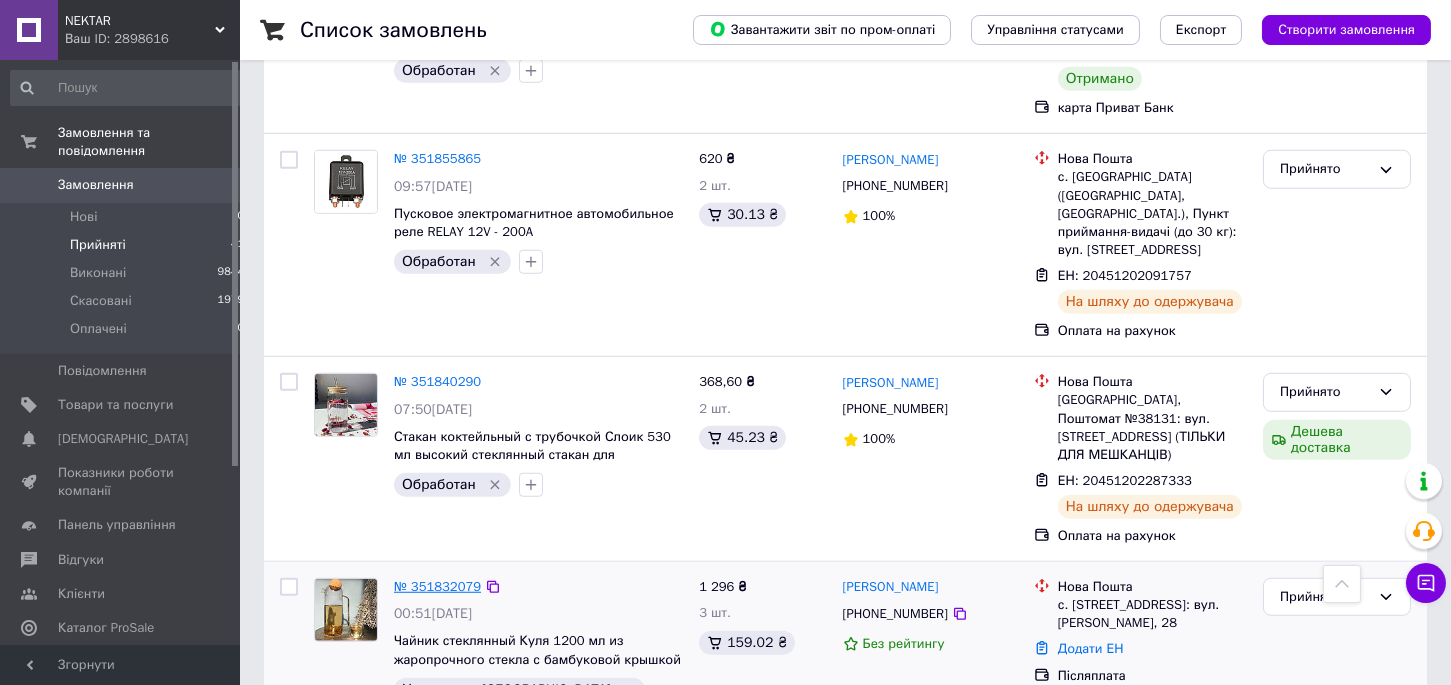 click on "№ 351832079" at bounding box center (437, 586) 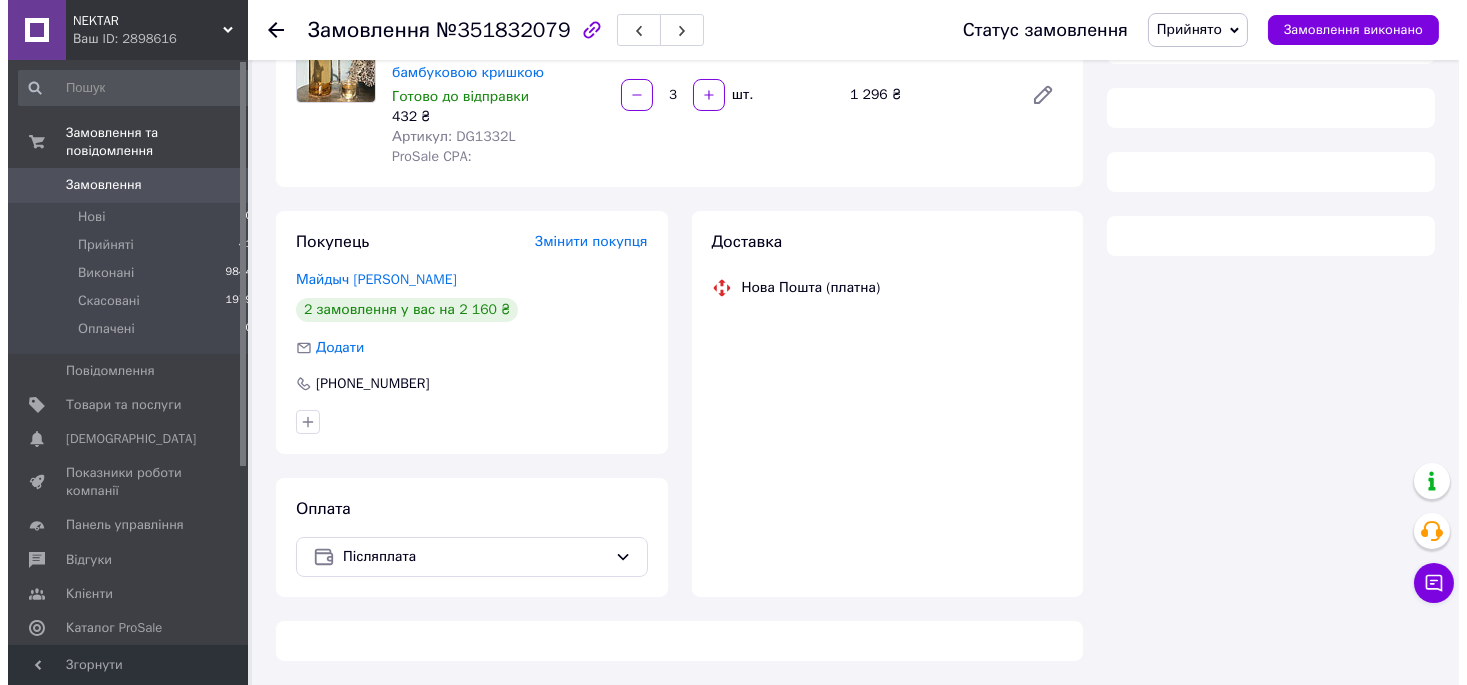 scroll, scrollTop: 208, scrollLeft: 0, axis: vertical 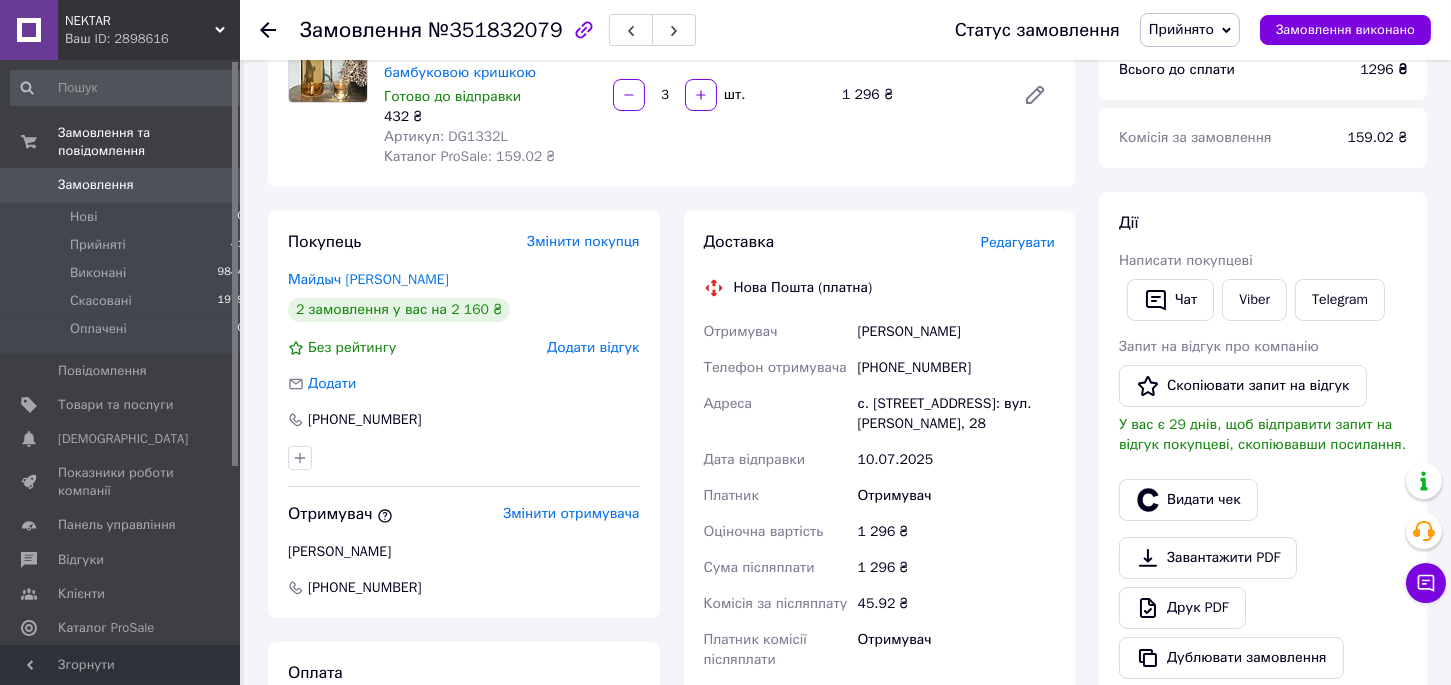 click on "Редагувати" at bounding box center (1018, 242) 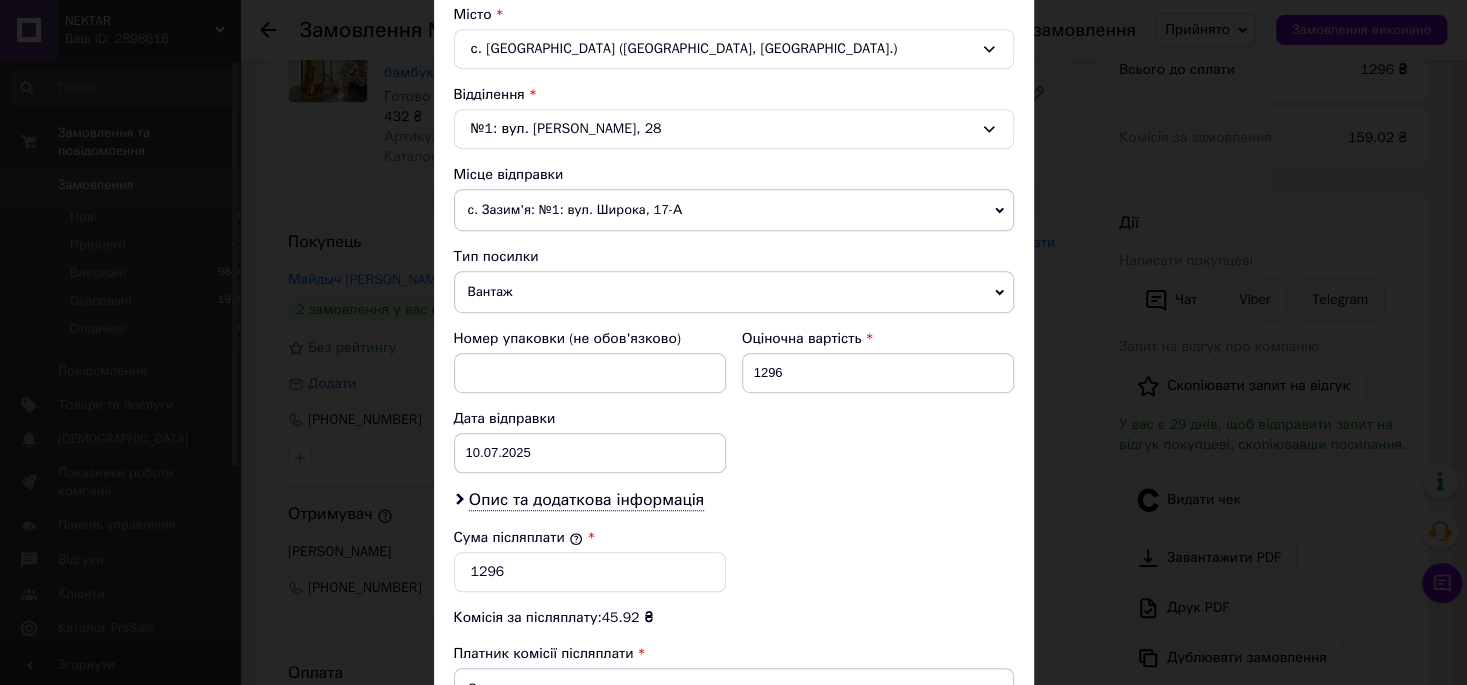 scroll, scrollTop: 733, scrollLeft: 0, axis: vertical 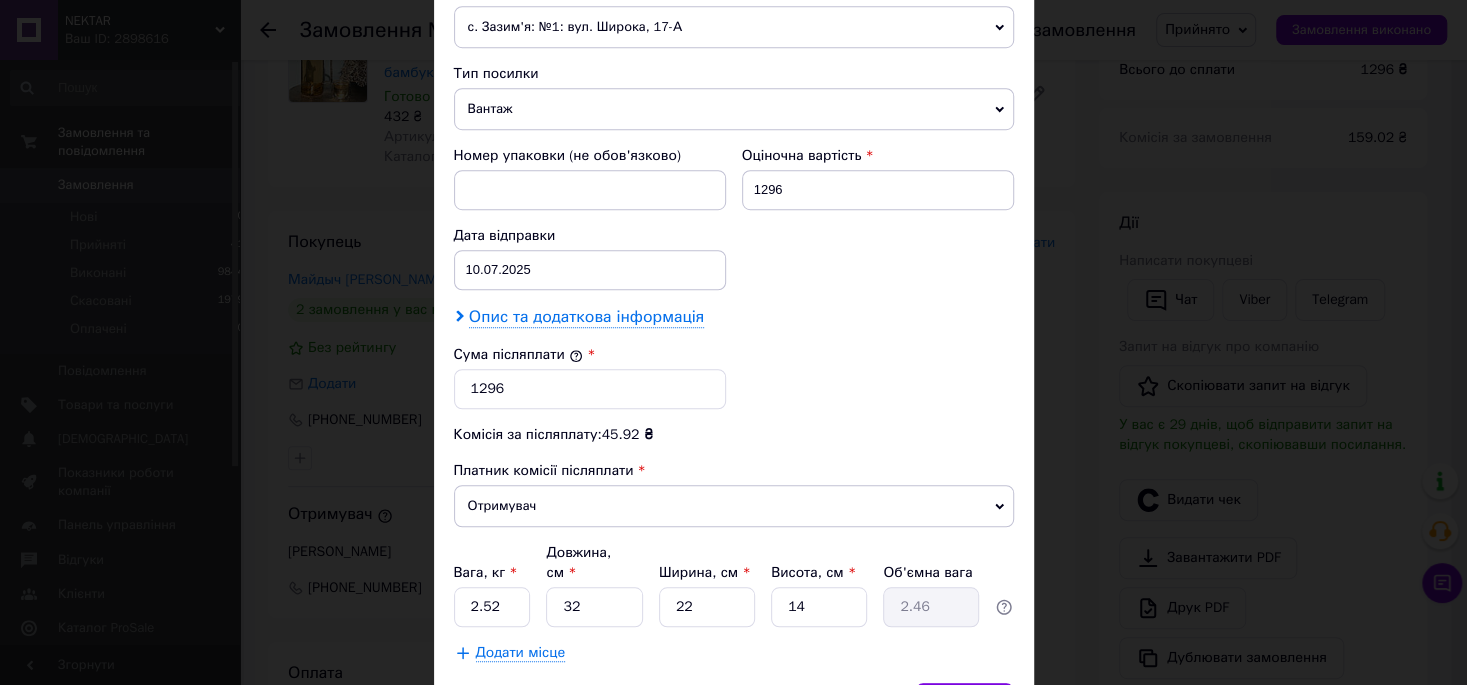 click on "Опис та додаткова інформація" at bounding box center [586, 317] 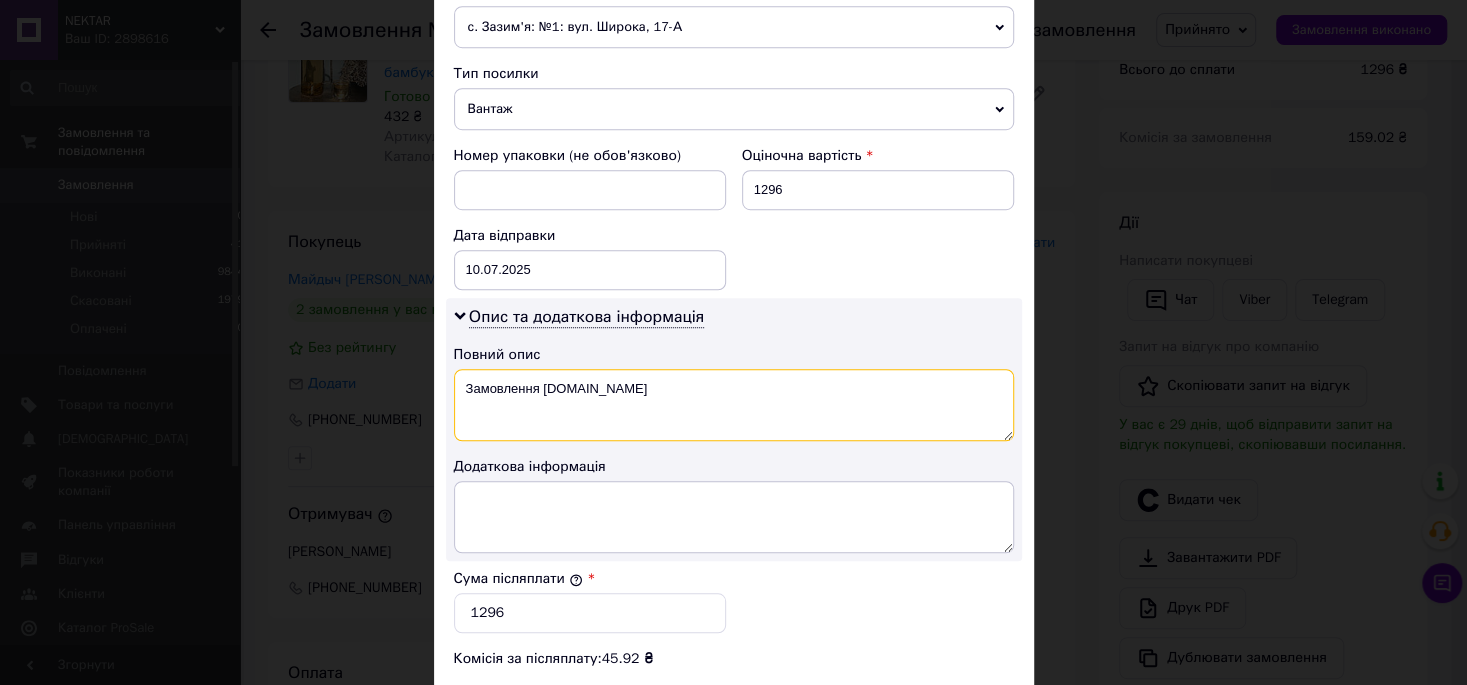 click on "Замовлення [DOMAIN_NAME]" at bounding box center [734, 405] 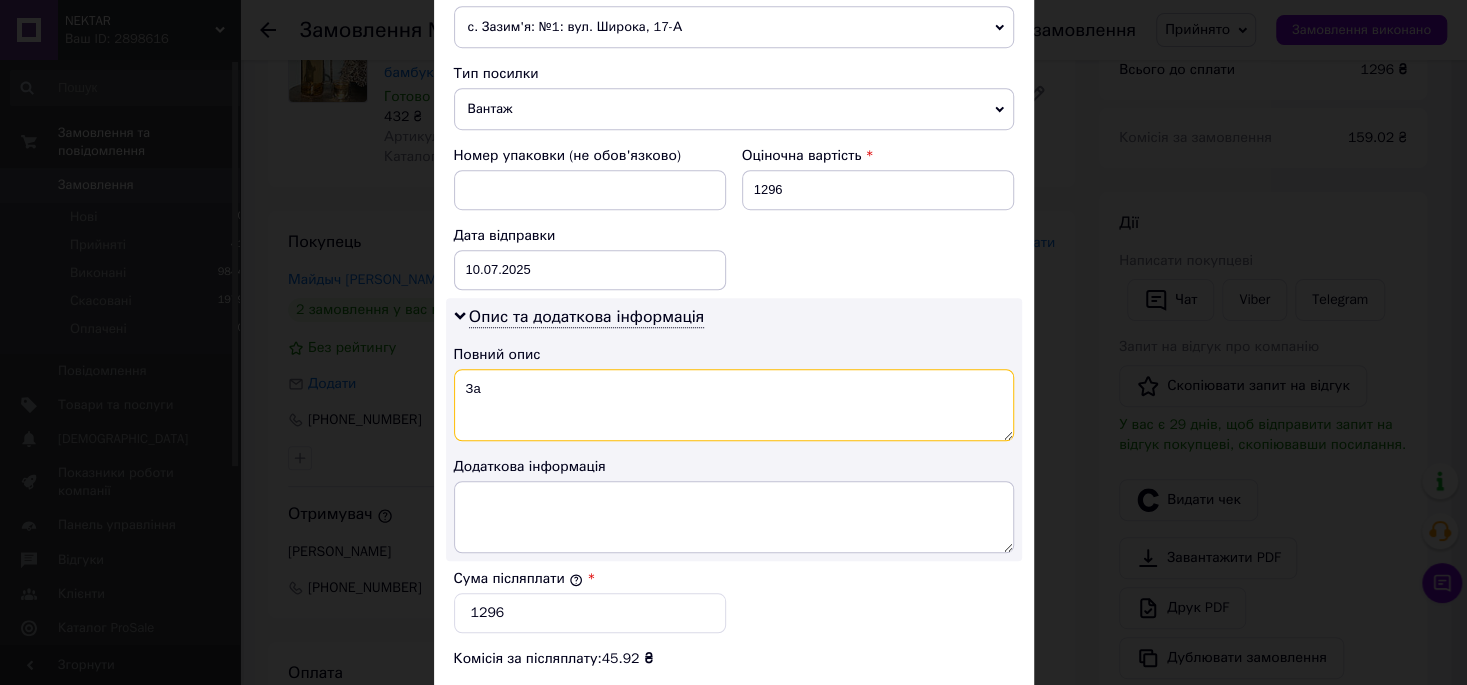 type on "З" 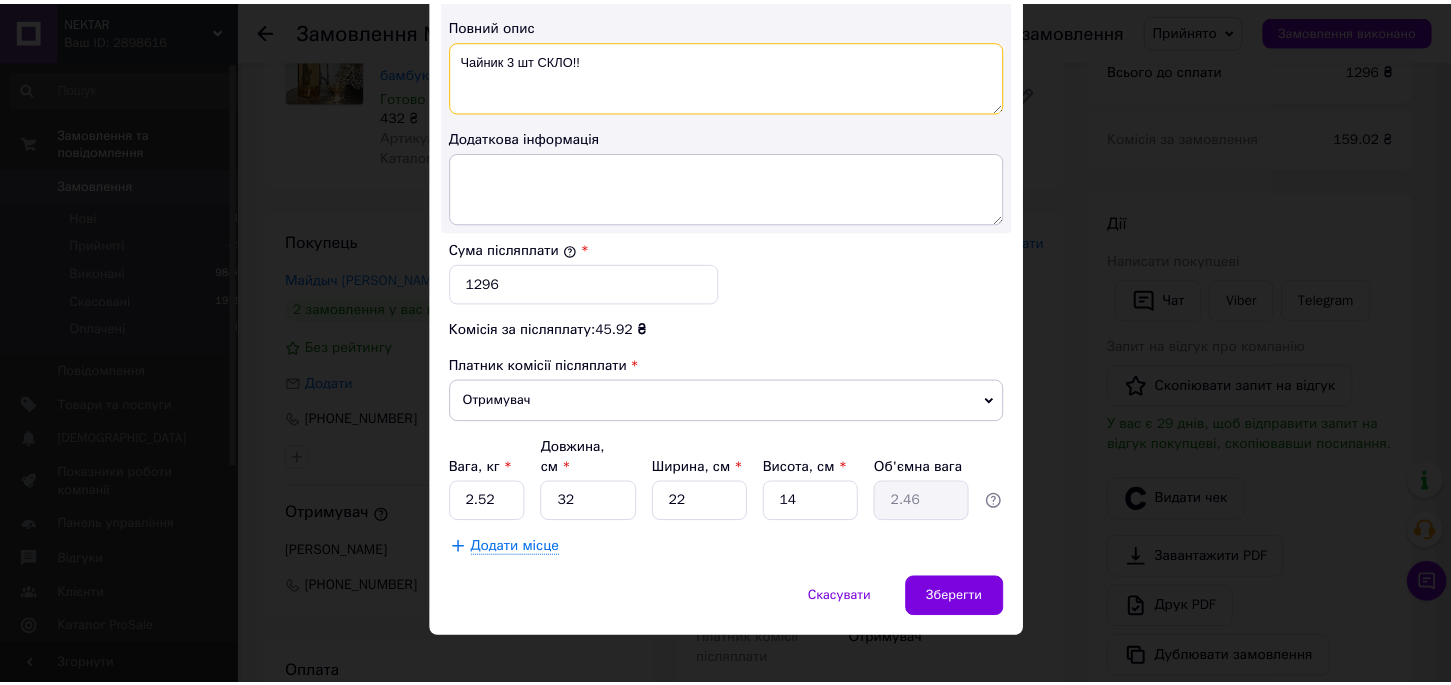 scroll, scrollTop: 1062, scrollLeft: 0, axis: vertical 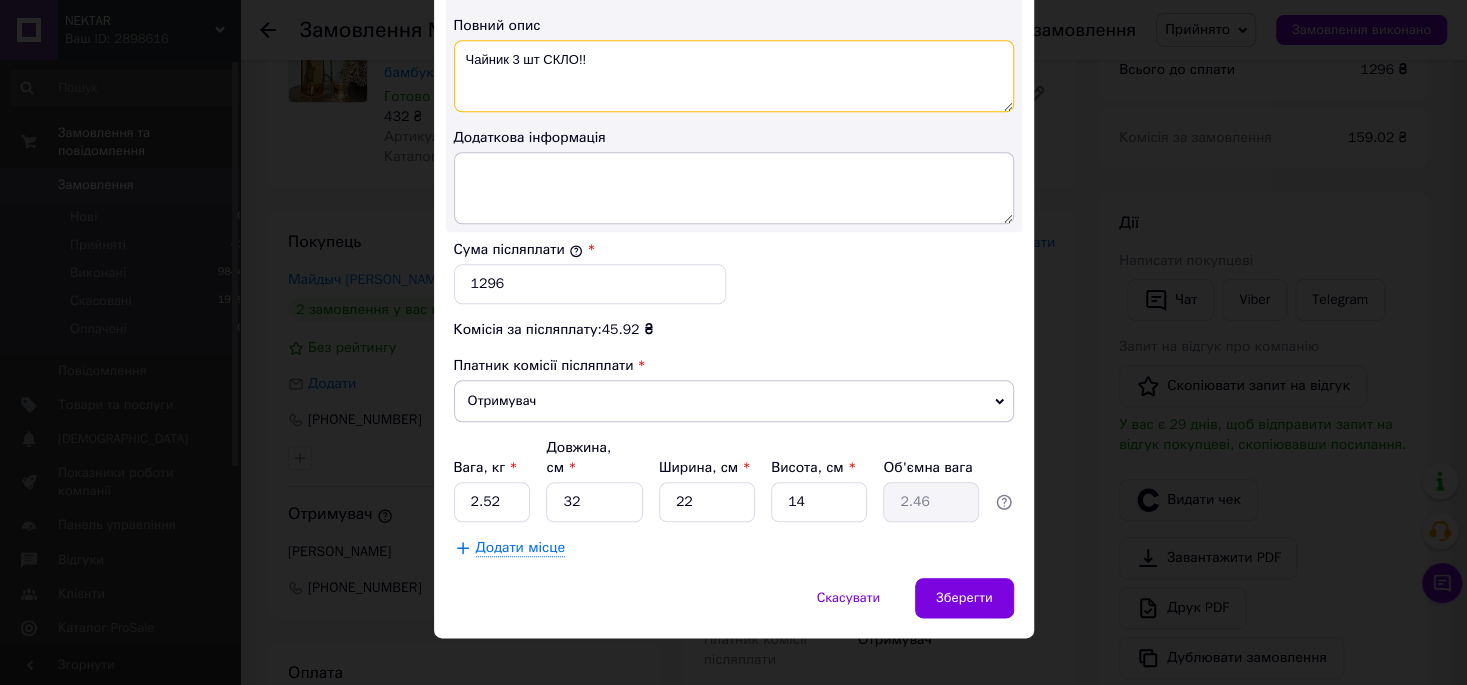 type on "Чайник 3 шт СКЛО!!" 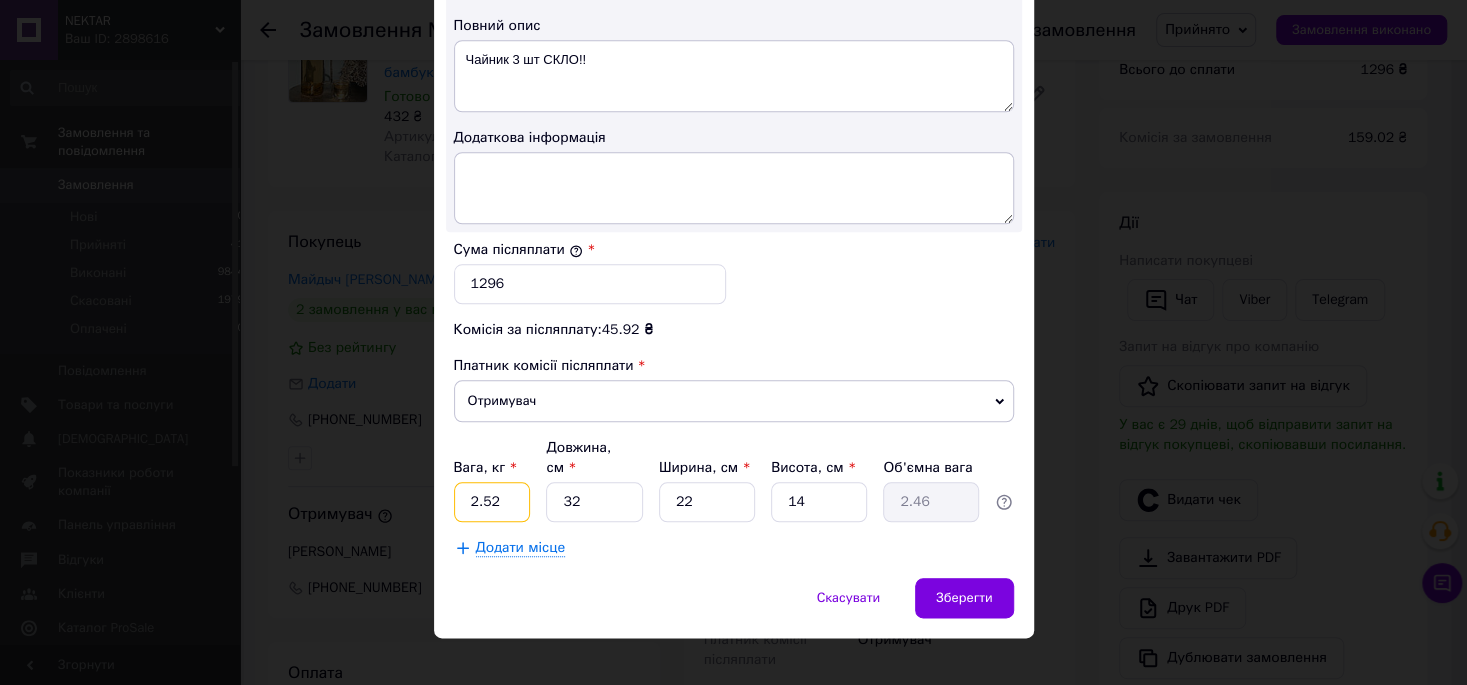 click on "2.52" at bounding box center [492, 502] 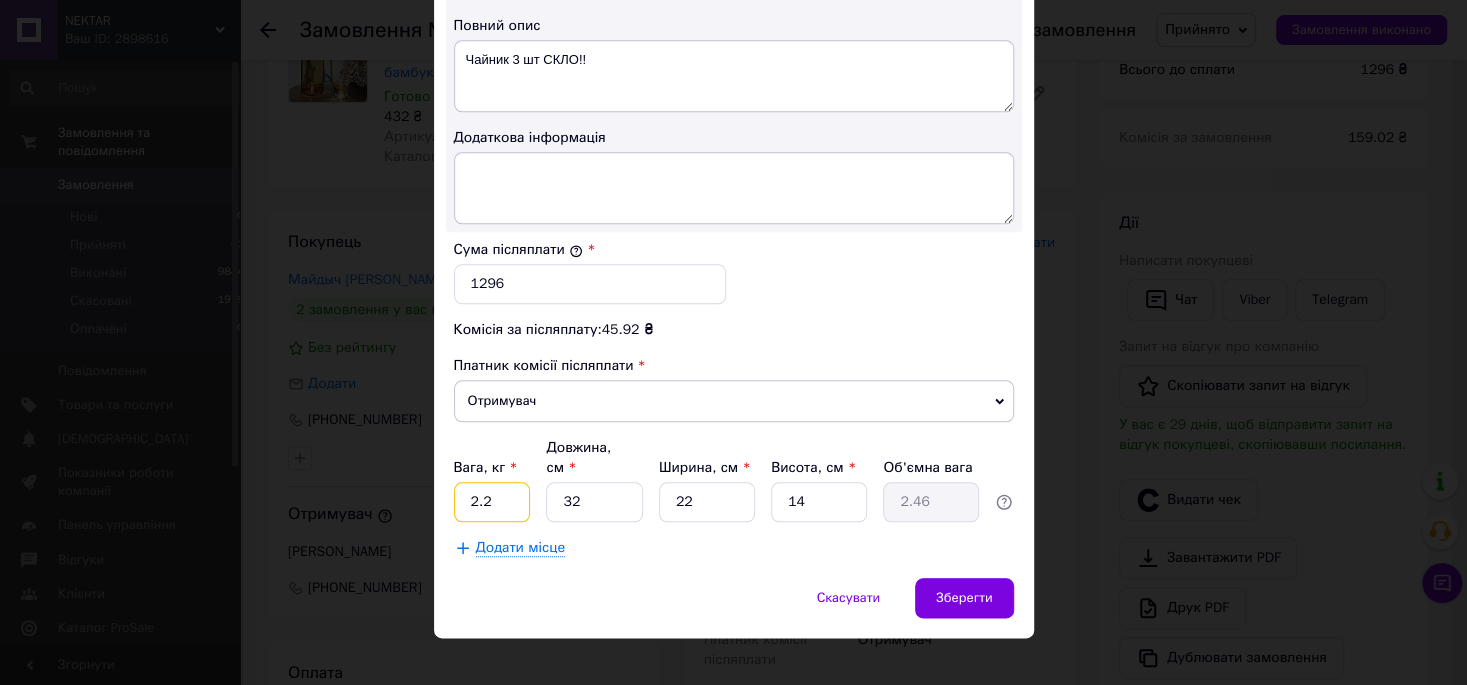 type on "2.2" 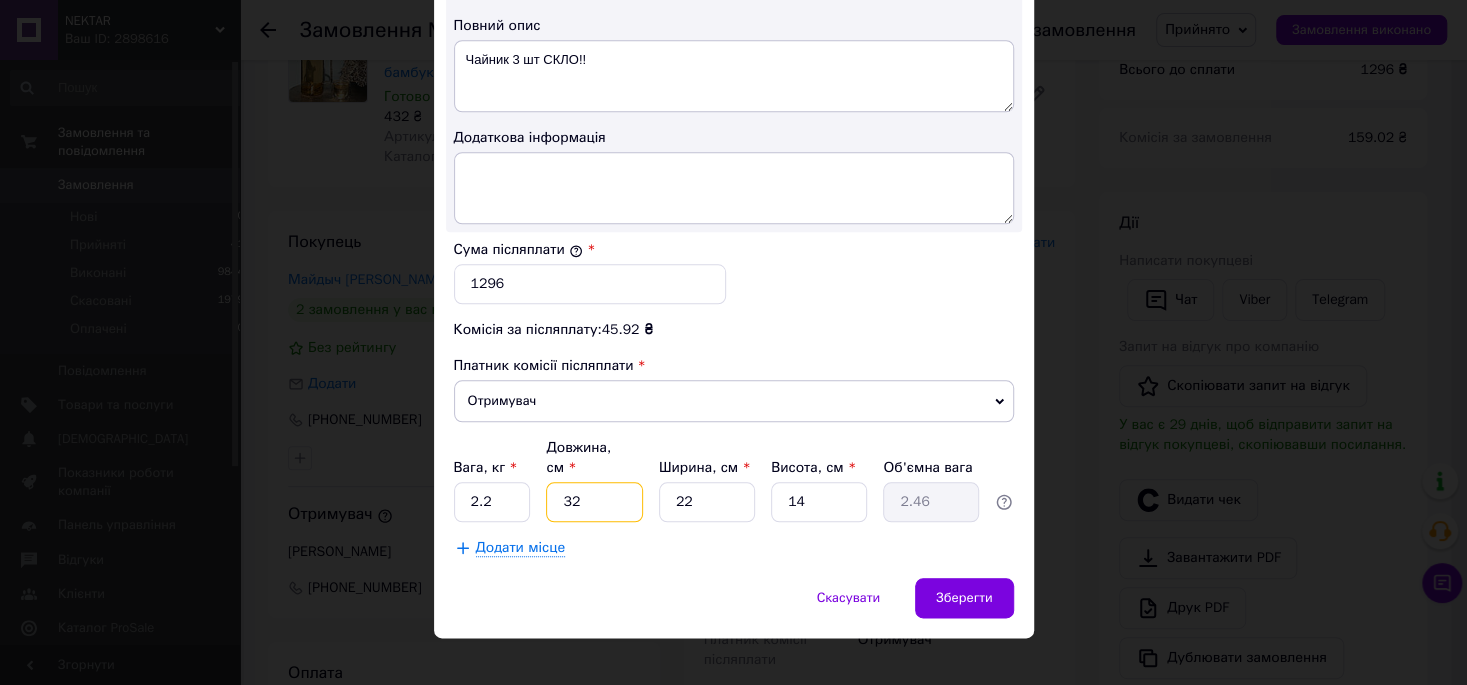 click on "32" at bounding box center (594, 502) 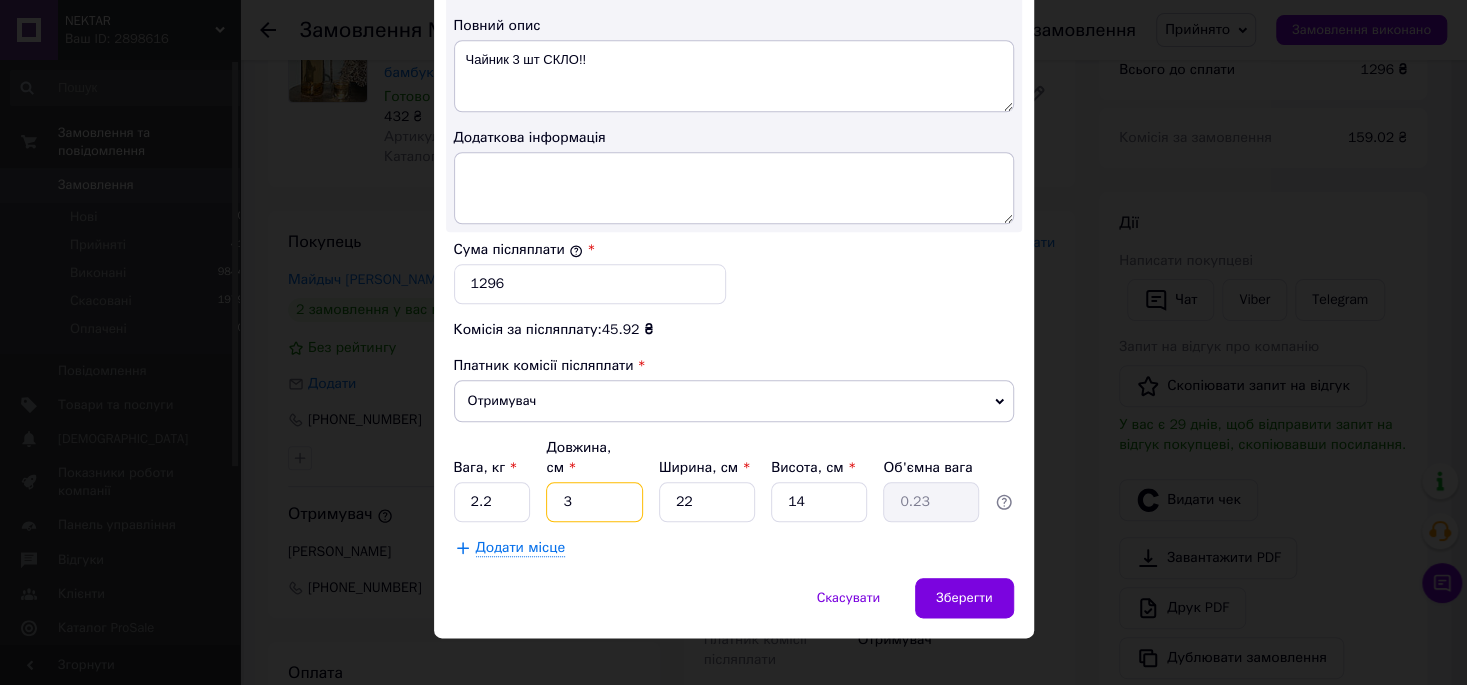 type 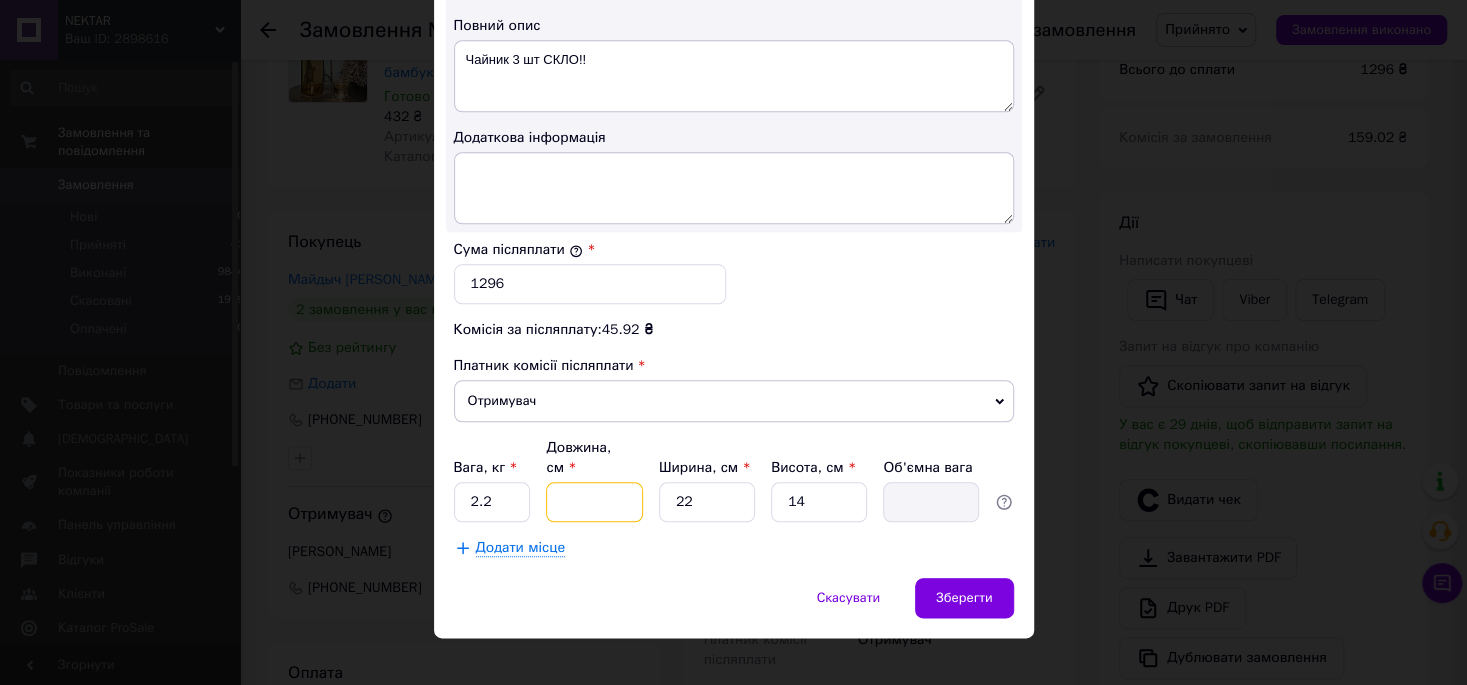 type on "4" 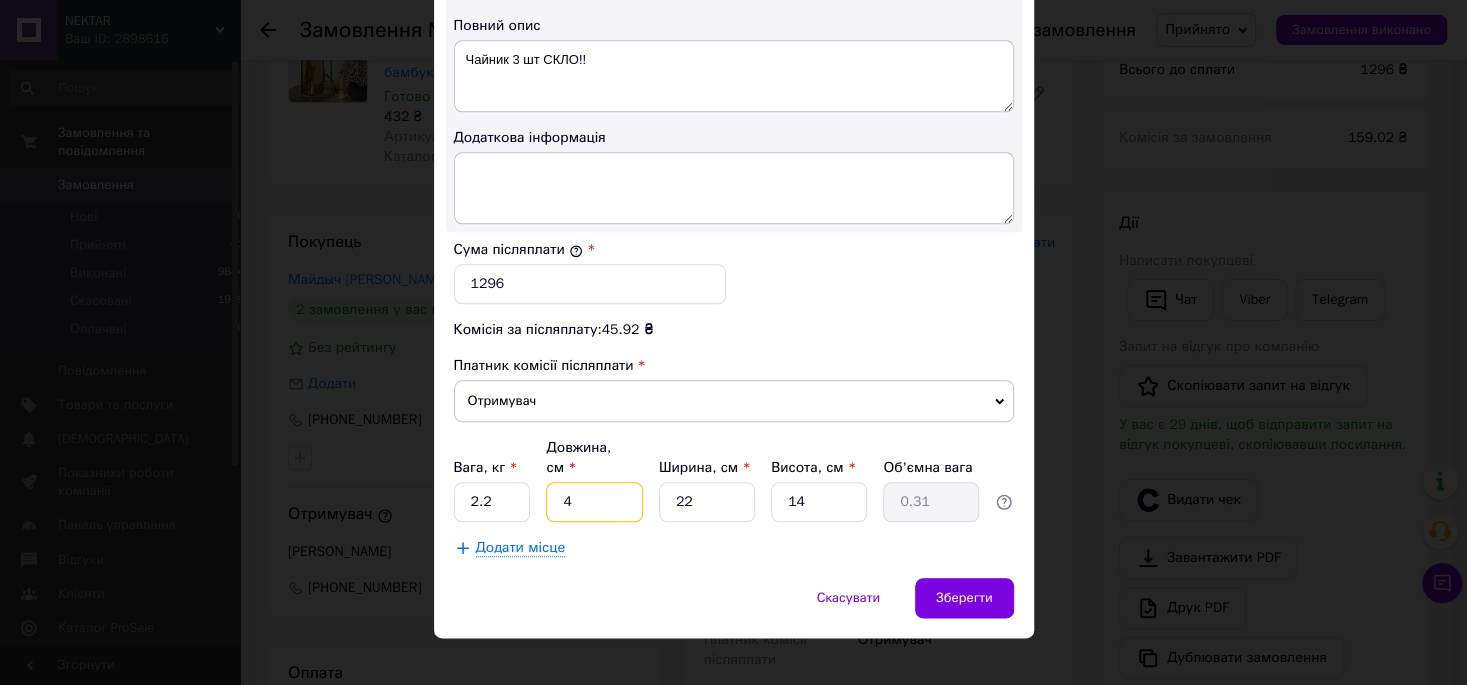 type on "44" 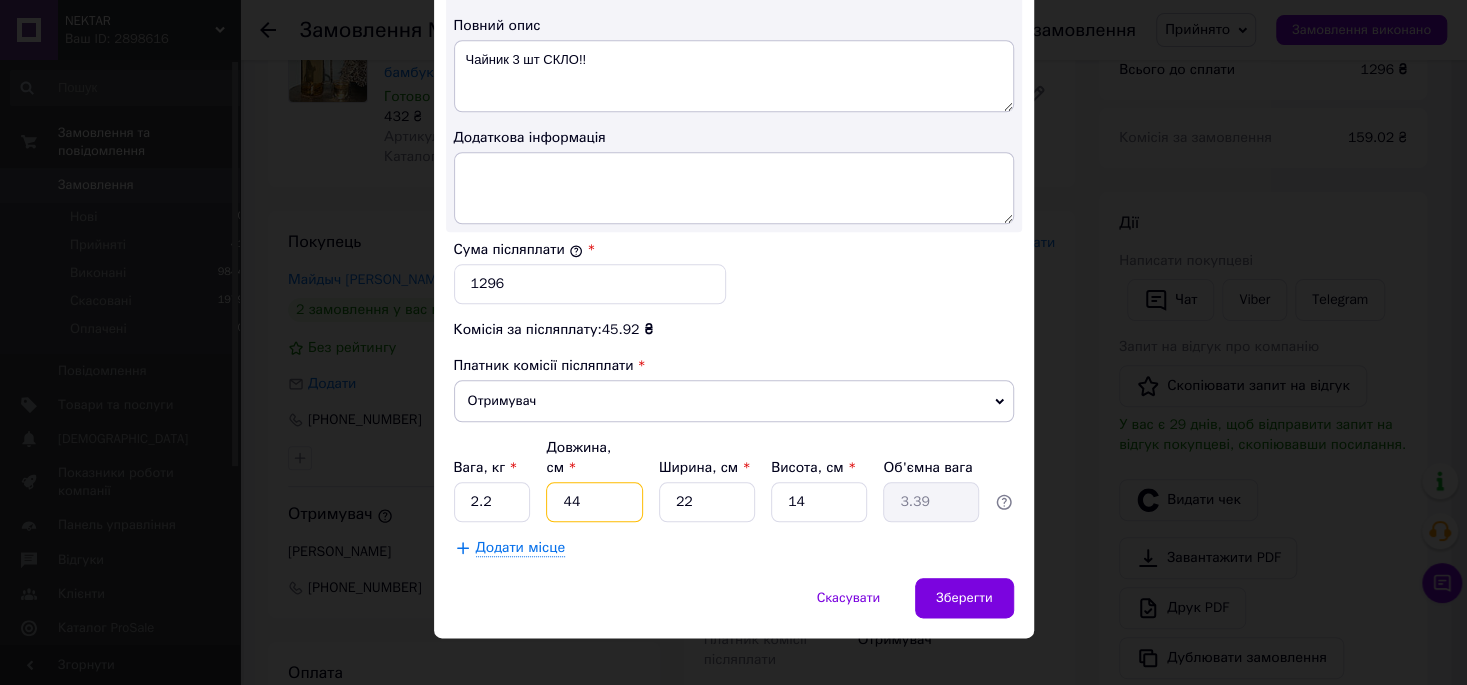 type on "44" 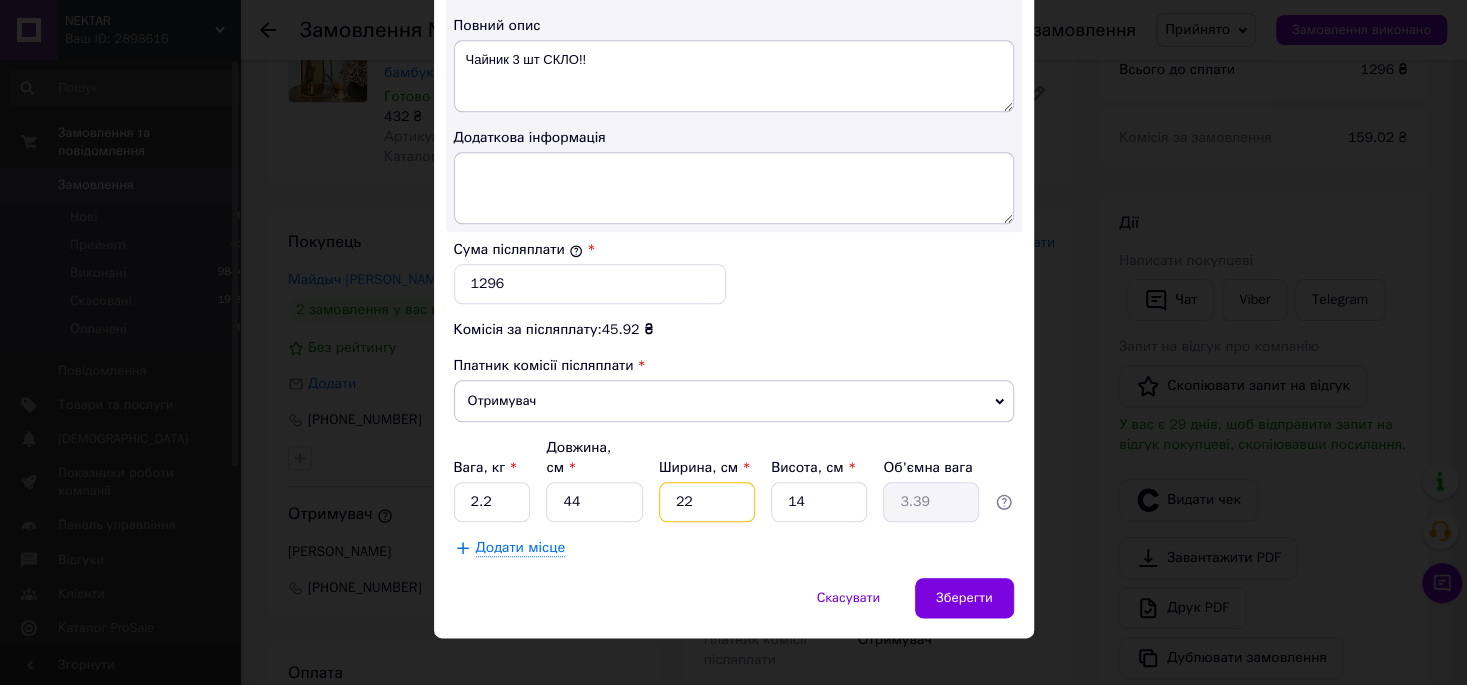 click on "22" at bounding box center [707, 502] 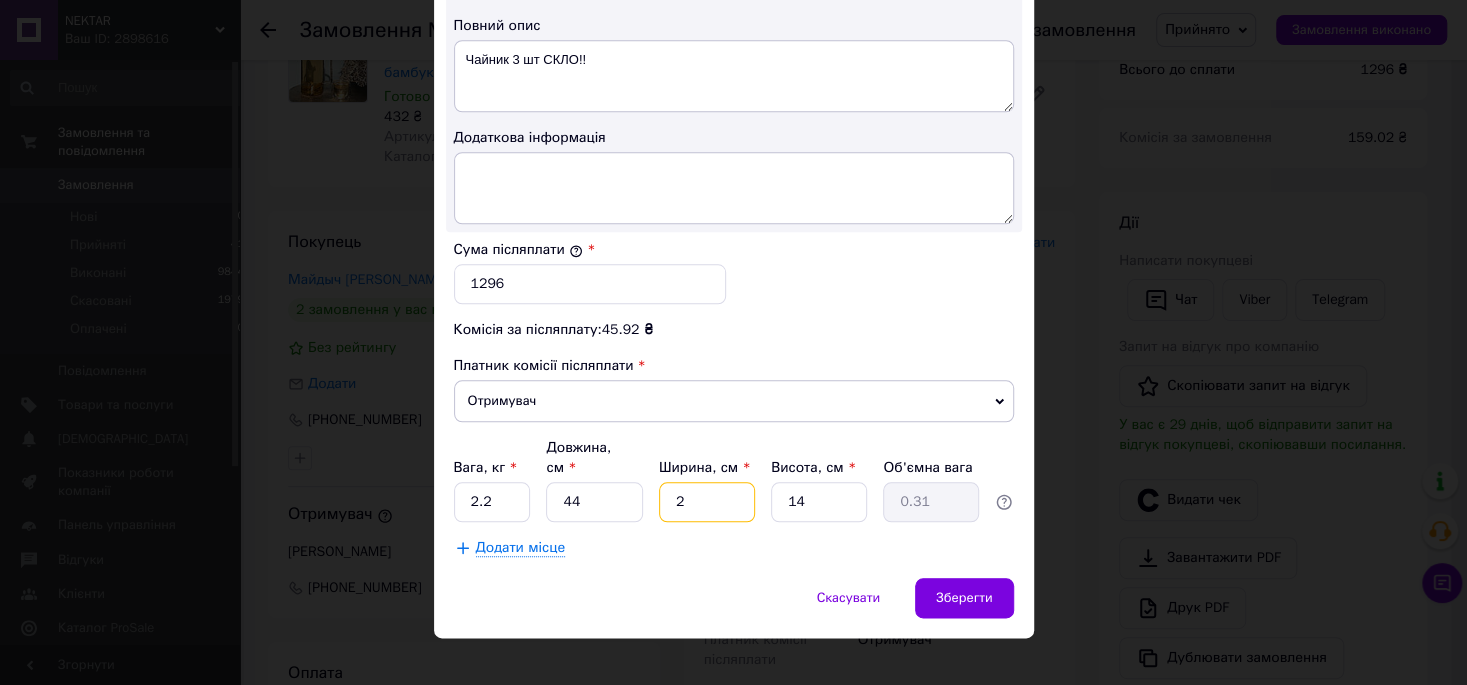 type 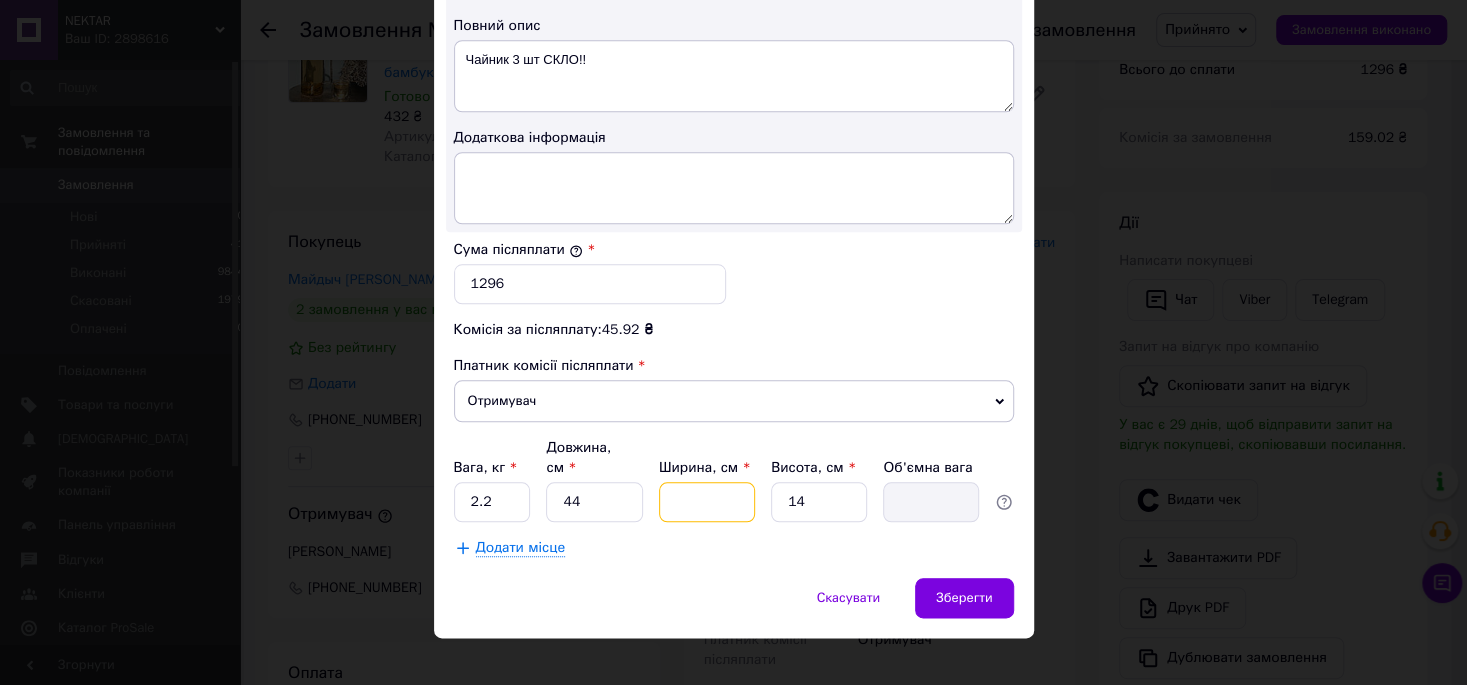 type on "4" 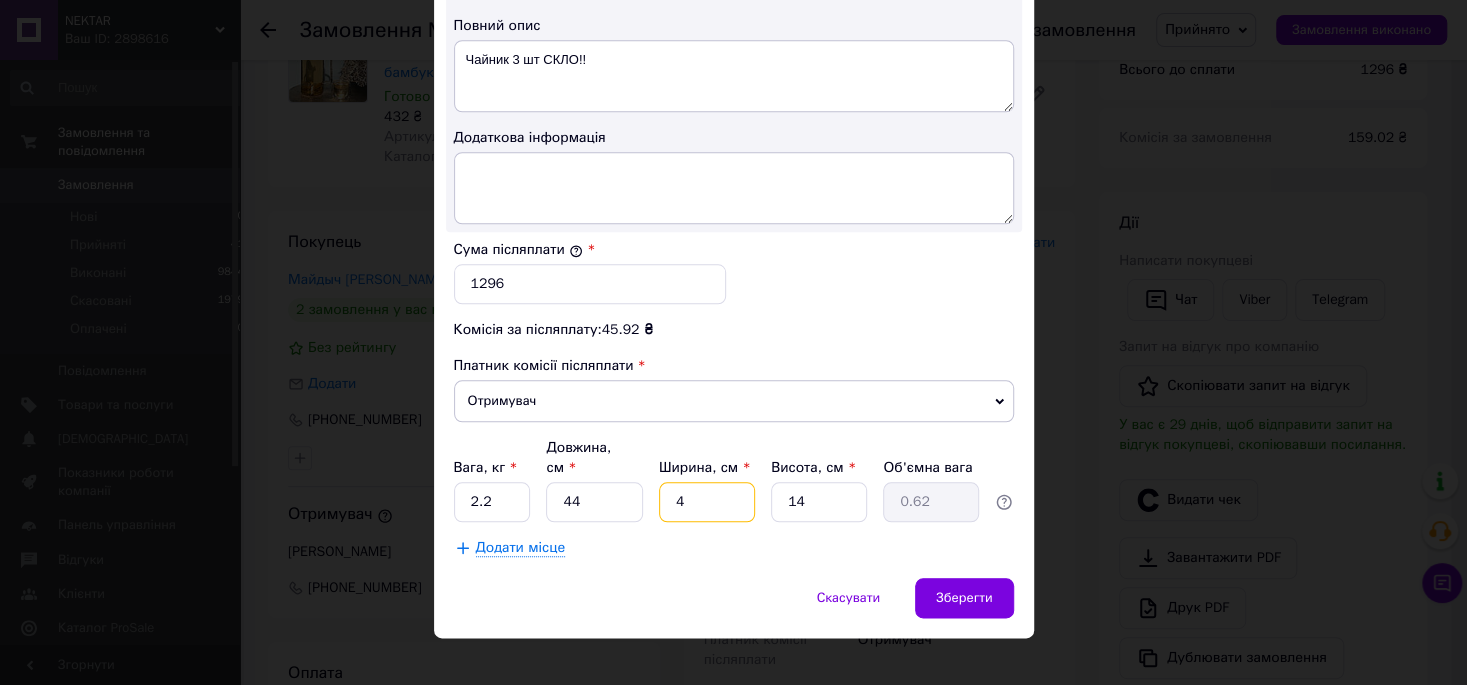 type on "42" 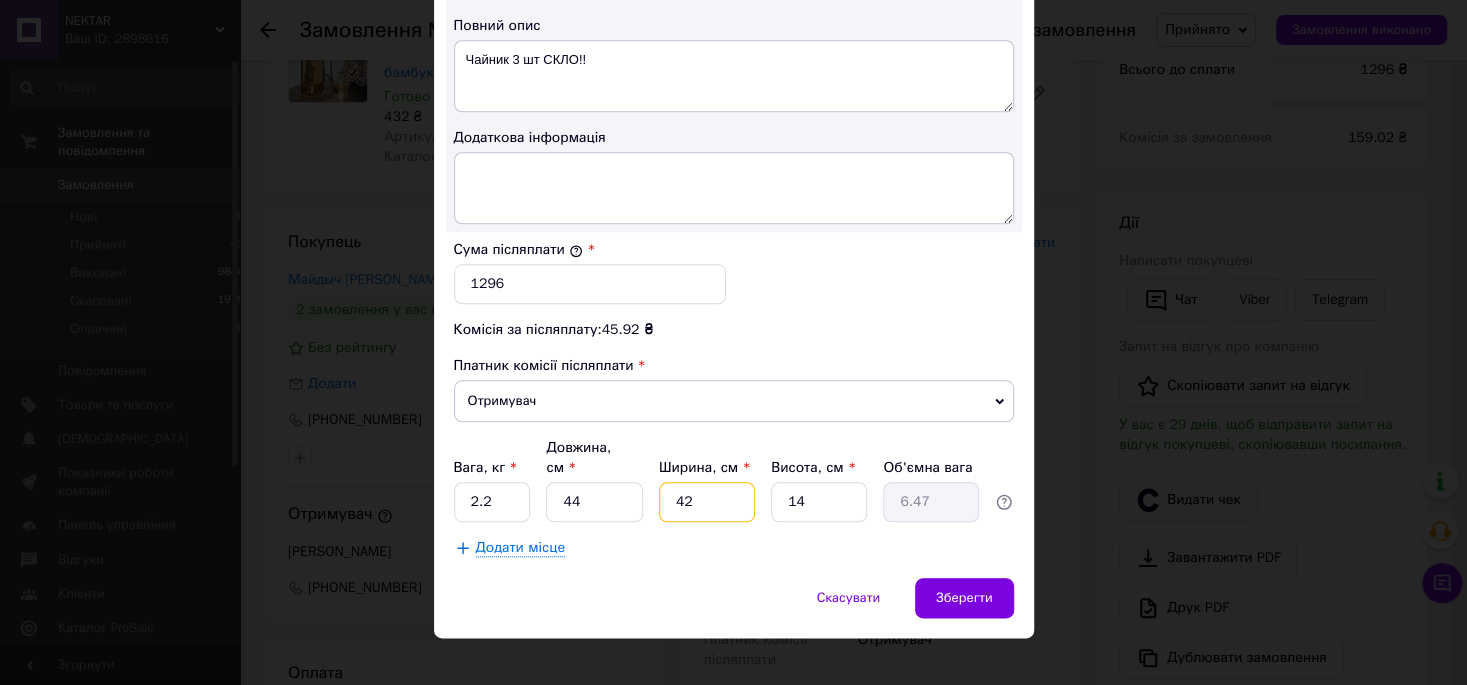 type on "42" 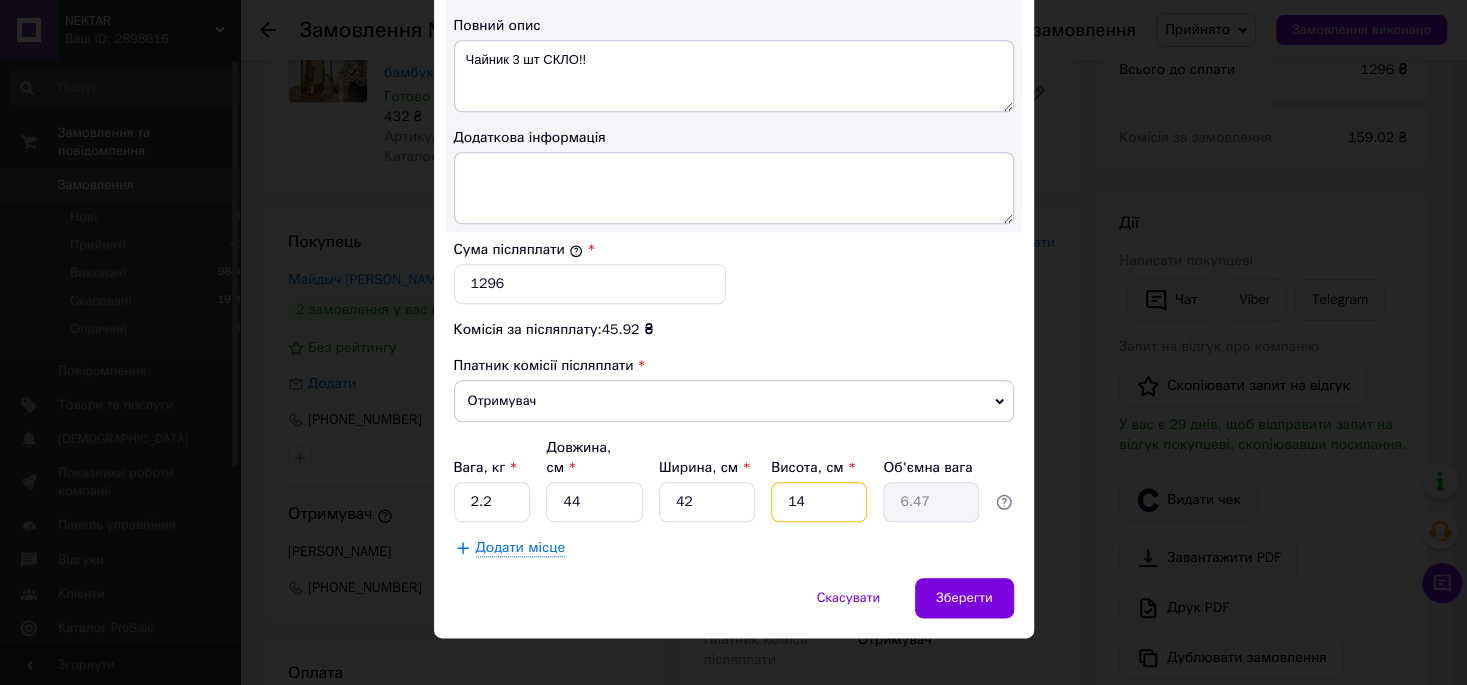 click on "14" at bounding box center (819, 502) 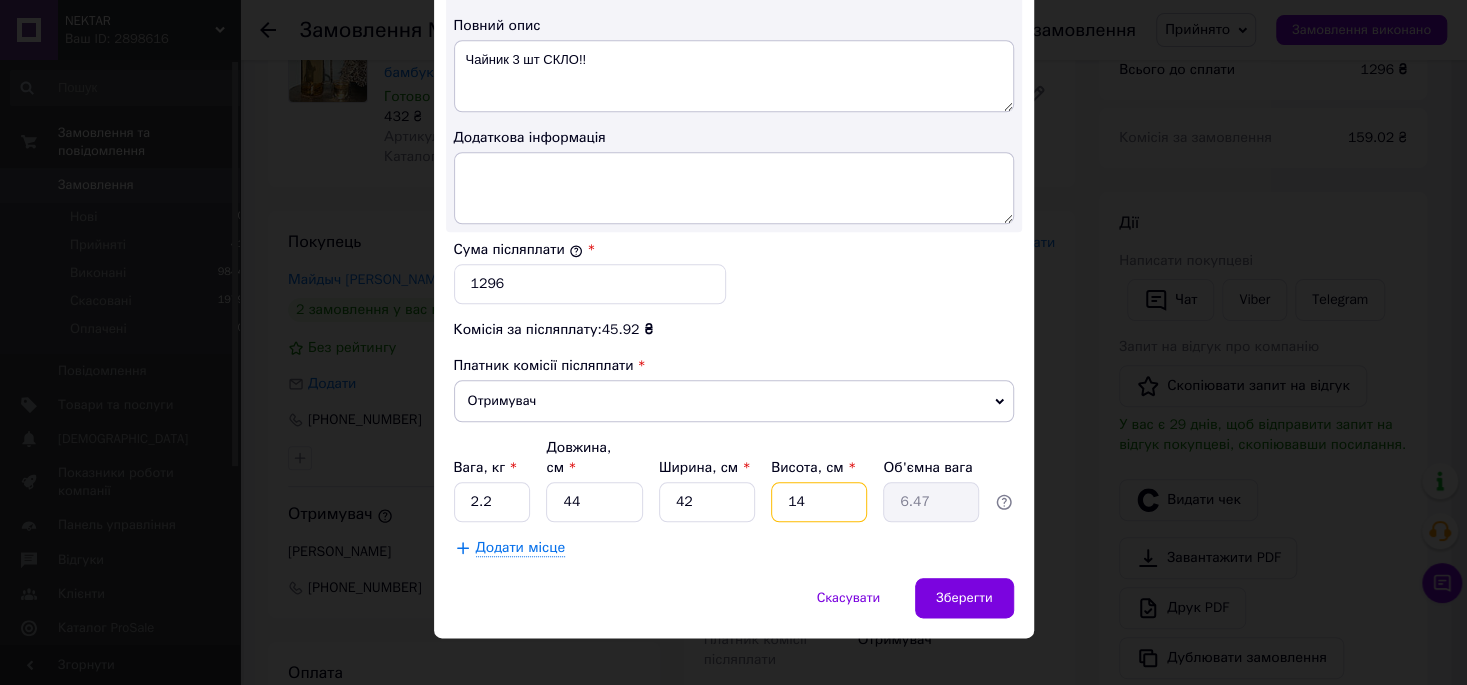 type on "1" 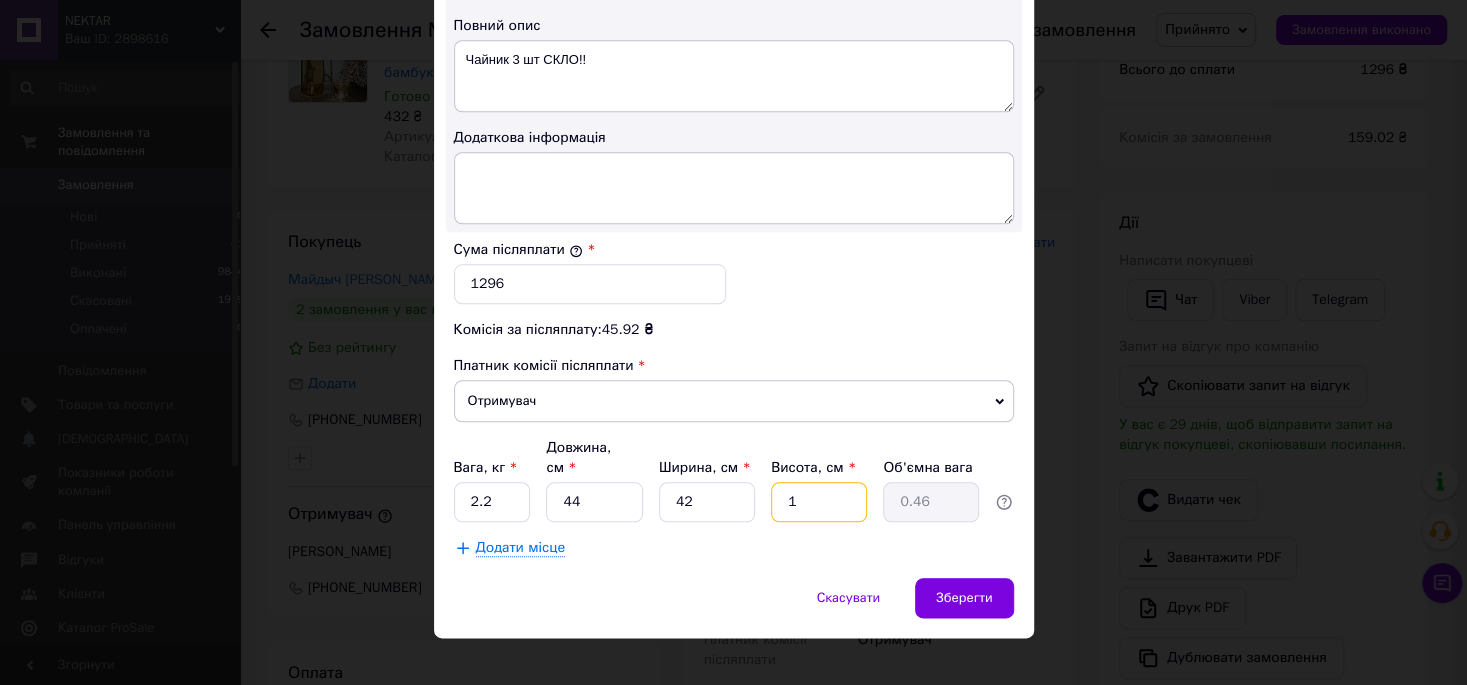 type on "16" 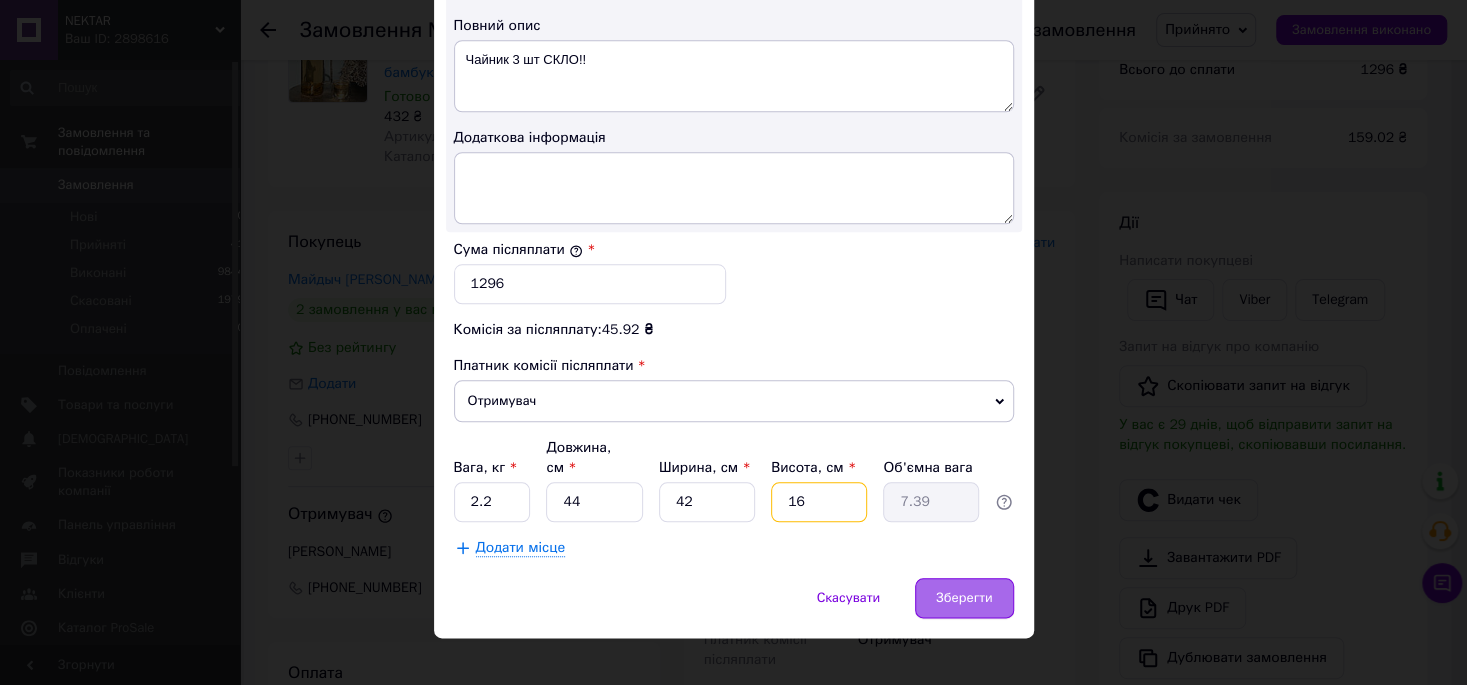 type on "16" 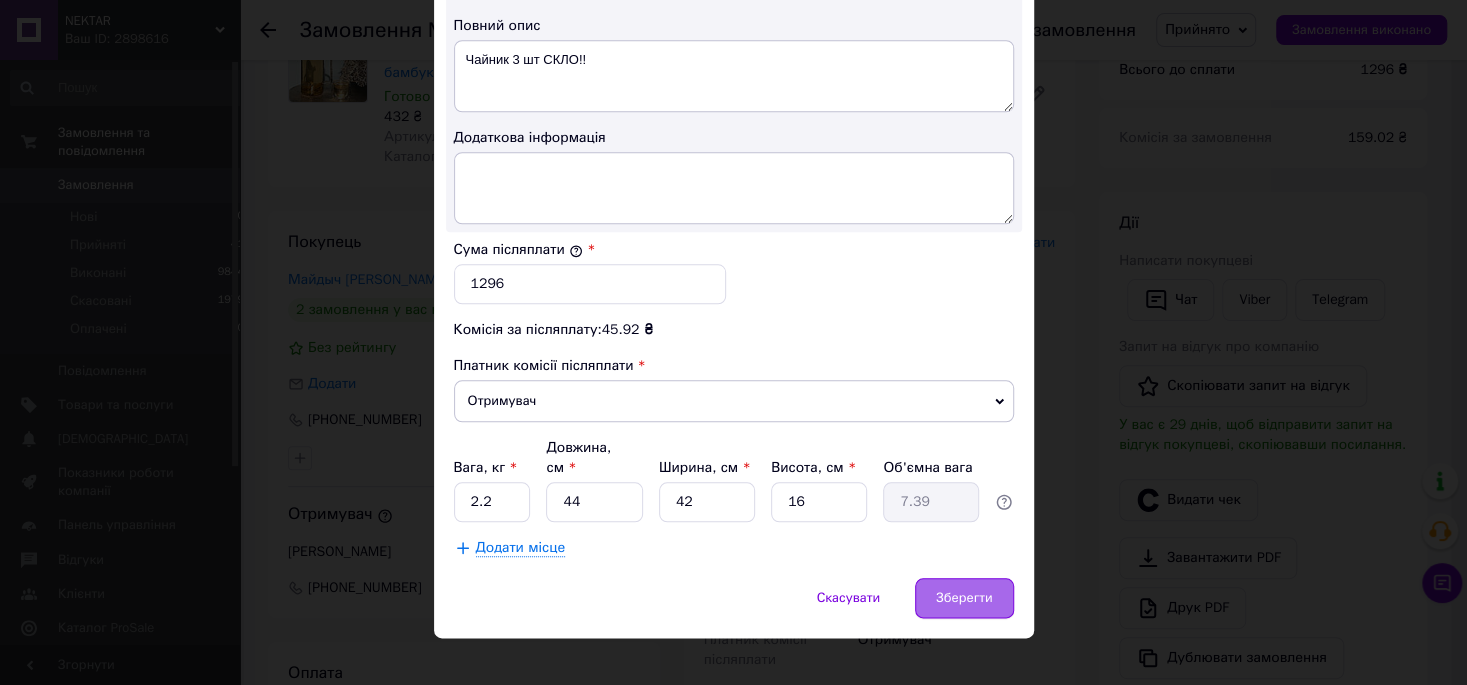 click on "Зберегти" at bounding box center (964, 598) 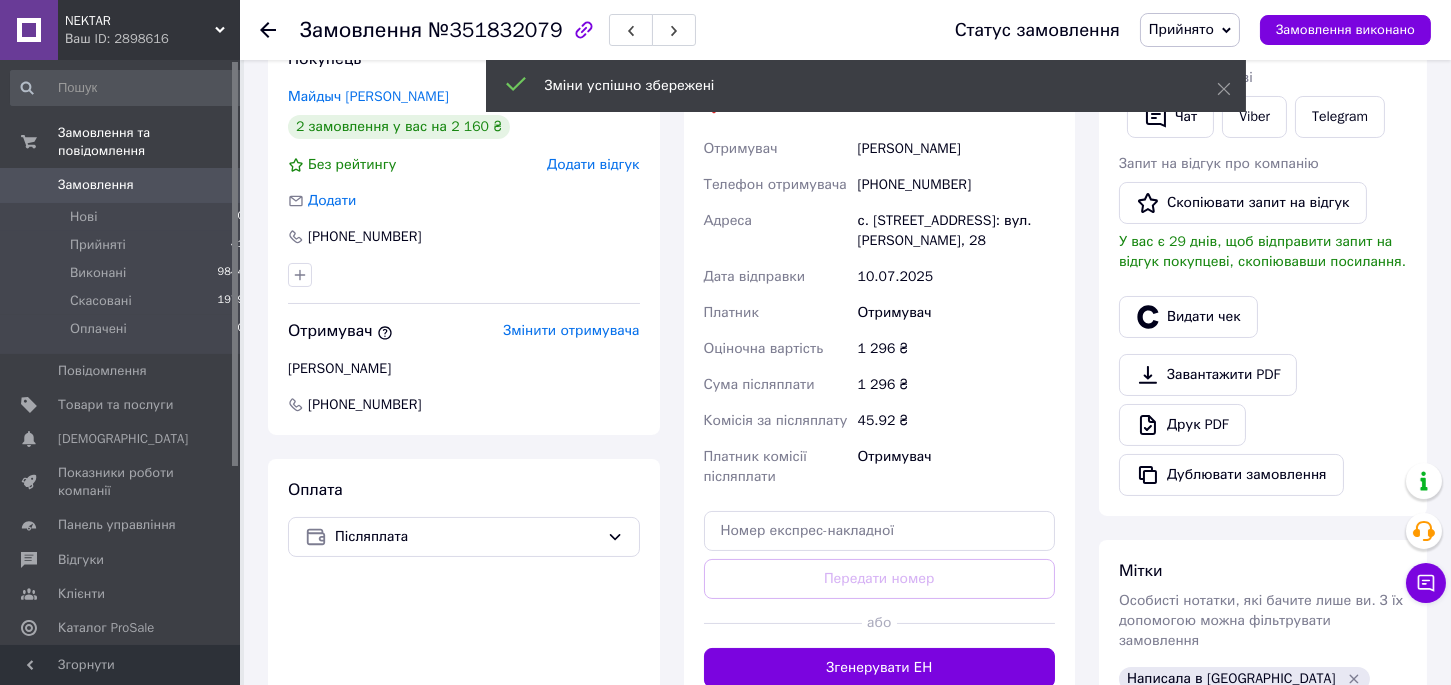 scroll, scrollTop: 574, scrollLeft: 0, axis: vertical 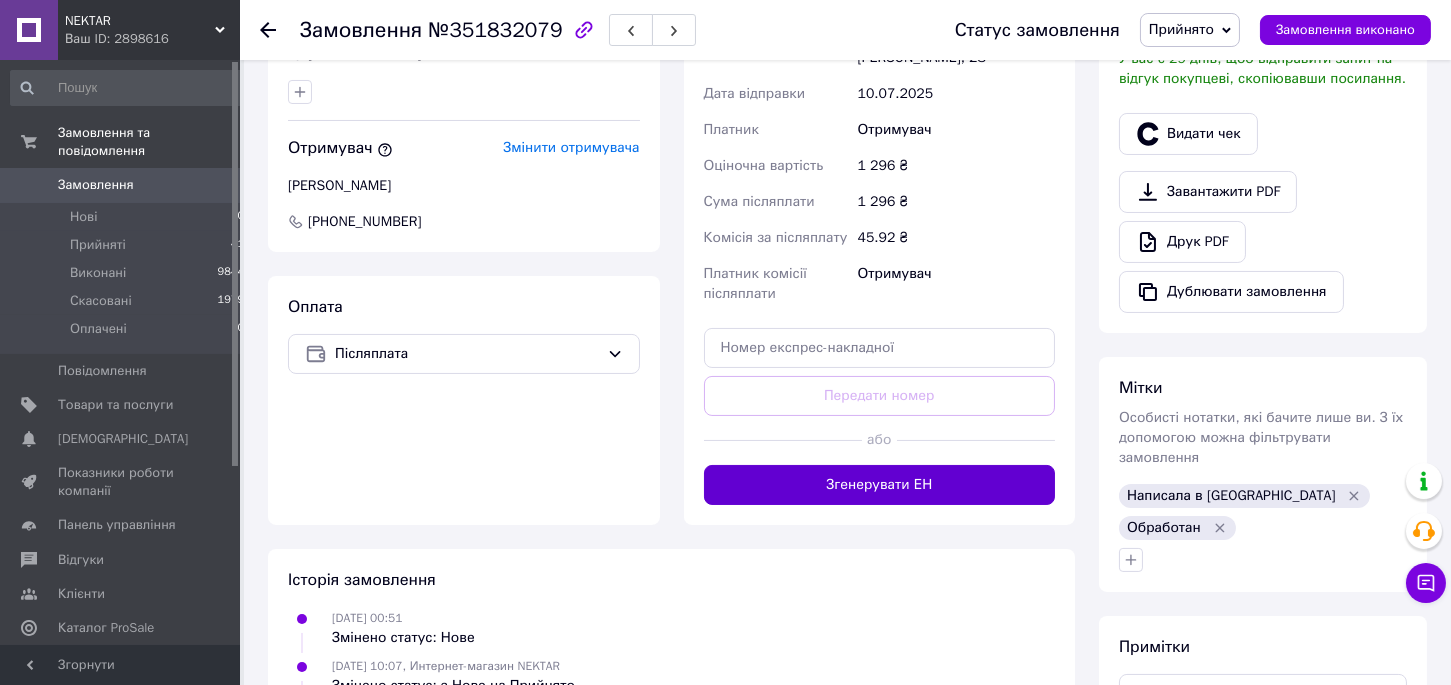 click on "Згенерувати ЕН" at bounding box center [880, 485] 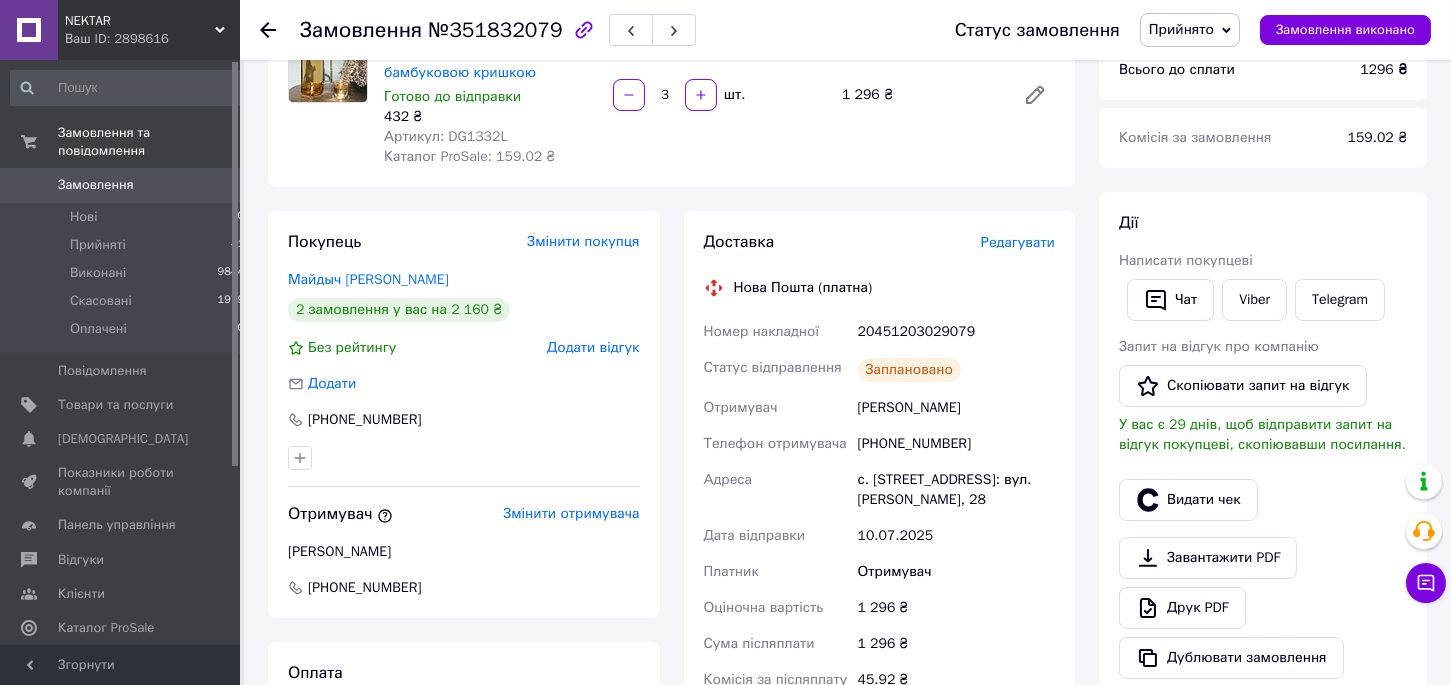 scroll, scrollTop: 391, scrollLeft: 0, axis: vertical 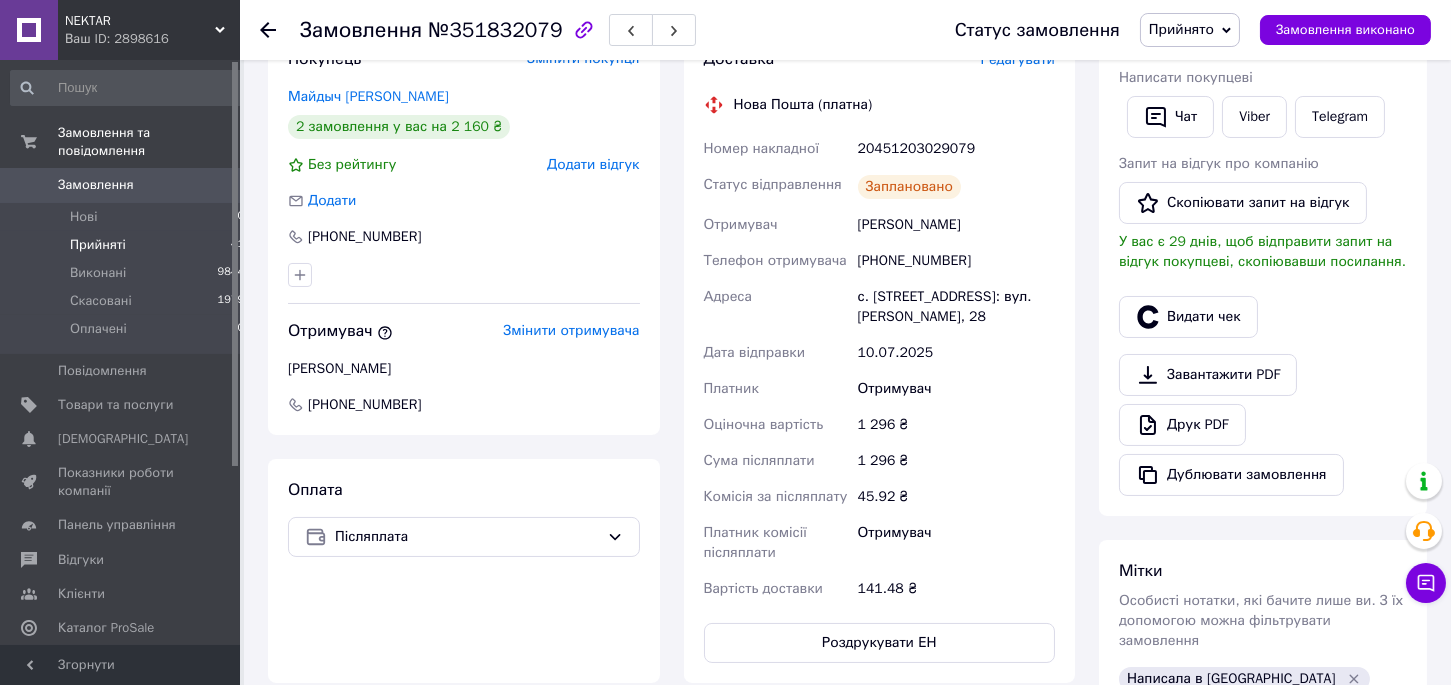 click on "Прийняті" at bounding box center [98, 245] 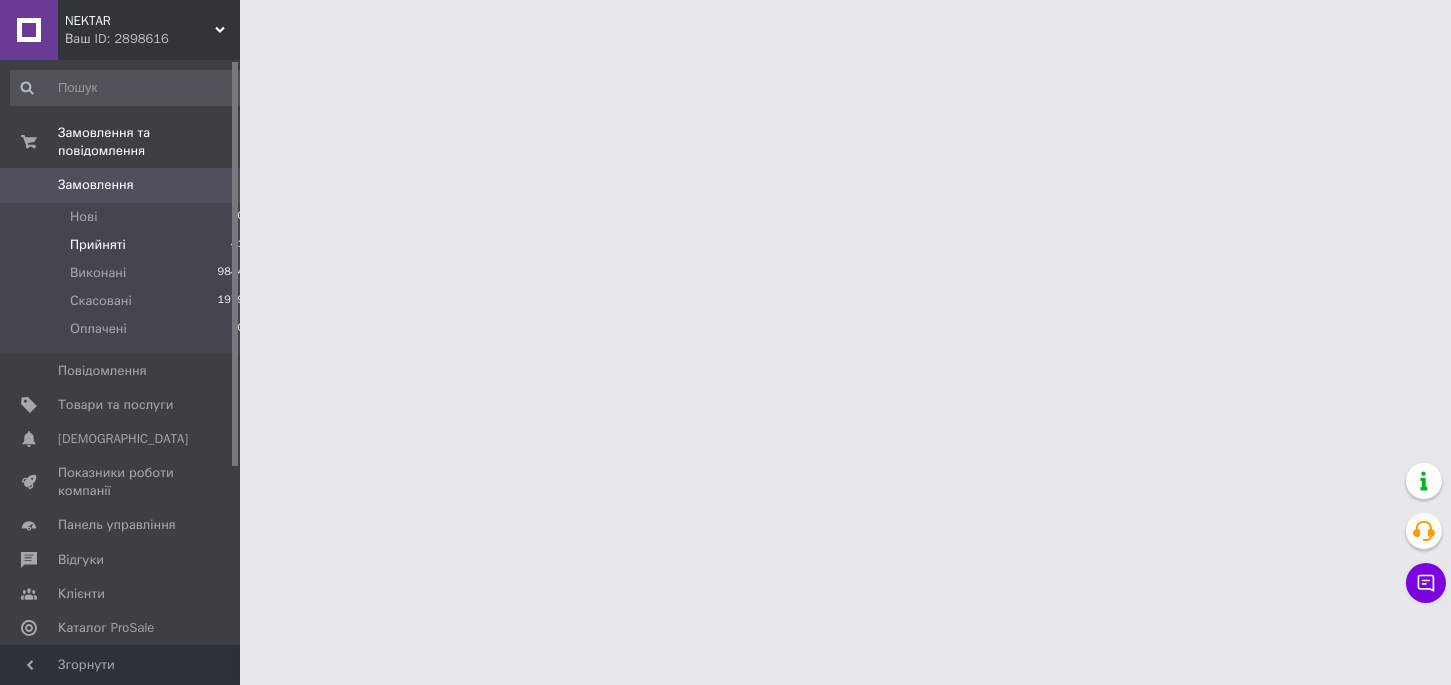 scroll, scrollTop: 0, scrollLeft: 0, axis: both 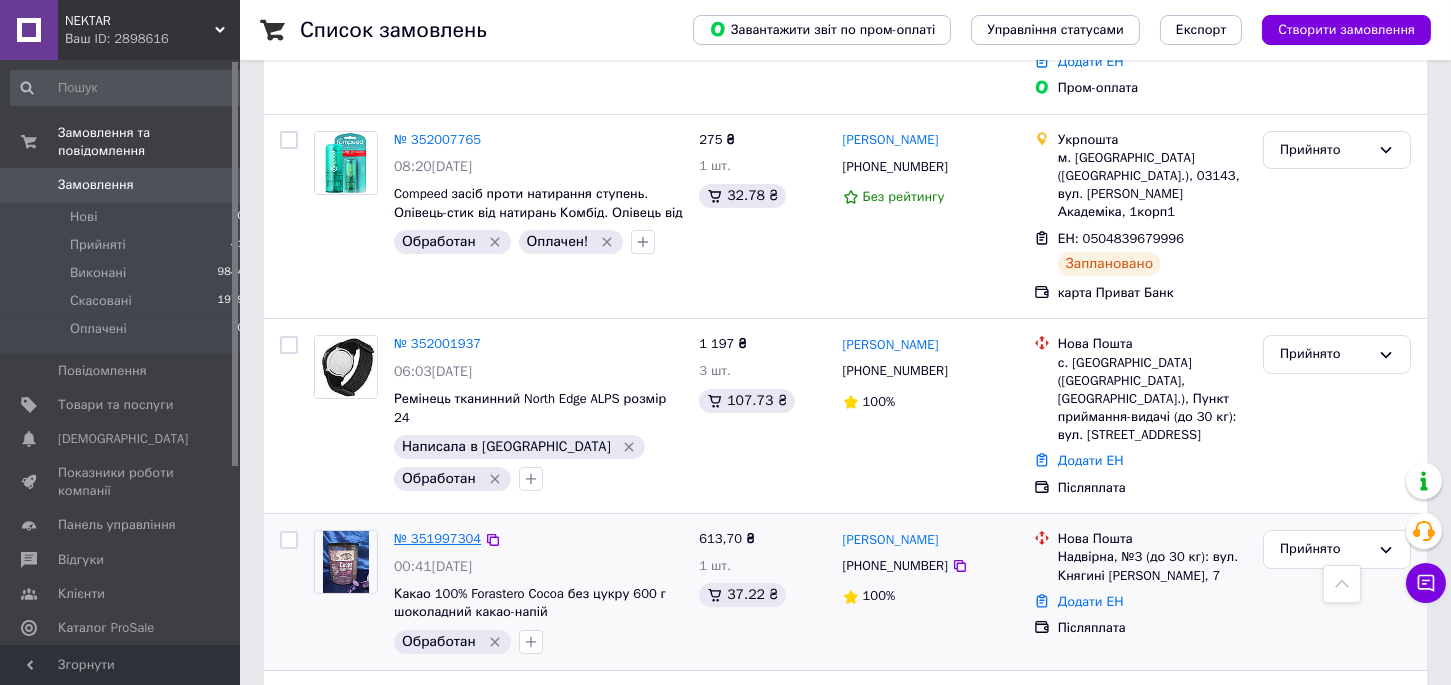 click on "№ 351997304" at bounding box center [437, 538] 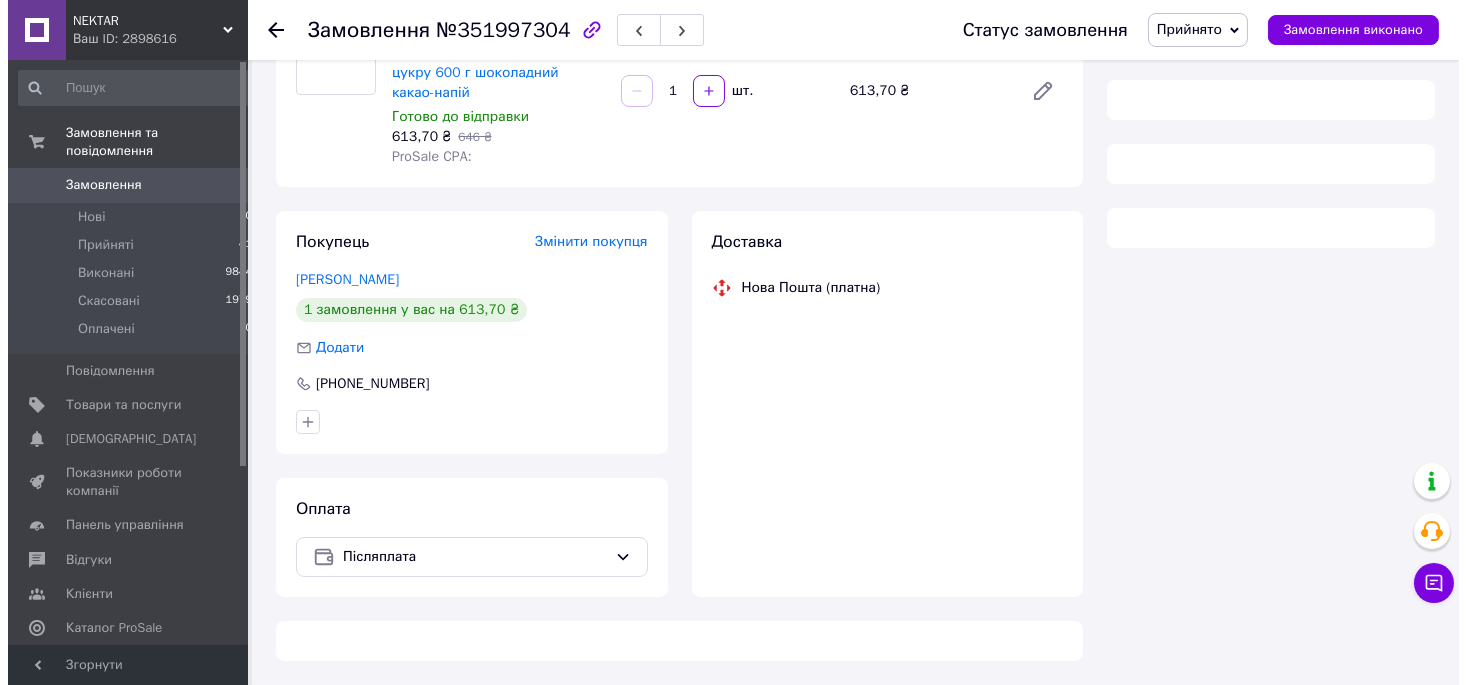 scroll, scrollTop: 215, scrollLeft: 0, axis: vertical 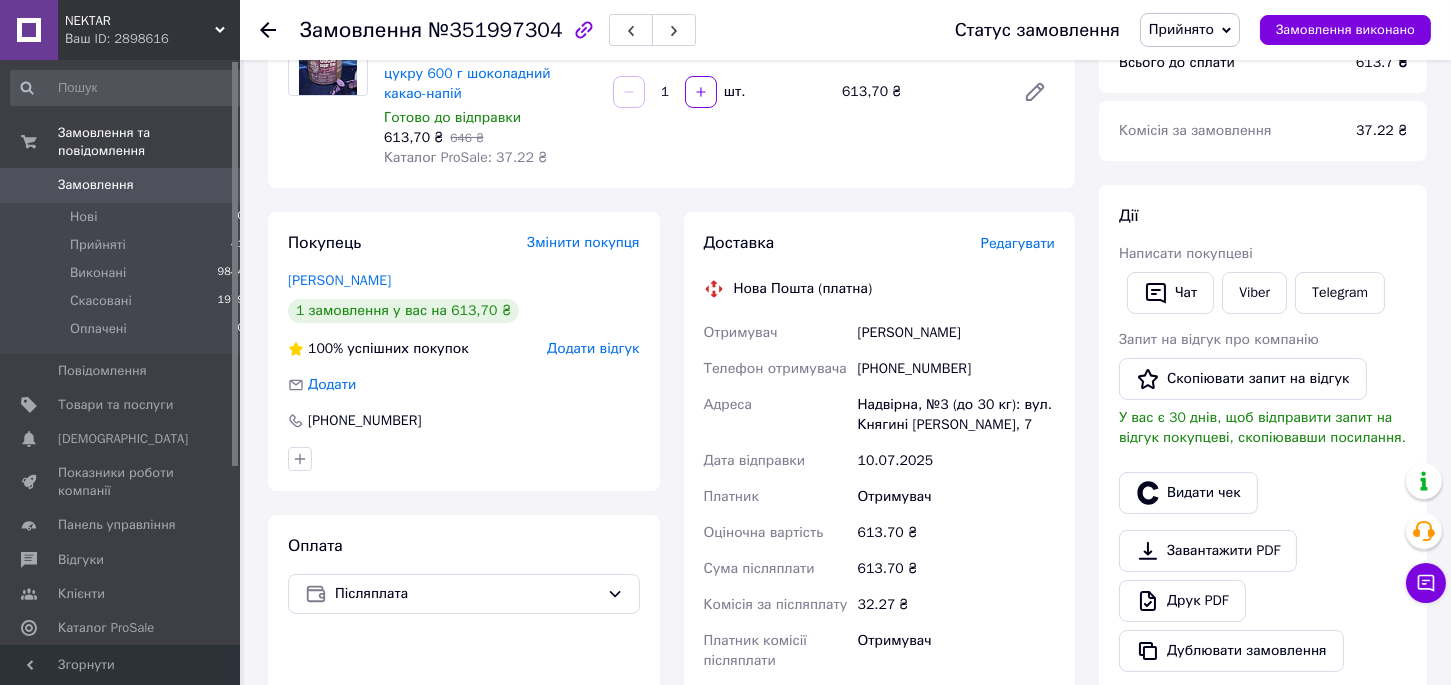 click on "Редагувати" at bounding box center [1018, 243] 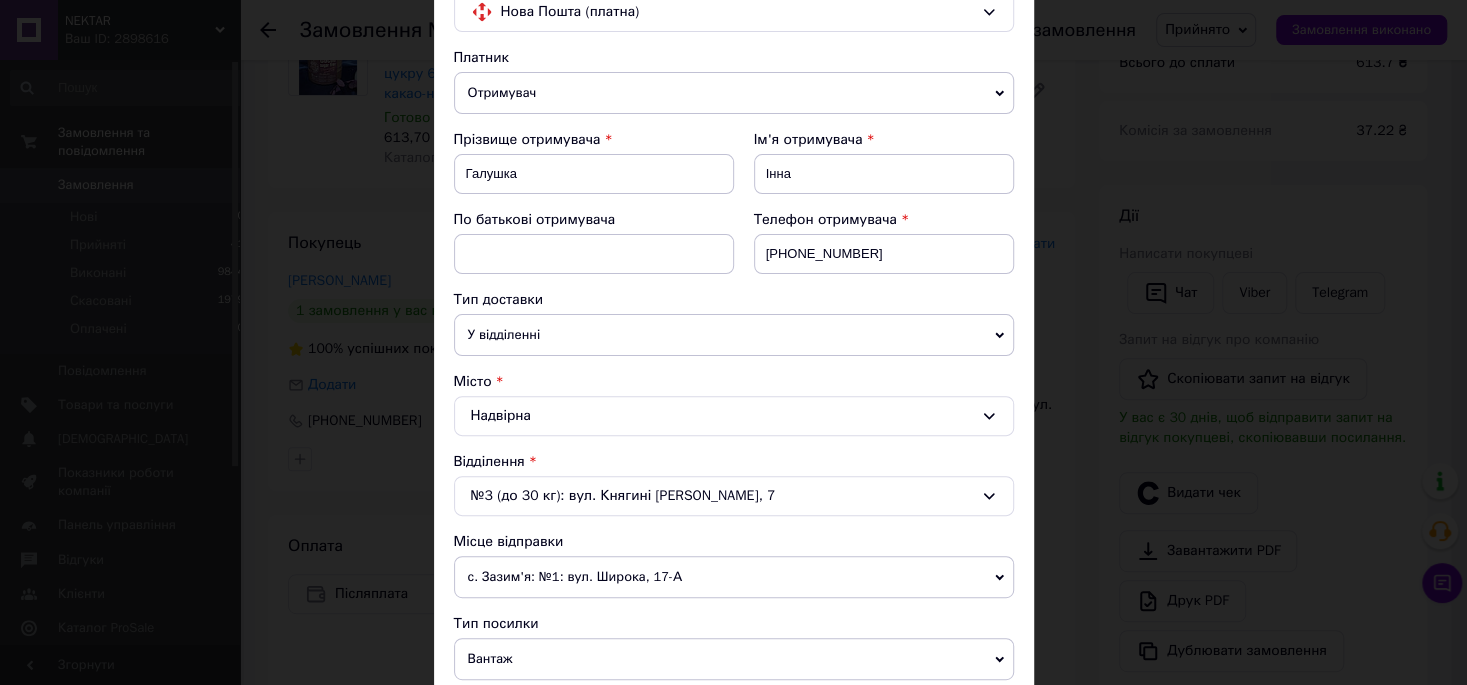 scroll, scrollTop: 367, scrollLeft: 0, axis: vertical 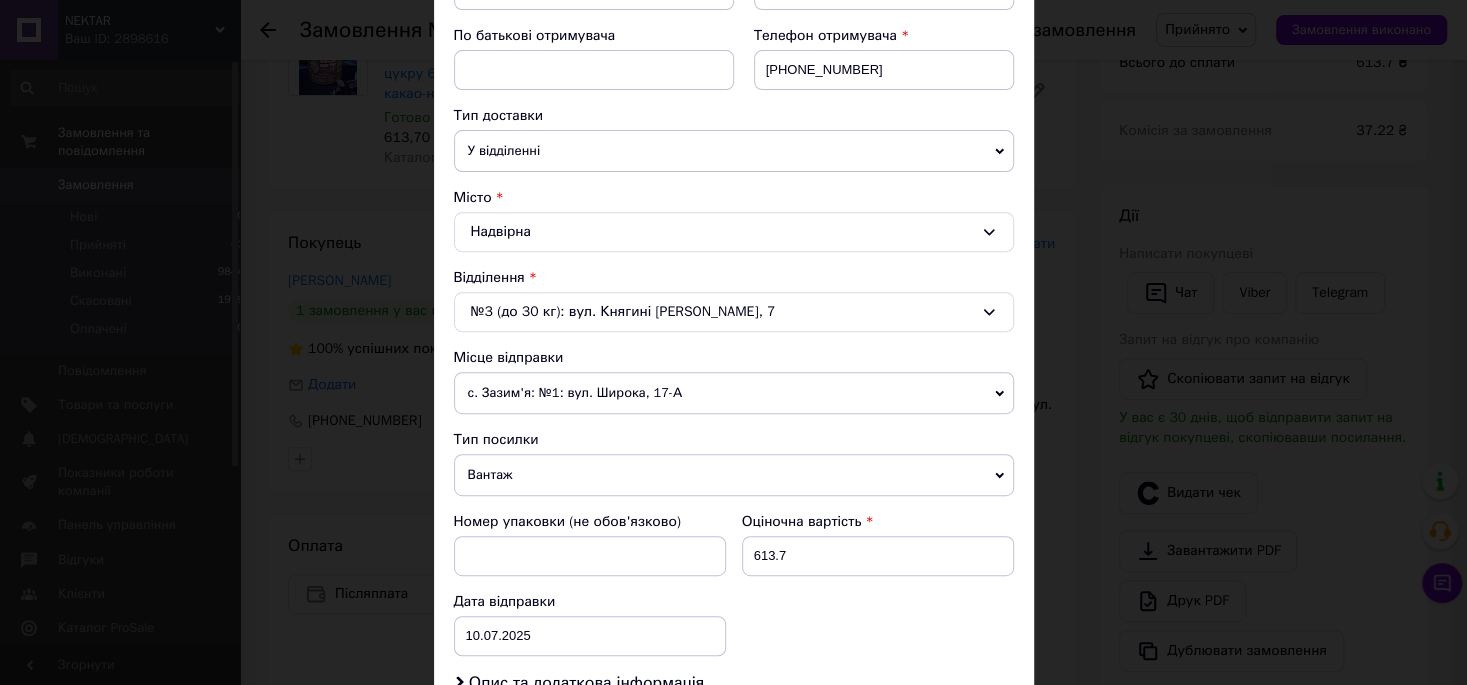 click on "с. Зазим'я: №1: вул. Широка, 17-А" at bounding box center (734, 393) 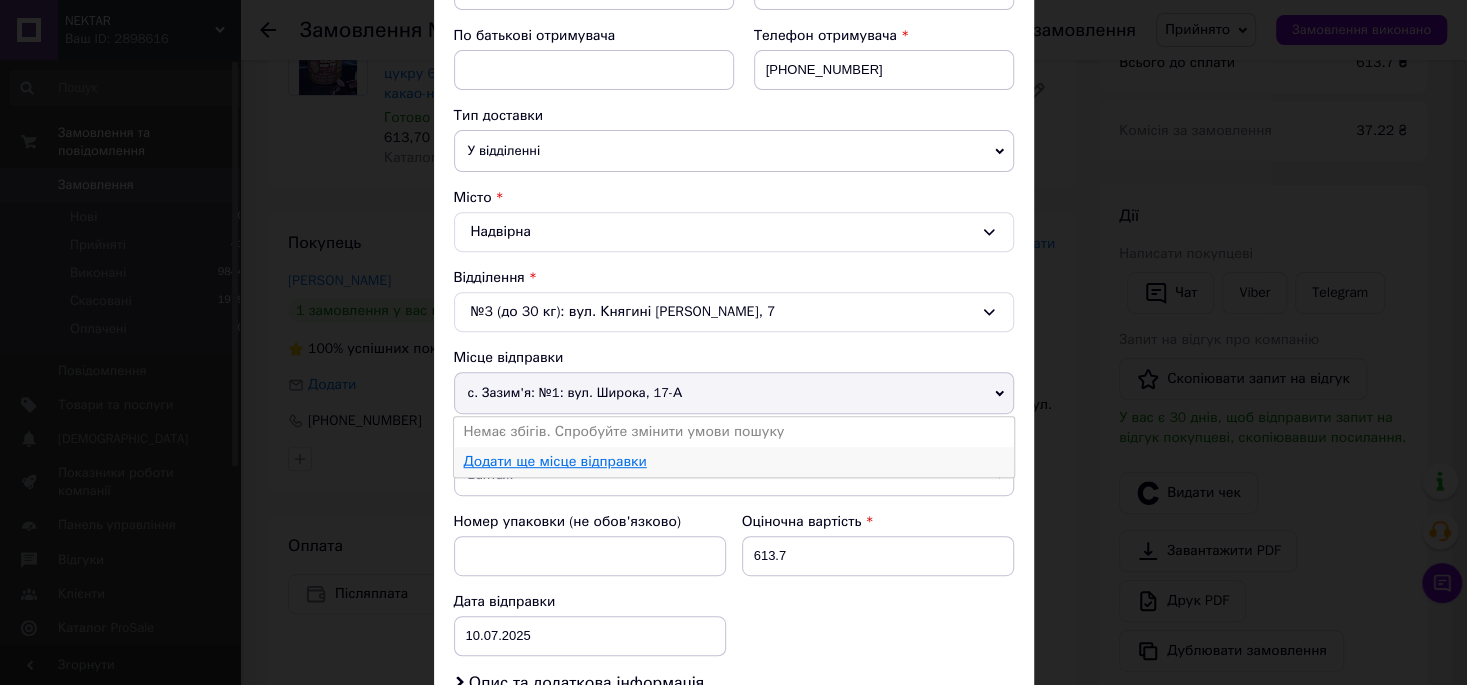 click on "Додати ще місце відправки" at bounding box center [555, 461] 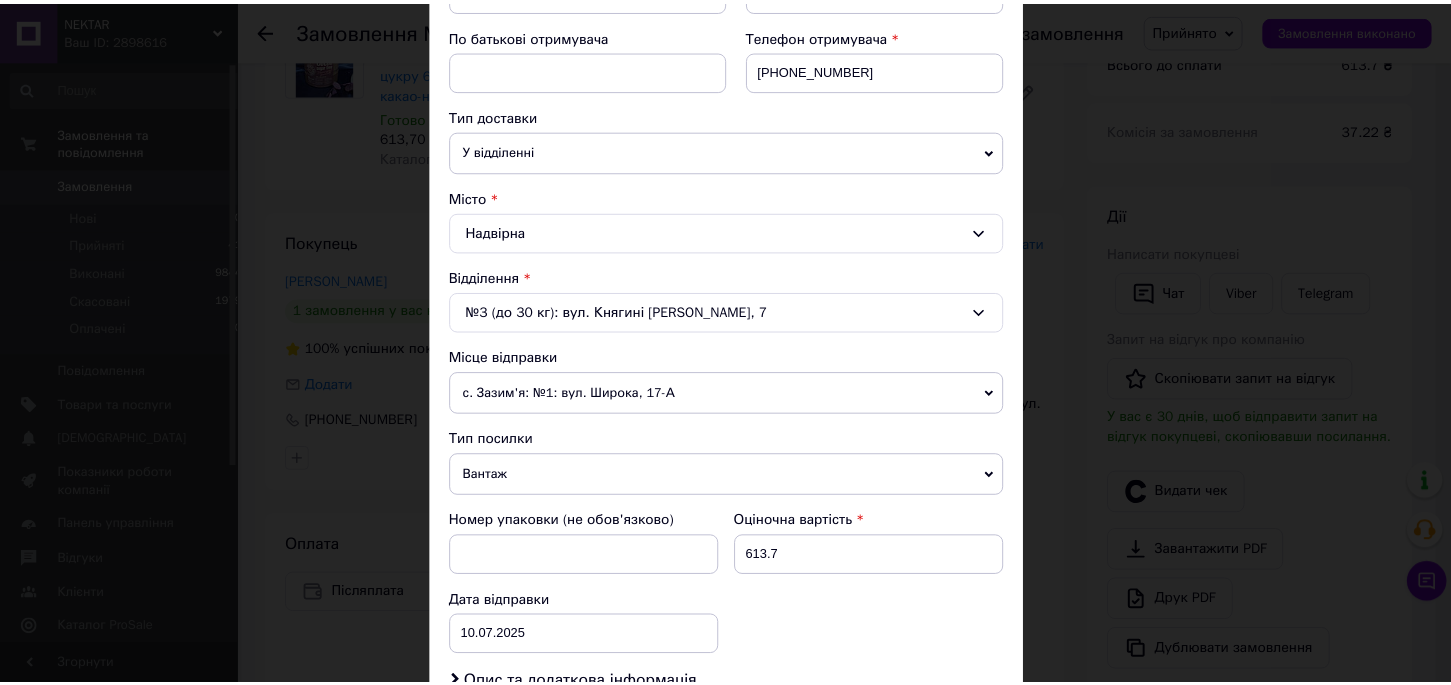scroll, scrollTop: 0, scrollLeft: 0, axis: both 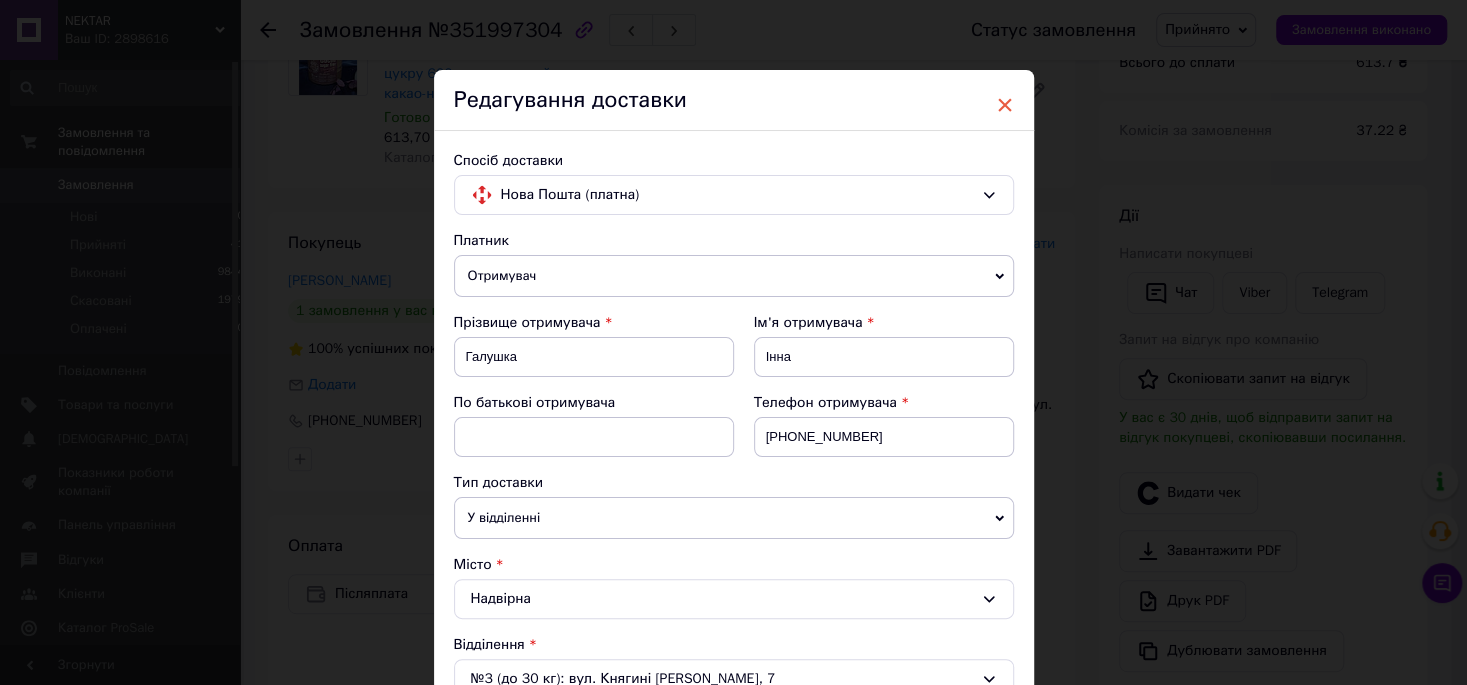 click on "×" at bounding box center [1005, 105] 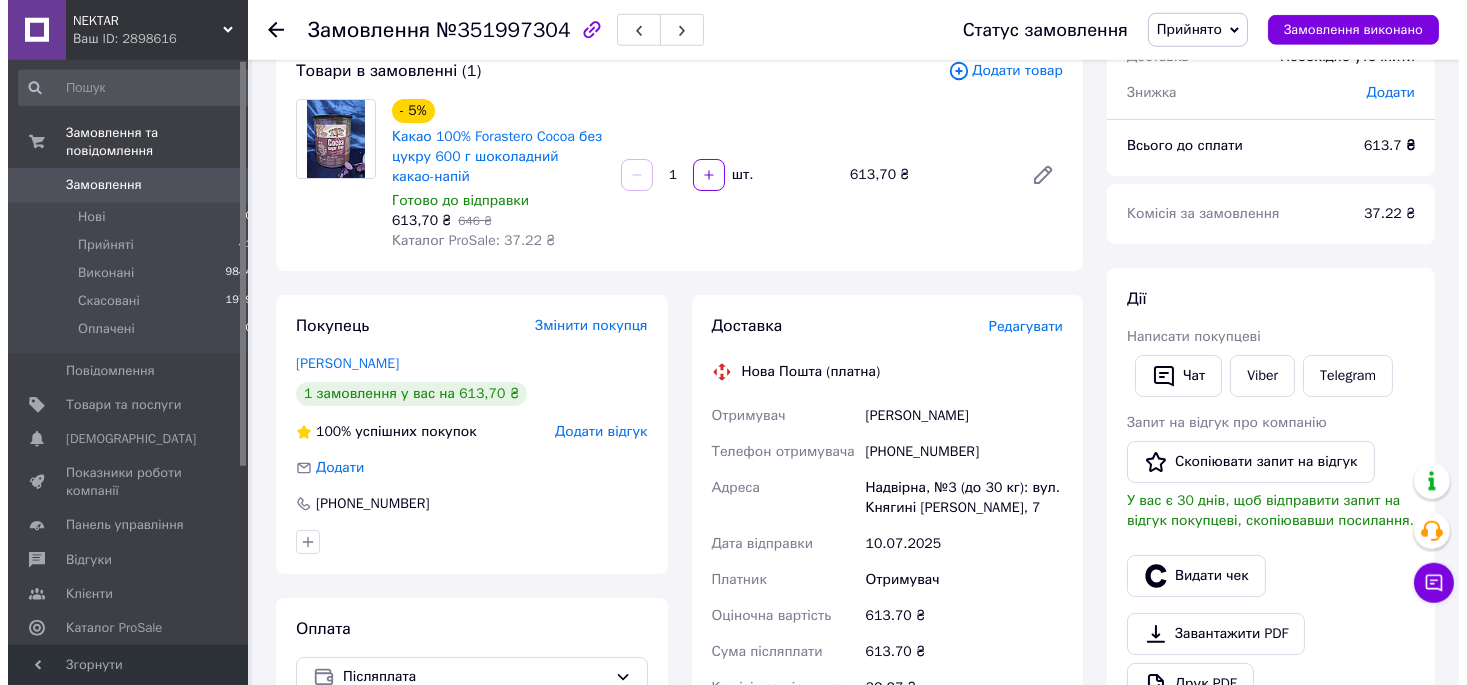 scroll, scrollTop: 183, scrollLeft: 0, axis: vertical 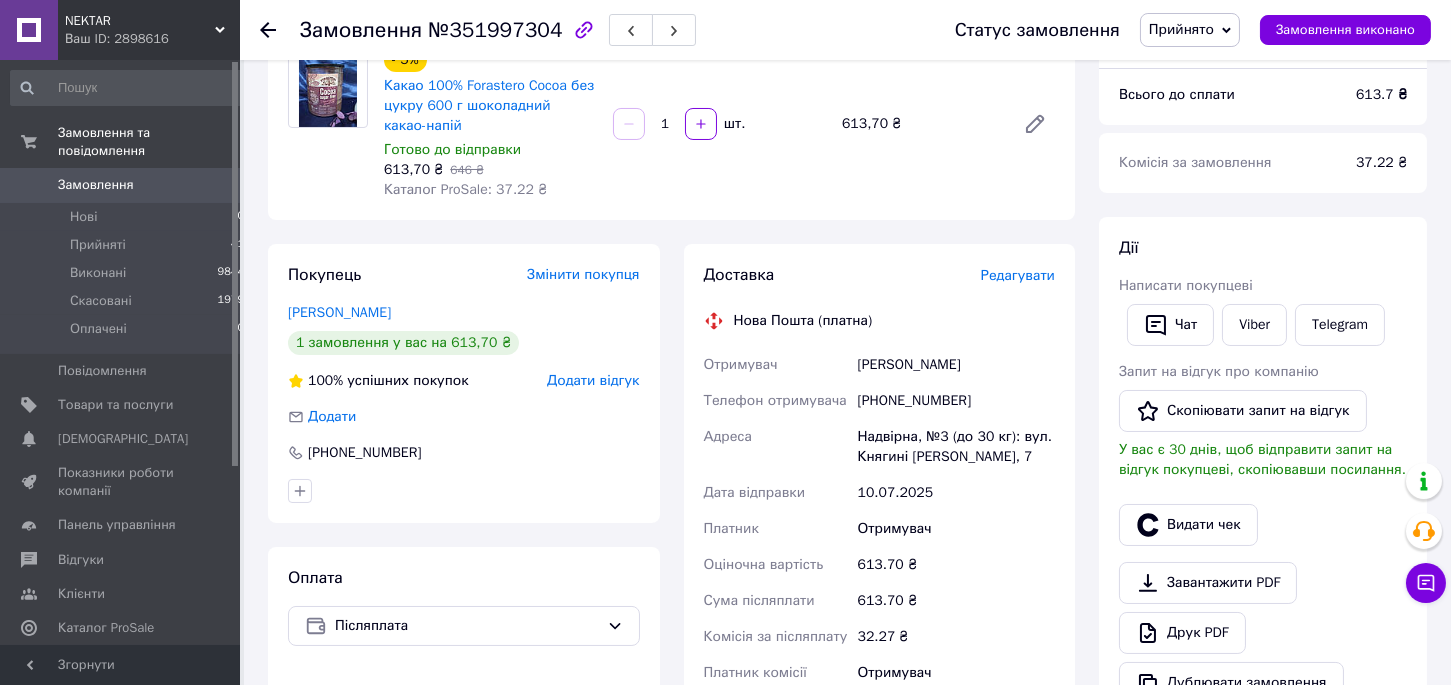 click on "Редагувати" at bounding box center [1018, 275] 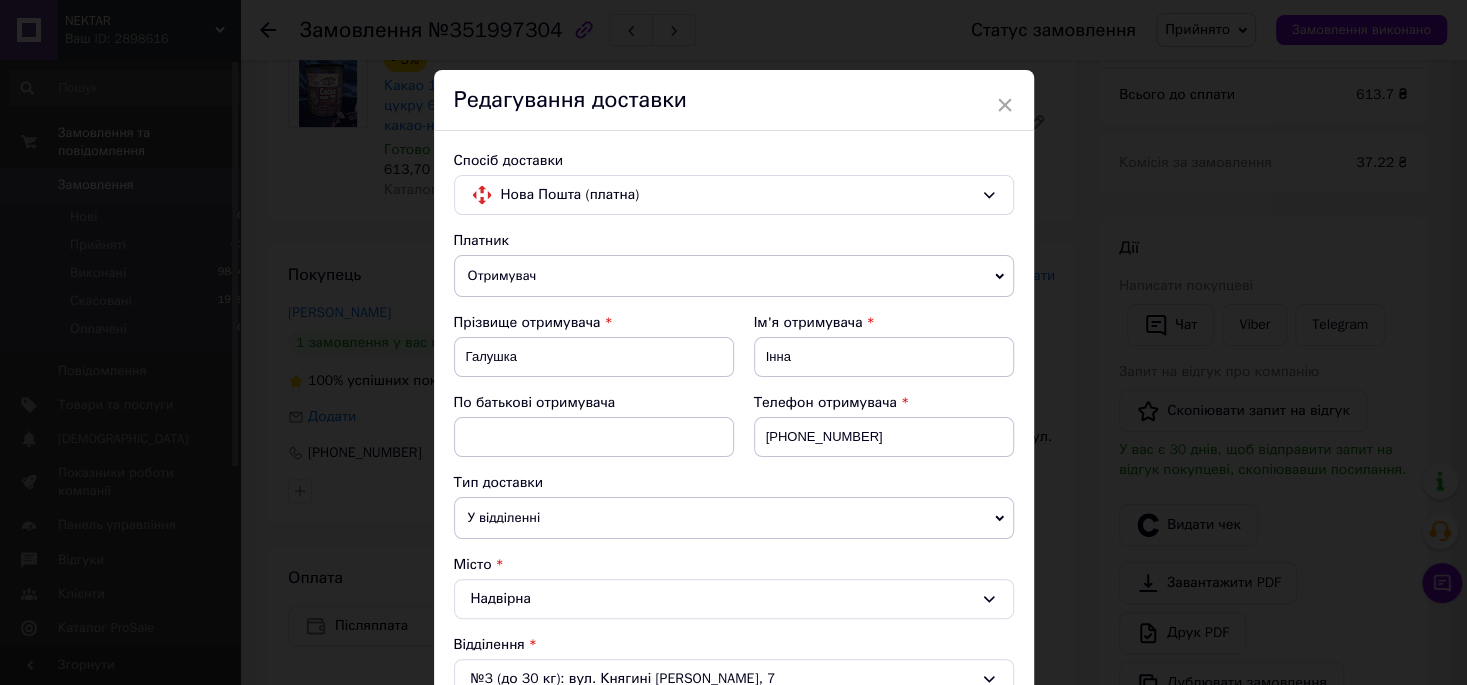 scroll, scrollTop: 367, scrollLeft: 0, axis: vertical 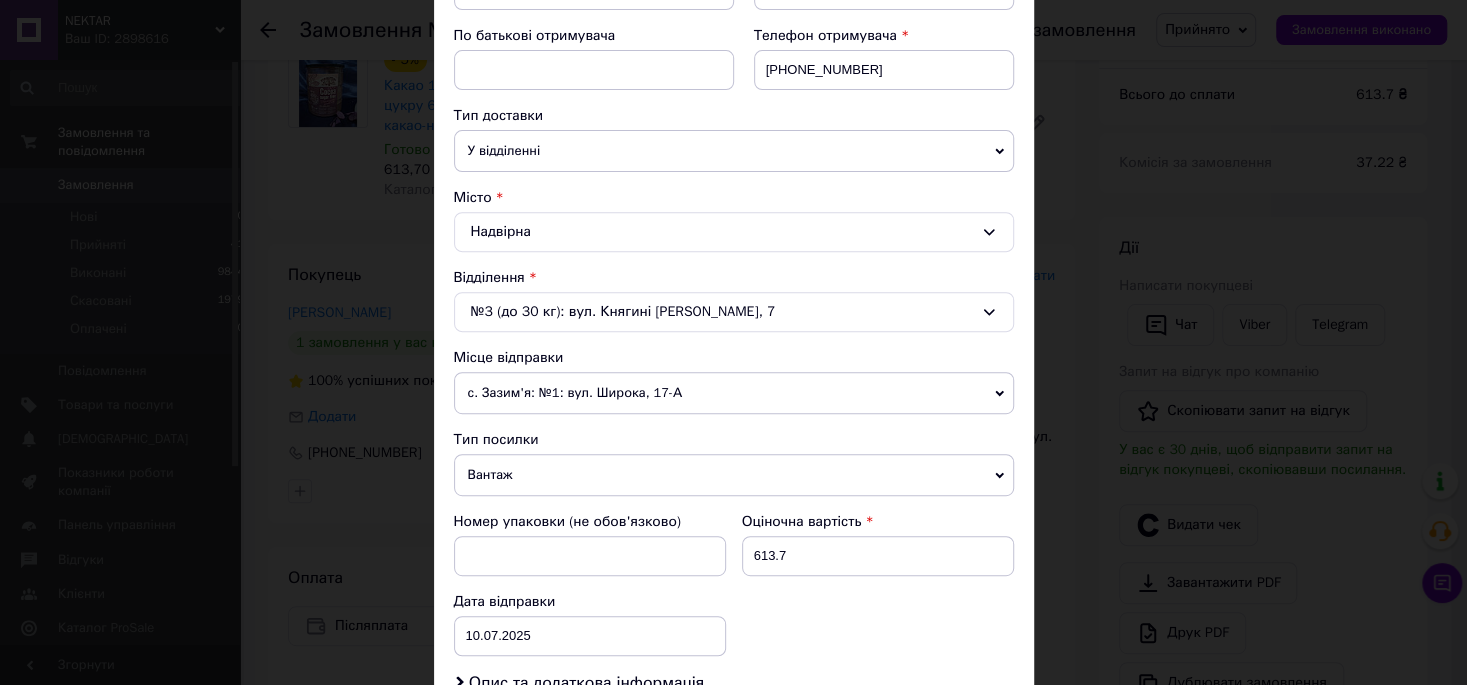 click on "с. Зазим'я: №1: вул. Широка, 17-А" at bounding box center [734, 393] 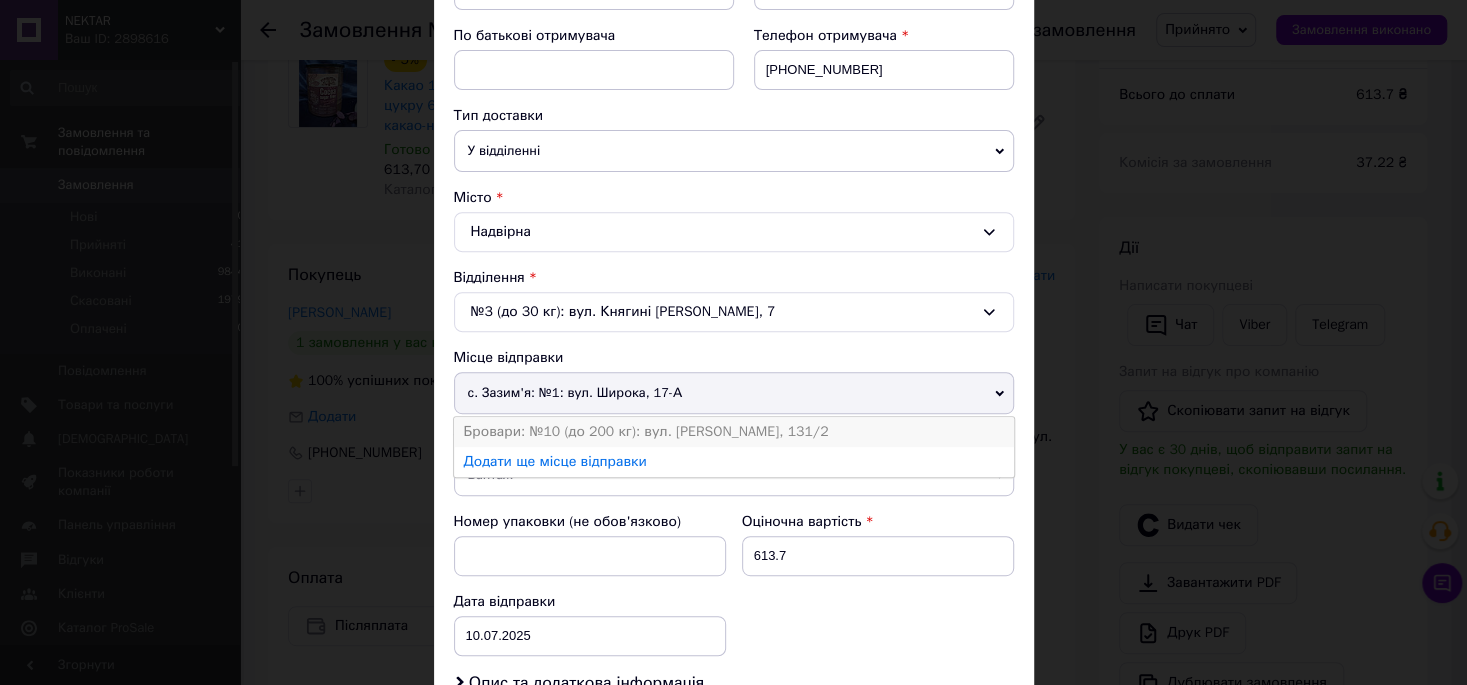 click on "Бровари: №10 (до 200 кг): вул. Онікієнка Олега, 131/2" at bounding box center (734, 432) 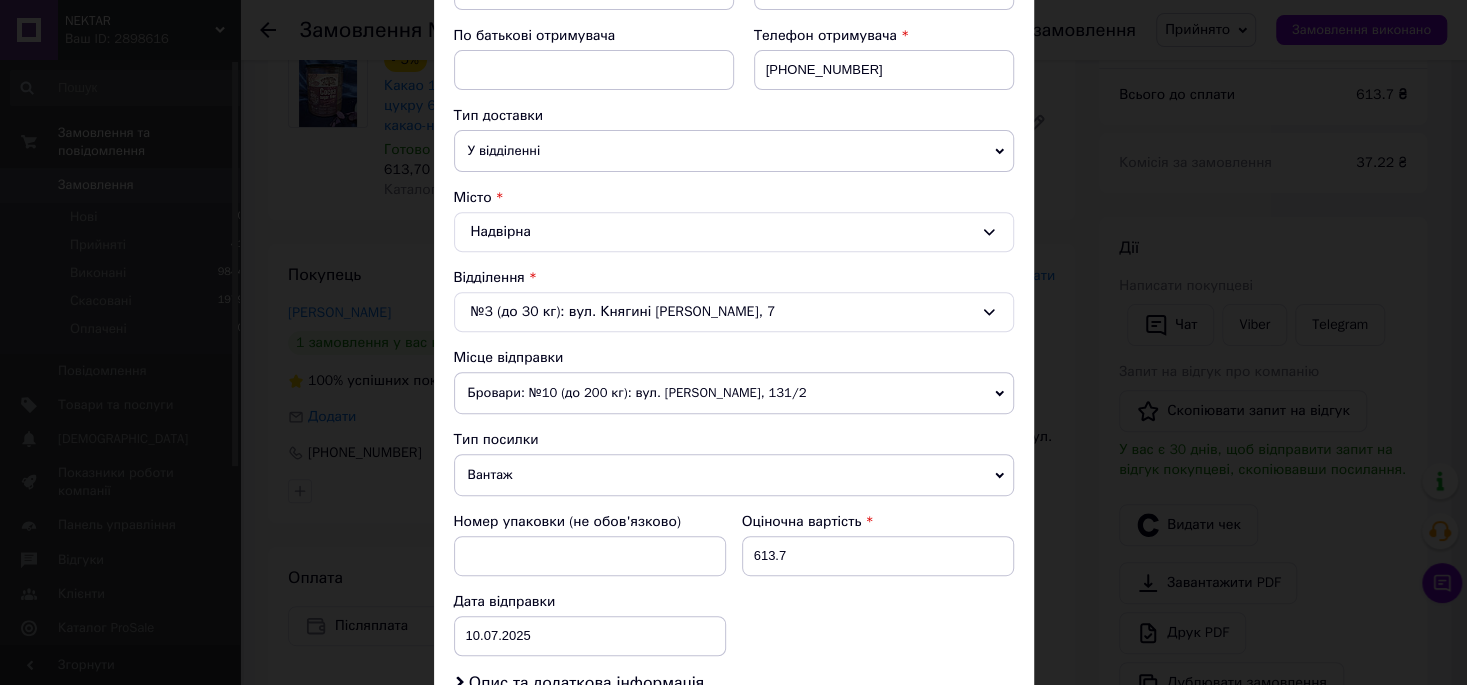 scroll, scrollTop: 550, scrollLeft: 0, axis: vertical 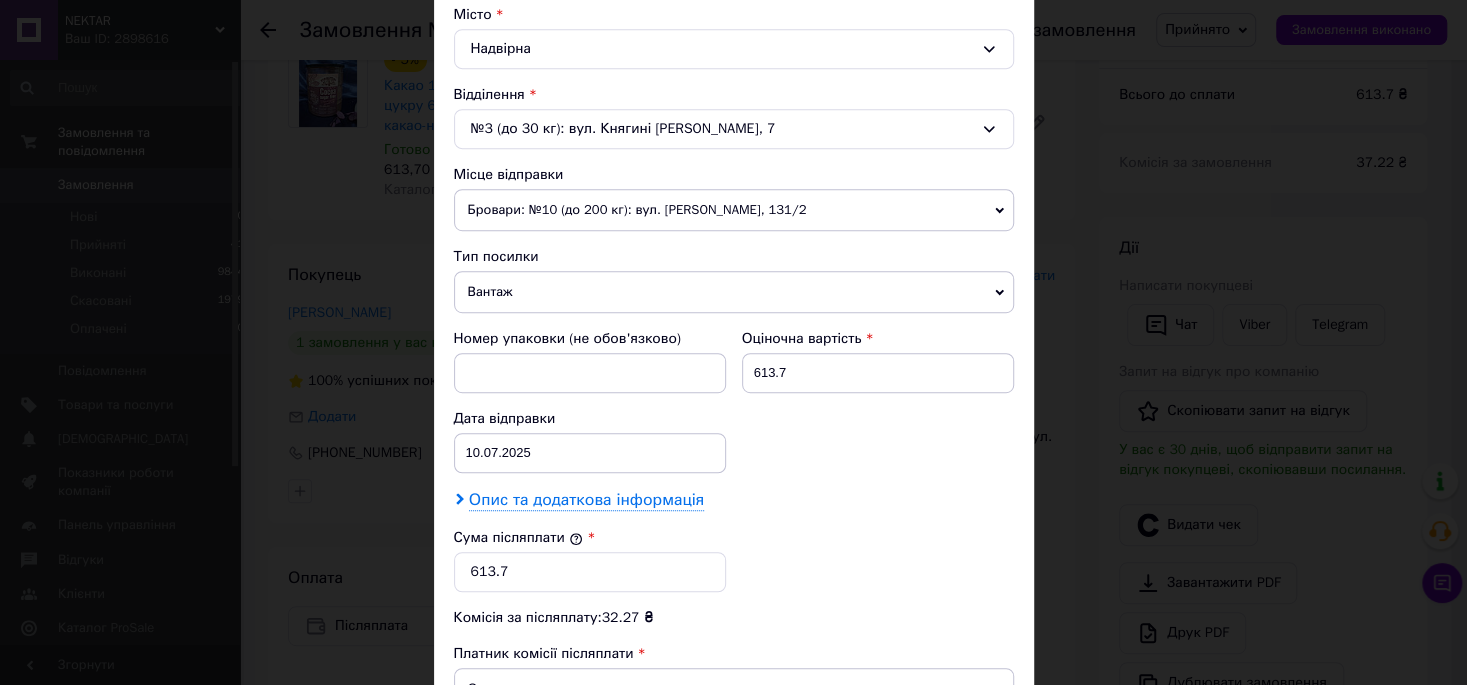 click on "Опис та додаткова інформація" at bounding box center [586, 500] 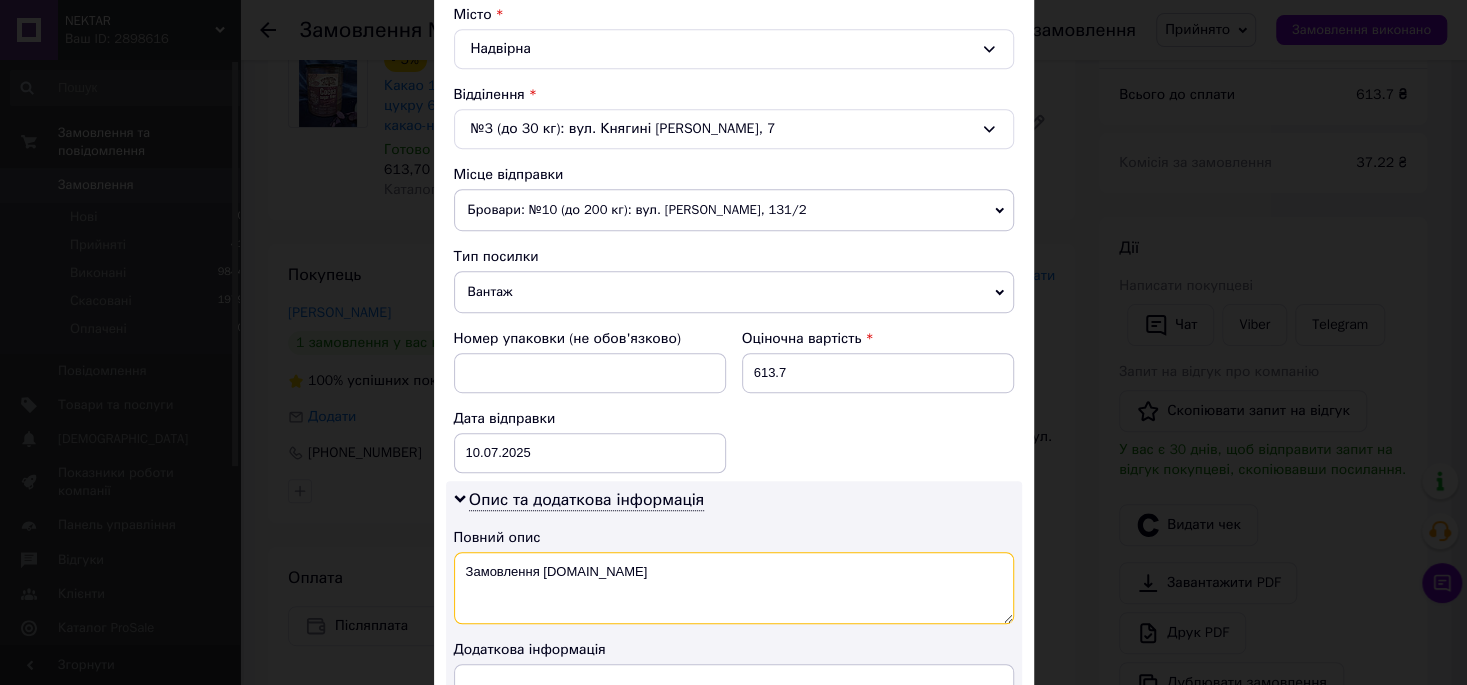 click on "Замовлення [DOMAIN_NAME]" at bounding box center [734, 588] 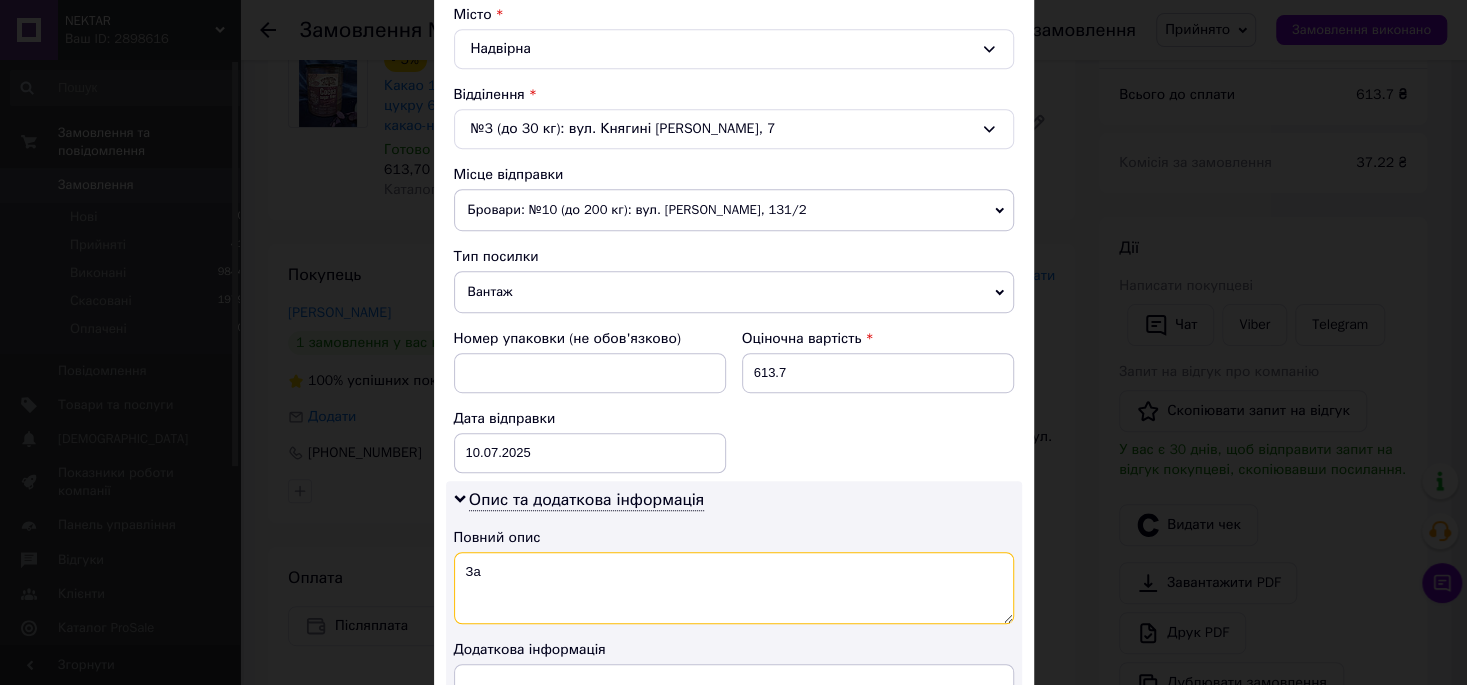type on "З" 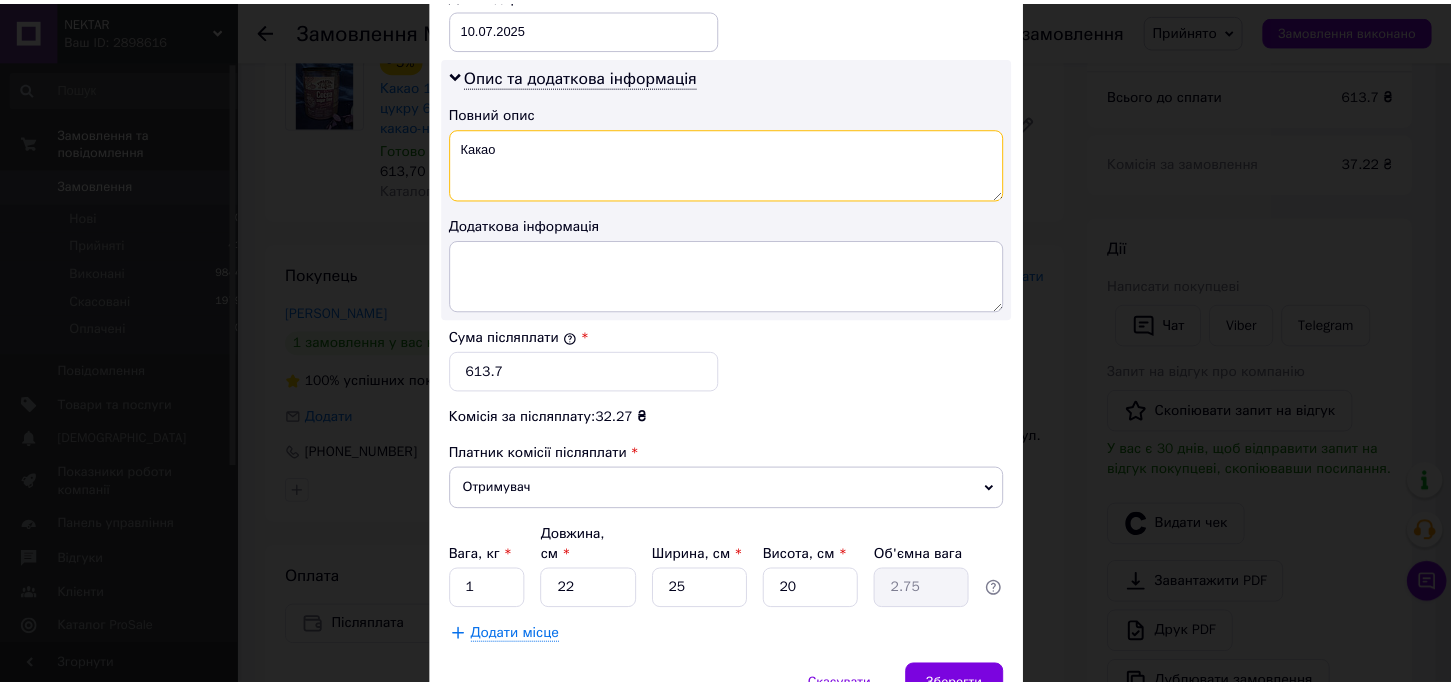 scroll, scrollTop: 1062, scrollLeft: 0, axis: vertical 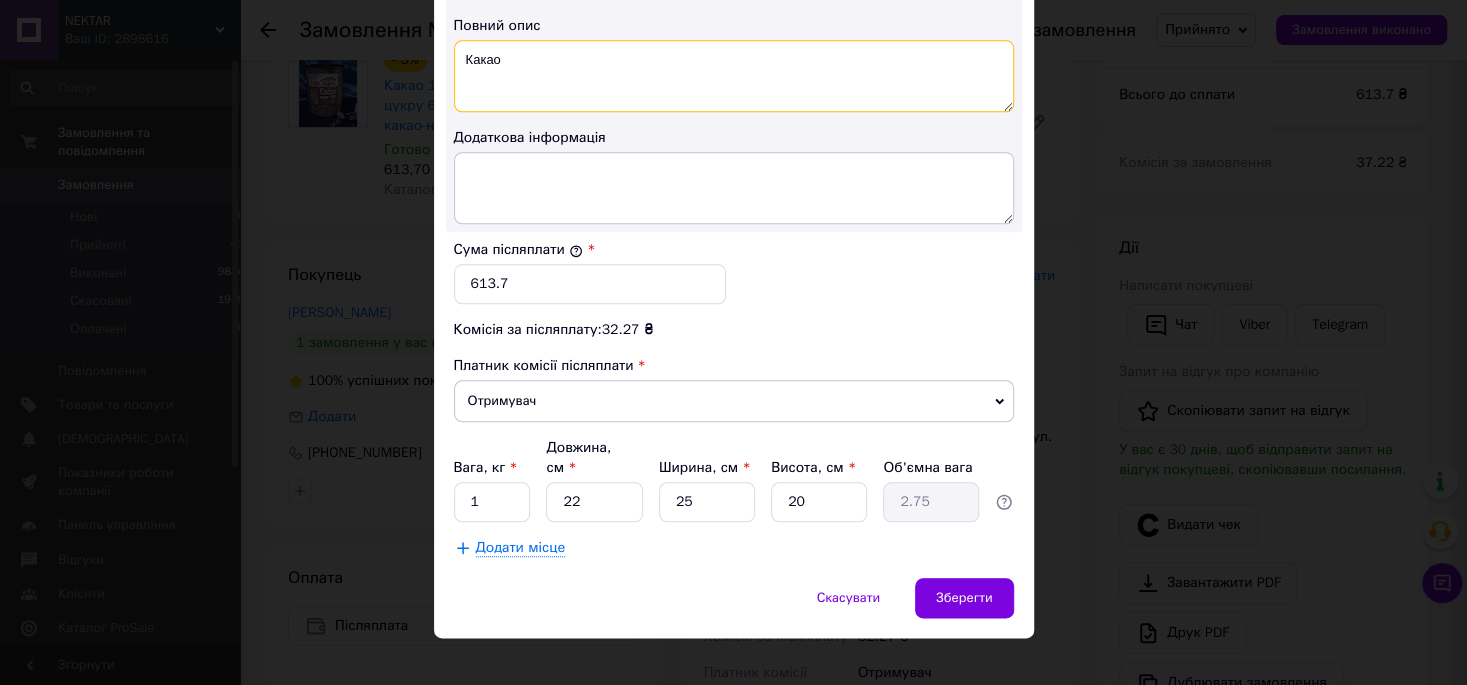 type on "Какао" 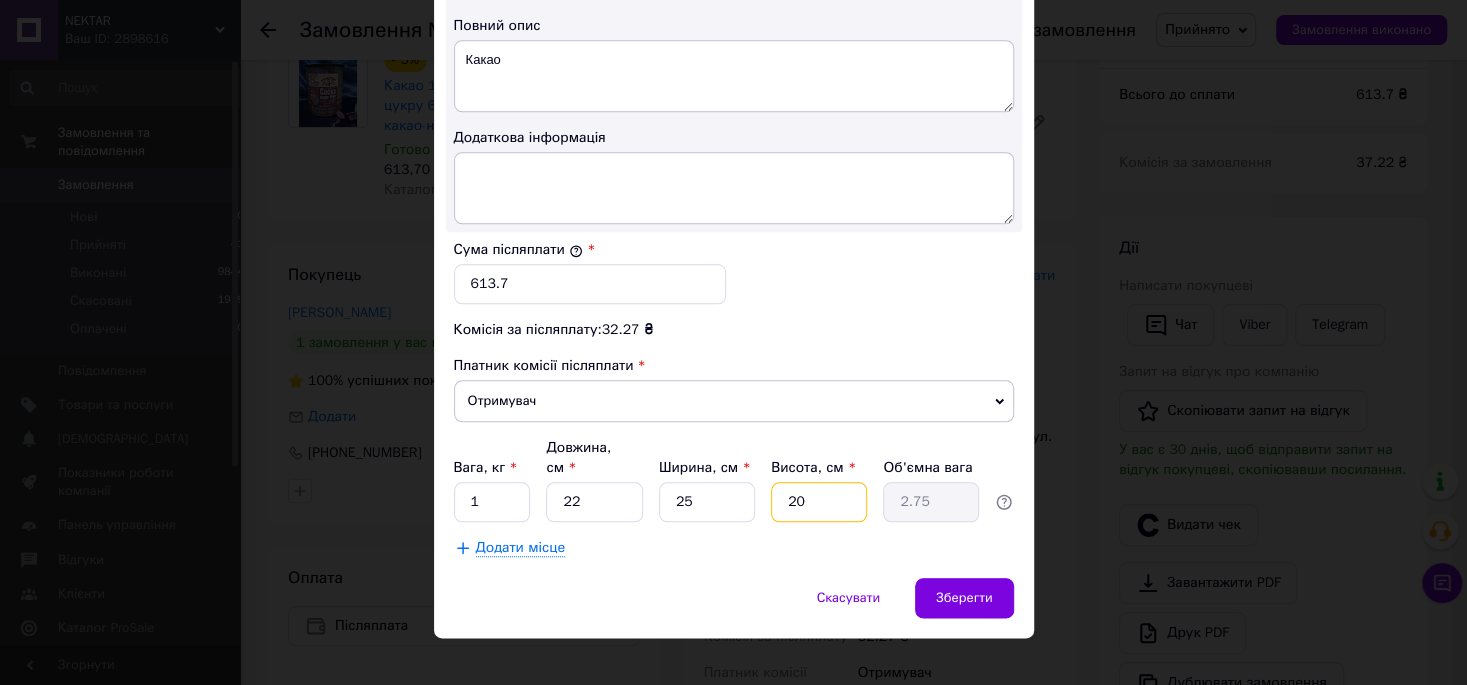 click on "20" at bounding box center (819, 502) 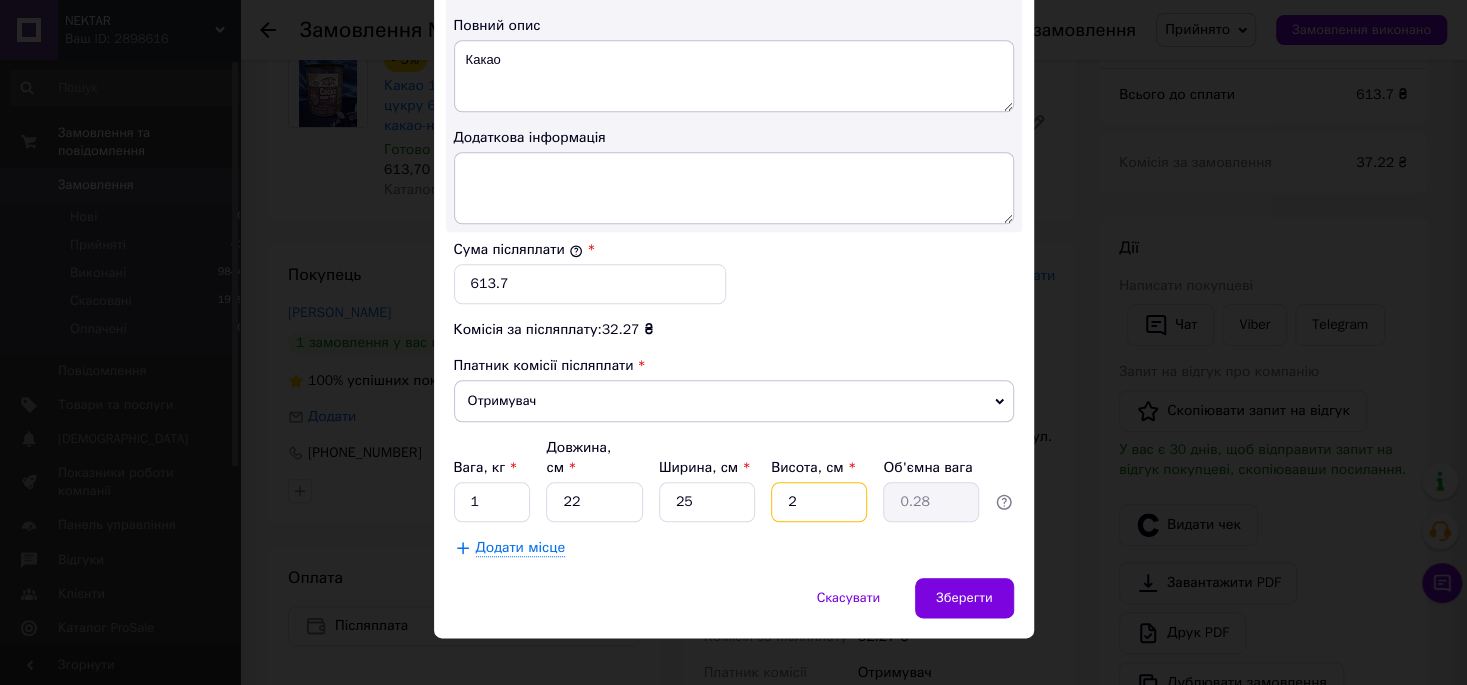 type 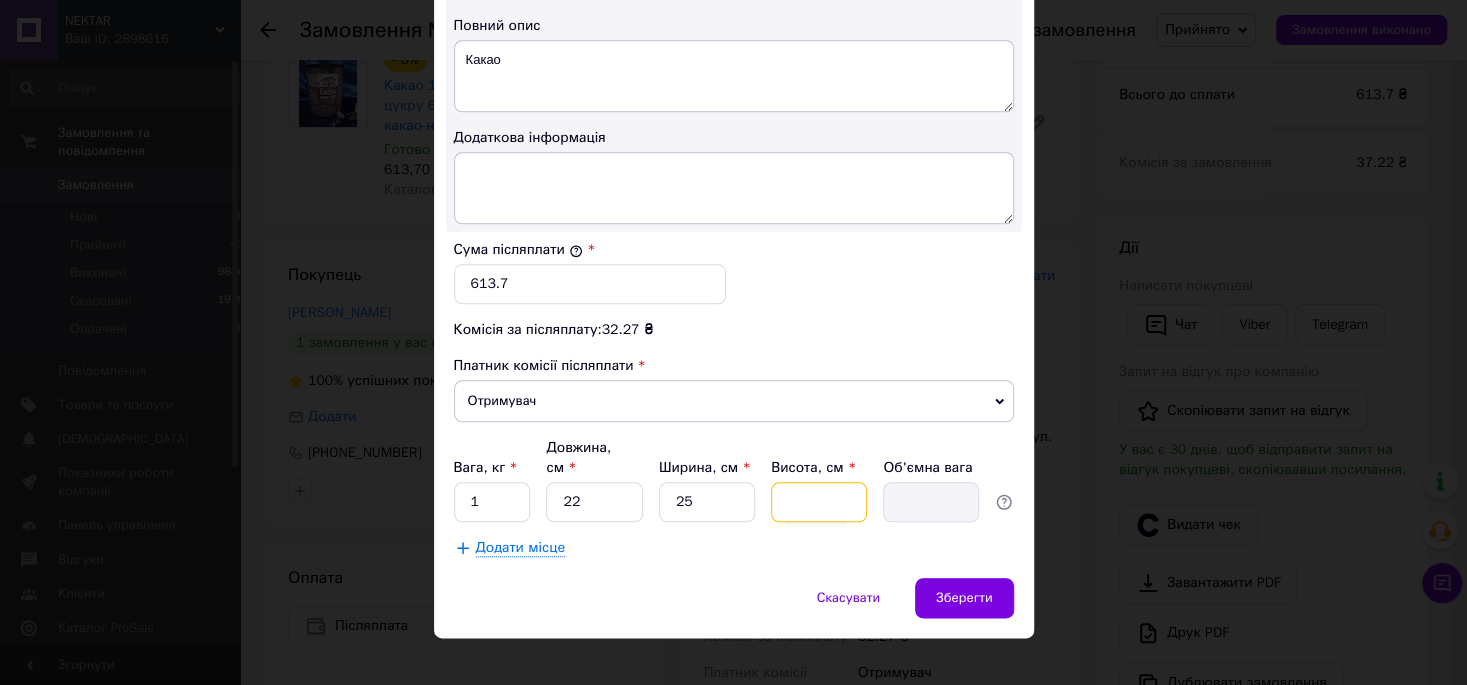 type on "1" 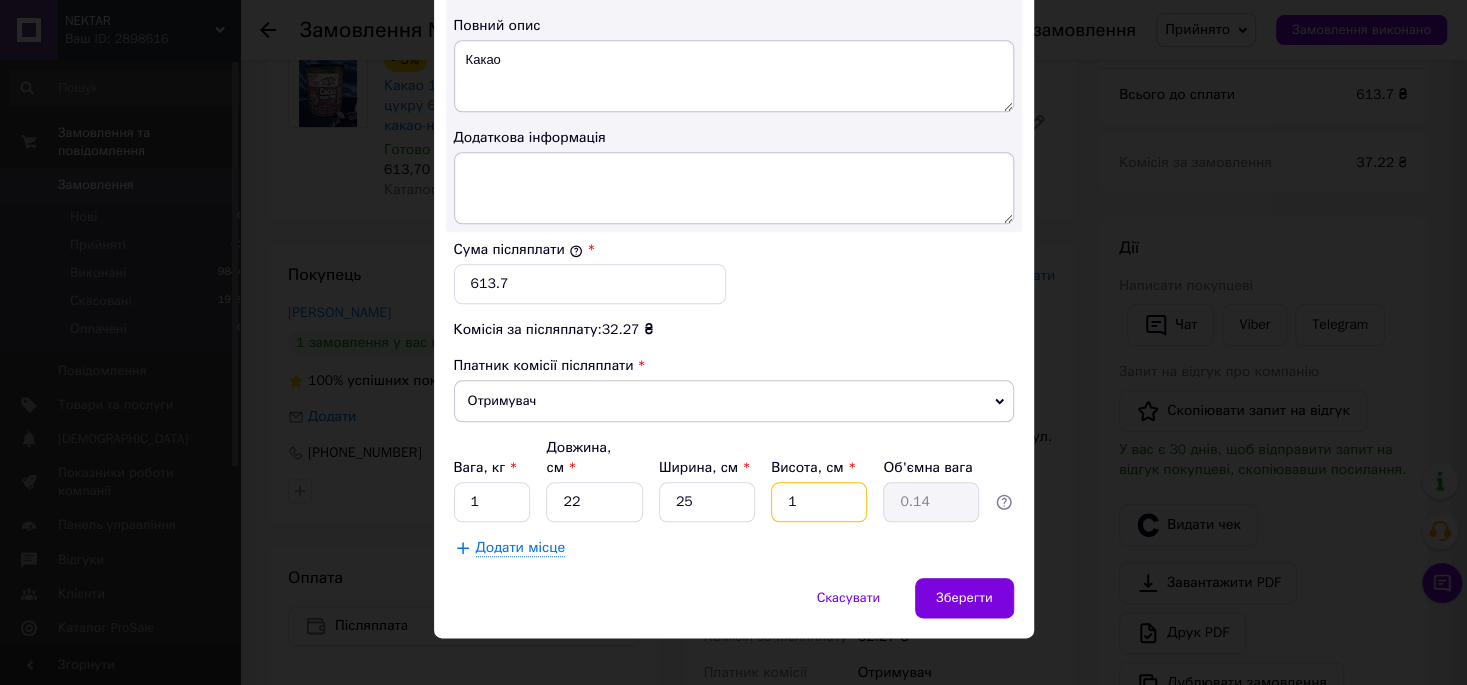 type on "15" 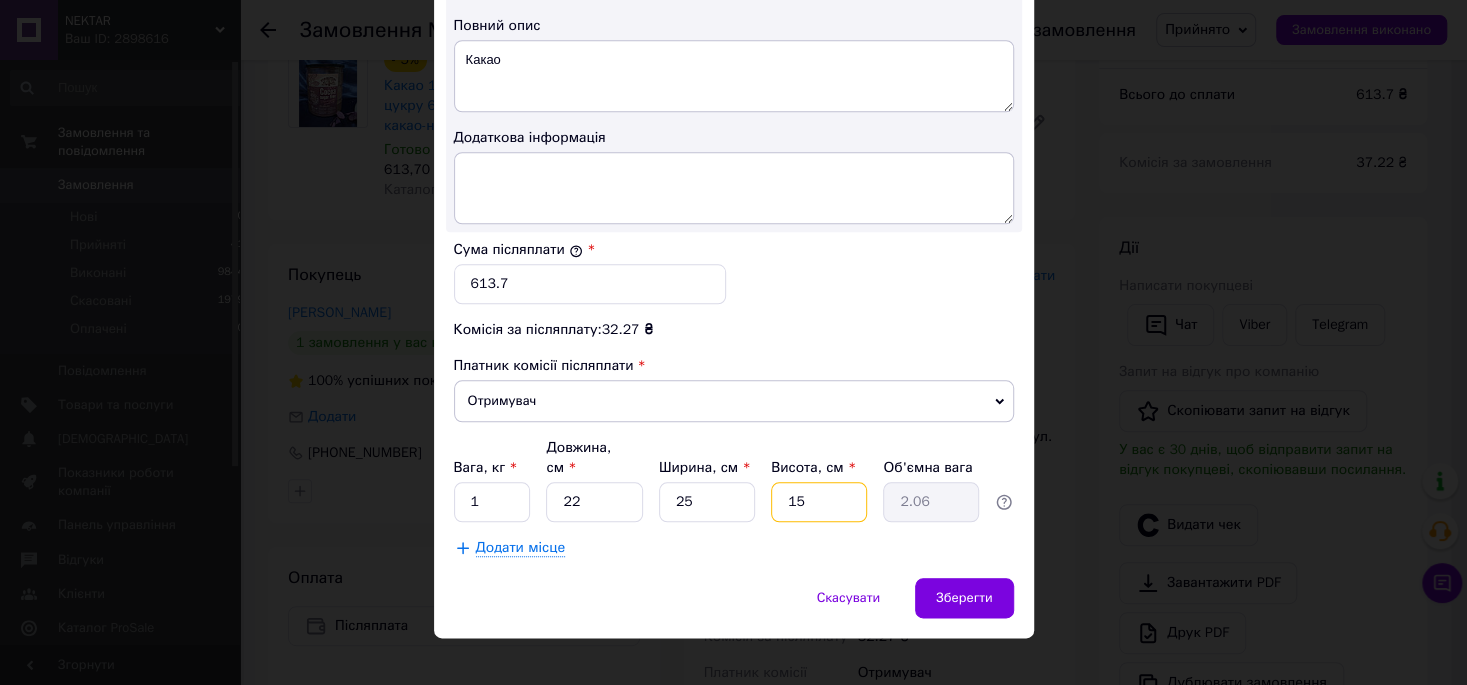type on "15" 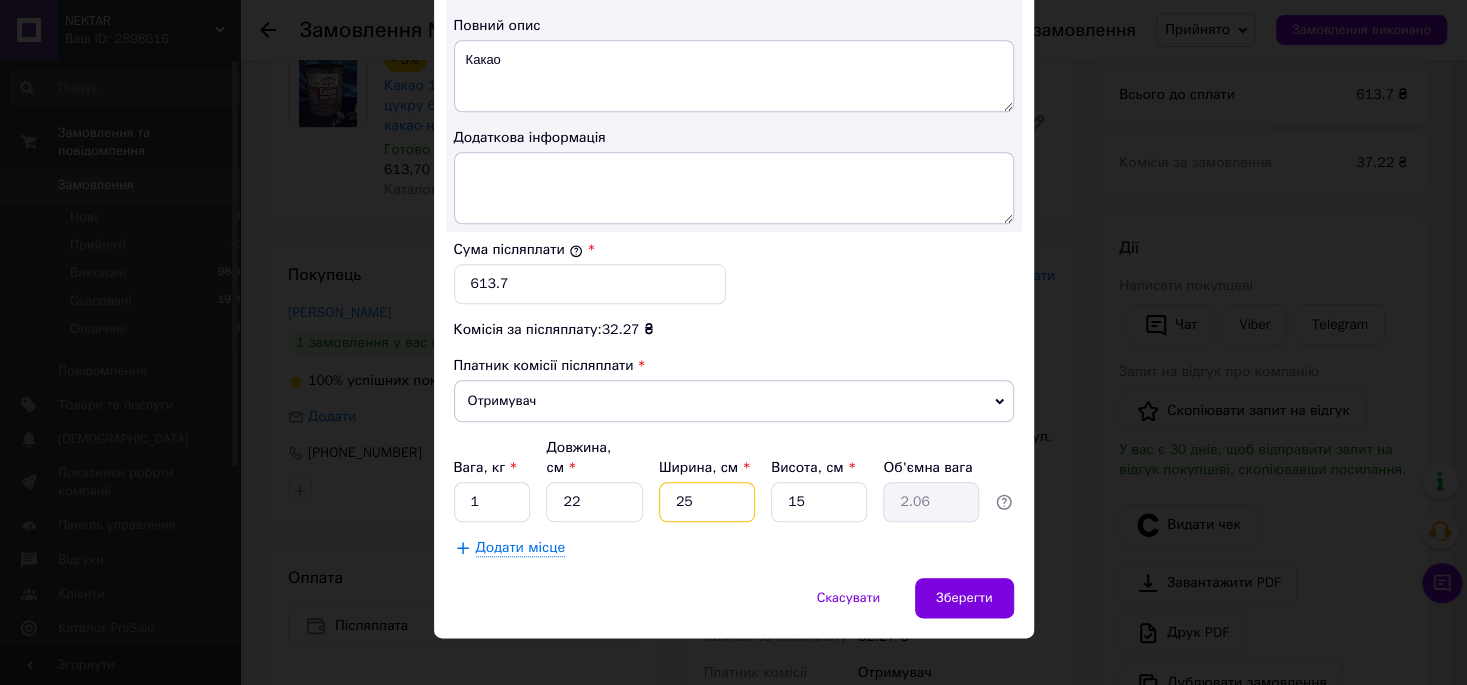 click on "25" at bounding box center (707, 502) 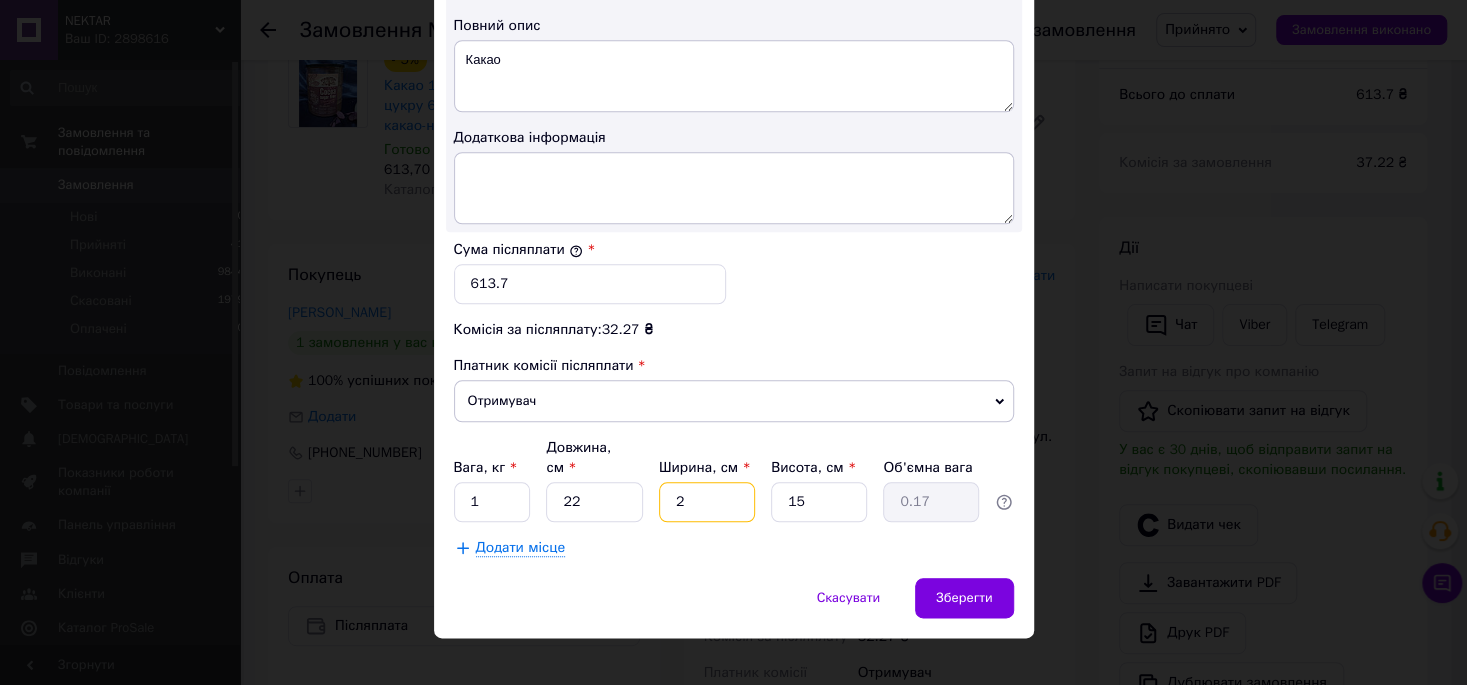 type 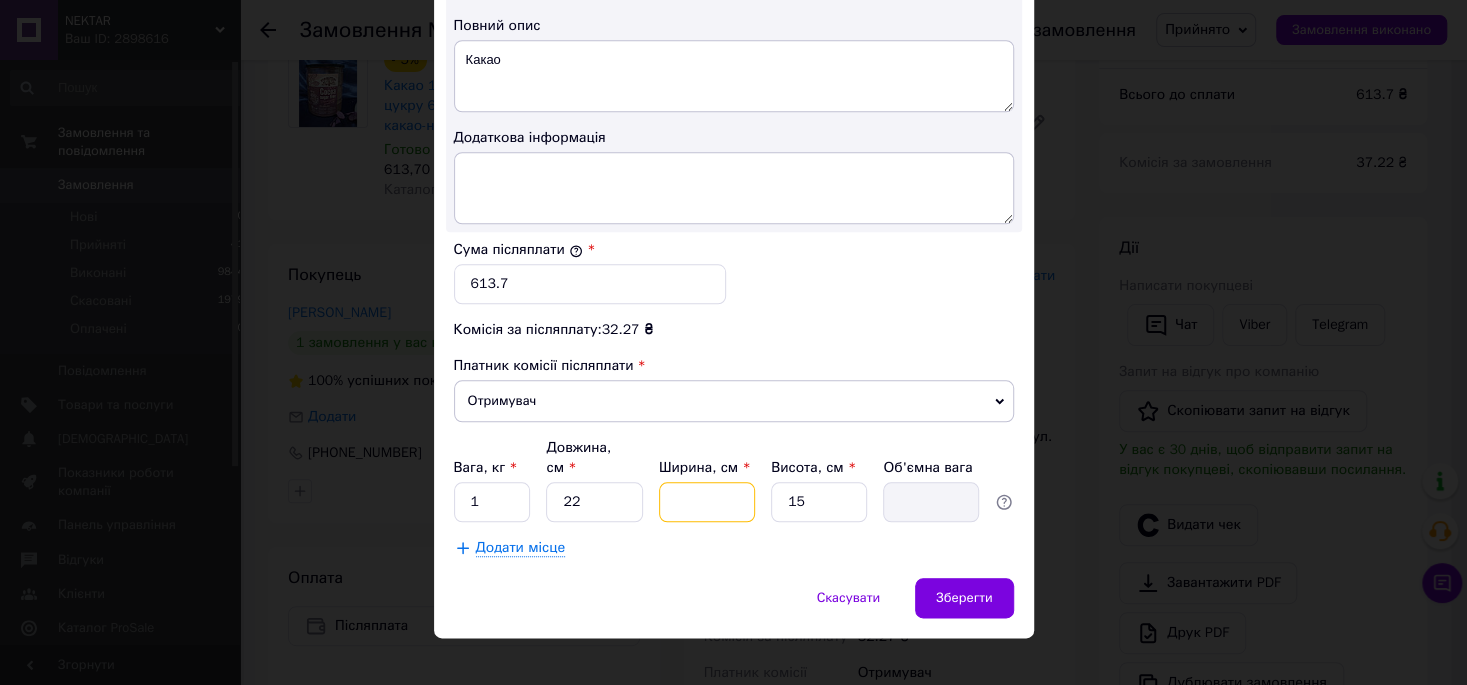 type on "1" 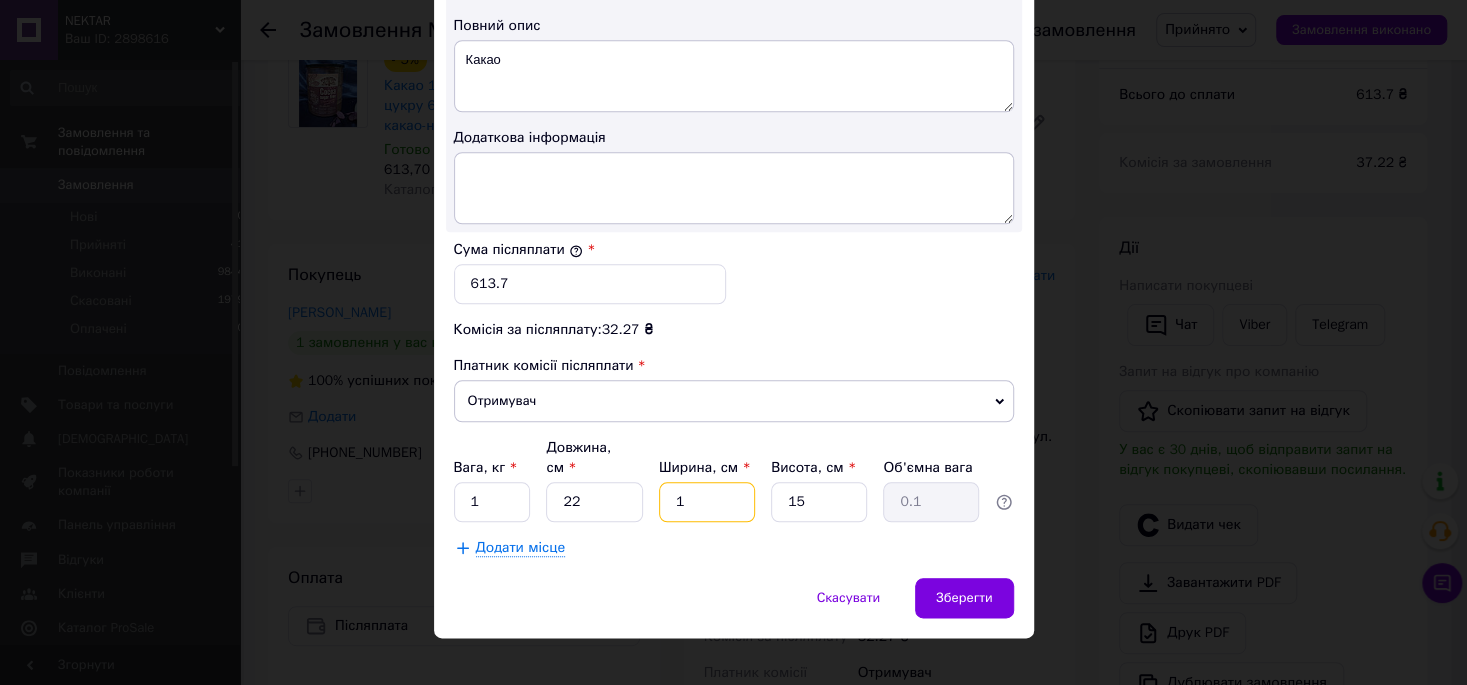 type on "15" 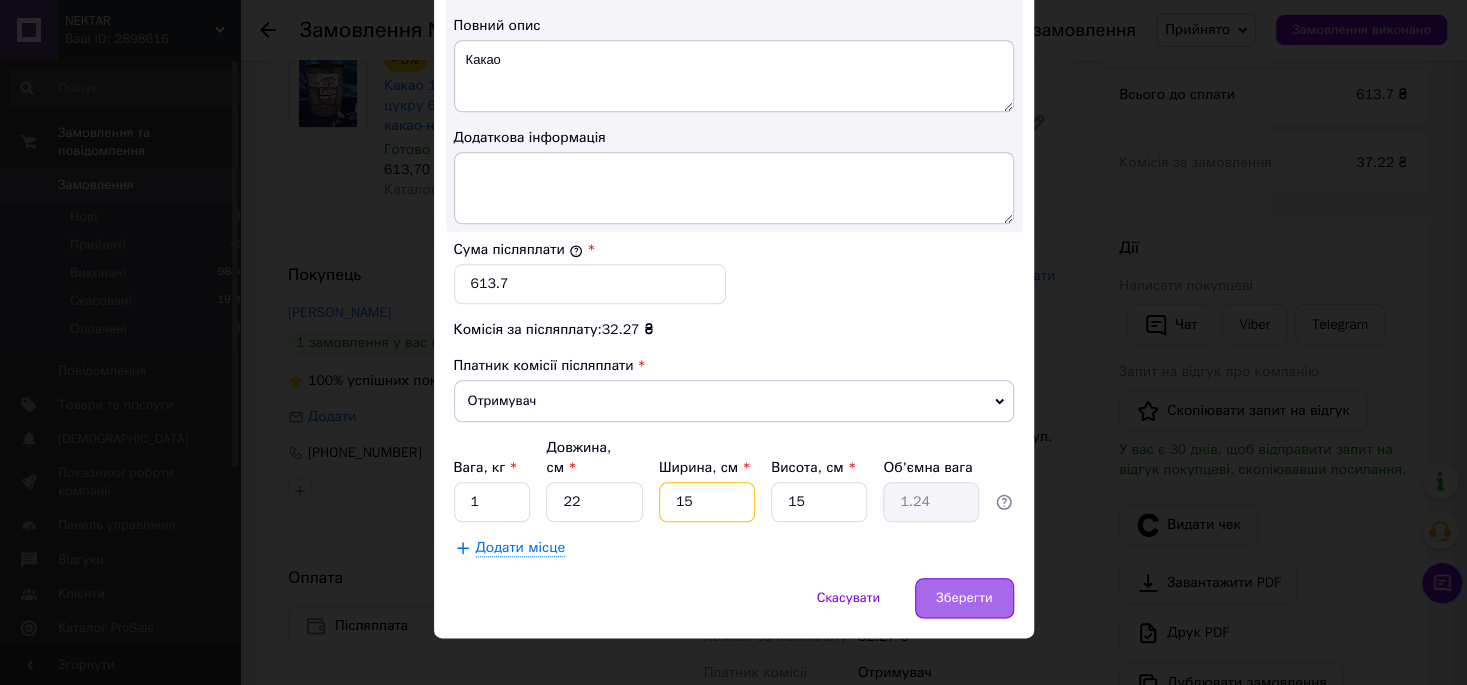 type on "15" 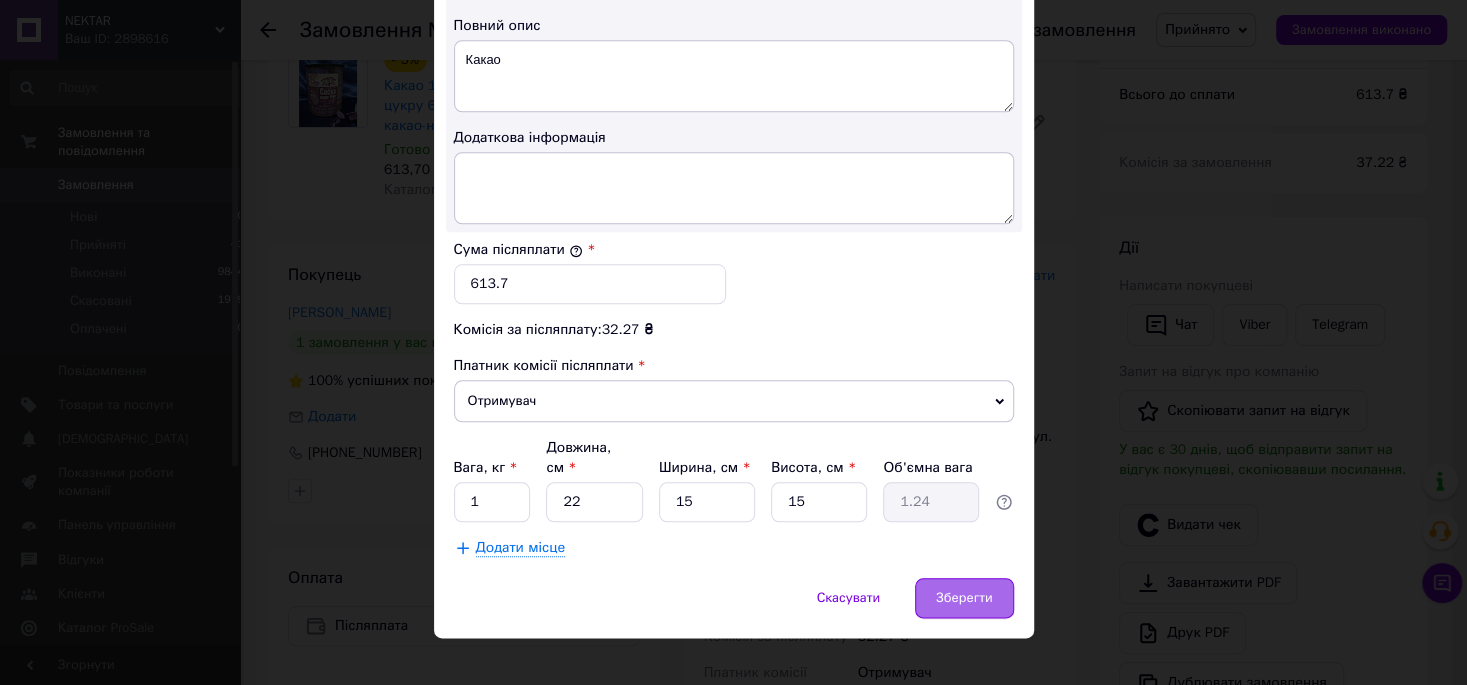 click on "Зберегти" at bounding box center (964, 598) 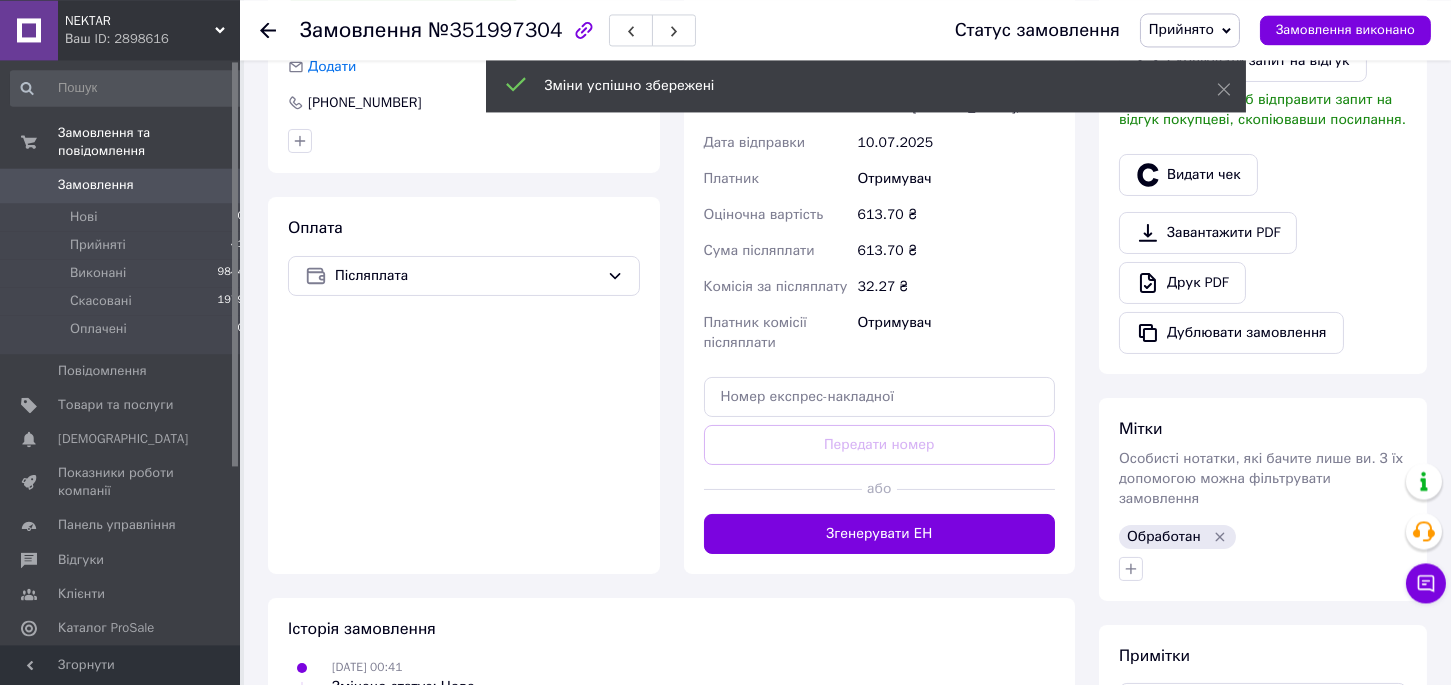scroll, scrollTop: 550, scrollLeft: 0, axis: vertical 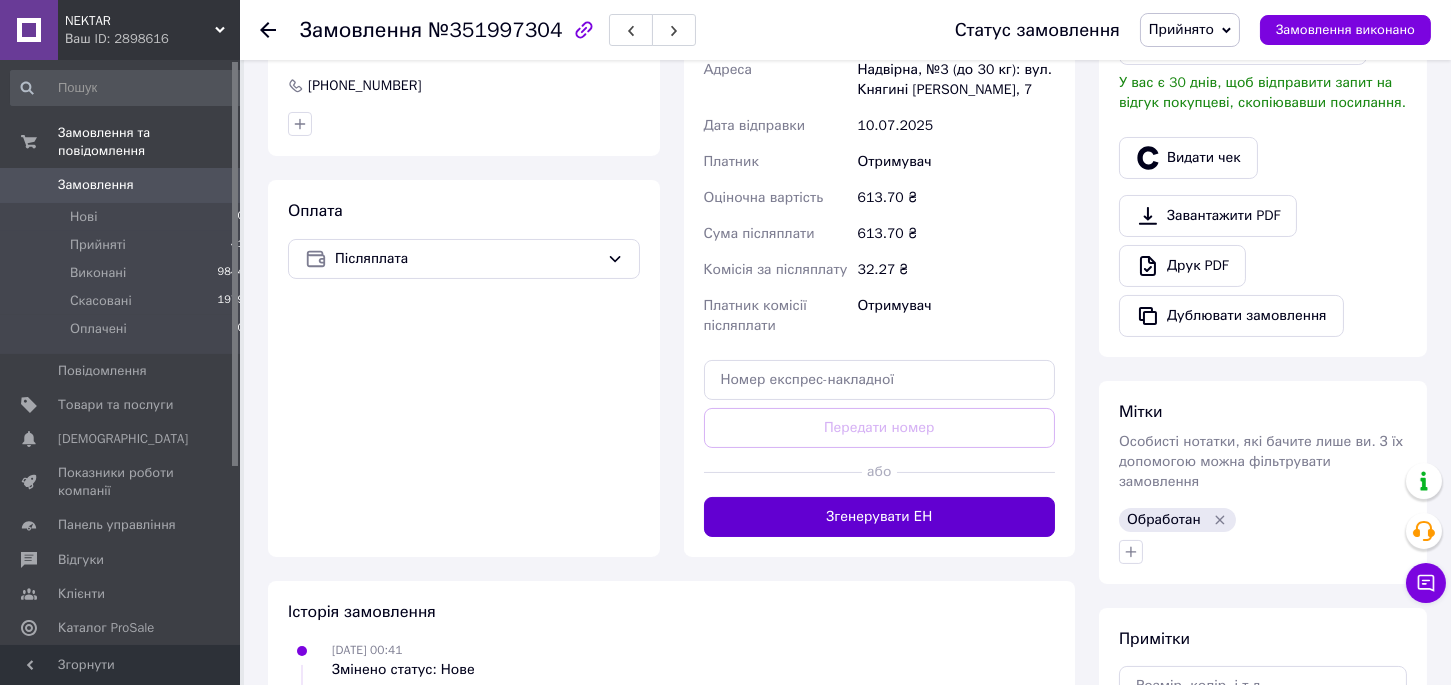 click on "Згенерувати ЕН" at bounding box center (880, 517) 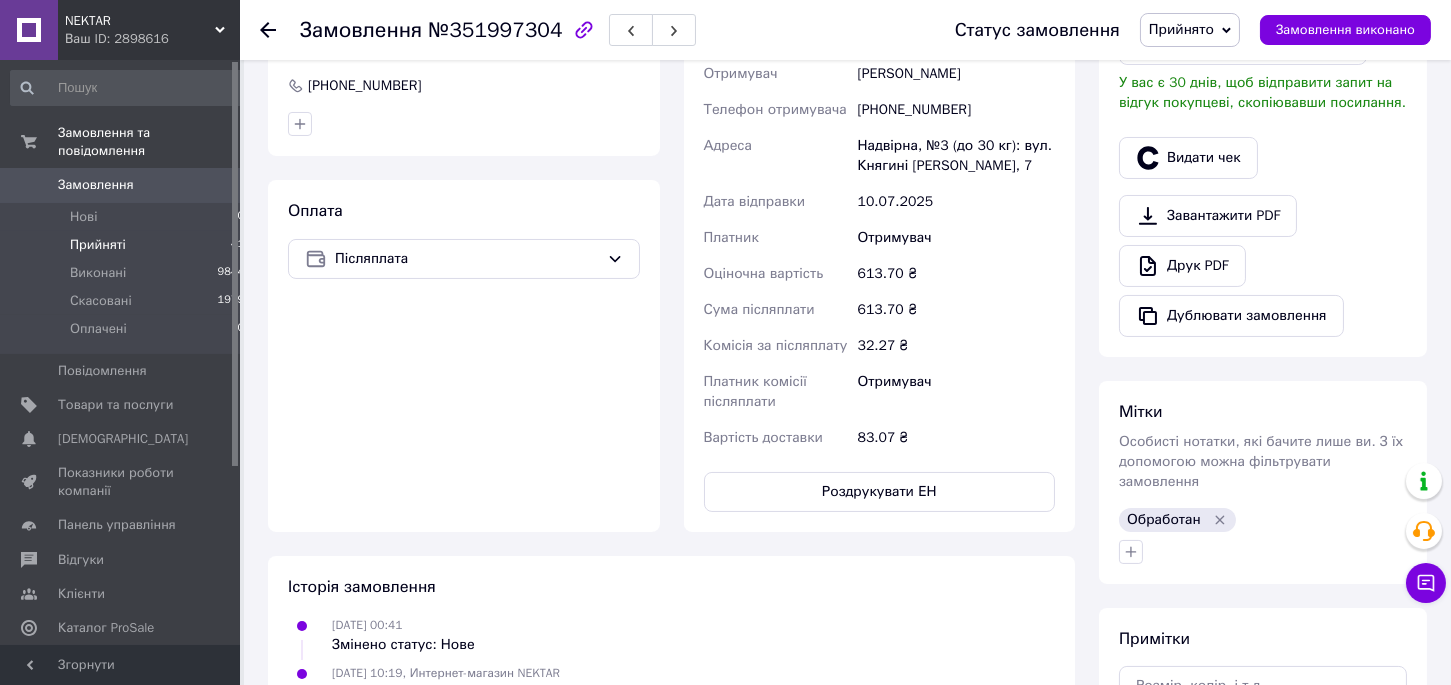 click on "Прийняті" at bounding box center [98, 245] 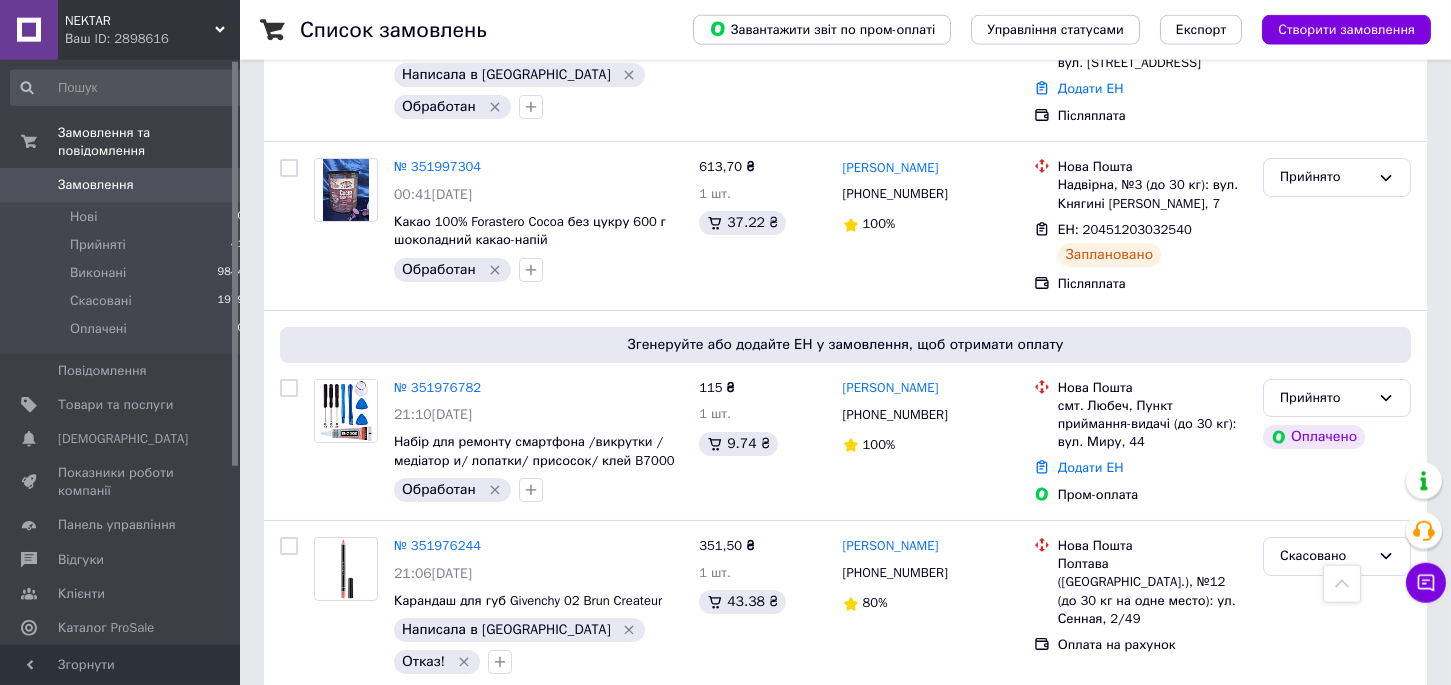 scroll, scrollTop: 916, scrollLeft: 0, axis: vertical 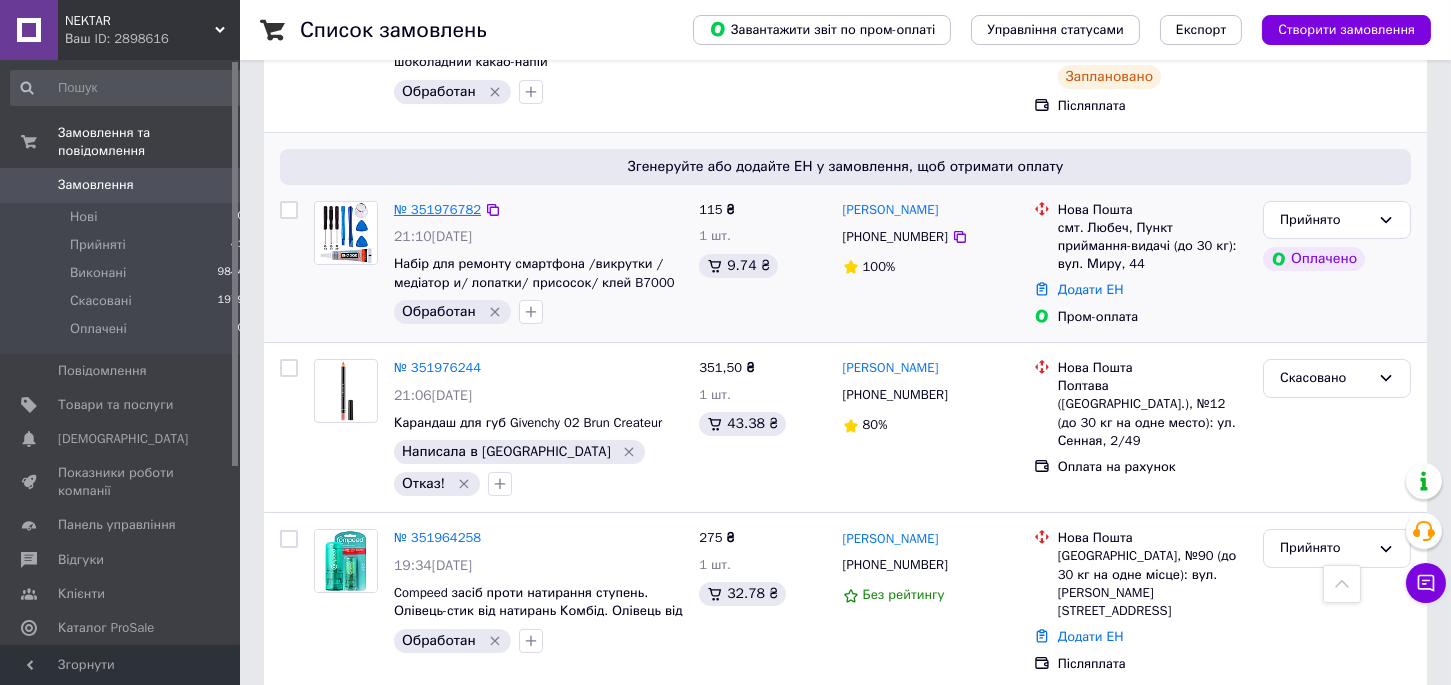 click on "№ 351976782" at bounding box center (437, 209) 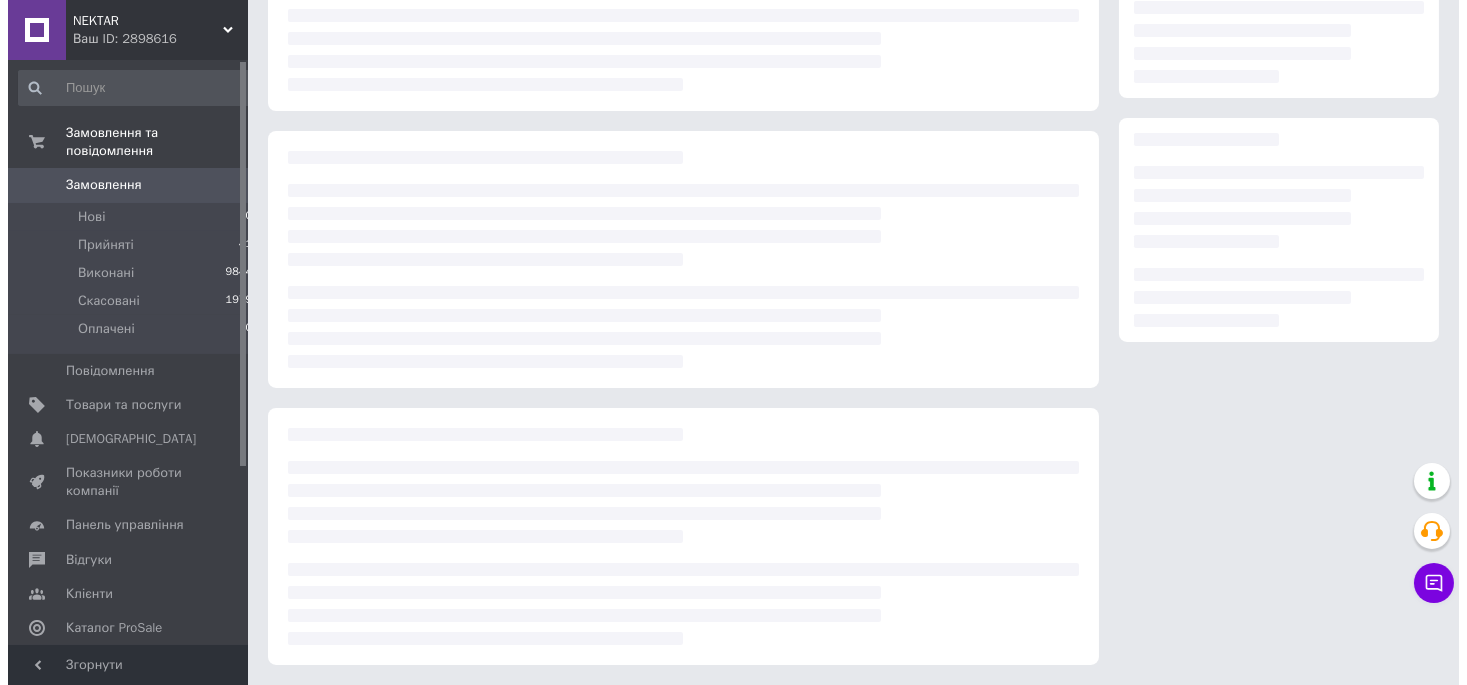 scroll, scrollTop: 229, scrollLeft: 0, axis: vertical 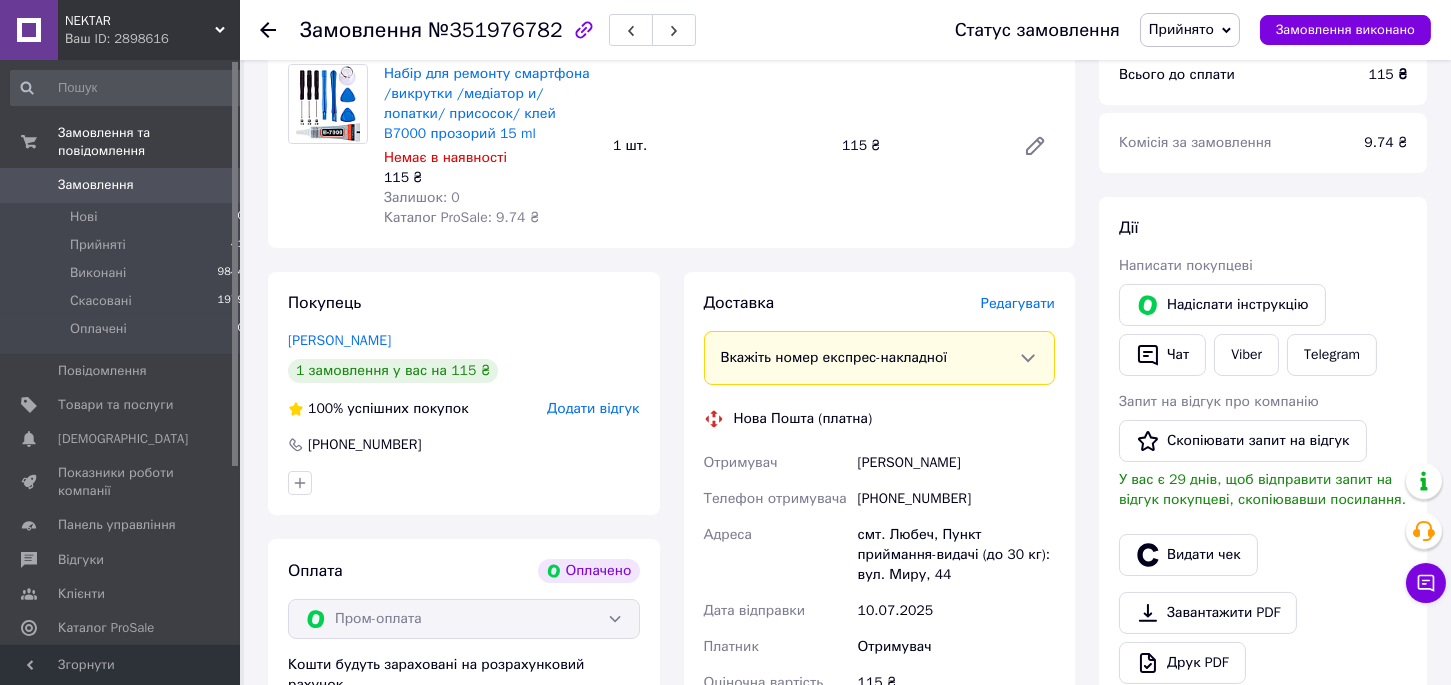 click on "Редагувати" at bounding box center (1018, 303) 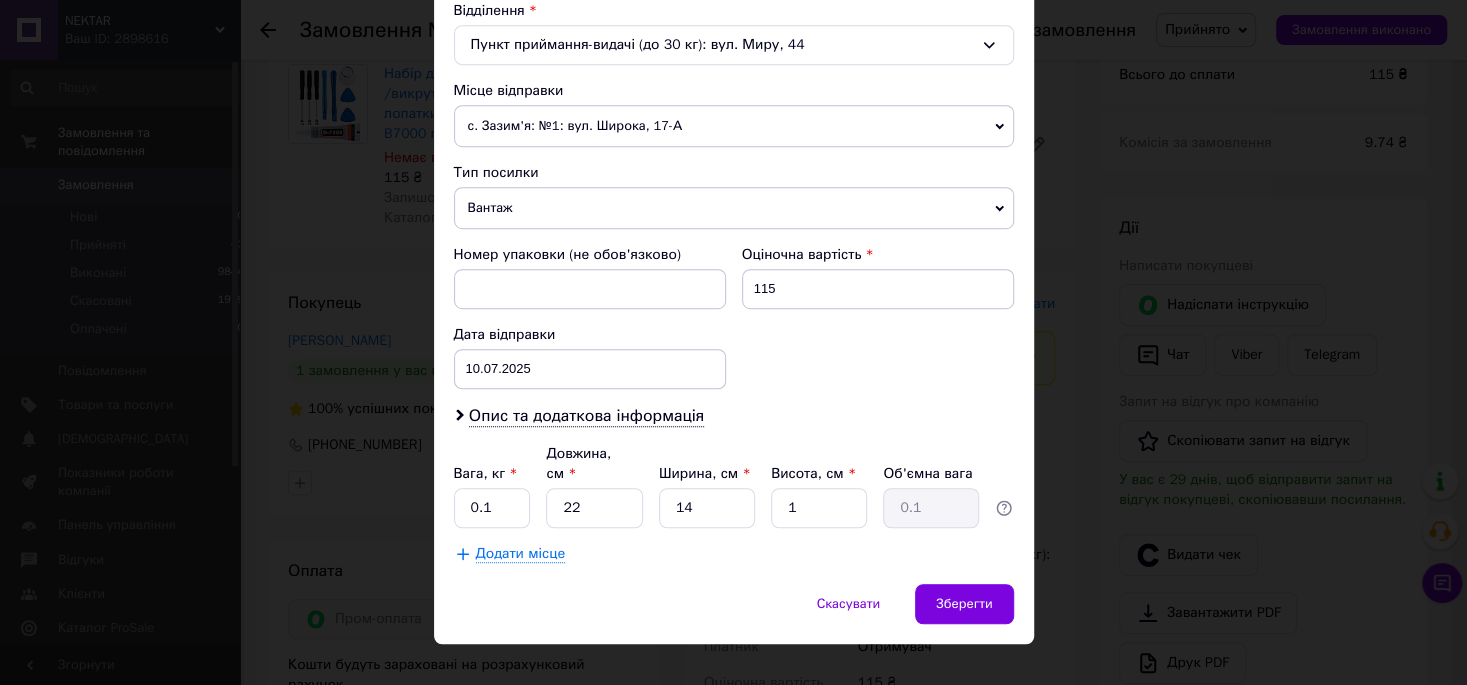 scroll, scrollTop: 641, scrollLeft: 0, axis: vertical 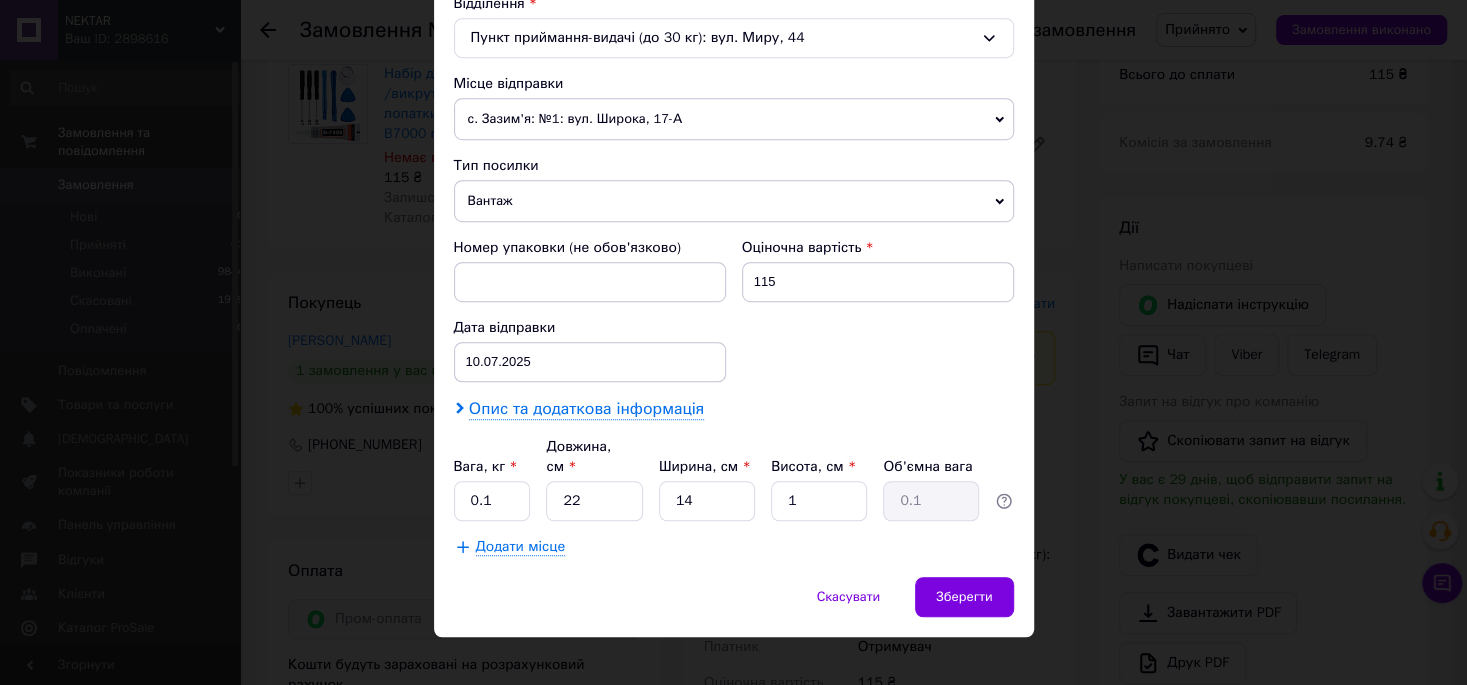 click on "Опис та додаткова інформація" at bounding box center [586, 409] 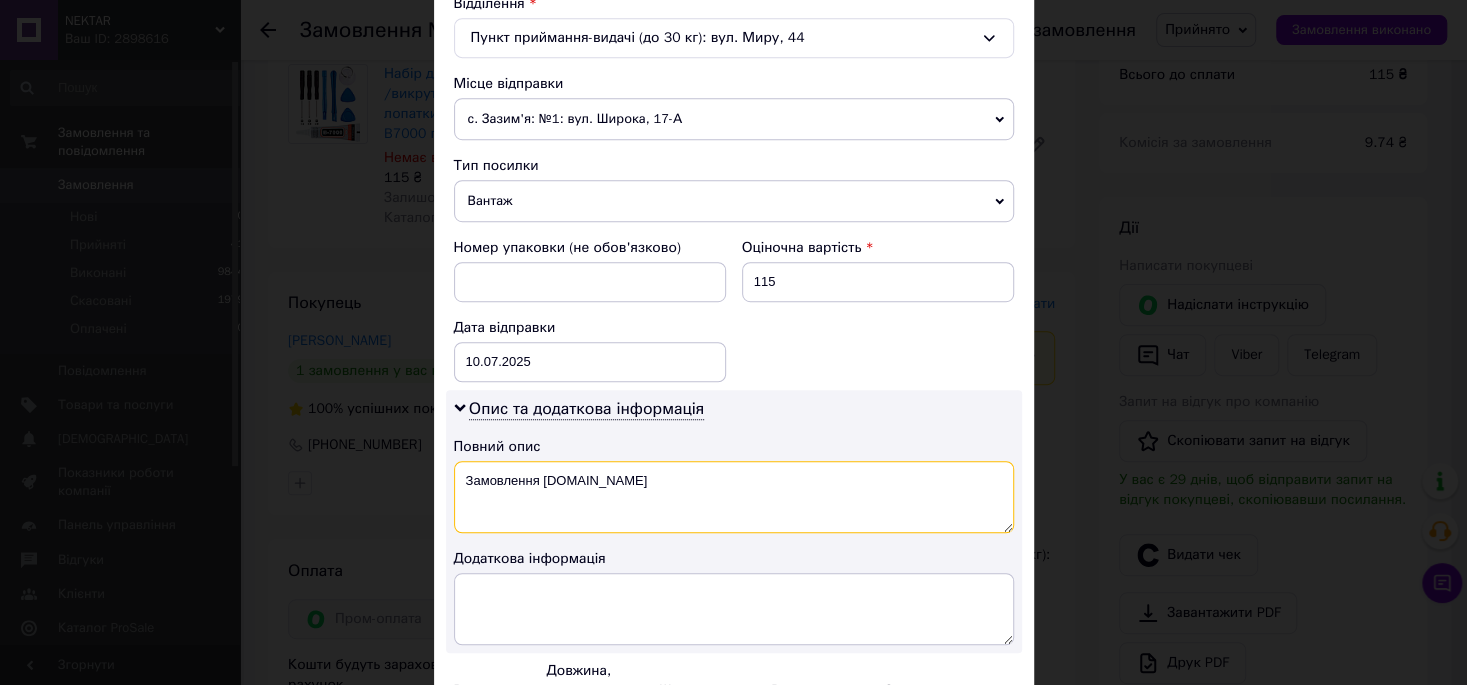 click on "Замовлення [DOMAIN_NAME]" at bounding box center [734, 497] 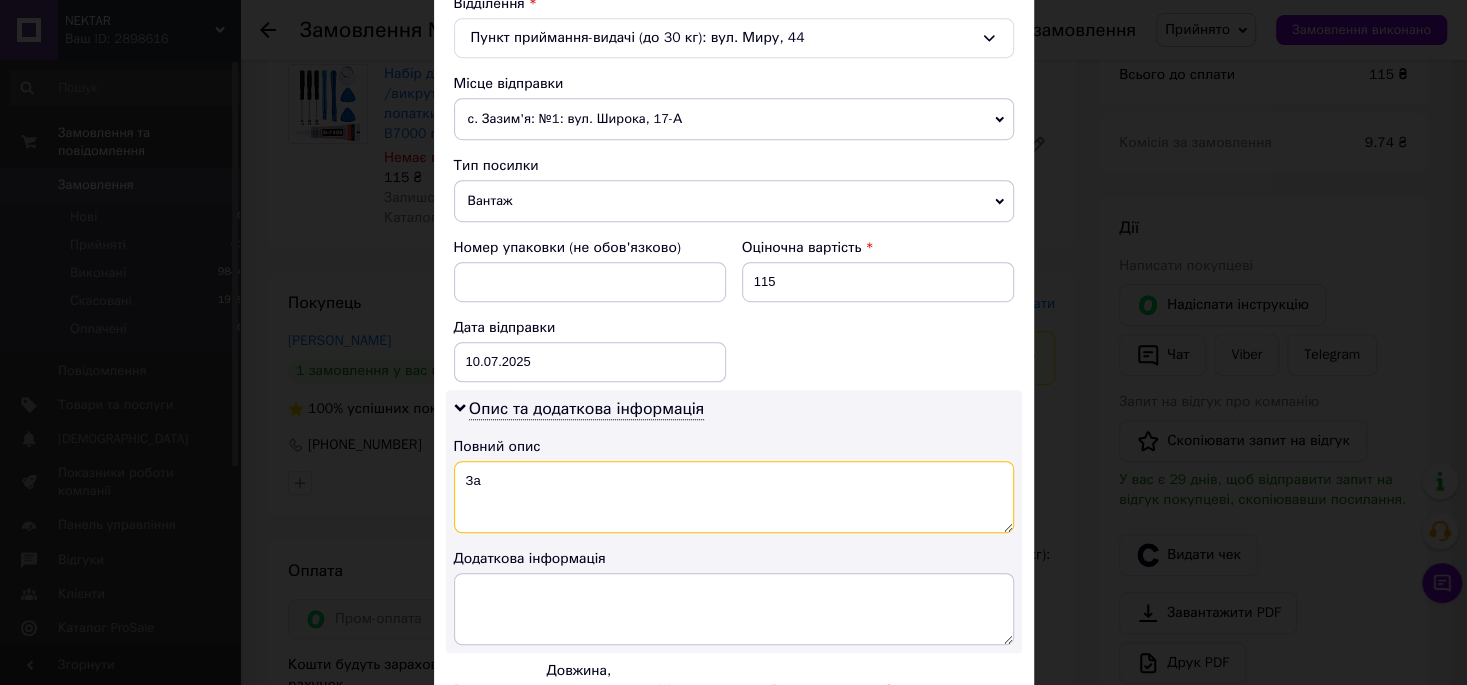 type on "З" 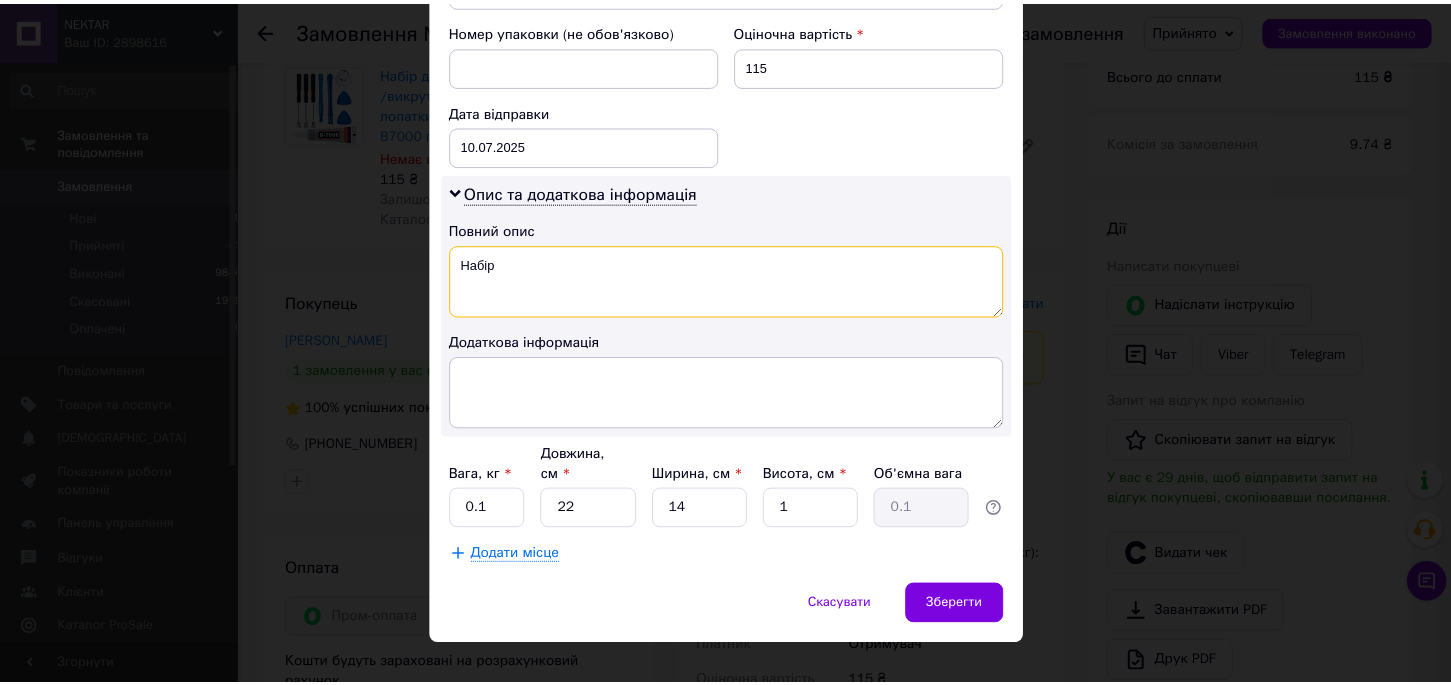 scroll, scrollTop: 864, scrollLeft: 0, axis: vertical 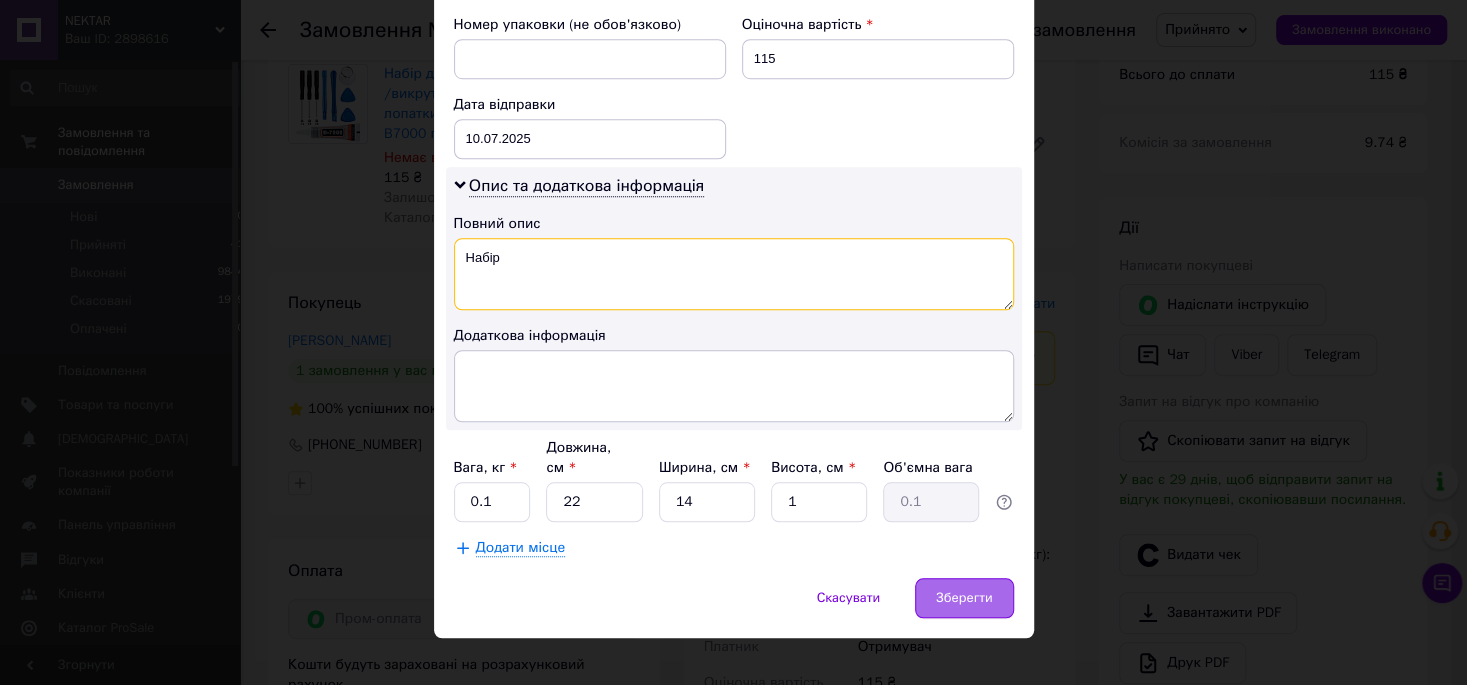 type on "Набір" 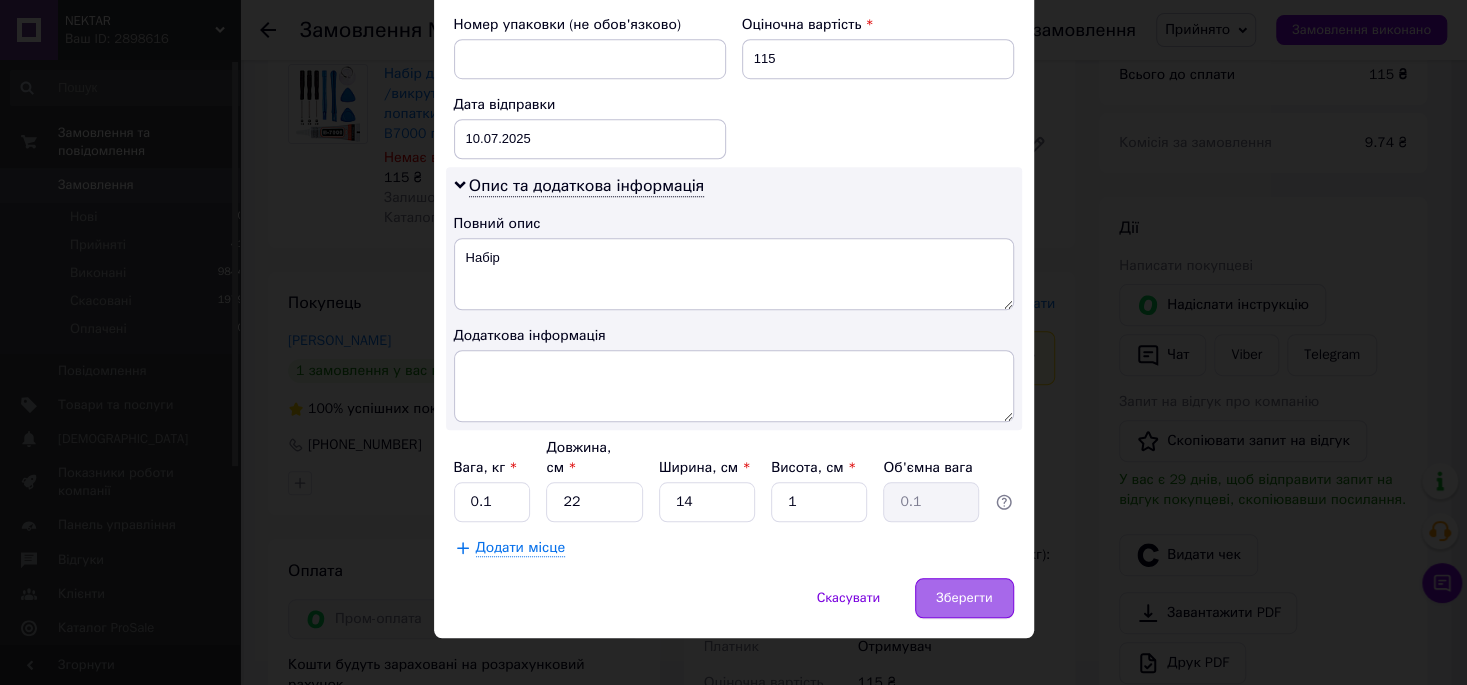 click on "Зберегти" at bounding box center (964, 598) 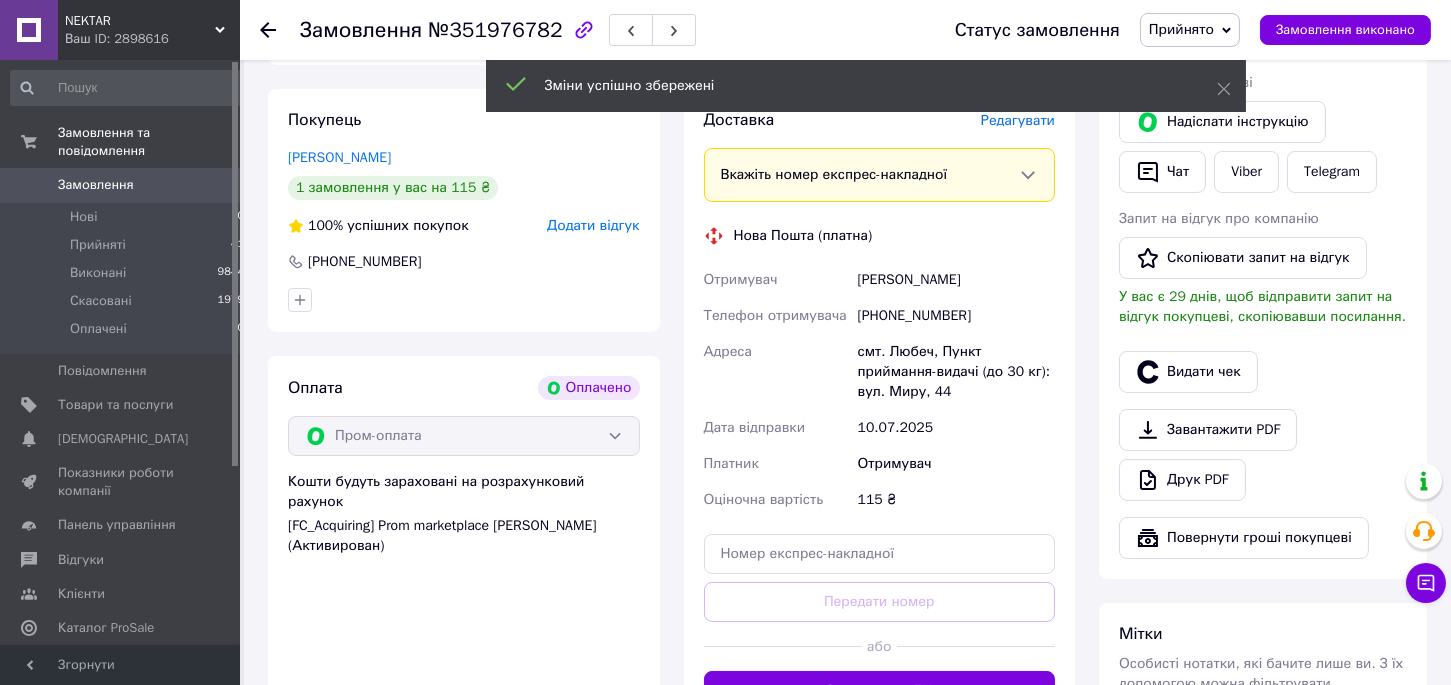 scroll, scrollTop: 595, scrollLeft: 0, axis: vertical 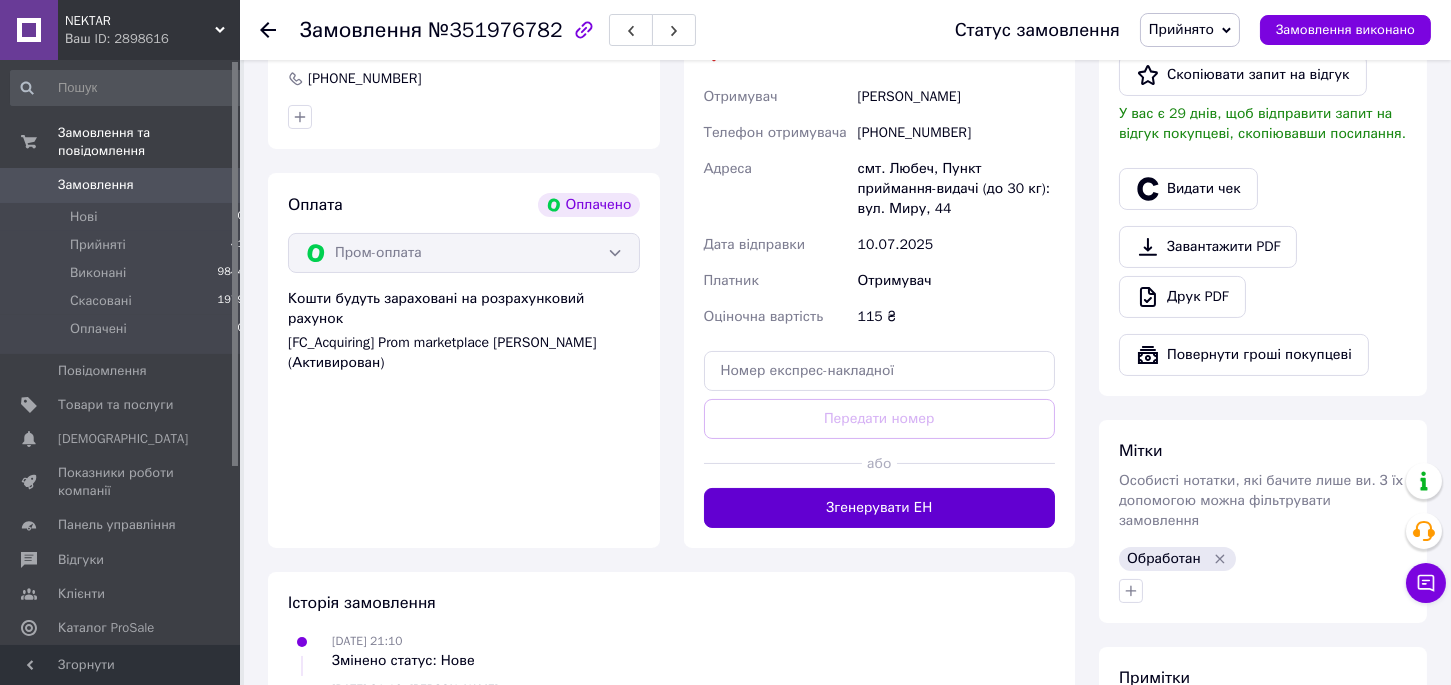 click on "Згенерувати ЕН" at bounding box center (880, 508) 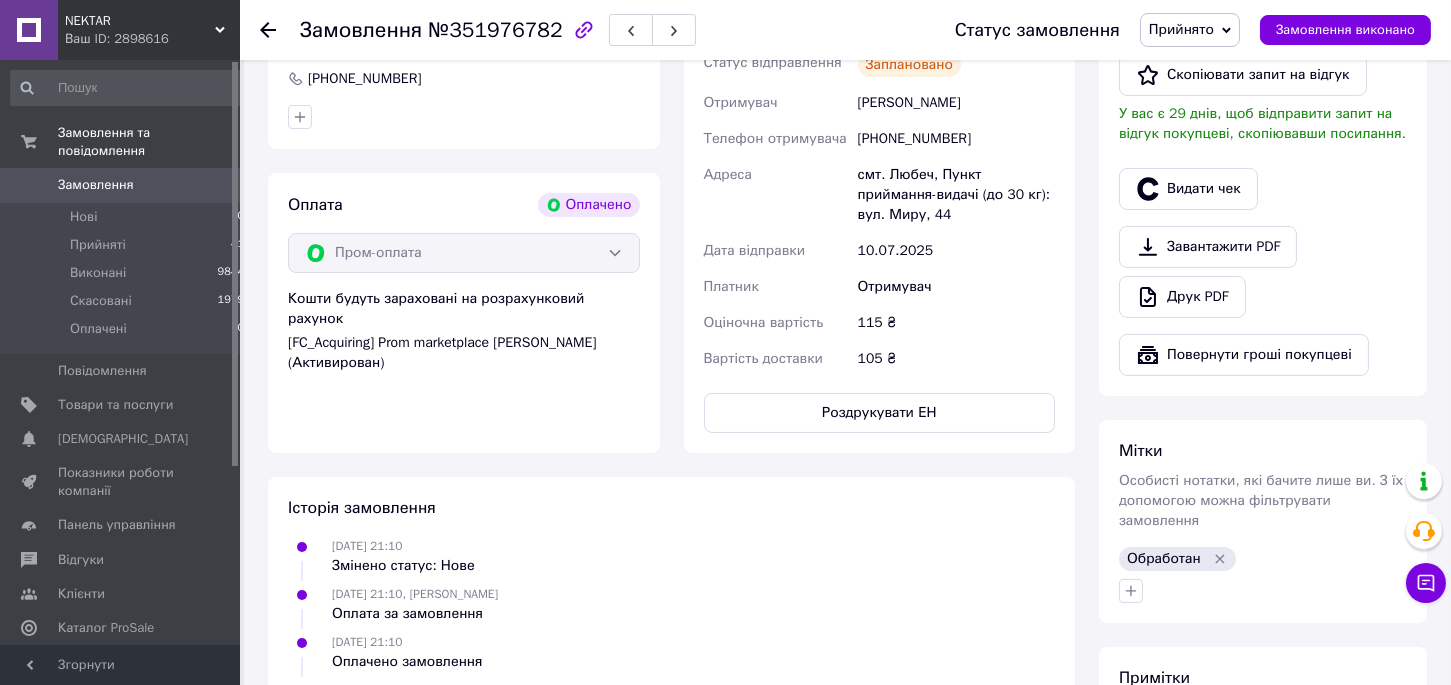 scroll, scrollTop: 412, scrollLeft: 0, axis: vertical 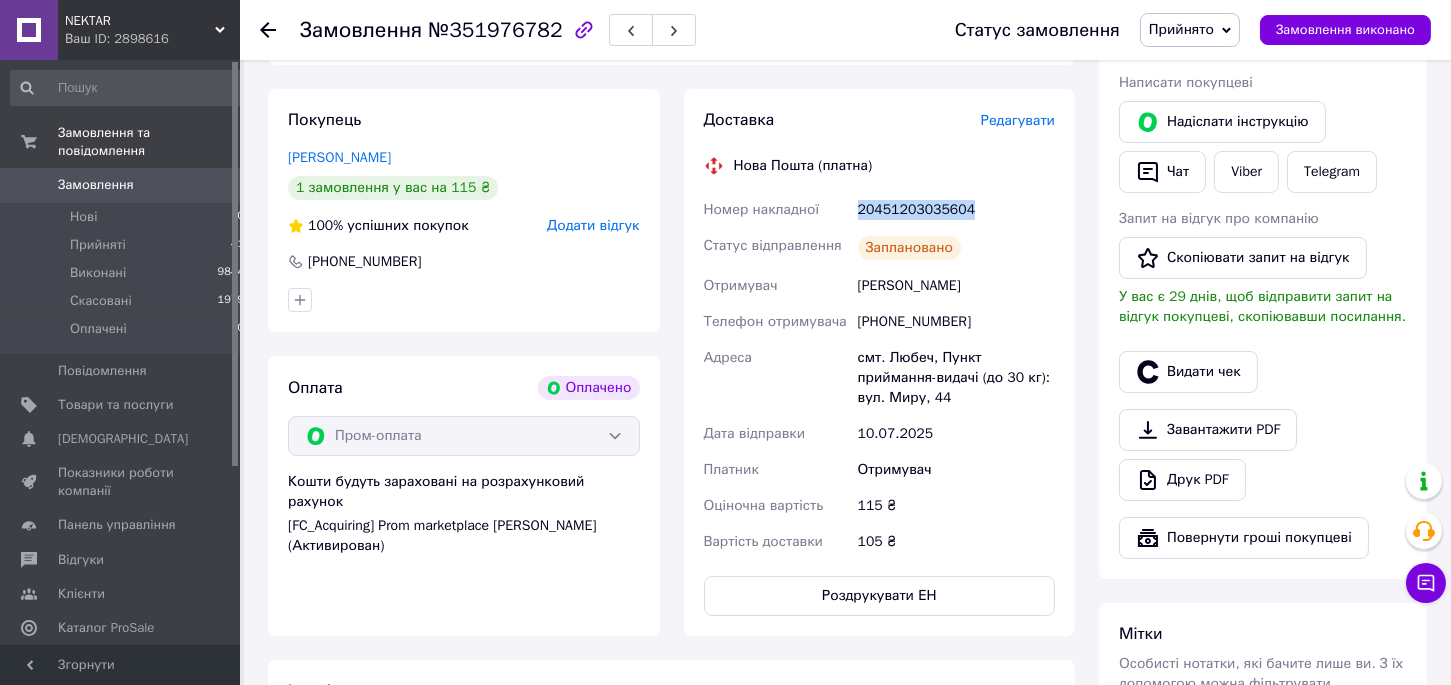 drag, startPoint x: 979, startPoint y: 204, endPoint x: 852, endPoint y: 210, distance: 127.141655 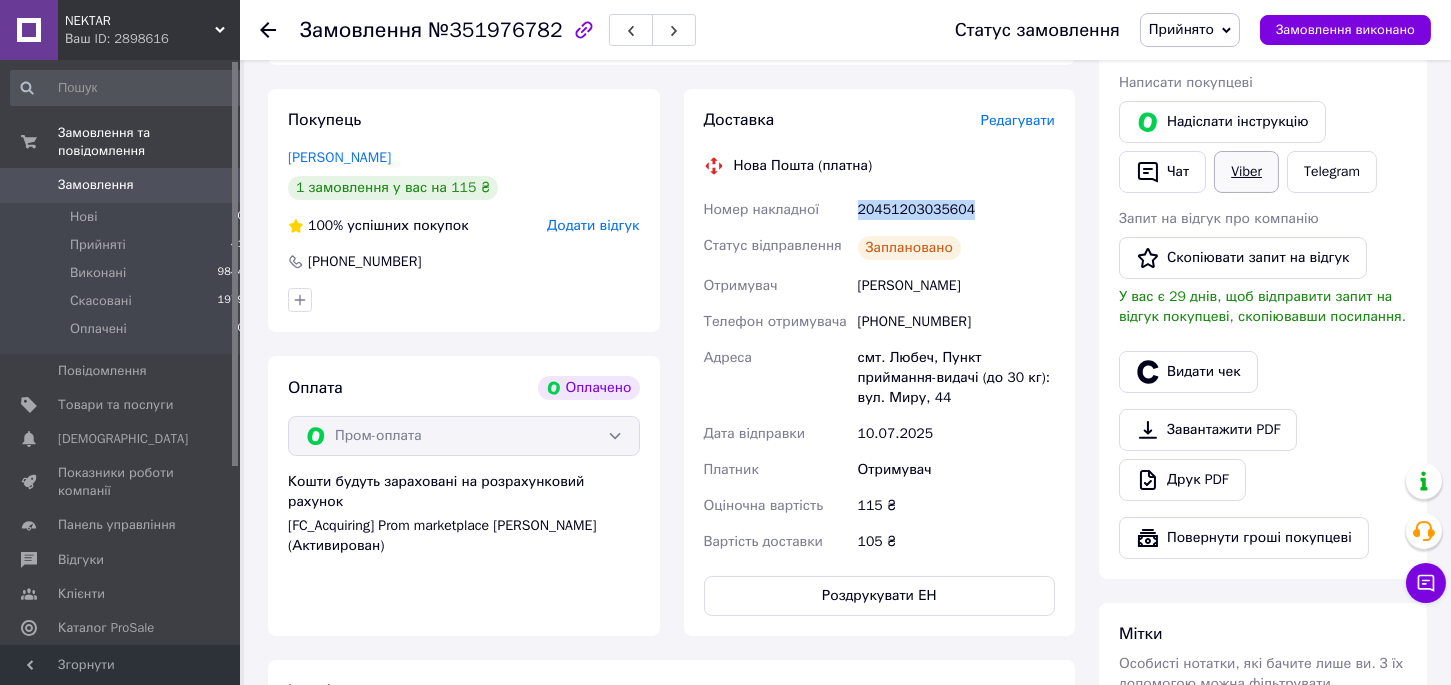 click on "Viber" at bounding box center (1246, 172) 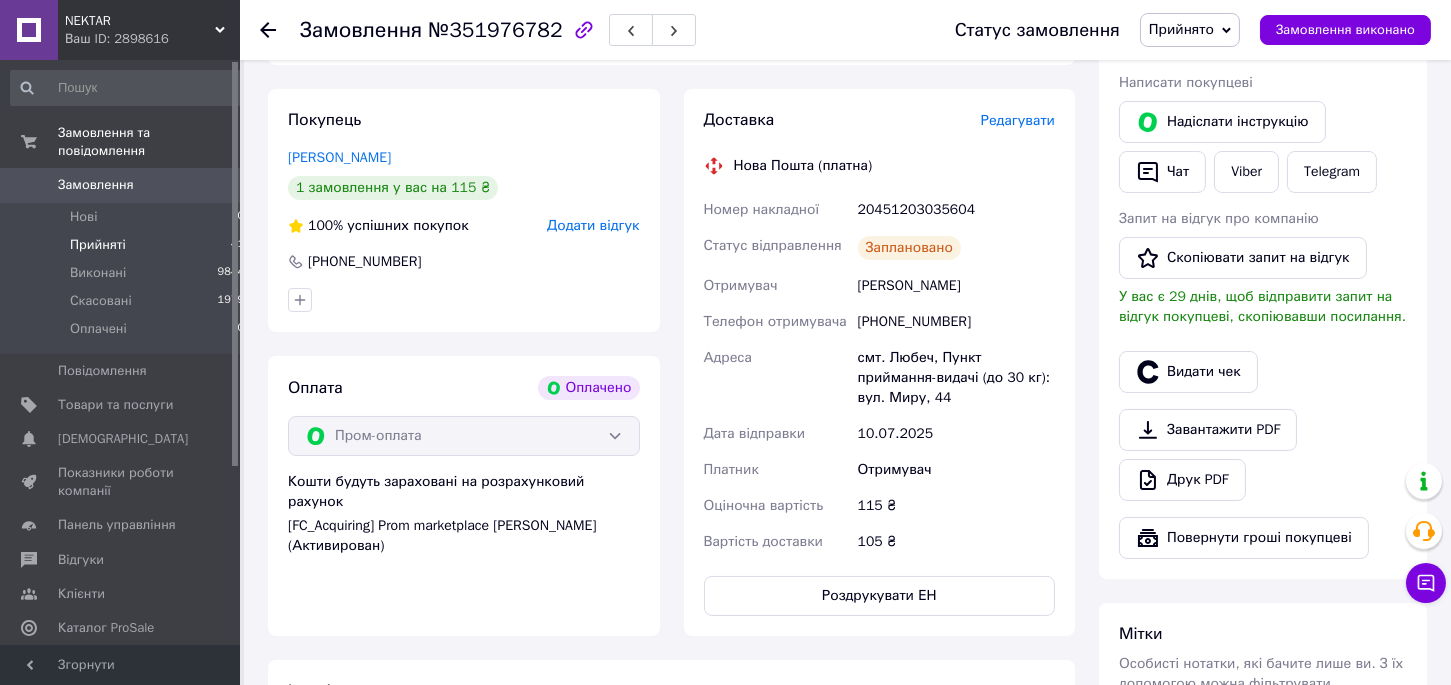 click on "Прийняті" at bounding box center [98, 245] 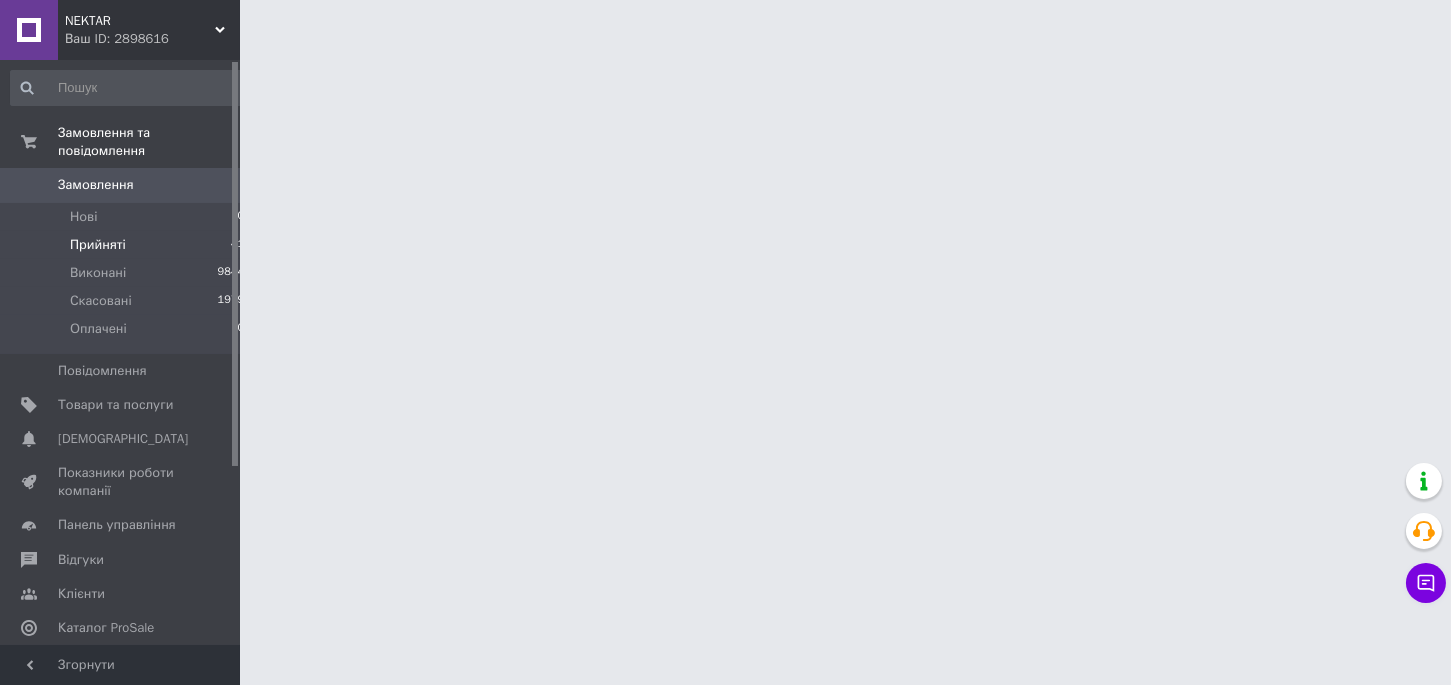 scroll, scrollTop: 0, scrollLeft: 0, axis: both 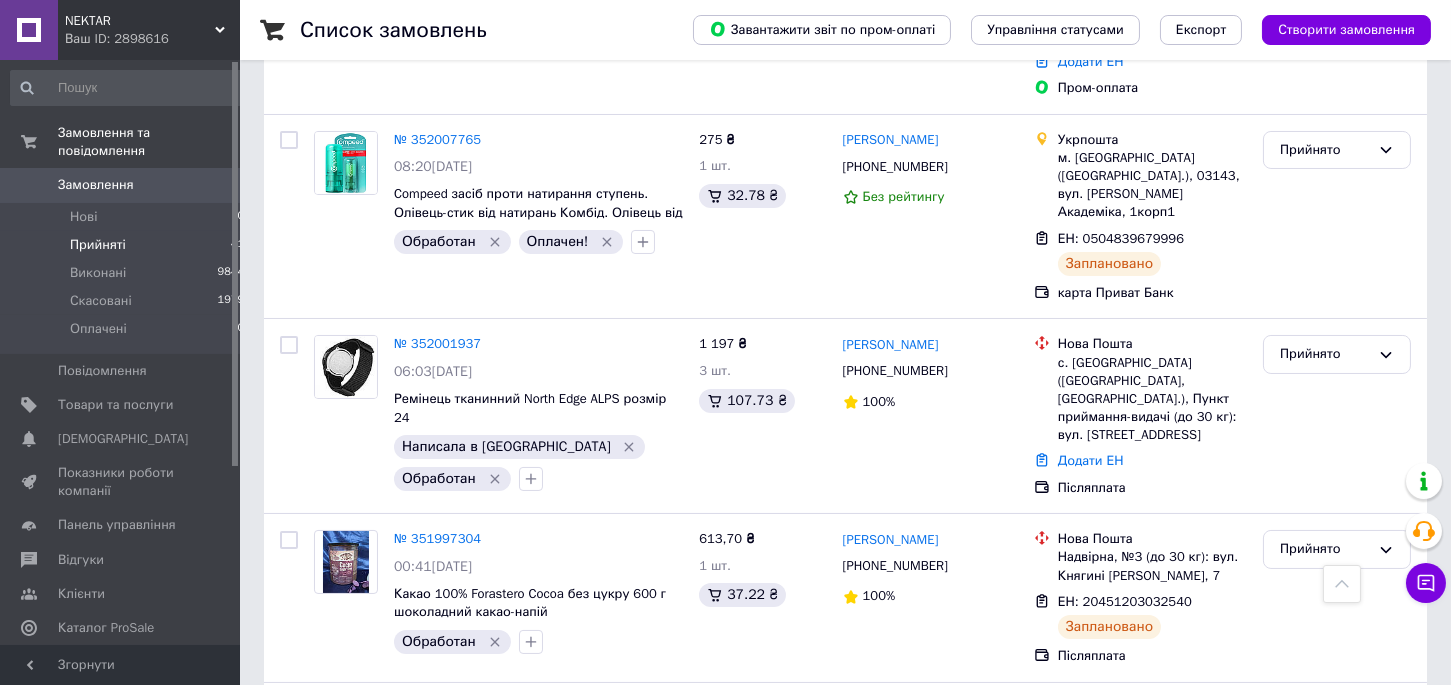 click on "Прийняті" at bounding box center (98, 245) 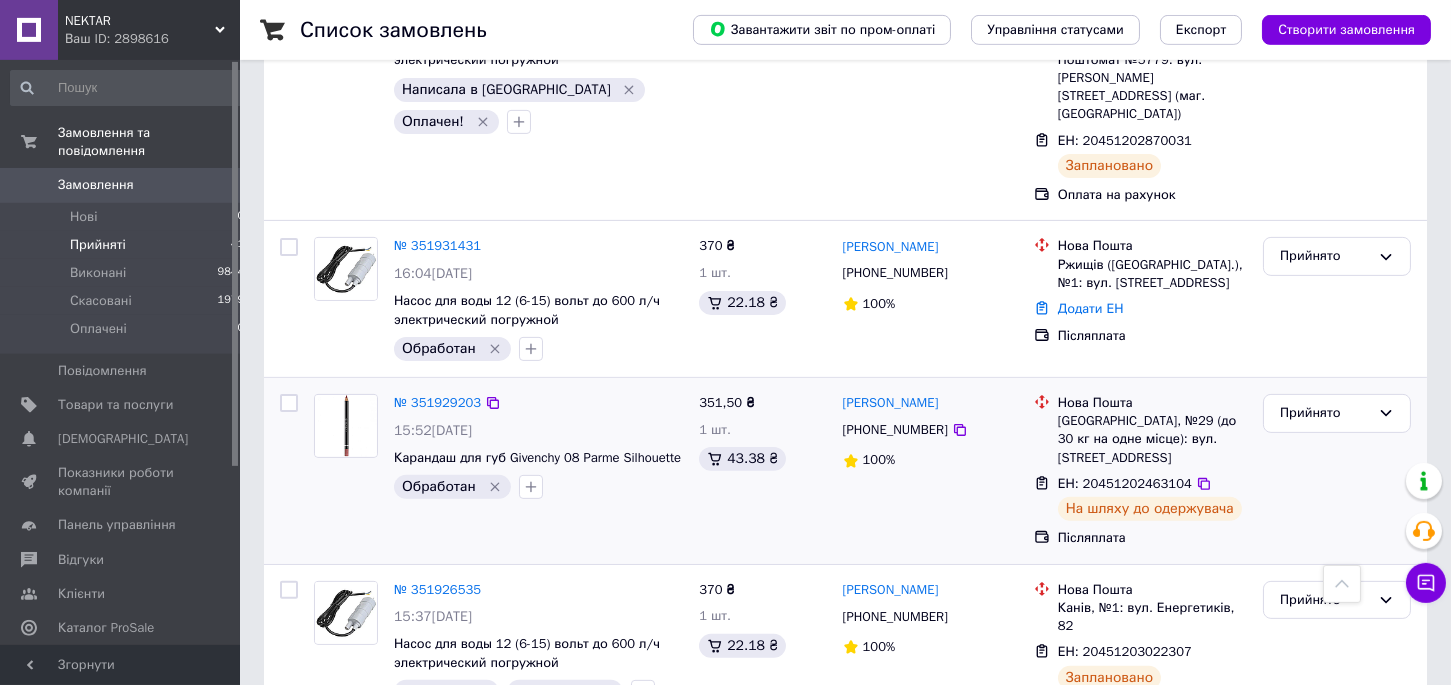 scroll, scrollTop: 1650, scrollLeft: 0, axis: vertical 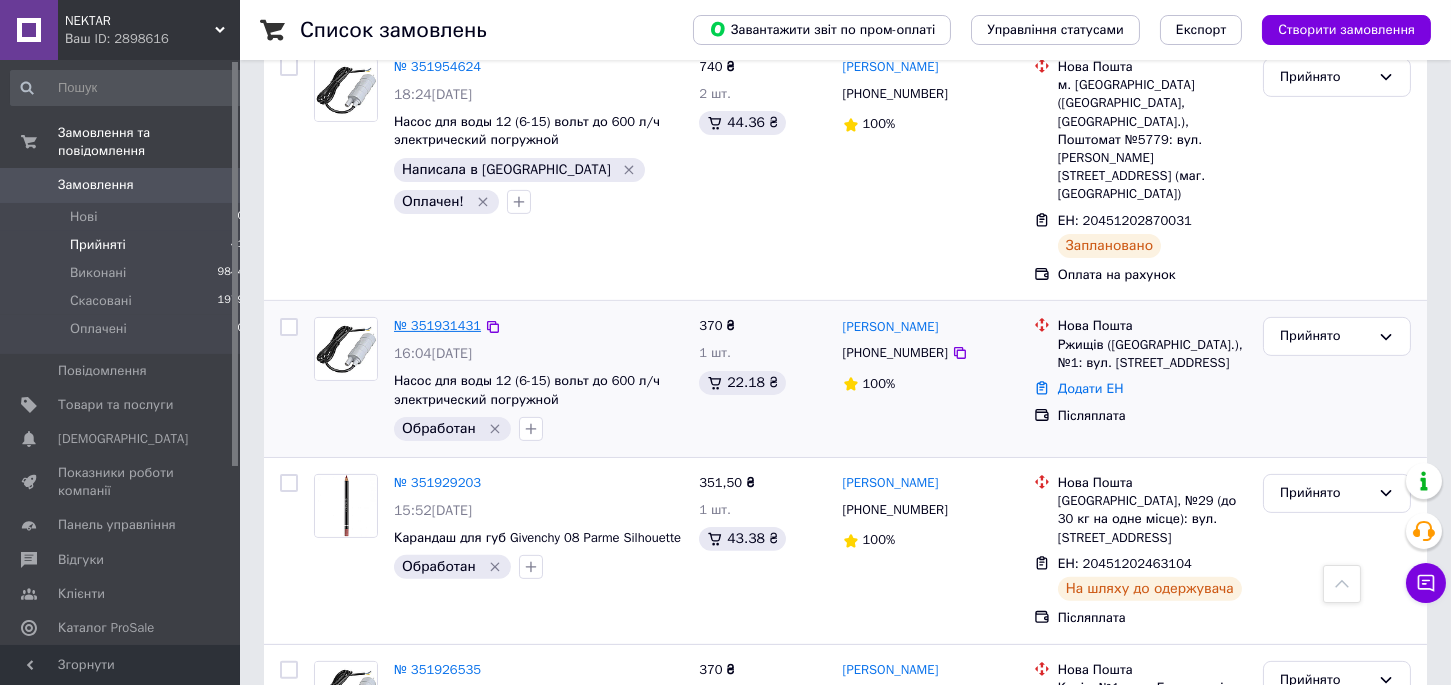click on "№ 351931431" at bounding box center (437, 325) 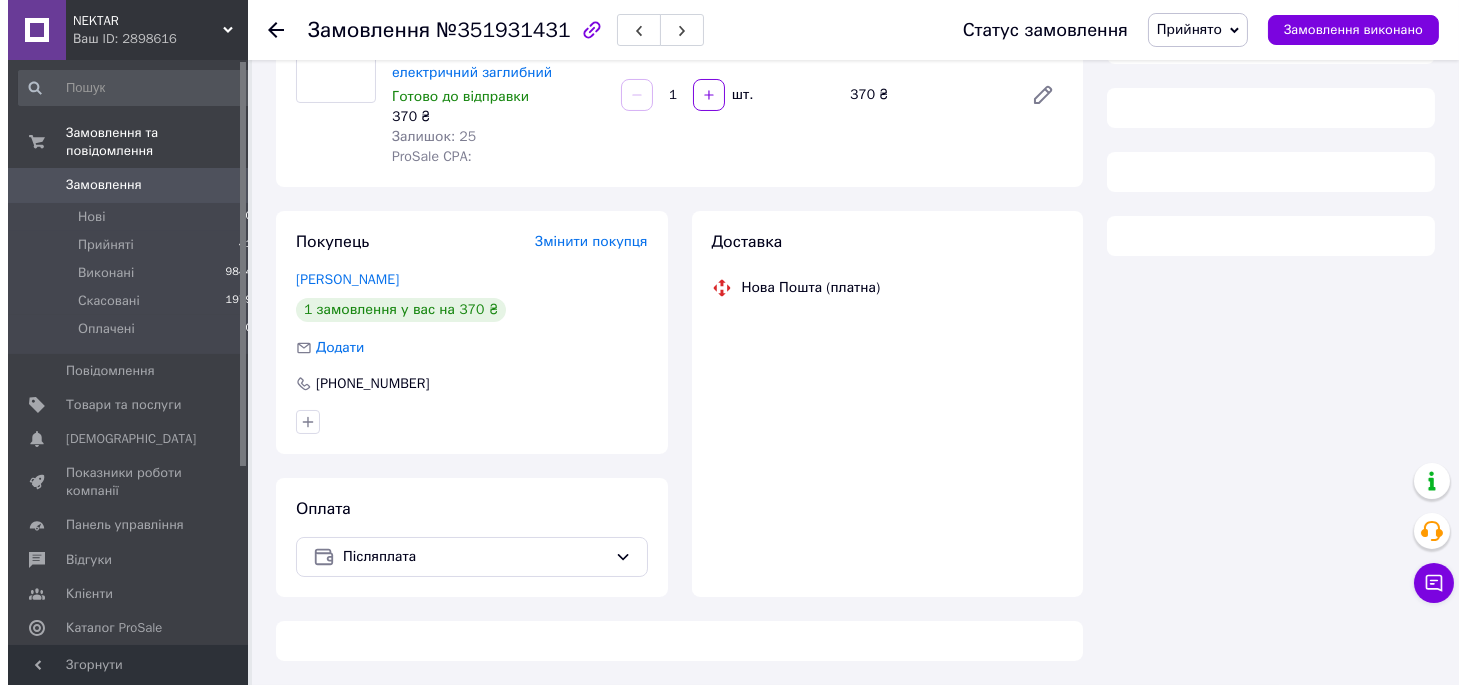 scroll, scrollTop: 208, scrollLeft: 0, axis: vertical 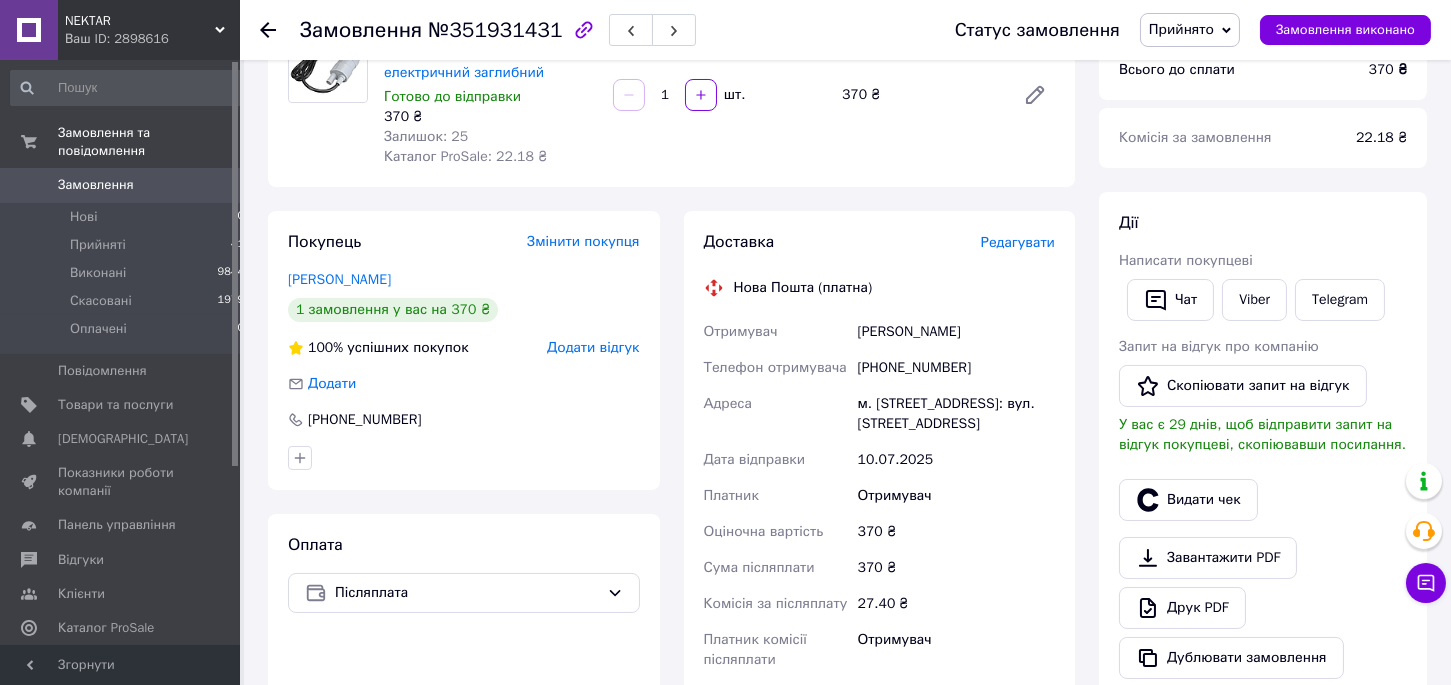 click on "Редагувати" at bounding box center (1018, 242) 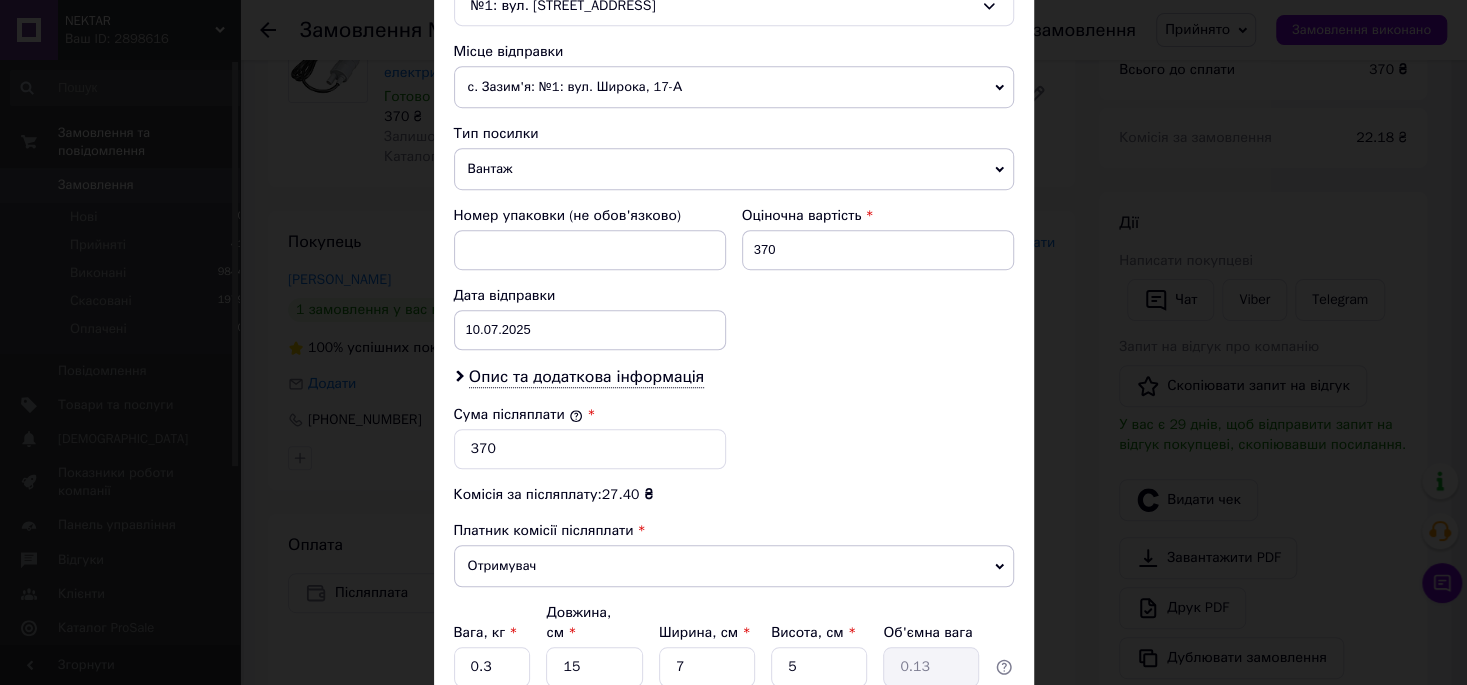 scroll, scrollTop: 733, scrollLeft: 0, axis: vertical 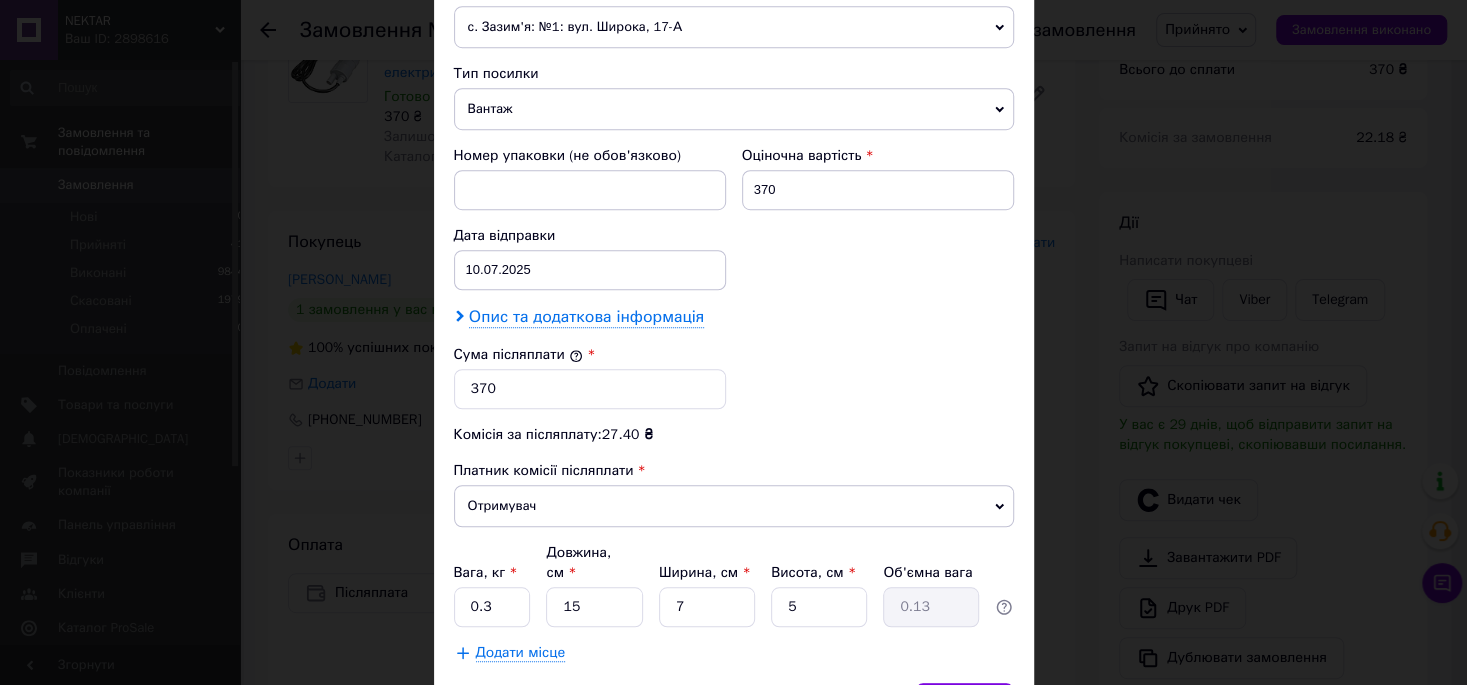 click on "Опис та додаткова інформація" at bounding box center [586, 317] 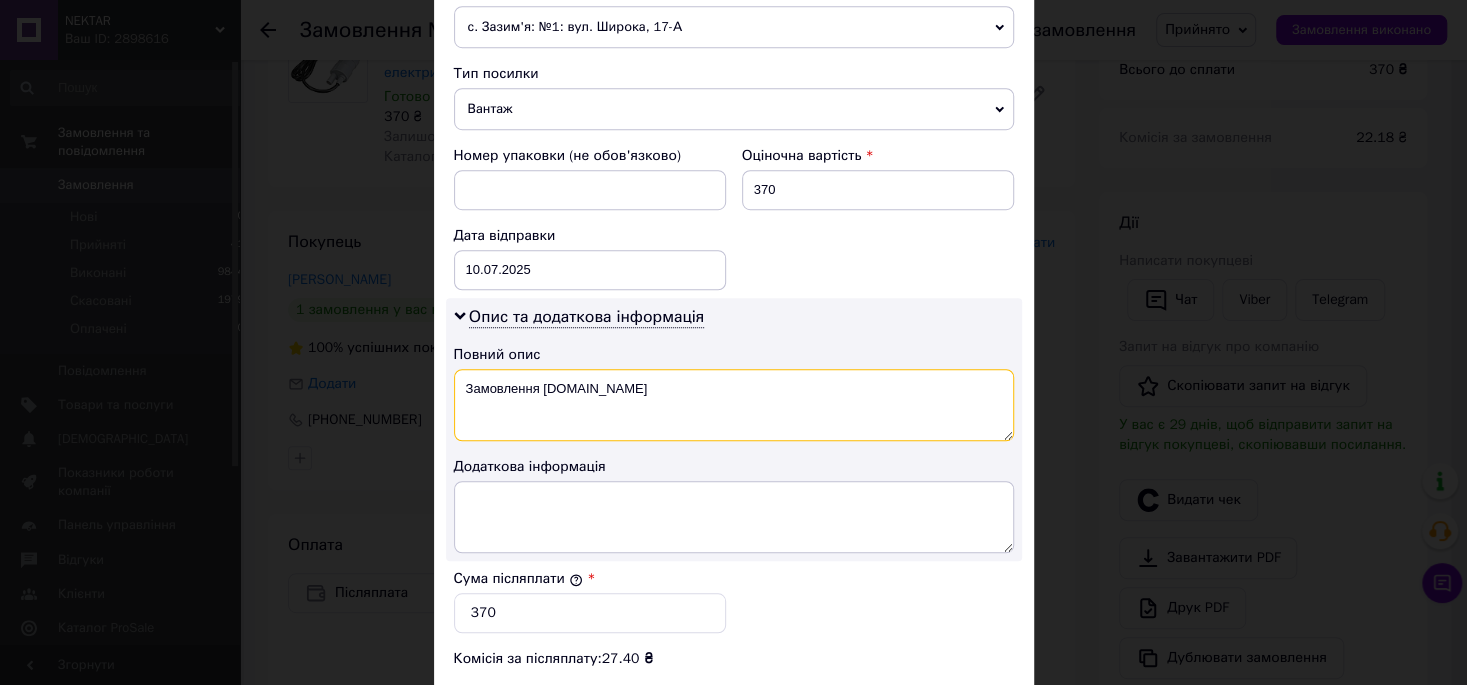 click on "Замовлення [DOMAIN_NAME]" at bounding box center (734, 405) 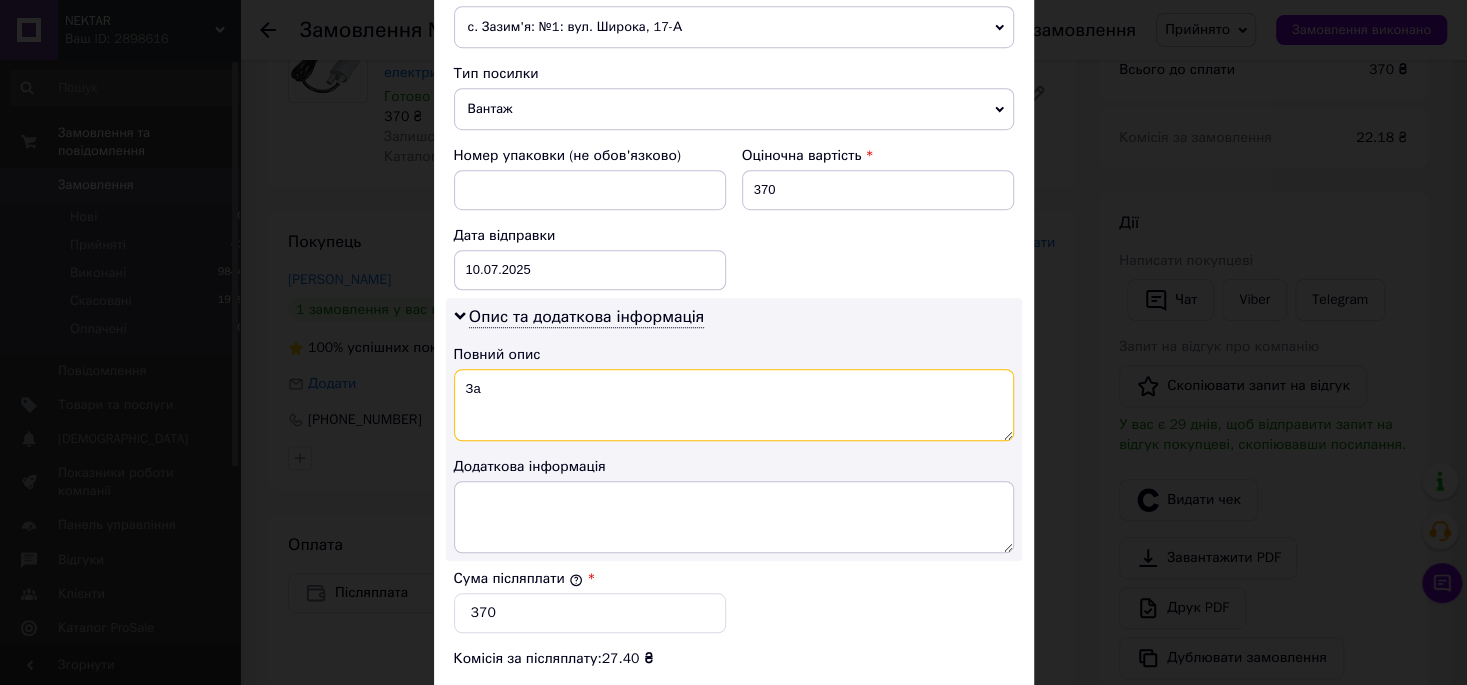 type on "З" 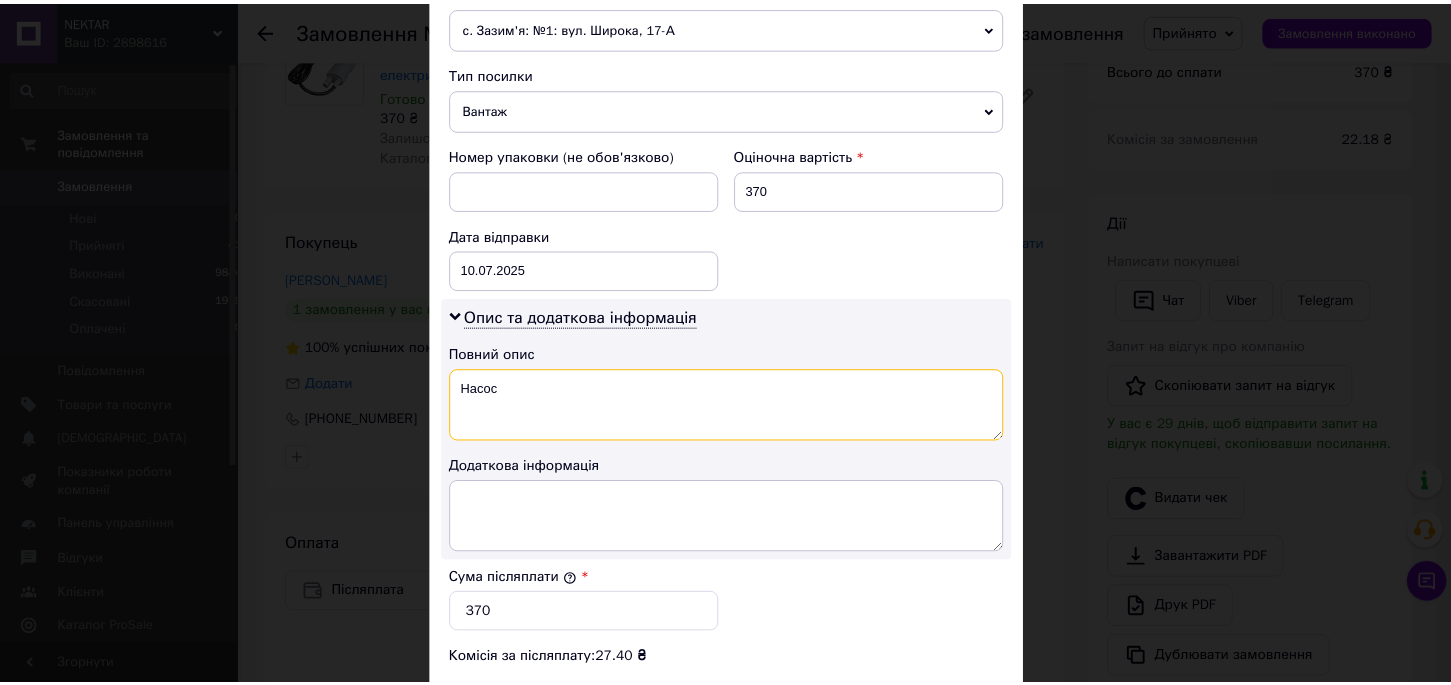 scroll, scrollTop: 1062, scrollLeft: 0, axis: vertical 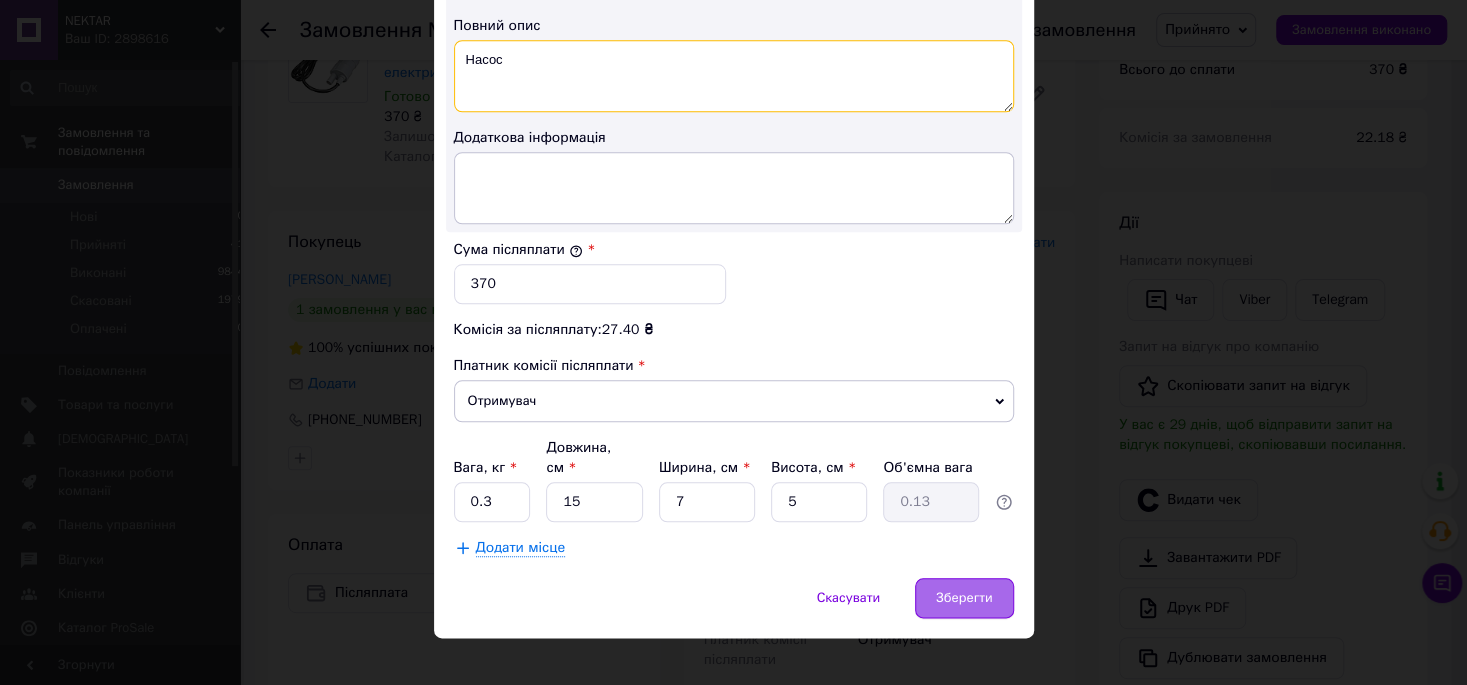 type on "Насос" 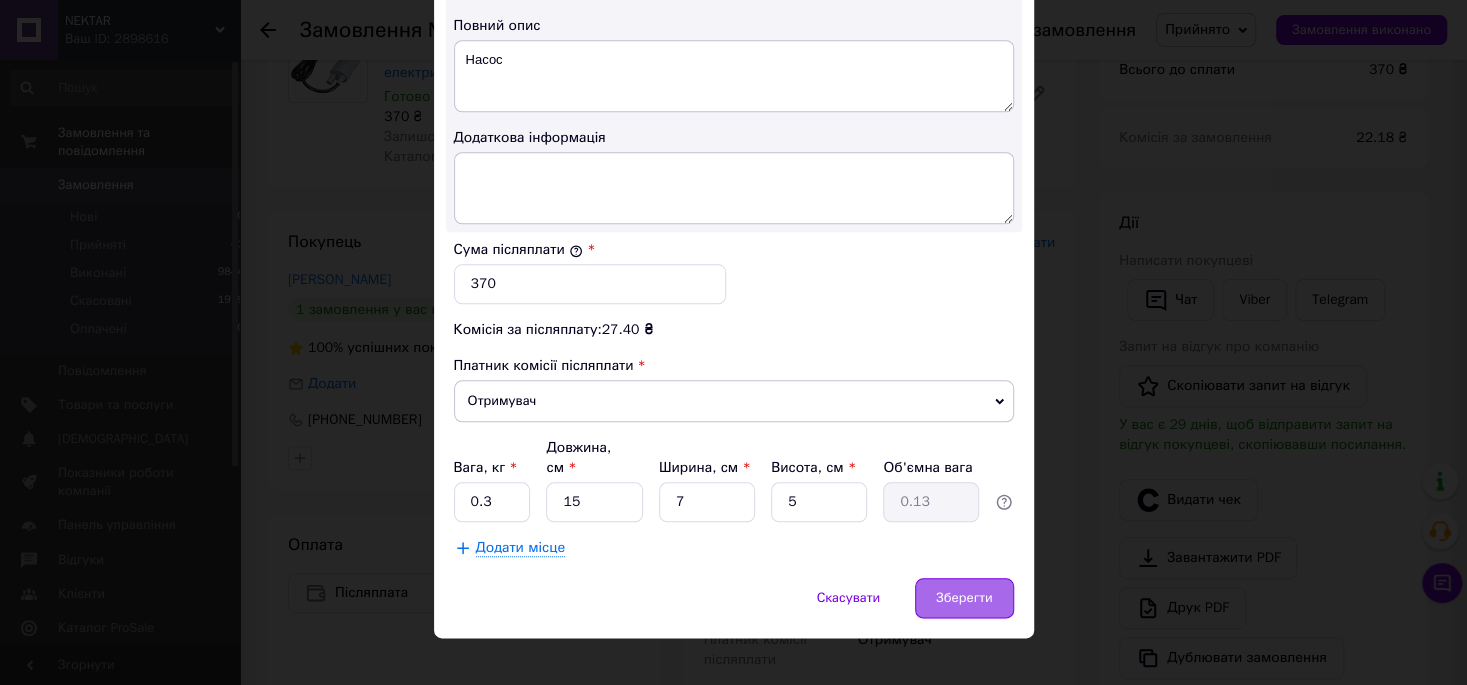 click on "Зберегти" at bounding box center (964, 598) 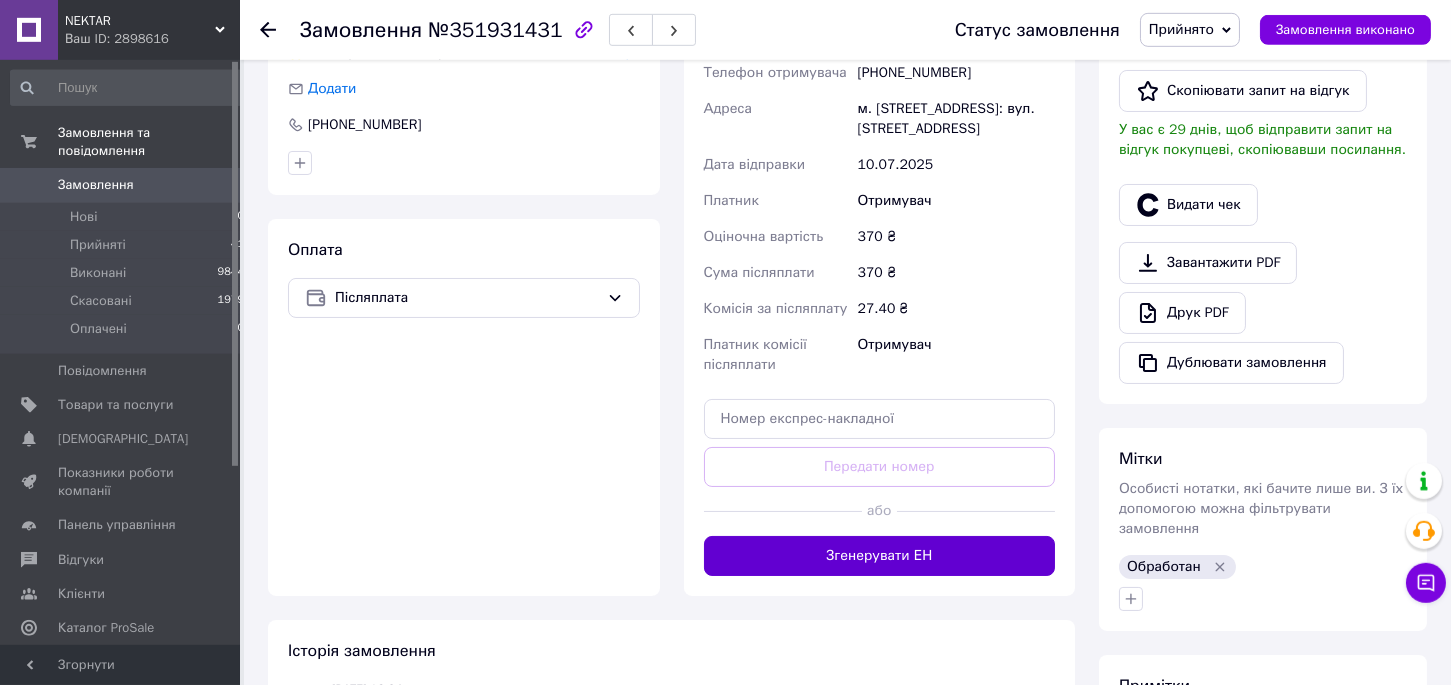scroll, scrollTop: 574, scrollLeft: 0, axis: vertical 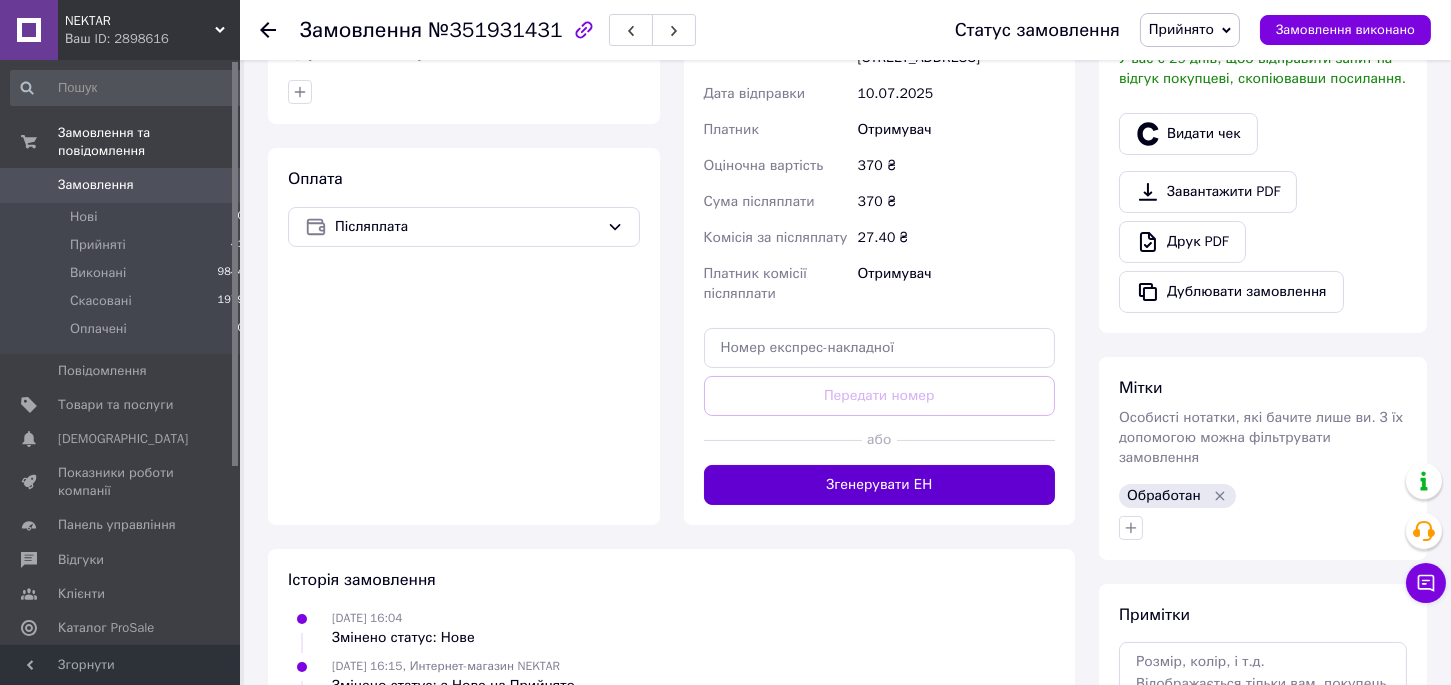 click on "Згенерувати ЕН" at bounding box center [880, 485] 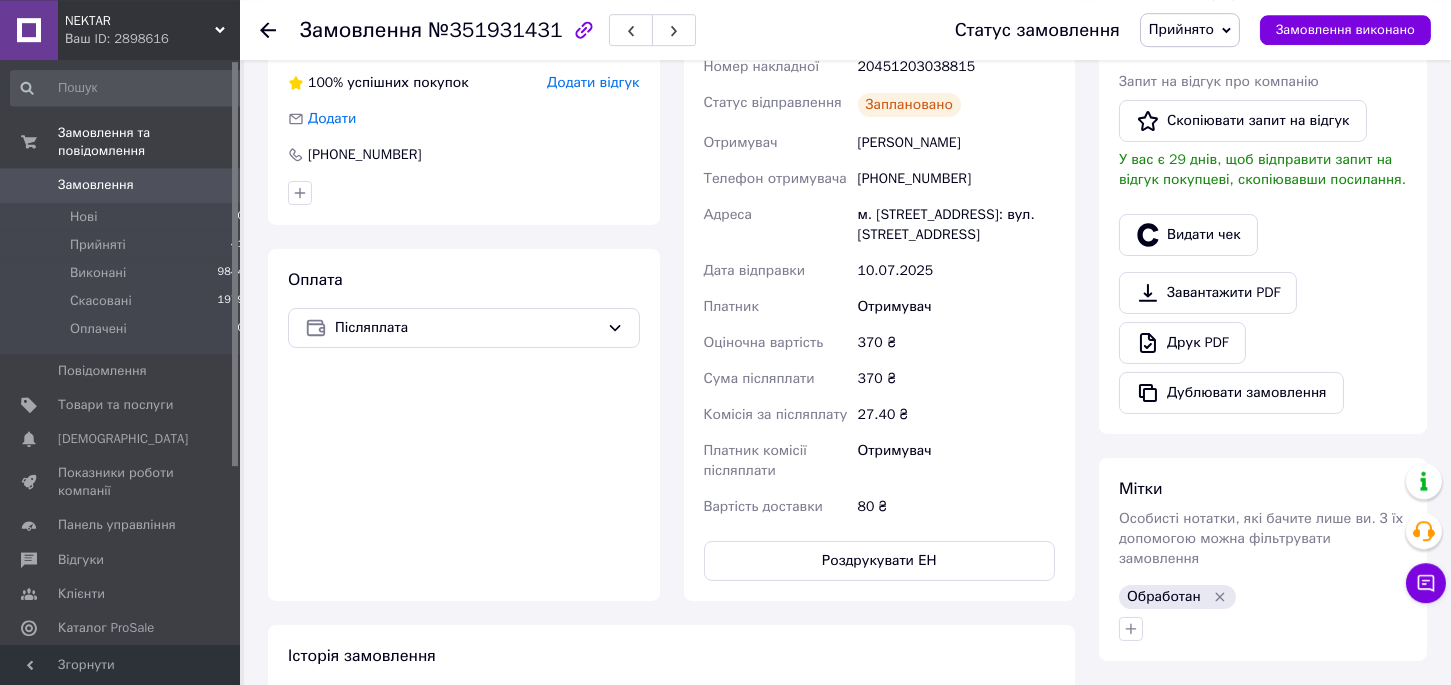 scroll, scrollTop: 391, scrollLeft: 0, axis: vertical 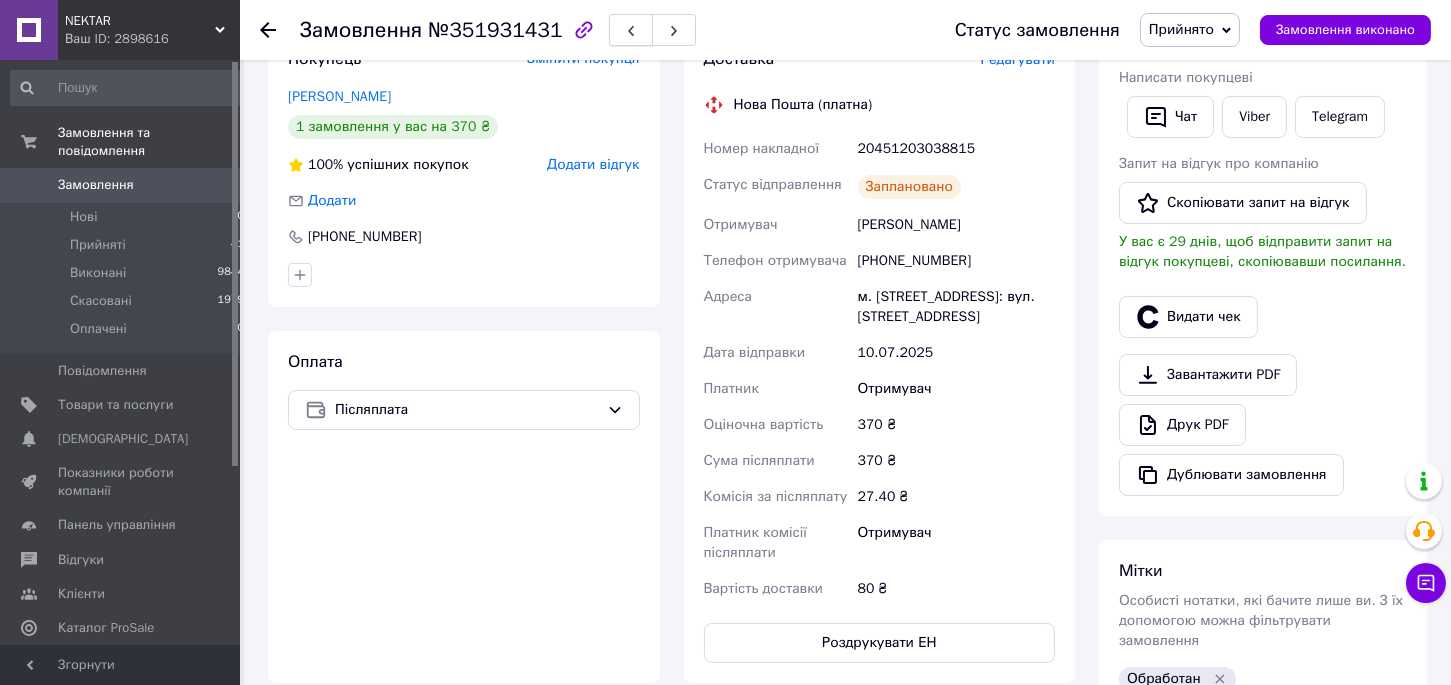 click 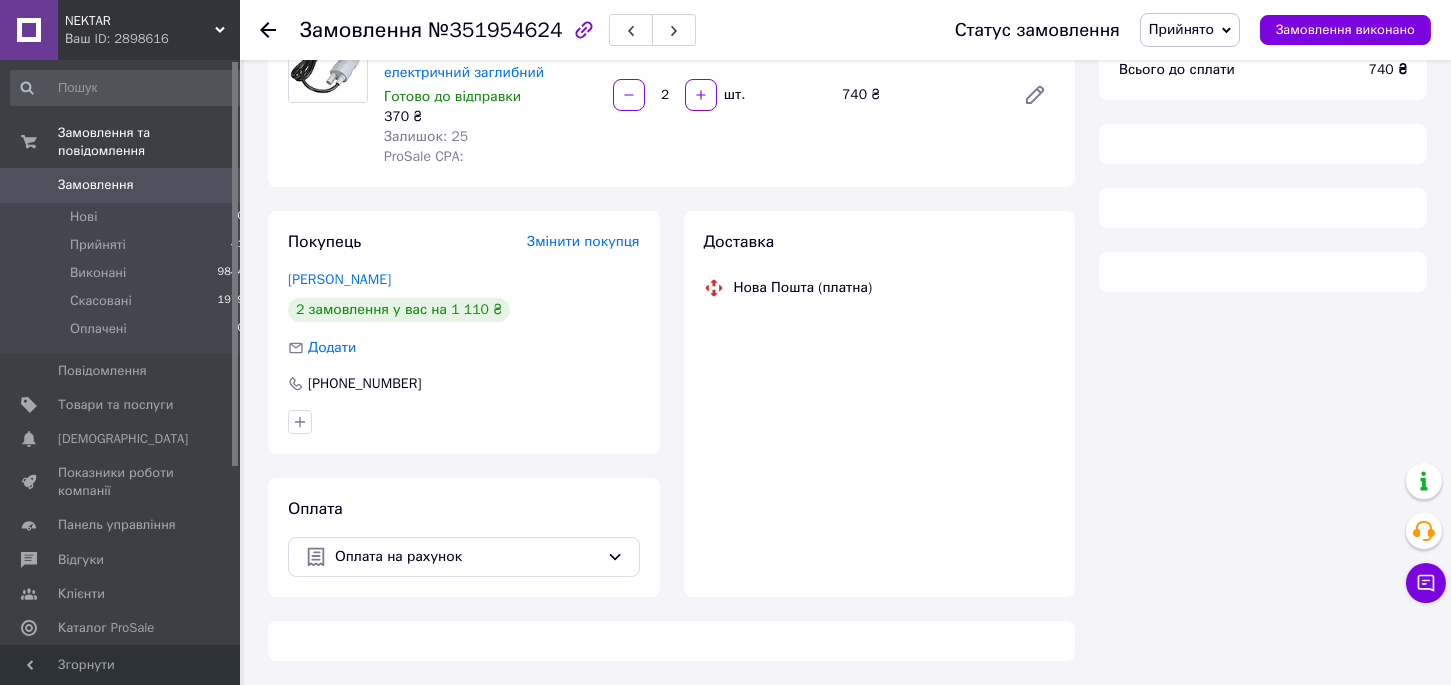 scroll, scrollTop: 208, scrollLeft: 0, axis: vertical 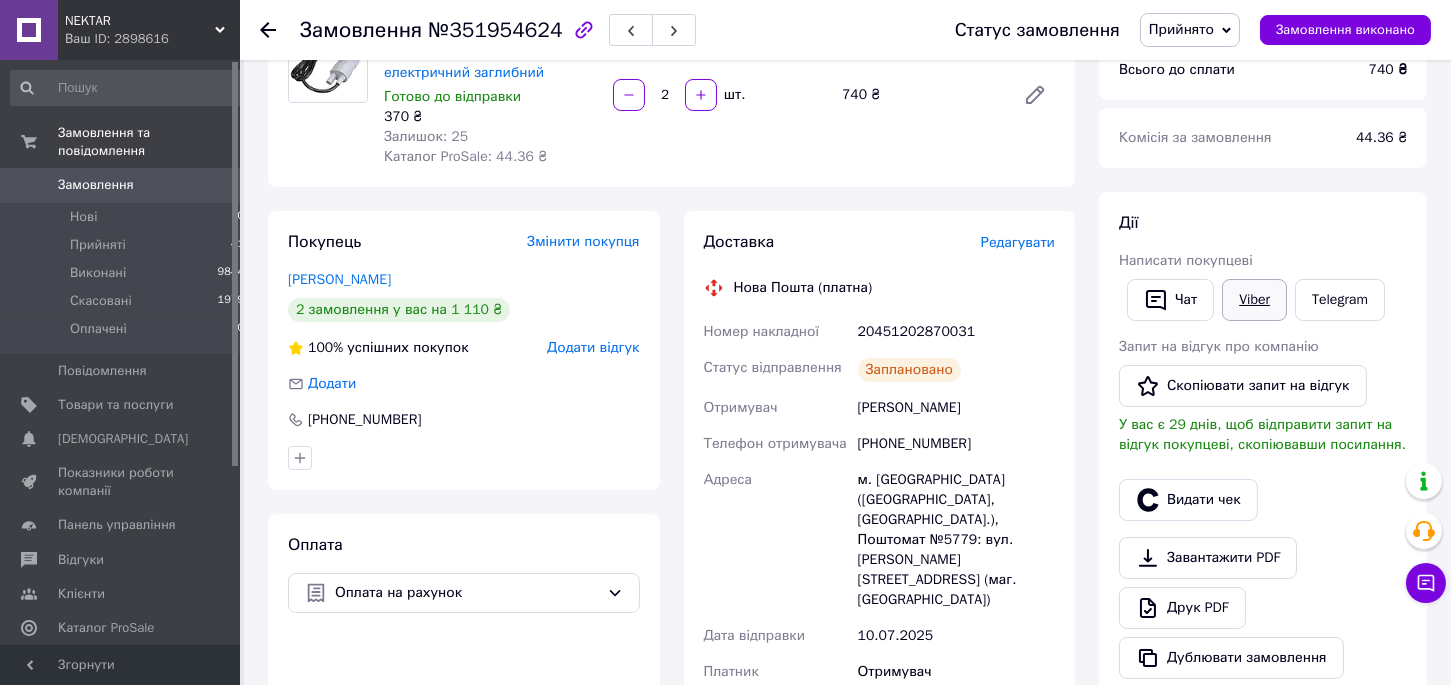 click on "Viber" at bounding box center [1254, 300] 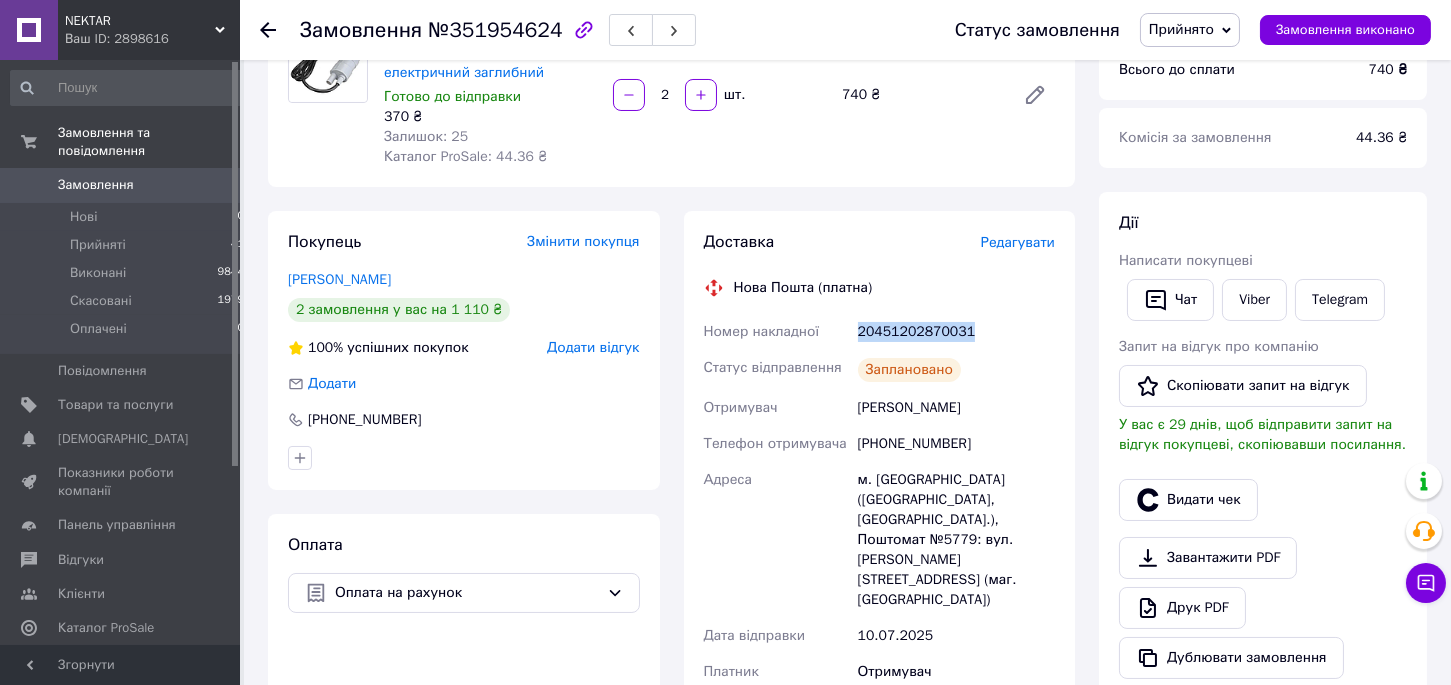 drag, startPoint x: 985, startPoint y: 327, endPoint x: 853, endPoint y: 345, distance: 133.22162 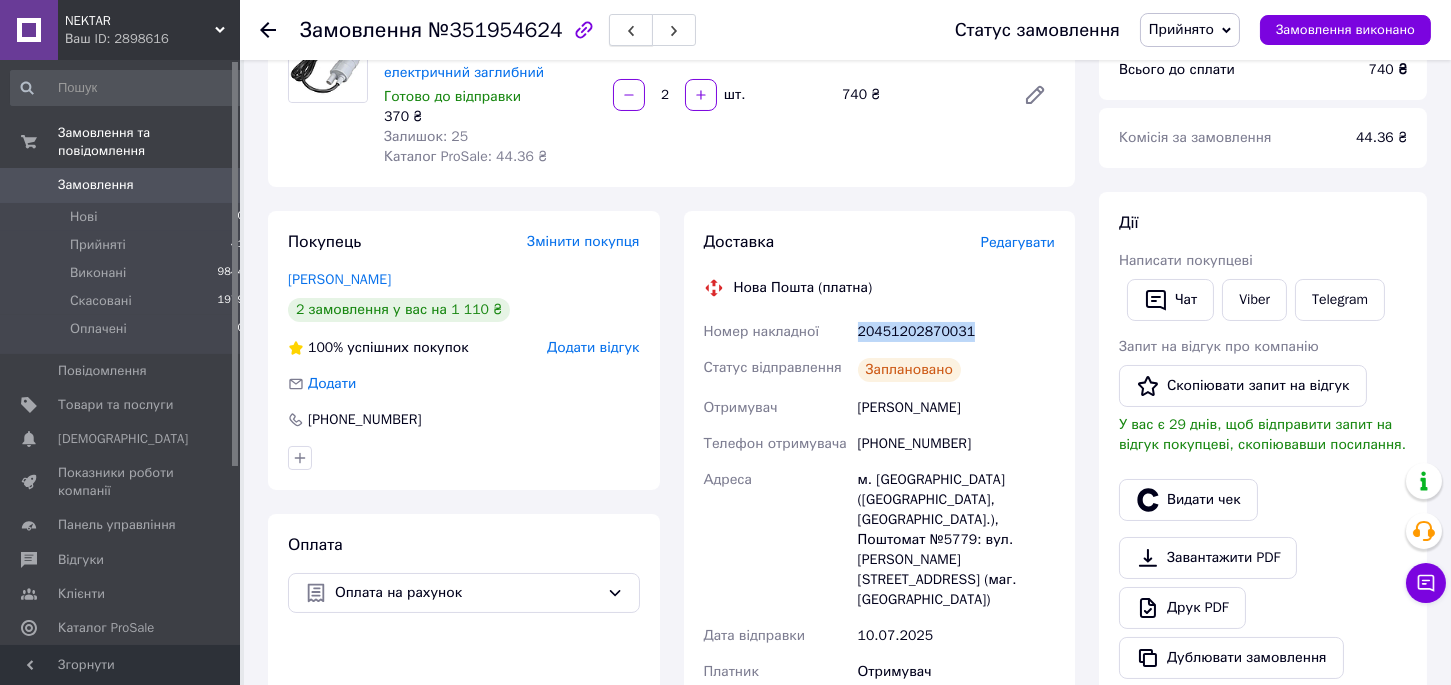 click 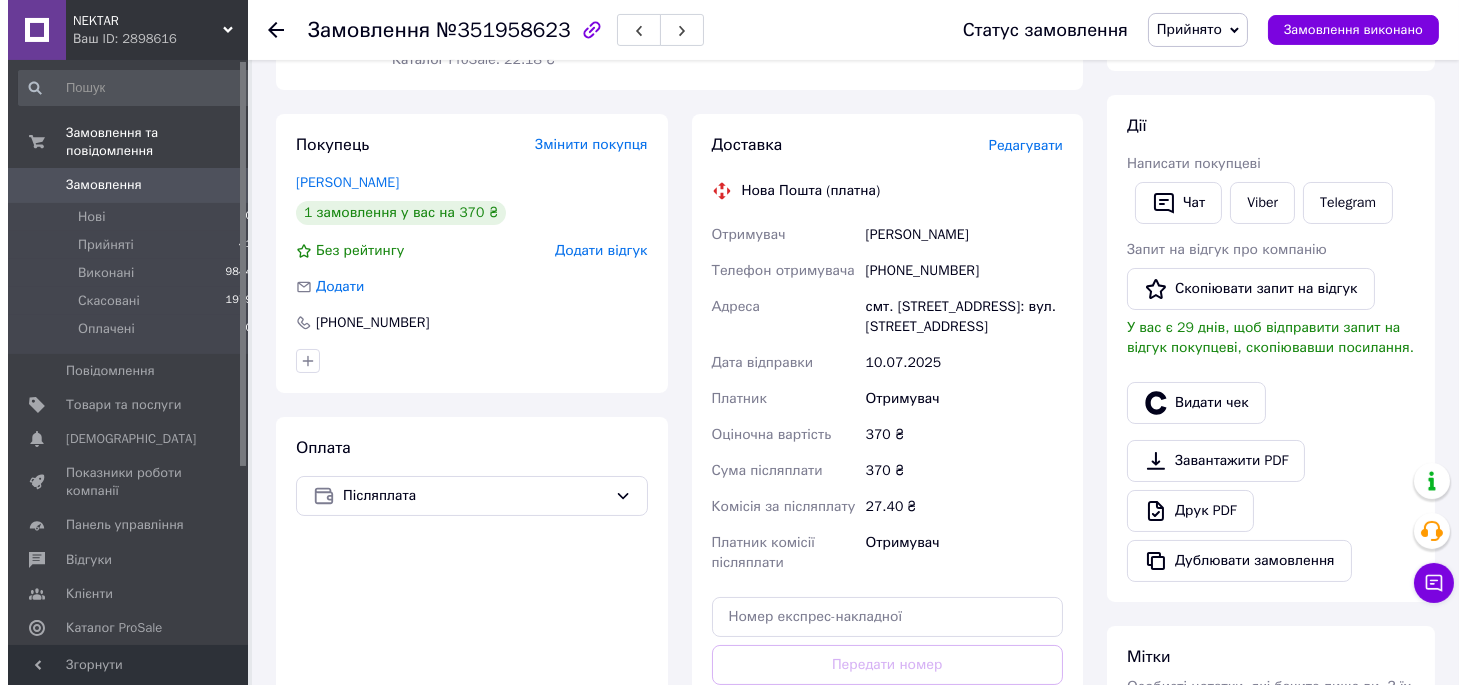 scroll, scrollTop: 208, scrollLeft: 0, axis: vertical 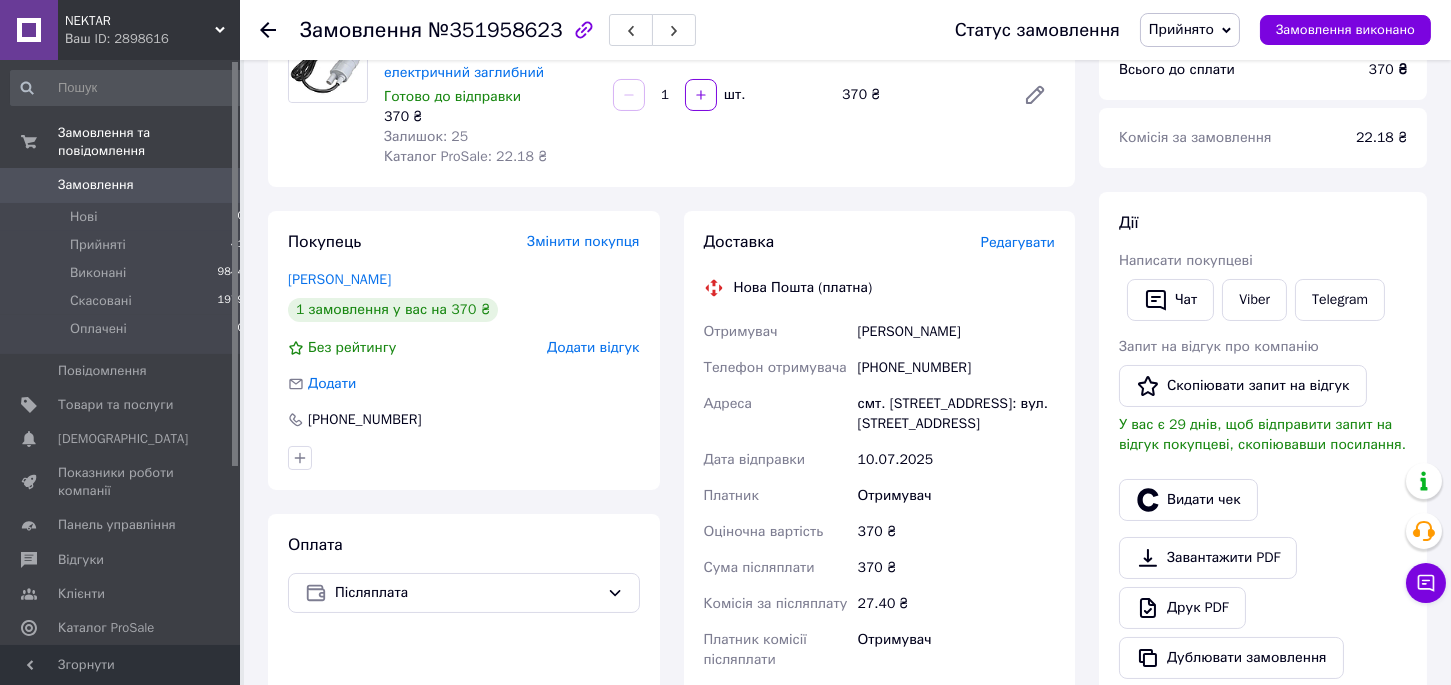 click on "Редагувати" at bounding box center (1018, 242) 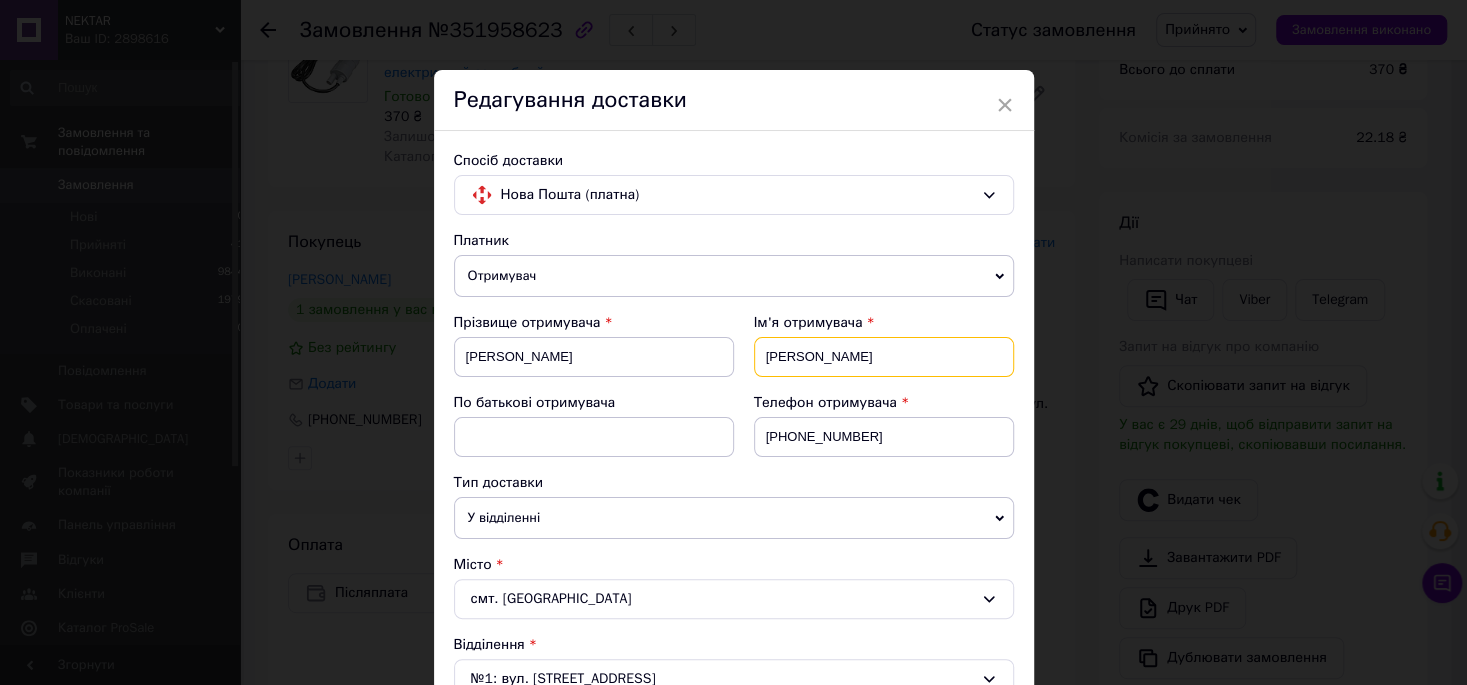 click on "Вова" at bounding box center [884, 357] 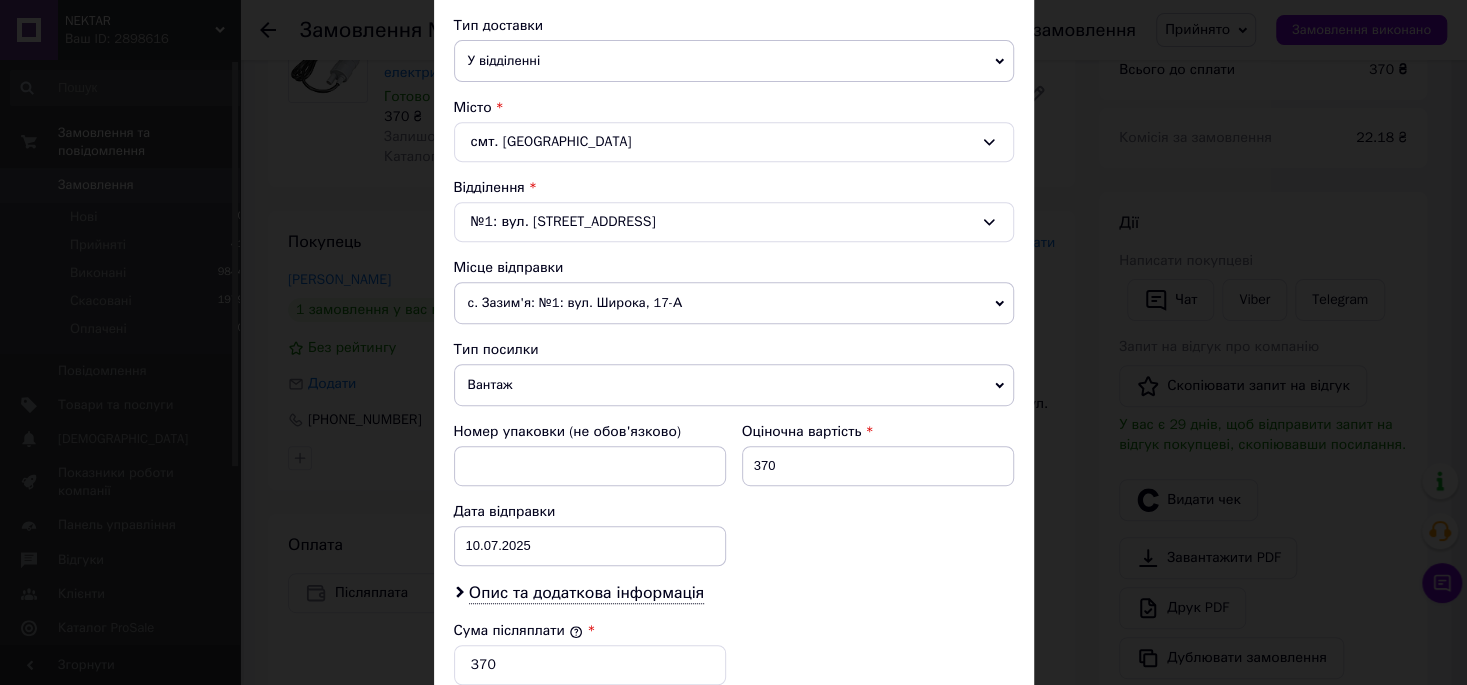 scroll, scrollTop: 550, scrollLeft: 0, axis: vertical 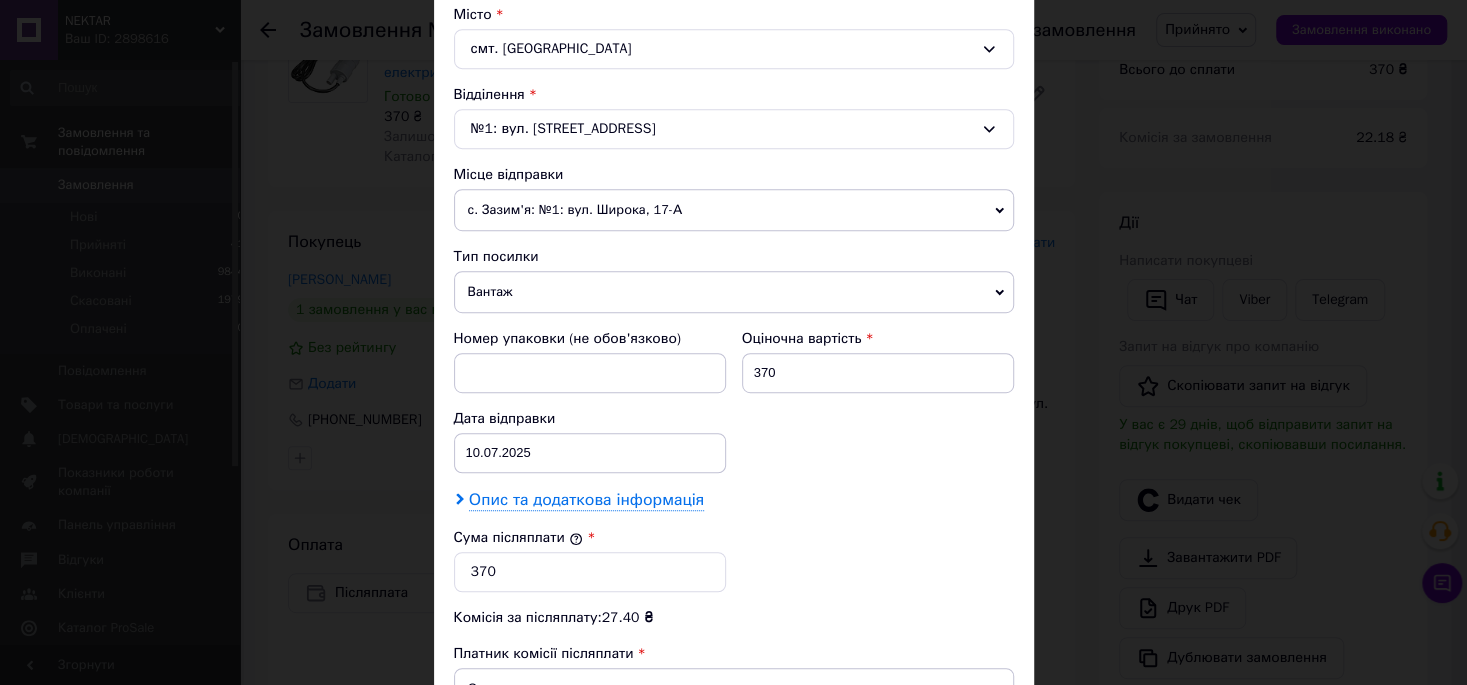 type on "Володимир" 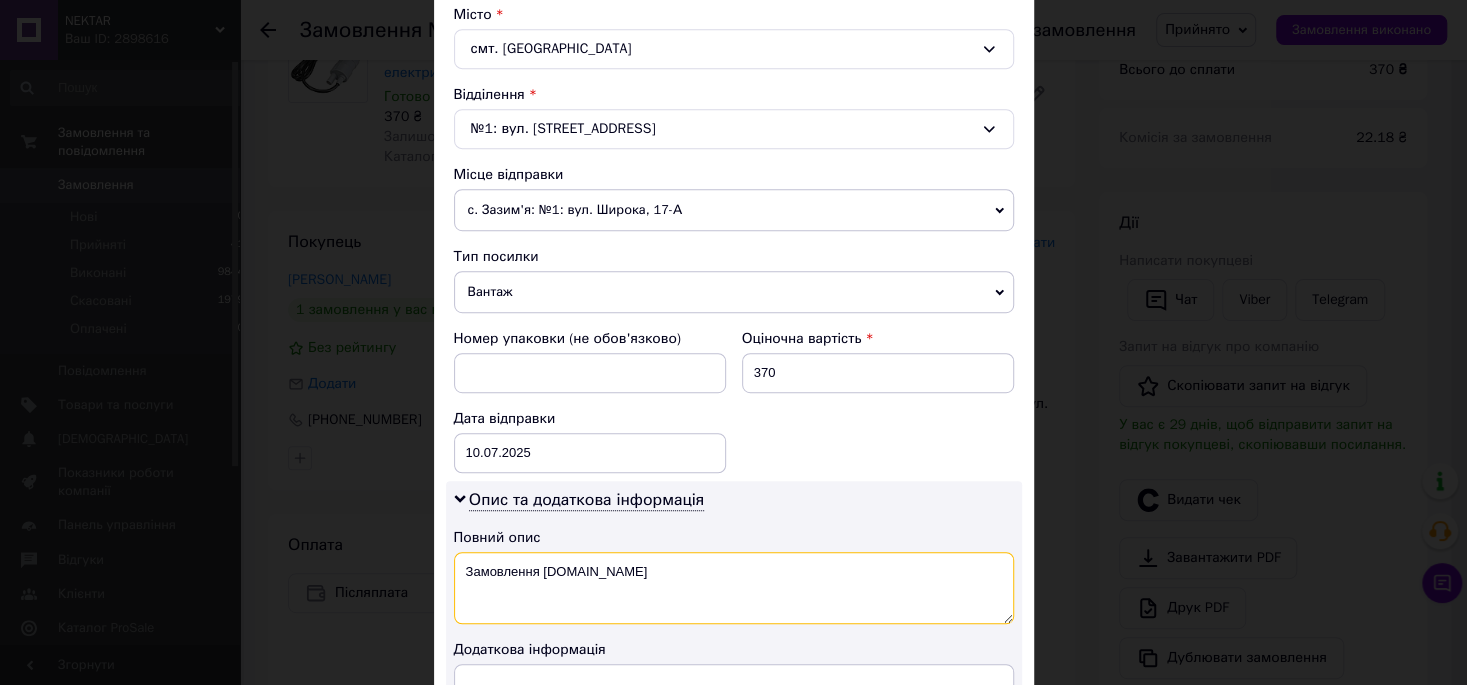 click on "Замовлення [DOMAIN_NAME]" at bounding box center [734, 588] 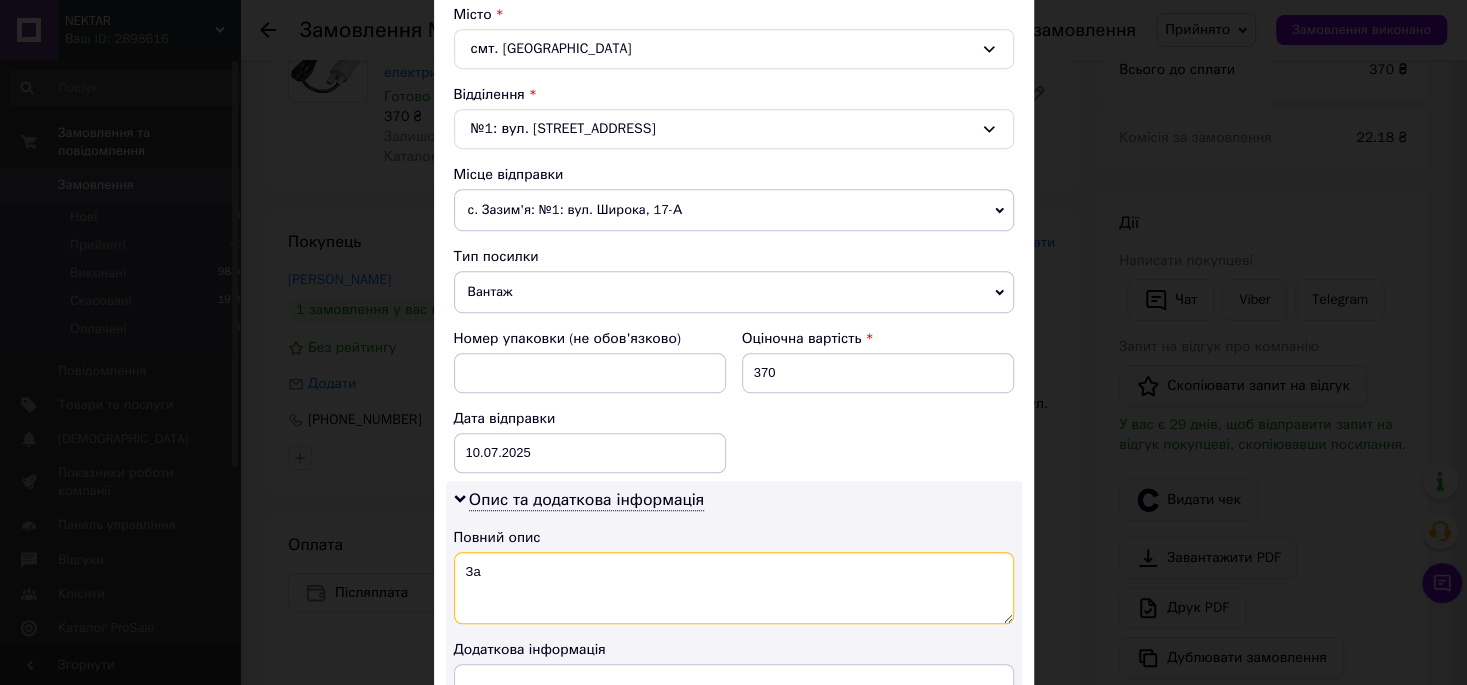 type on "З" 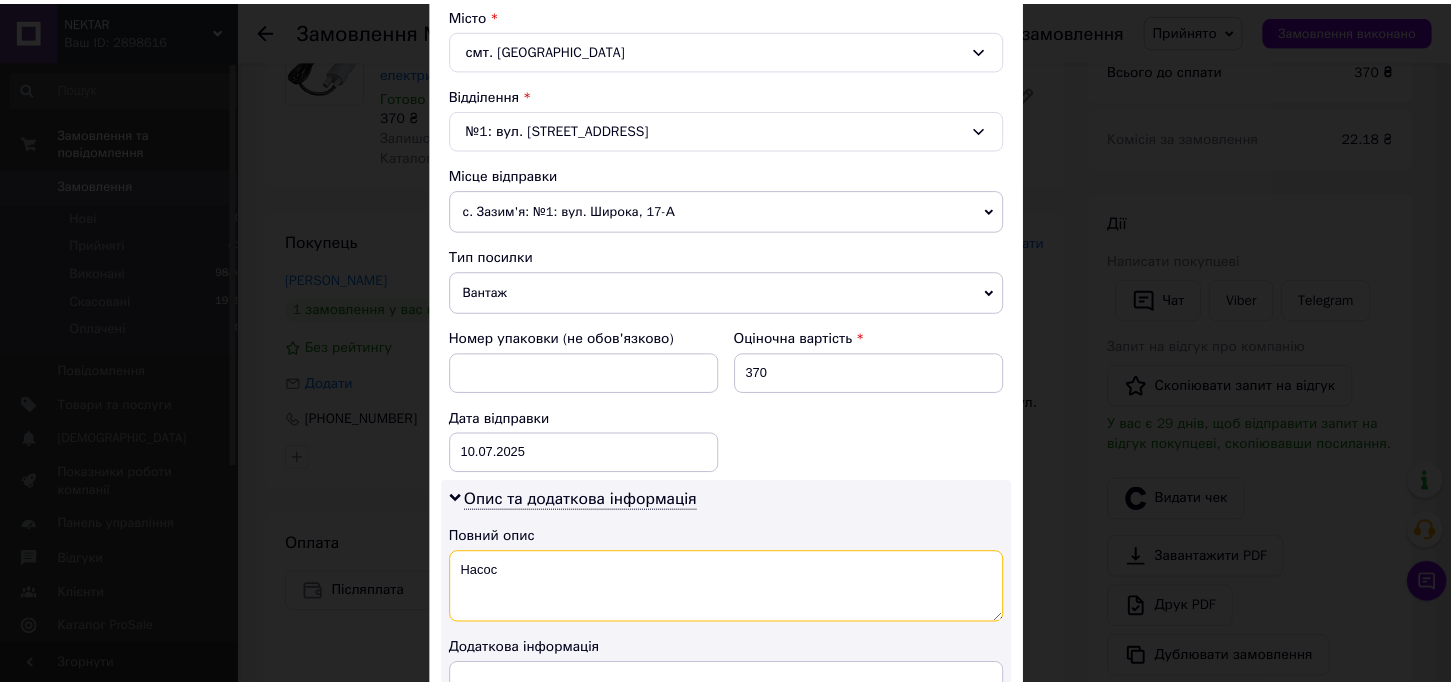 scroll, scrollTop: 1062, scrollLeft: 0, axis: vertical 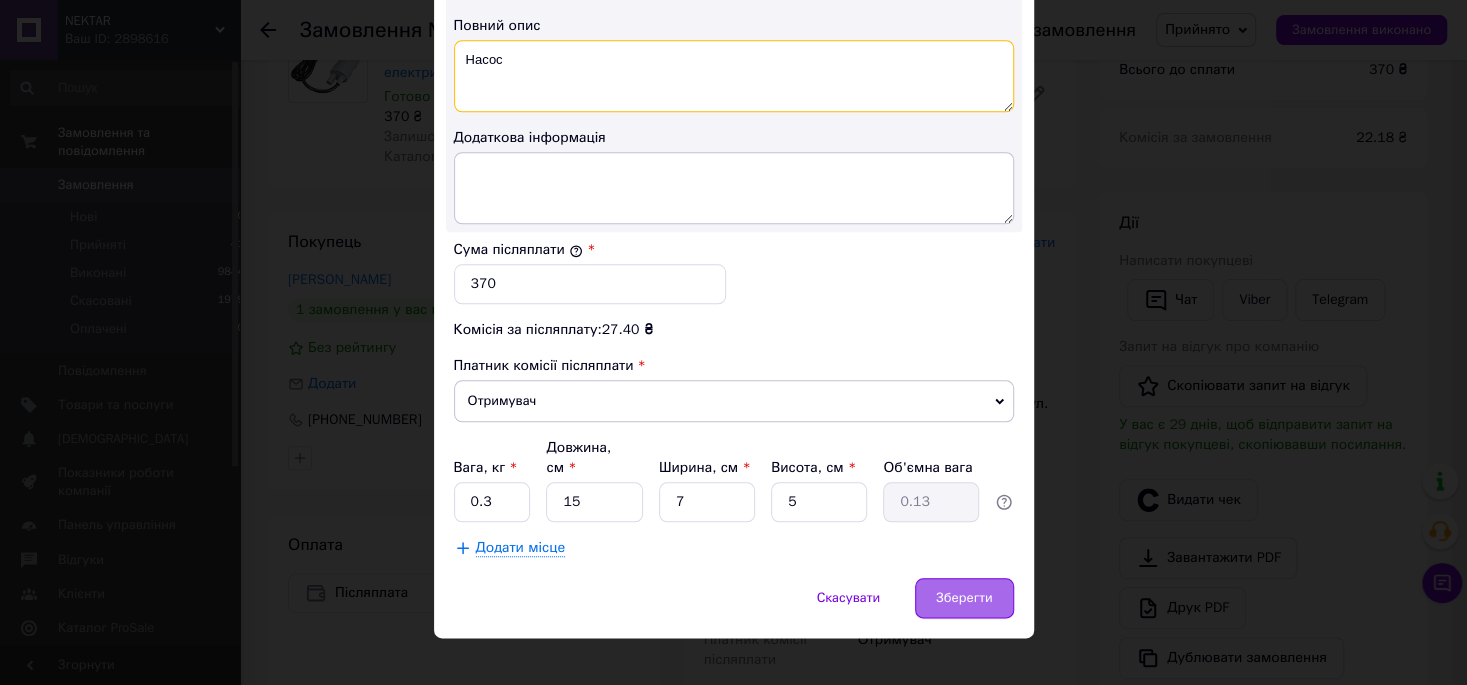 type on "Насос" 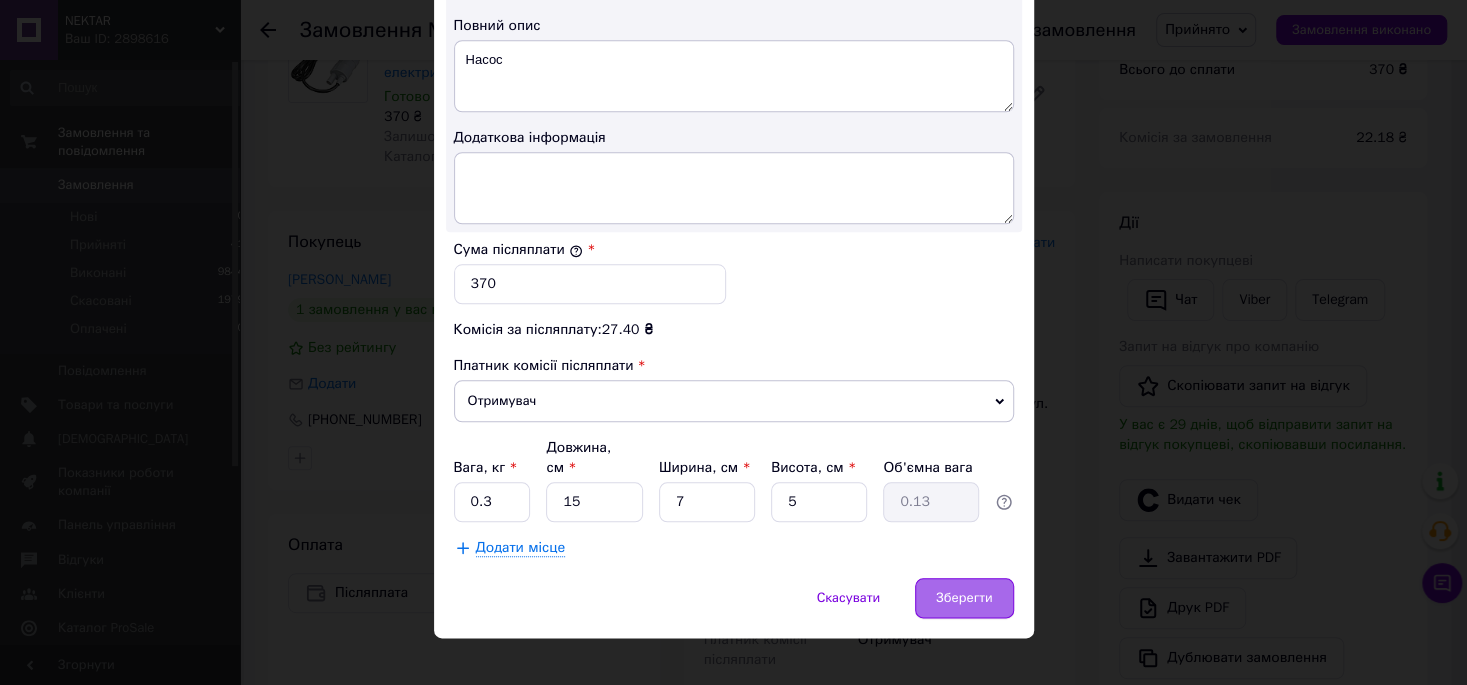 click on "Зберегти" at bounding box center (964, 598) 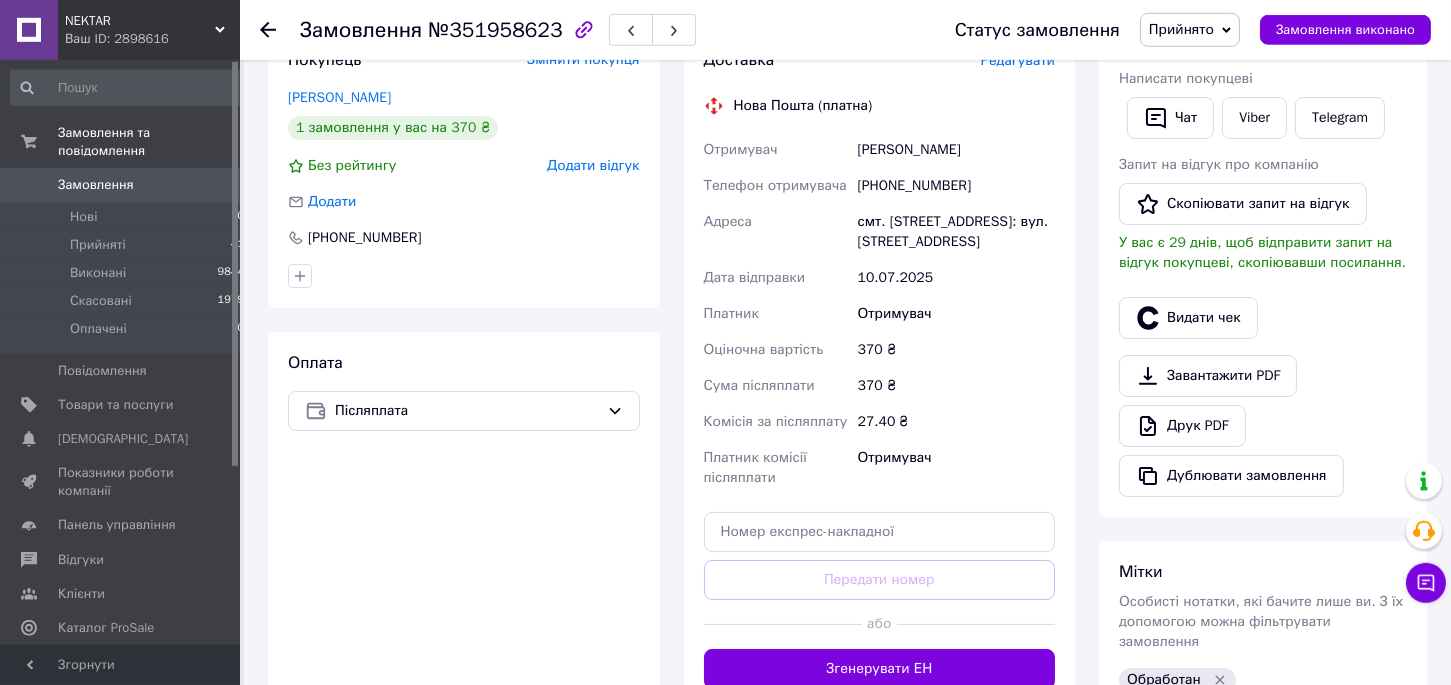 scroll, scrollTop: 391, scrollLeft: 0, axis: vertical 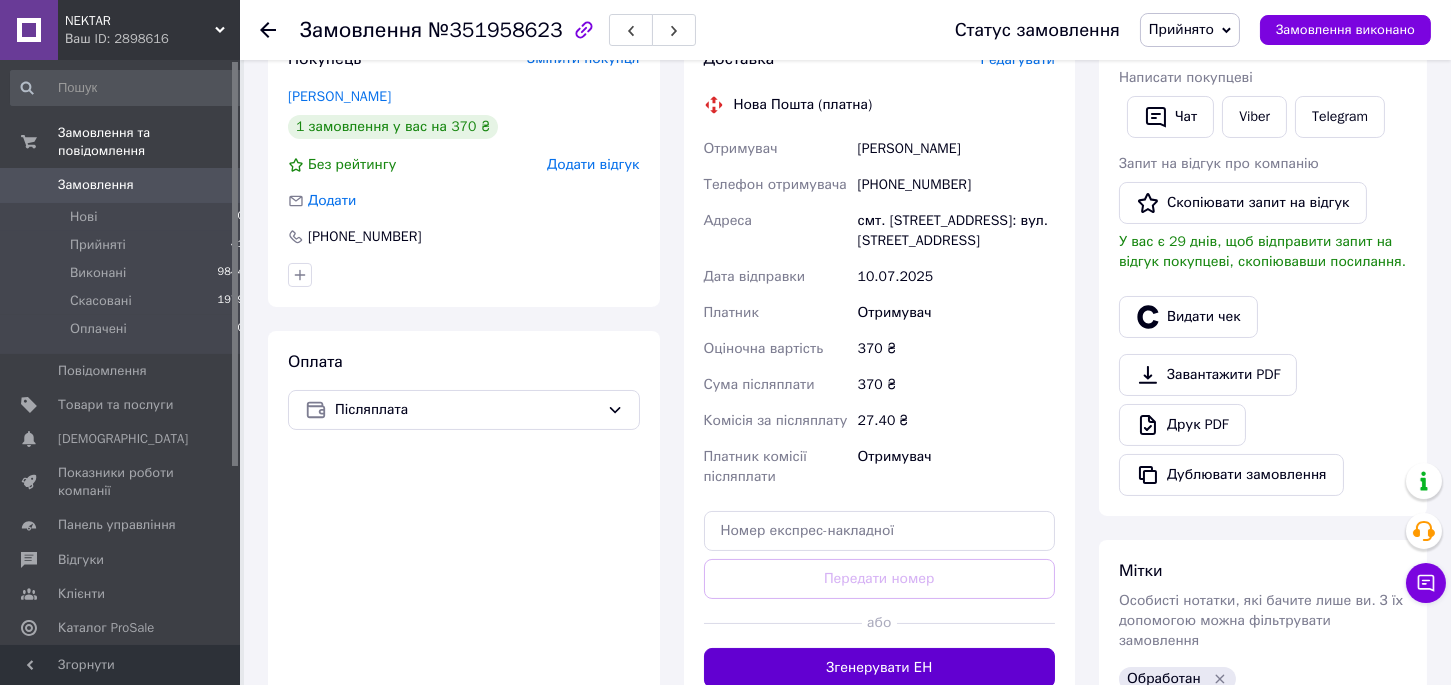 click on "Згенерувати ЕН" at bounding box center [880, 668] 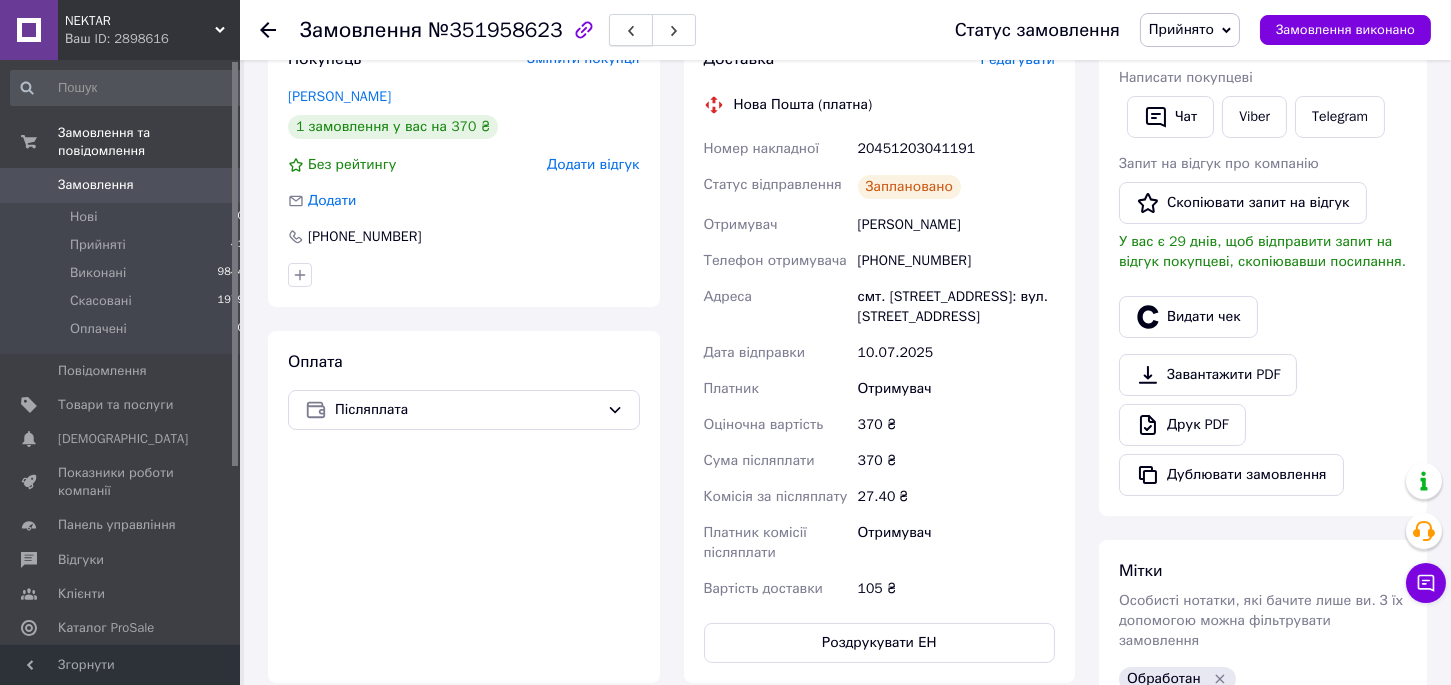 click at bounding box center (631, 30) 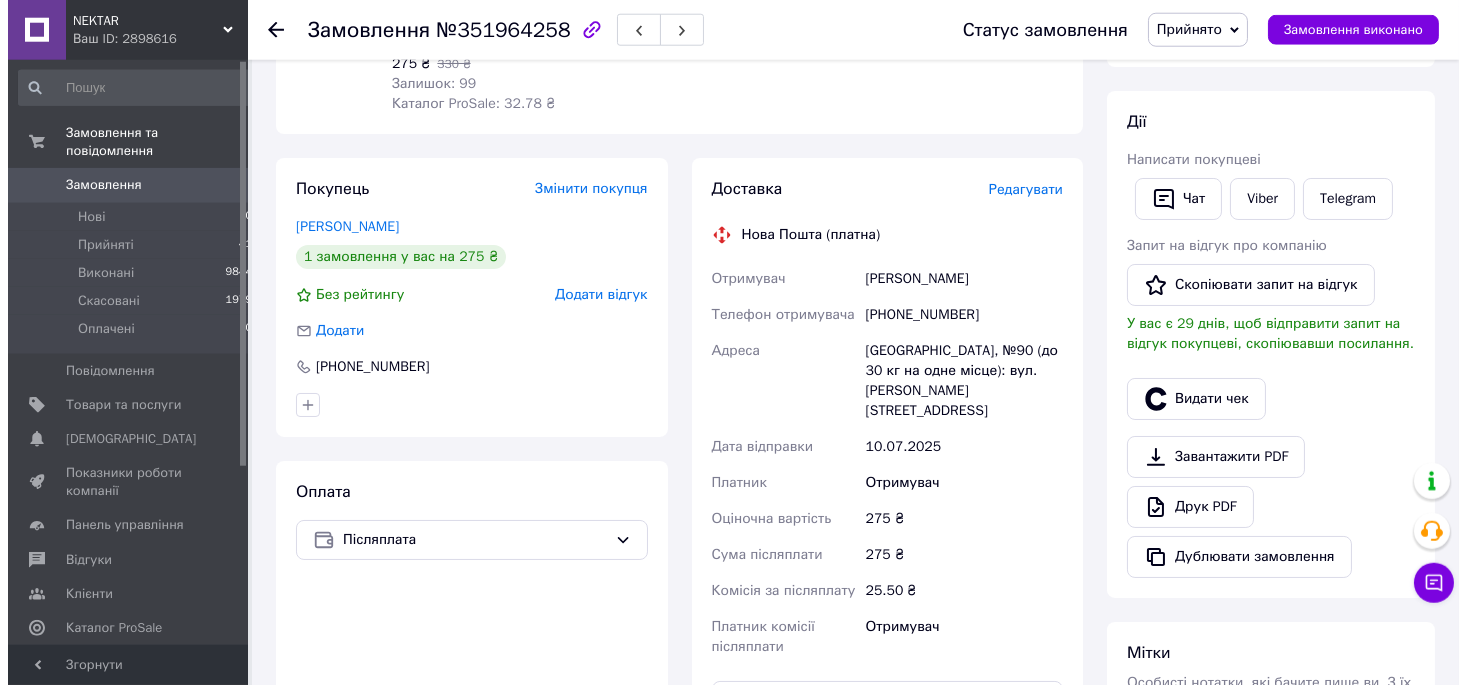 scroll, scrollTop: 229, scrollLeft: 0, axis: vertical 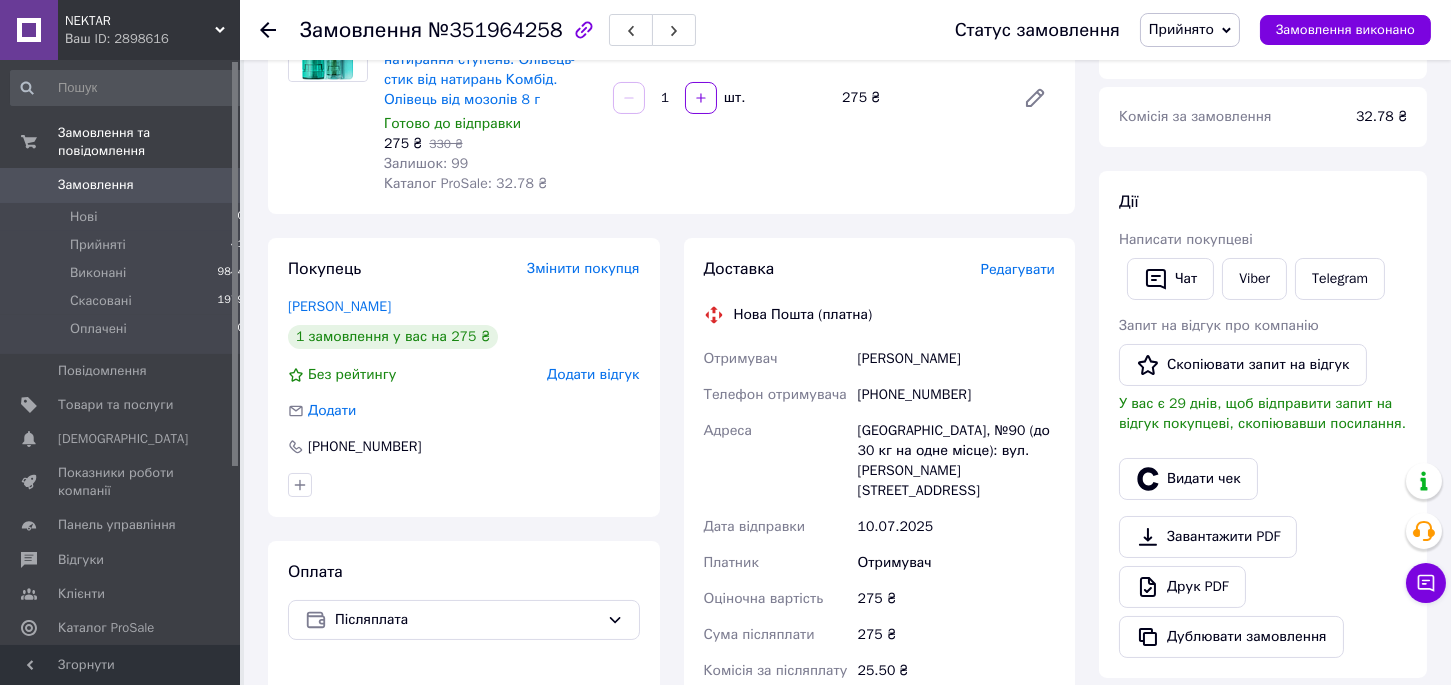 click on "Редагувати" at bounding box center (1018, 269) 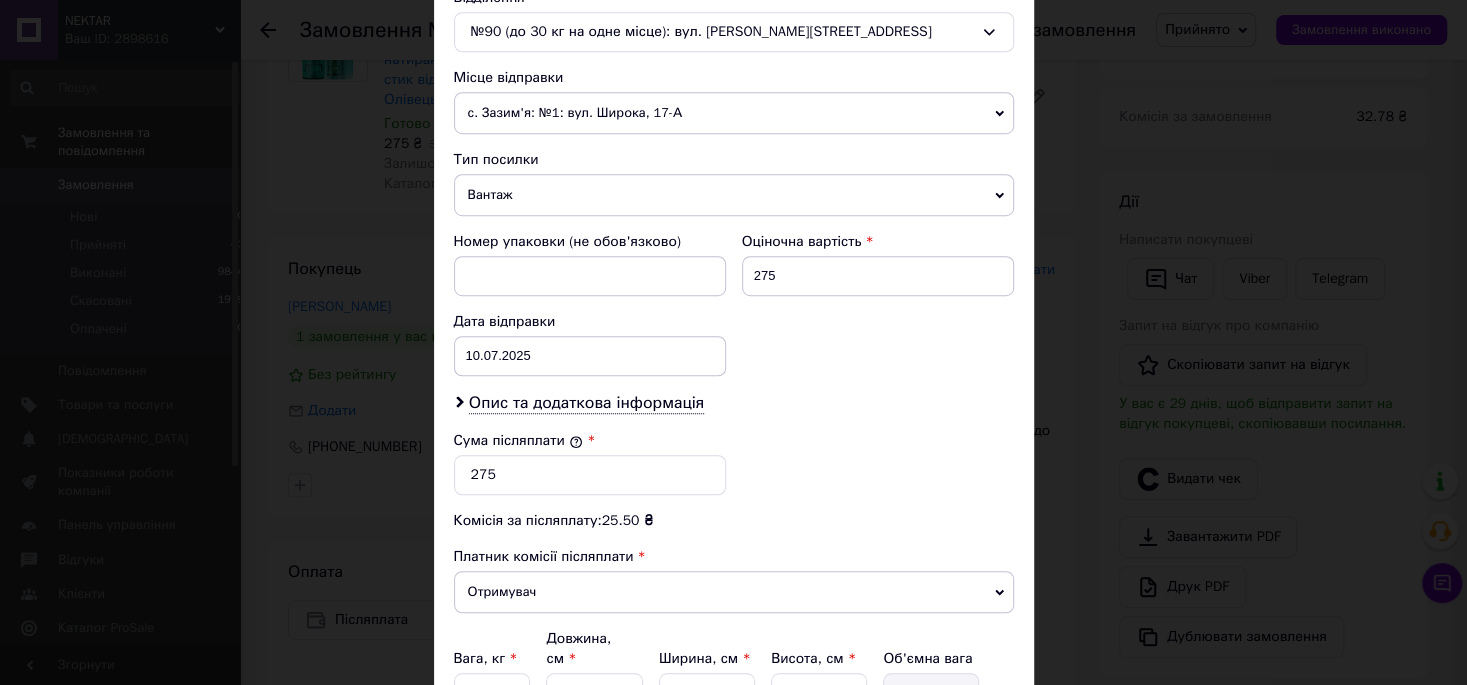 scroll, scrollTop: 733, scrollLeft: 0, axis: vertical 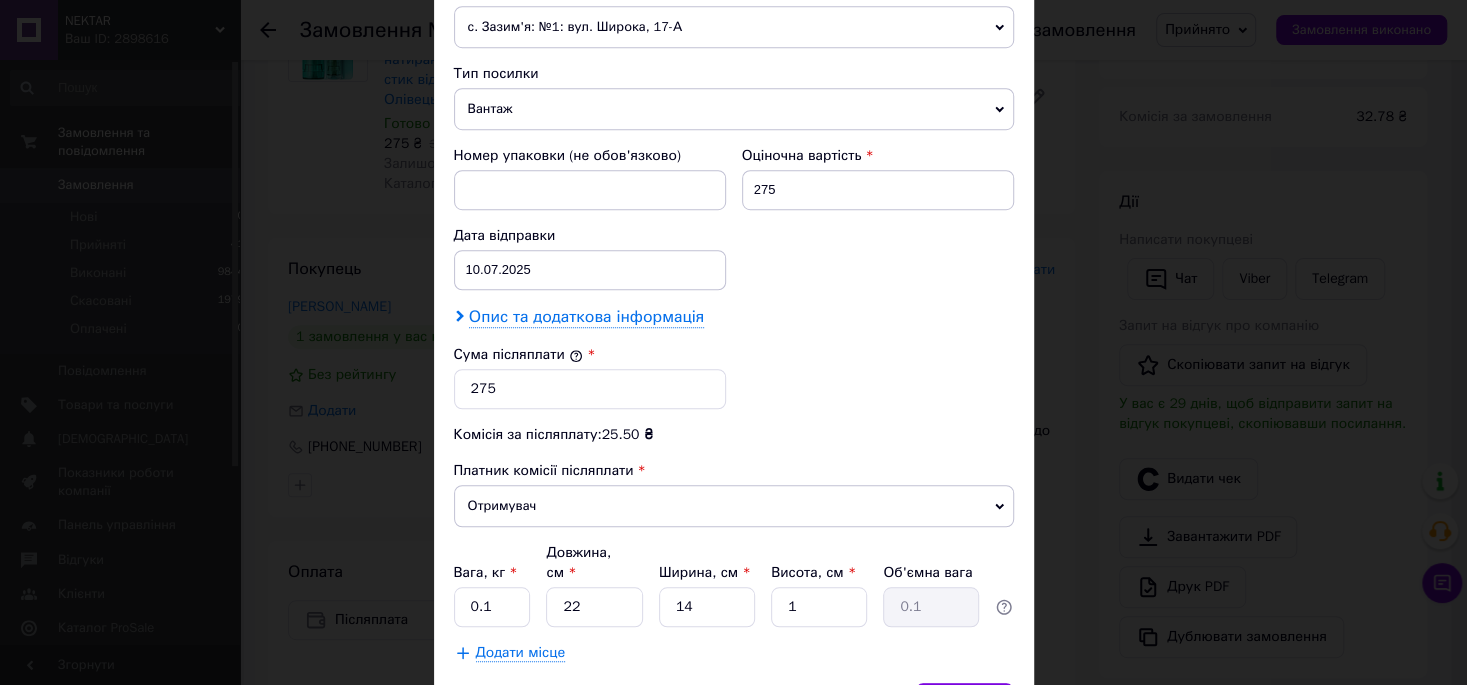 click on "Опис та додаткова інформація" at bounding box center (586, 317) 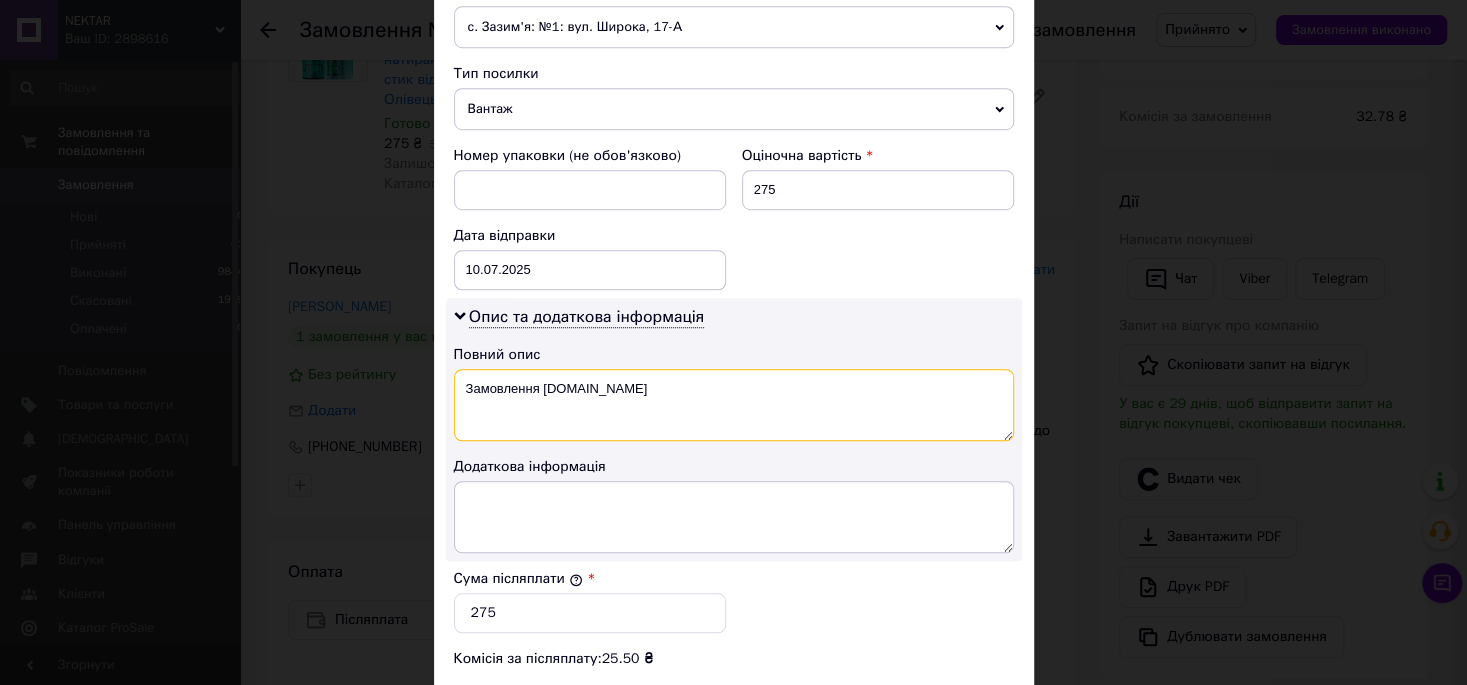 click on "Замовлення Bigl.ua" at bounding box center (734, 405) 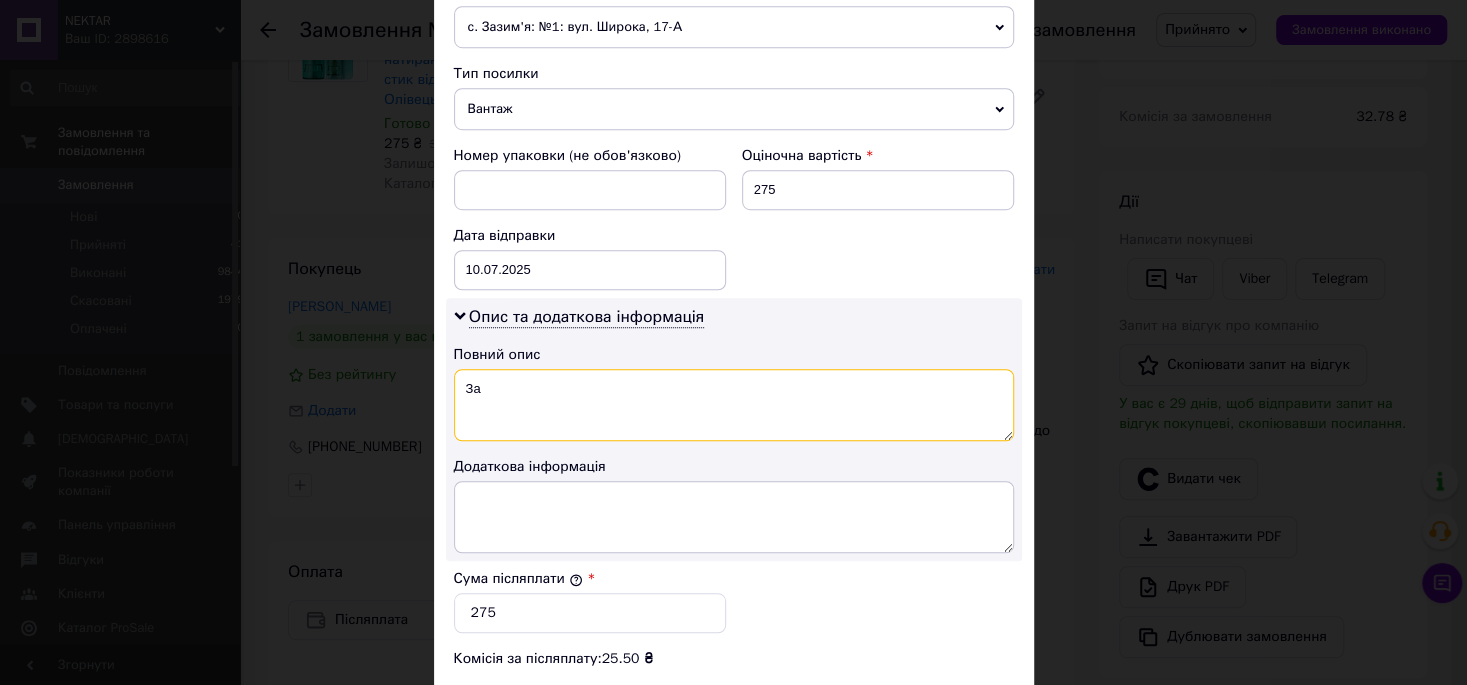 type on "З" 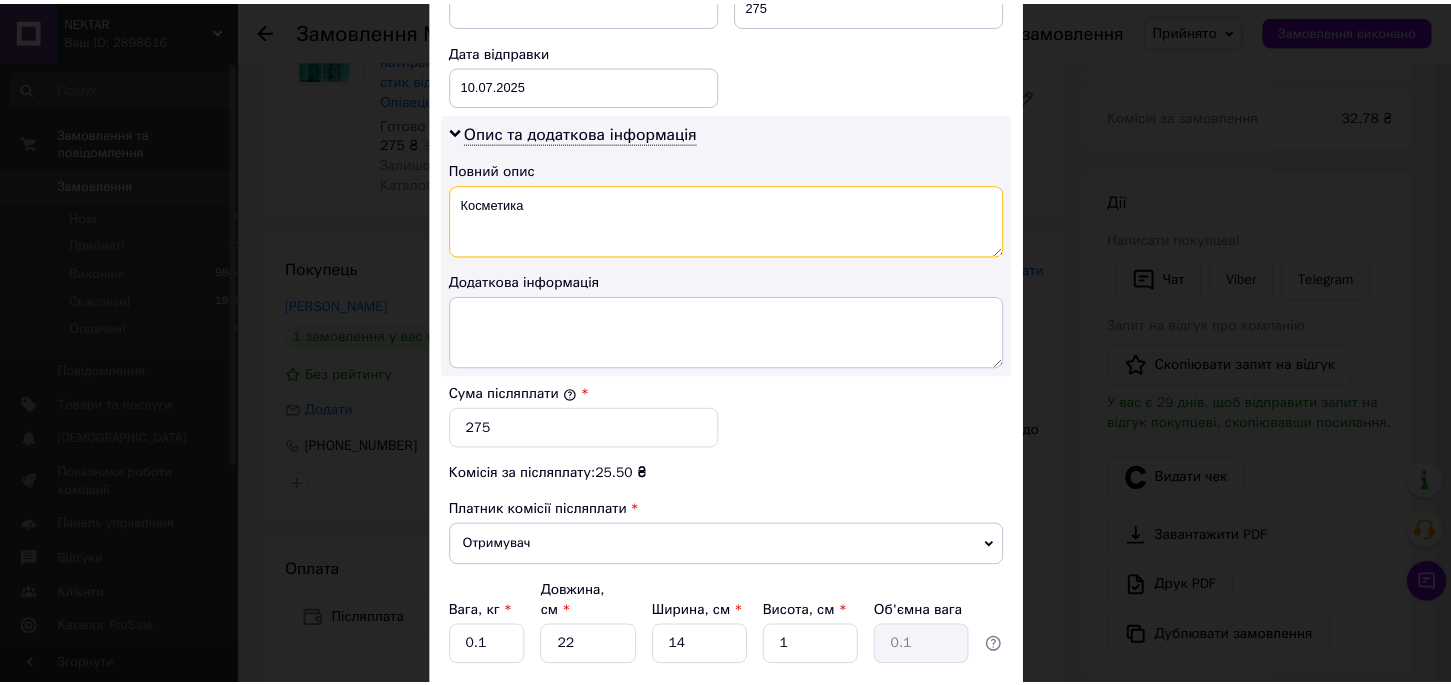 scroll, scrollTop: 1062, scrollLeft: 0, axis: vertical 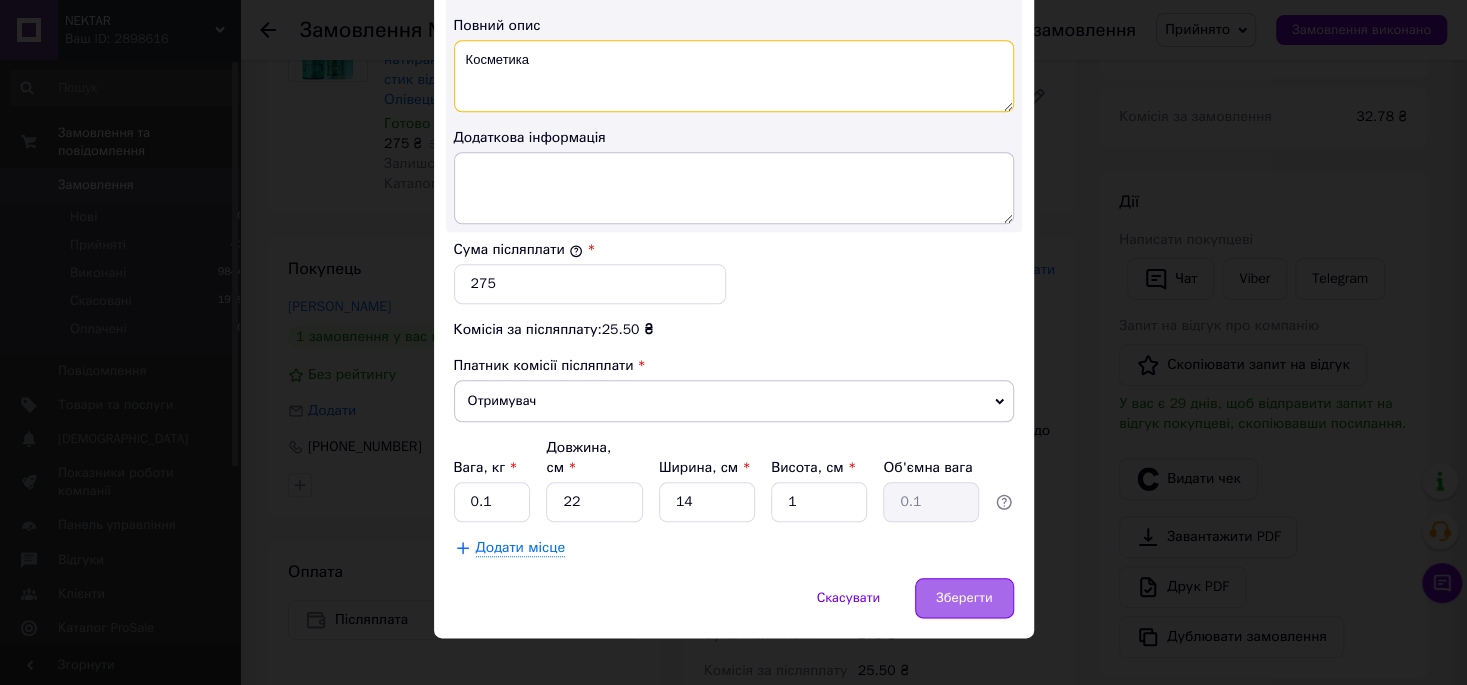 type on "Косметика" 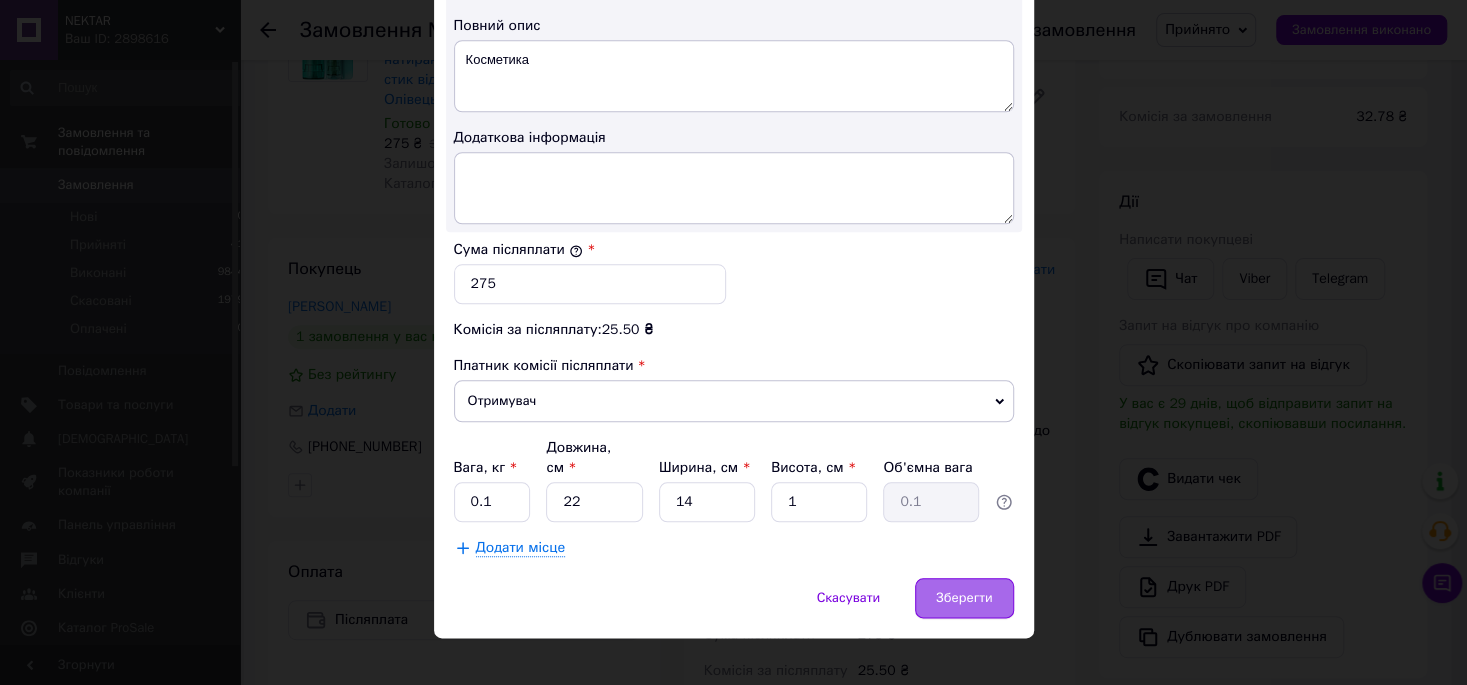 click on "Зберегти" at bounding box center (964, 598) 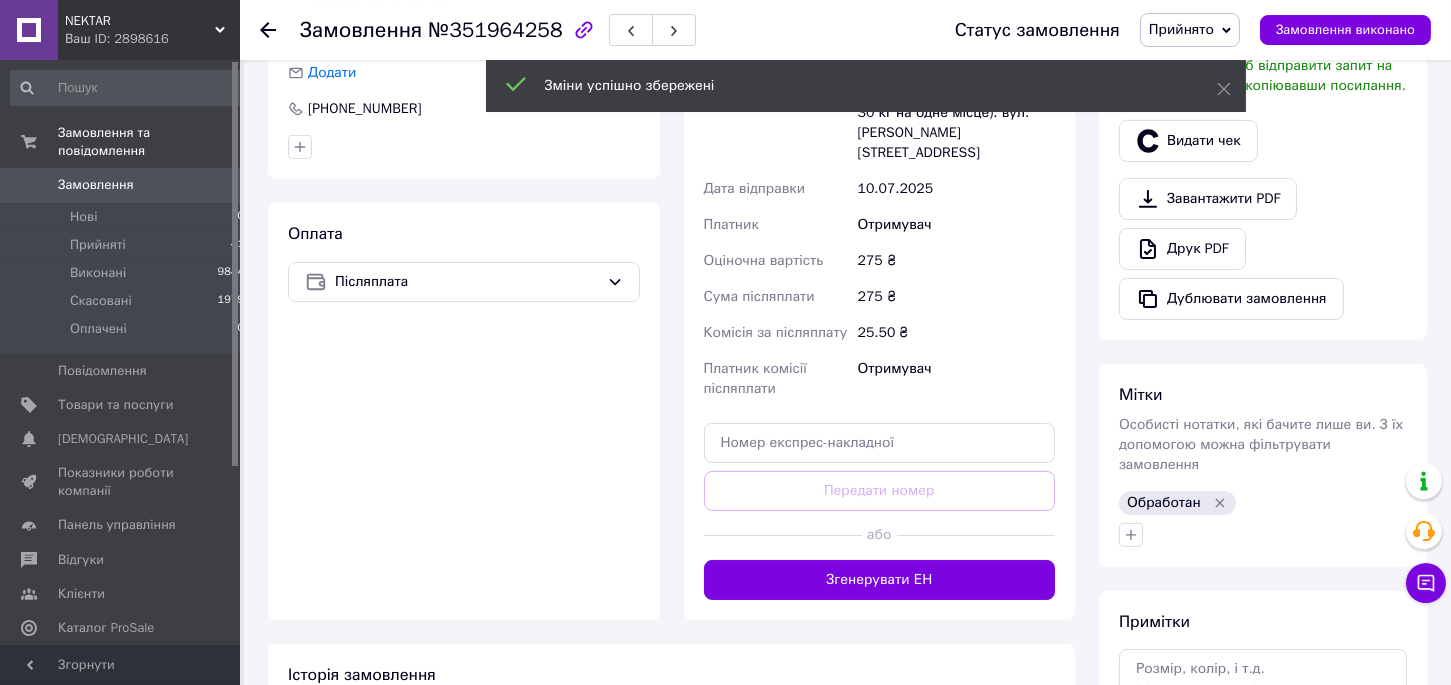 scroll, scrollTop: 595, scrollLeft: 0, axis: vertical 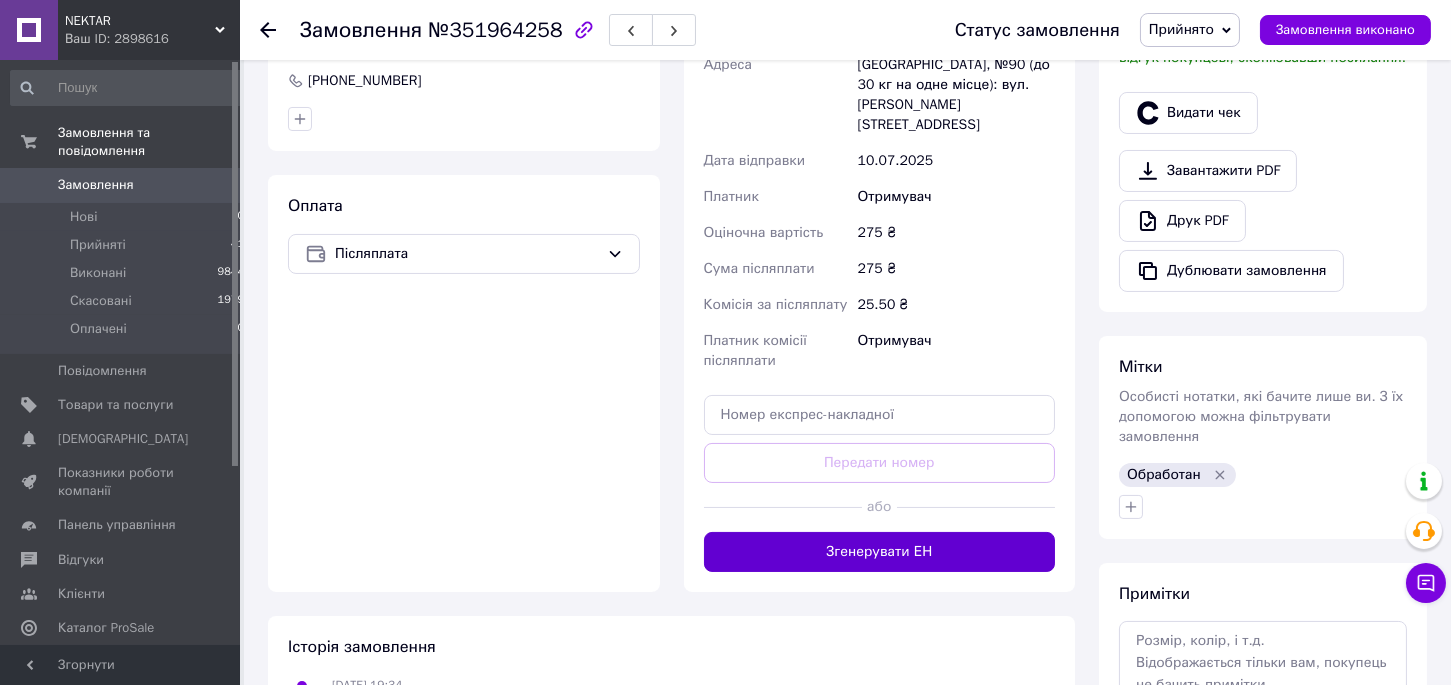 click on "Згенерувати ЕН" at bounding box center [880, 552] 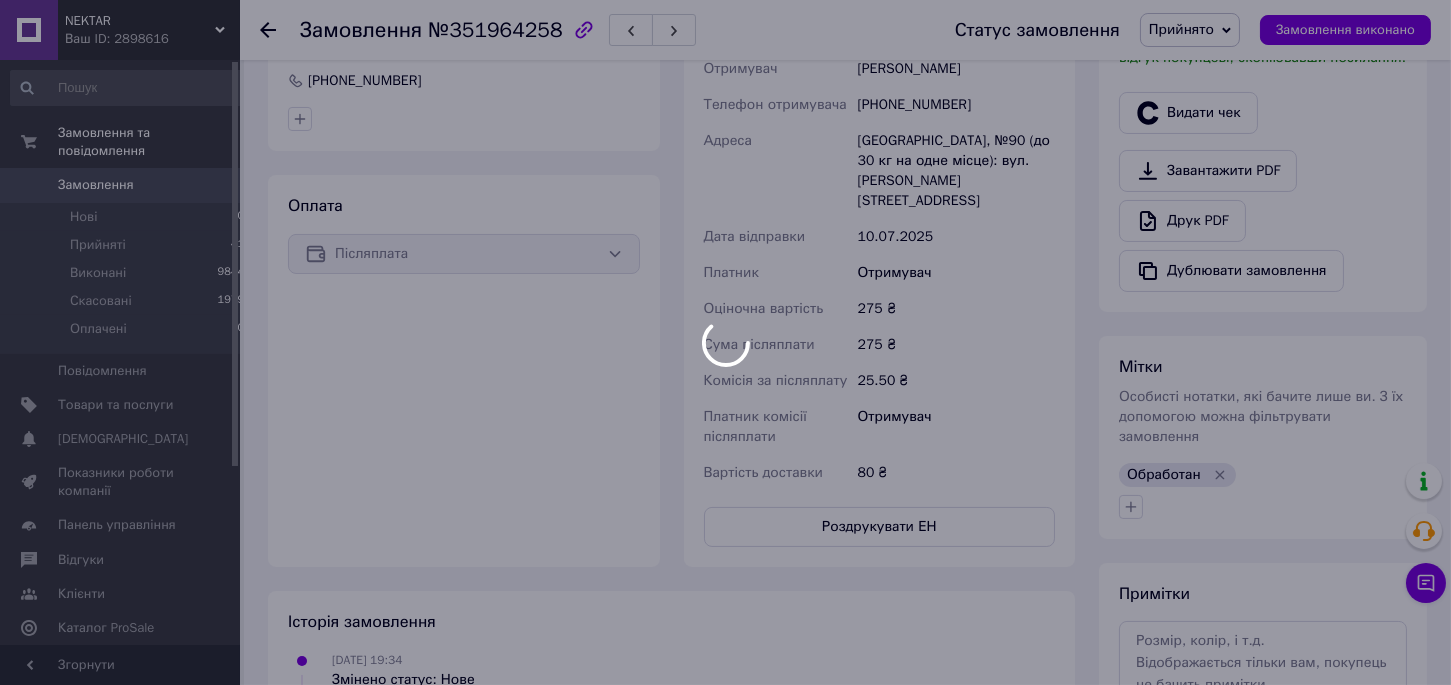 scroll, scrollTop: 412, scrollLeft: 0, axis: vertical 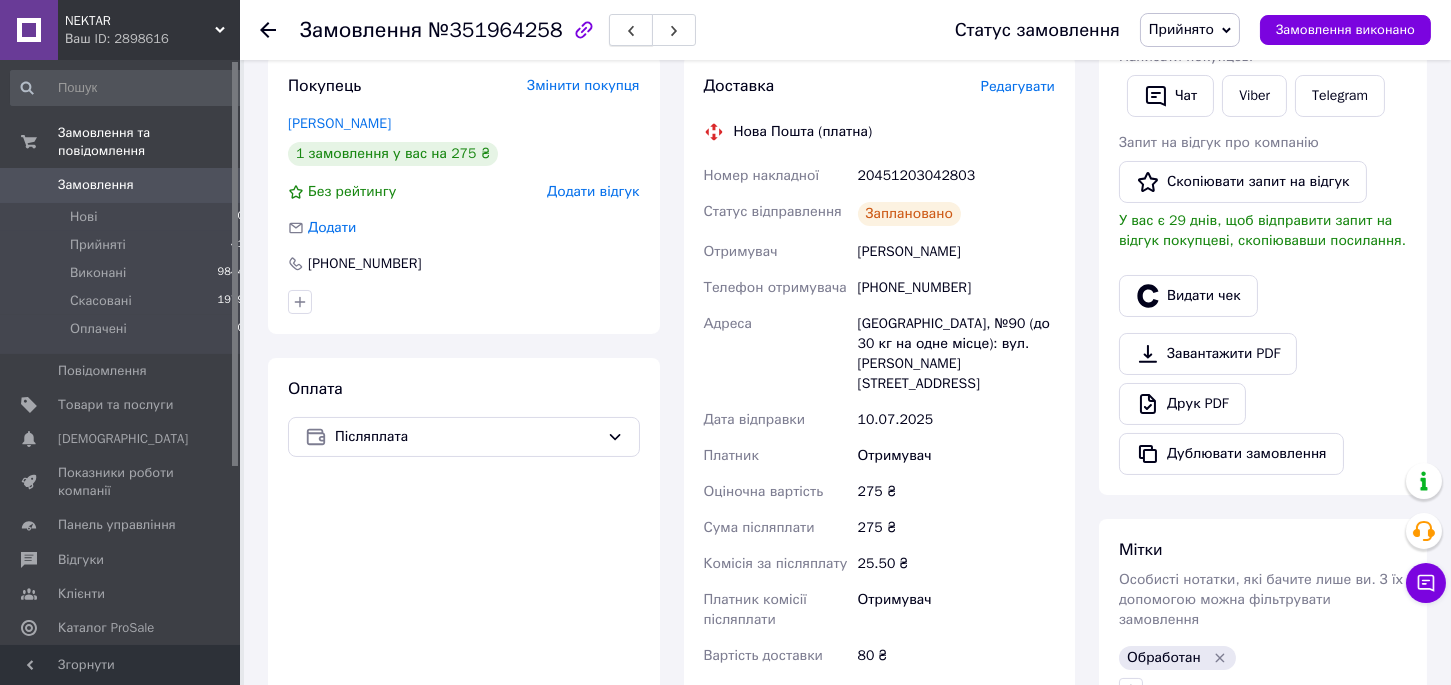 click 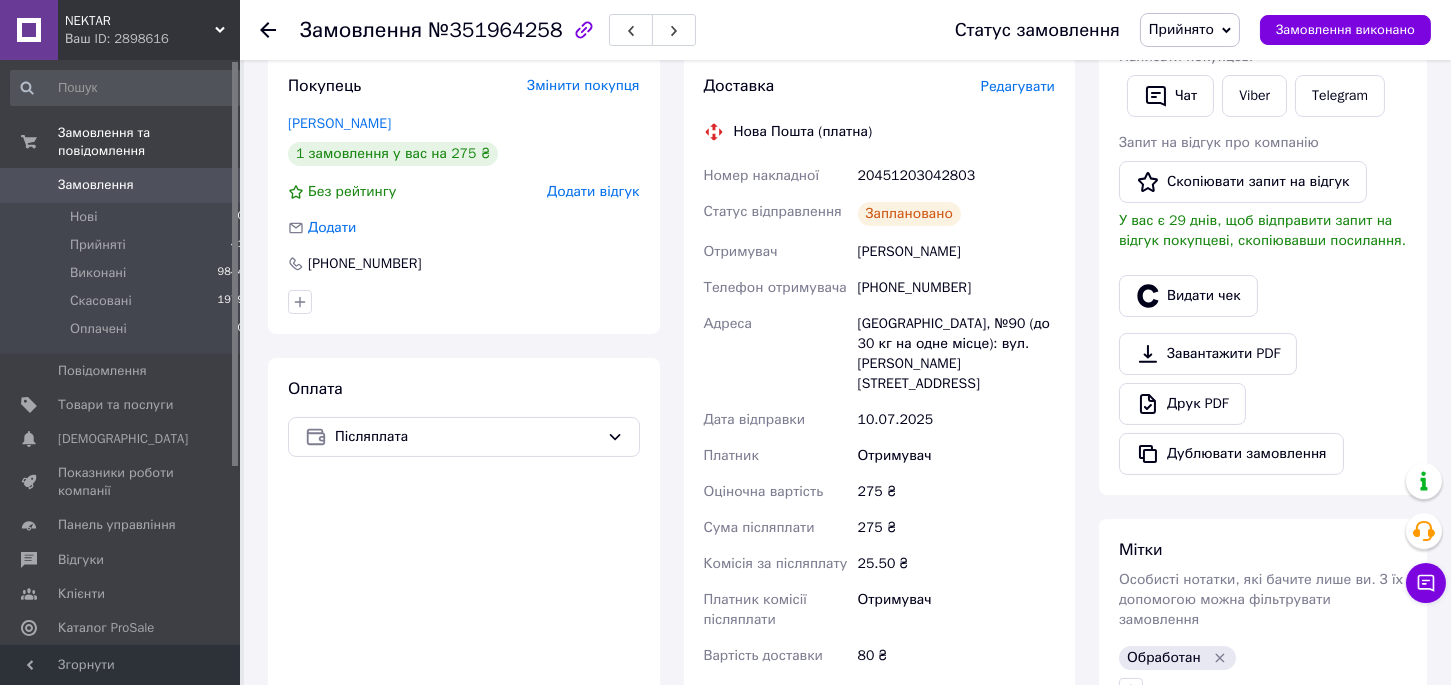 scroll, scrollTop: 229, scrollLeft: 0, axis: vertical 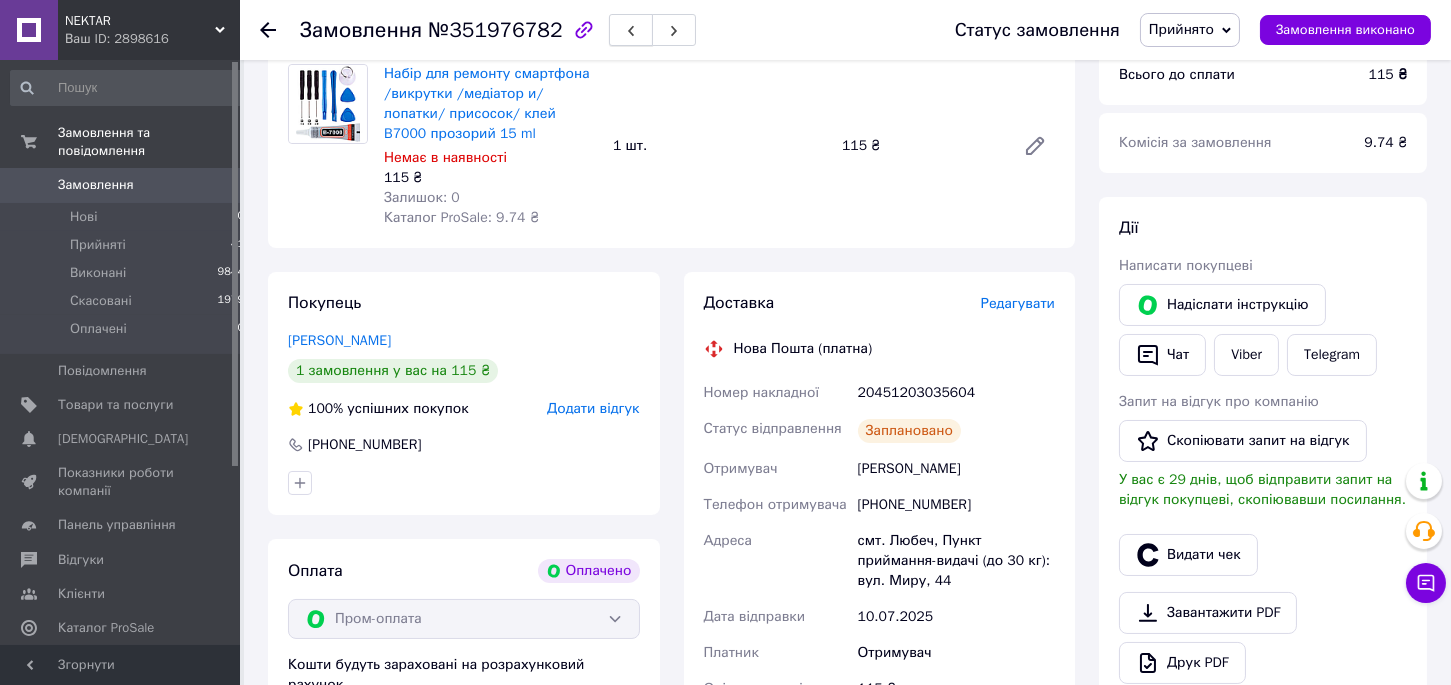 click 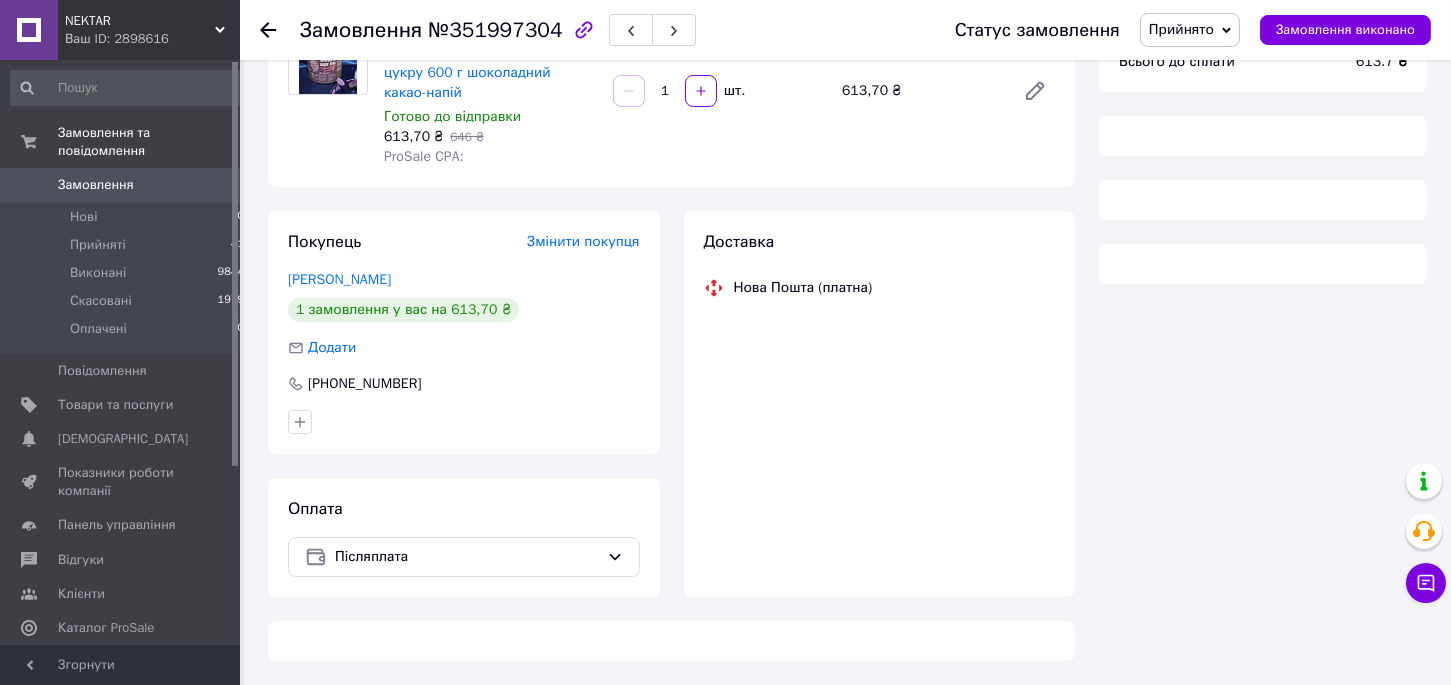 scroll, scrollTop: 215, scrollLeft: 0, axis: vertical 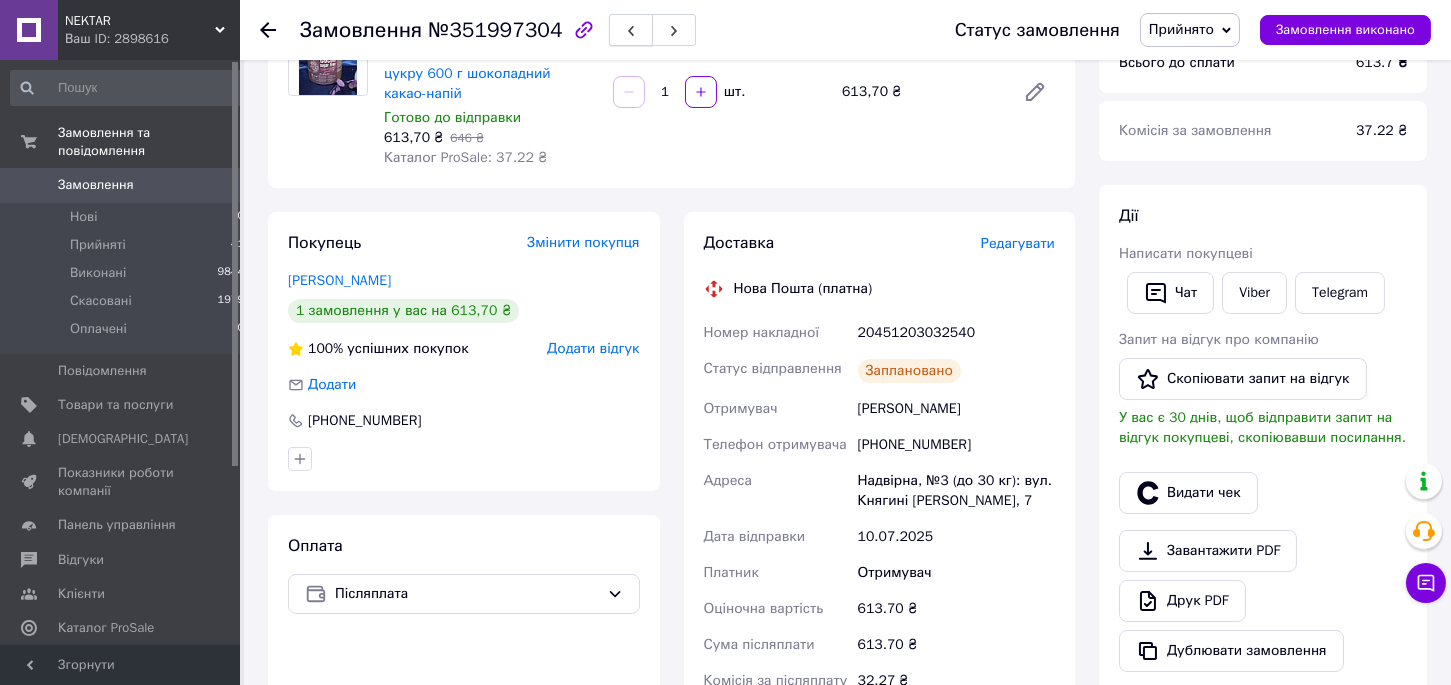 click 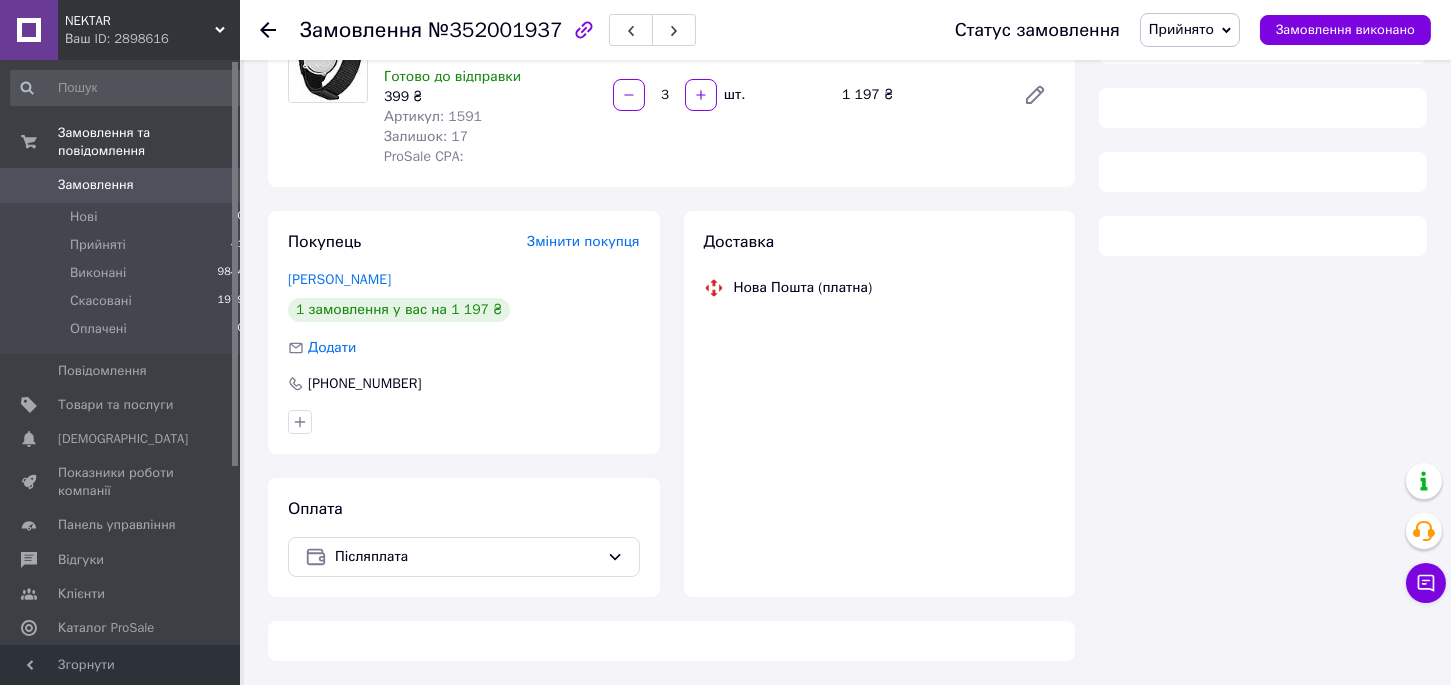 scroll, scrollTop: 208, scrollLeft: 0, axis: vertical 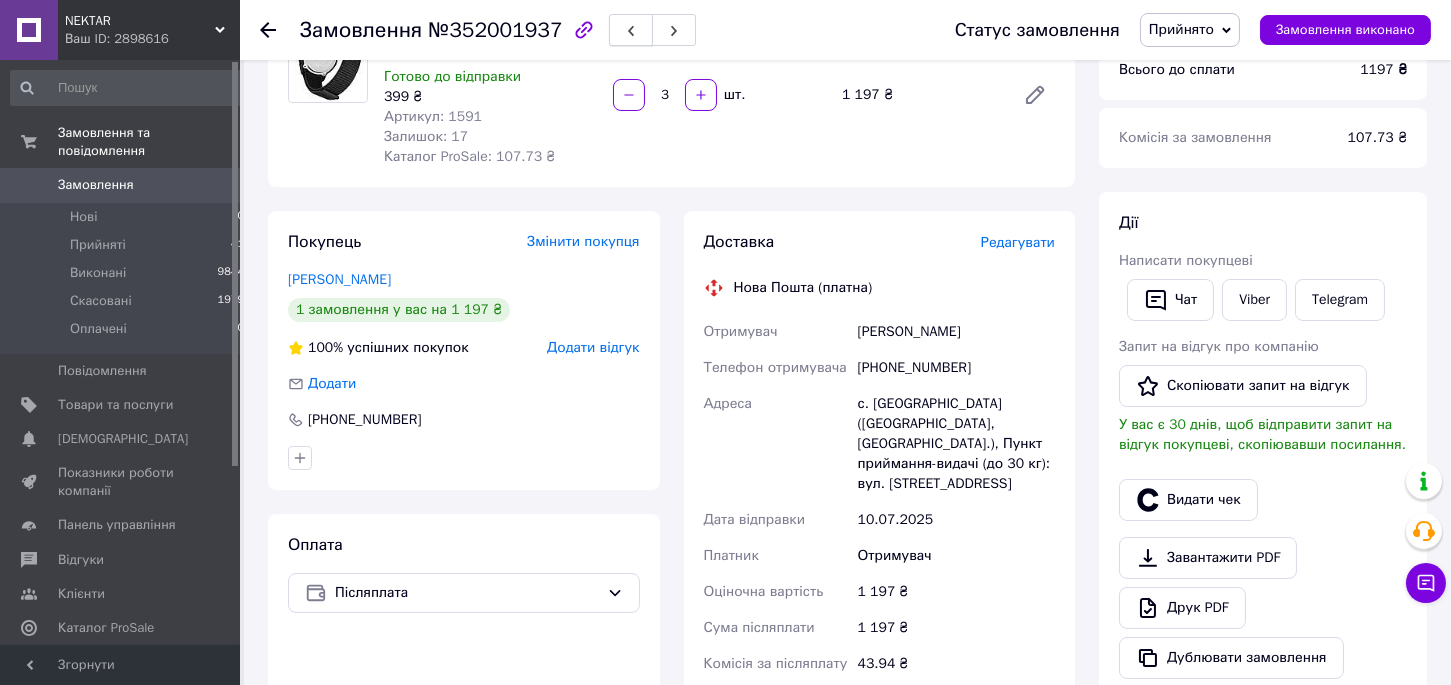 click 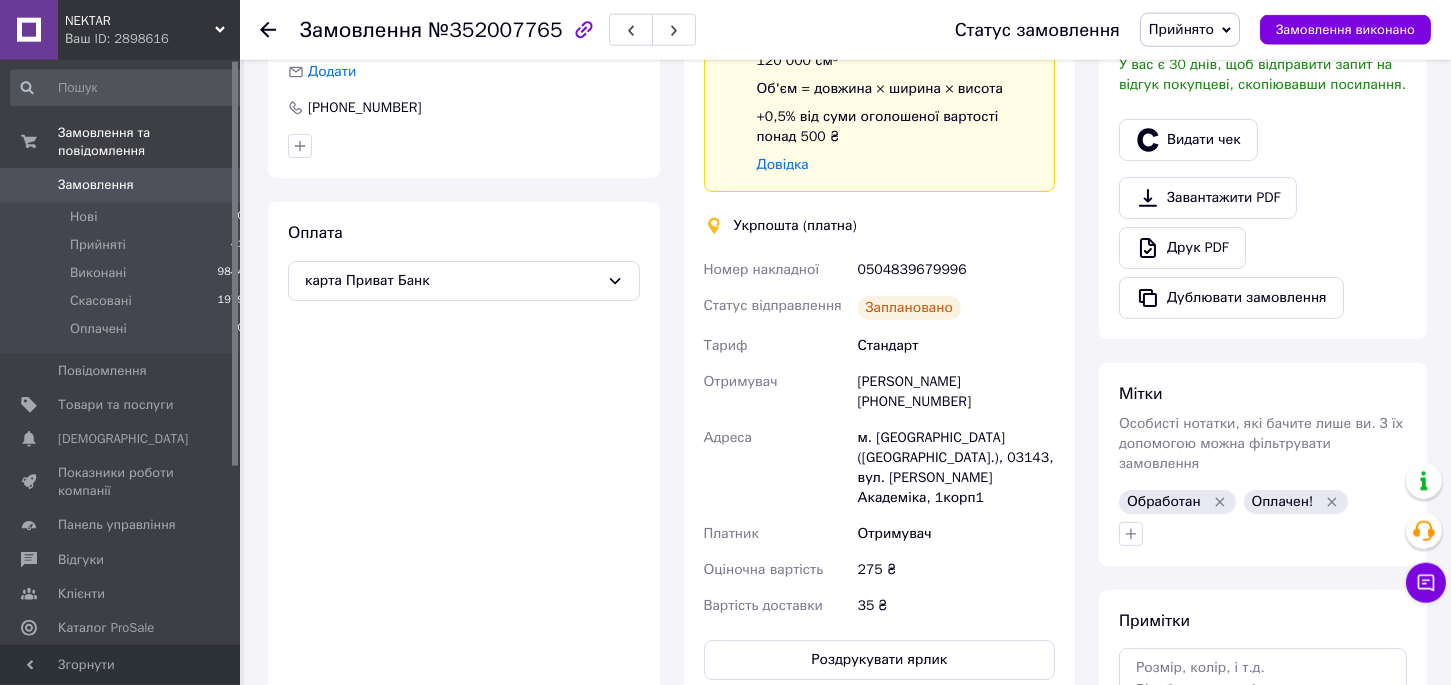 scroll, scrollTop: 208, scrollLeft: 0, axis: vertical 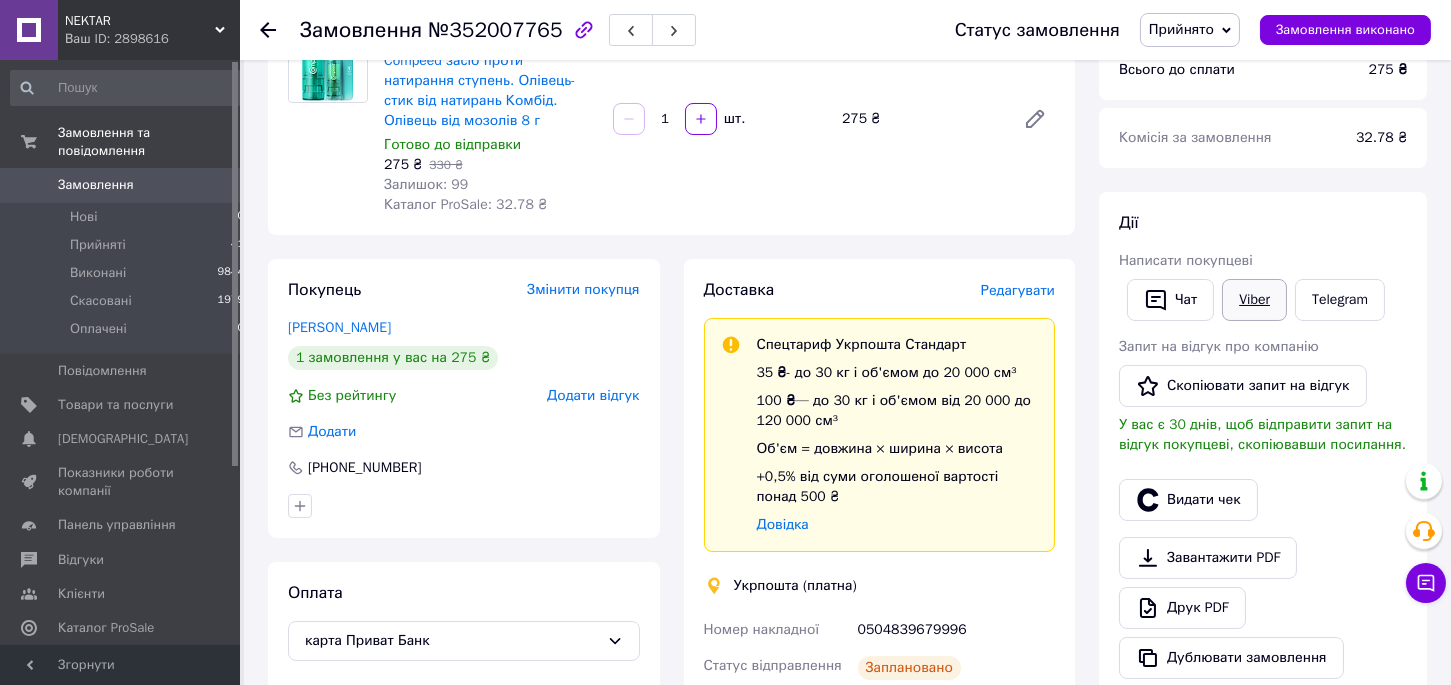 click on "Viber" at bounding box center [1254, 300] 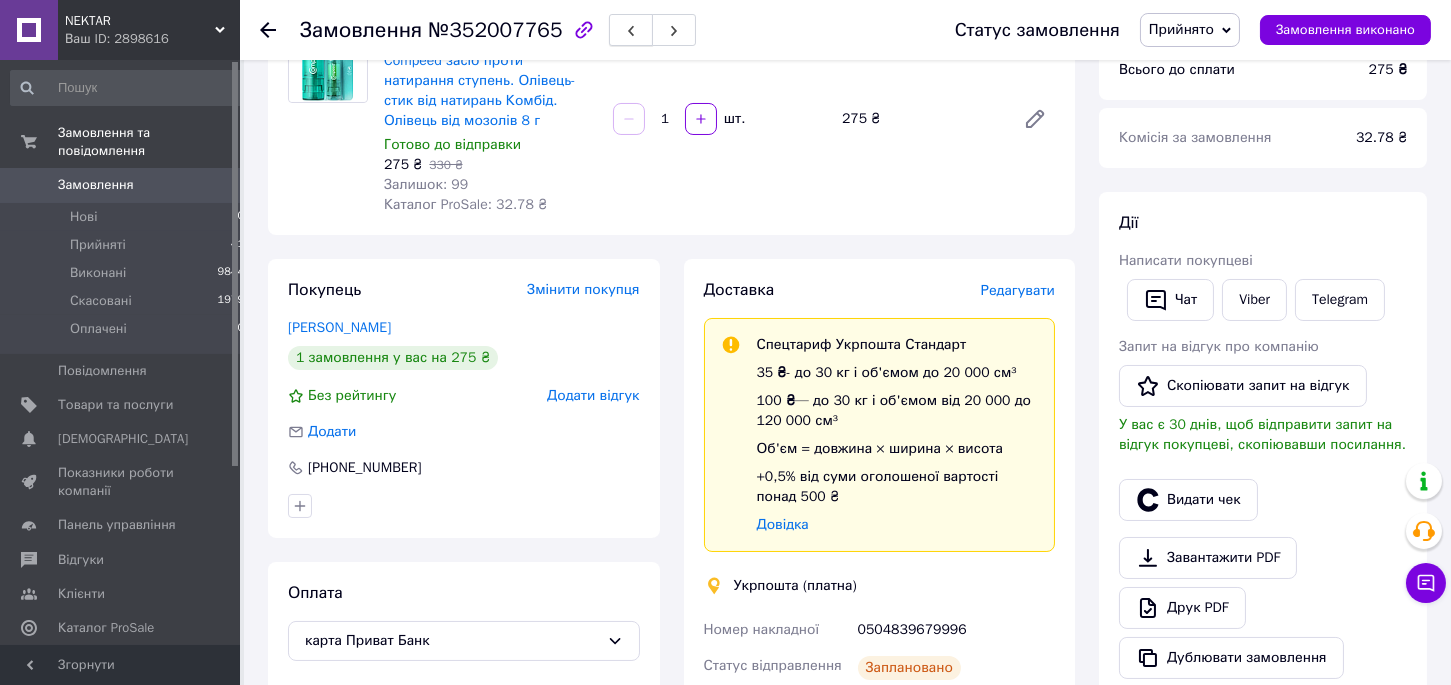 click at bounding box center [631, 30] 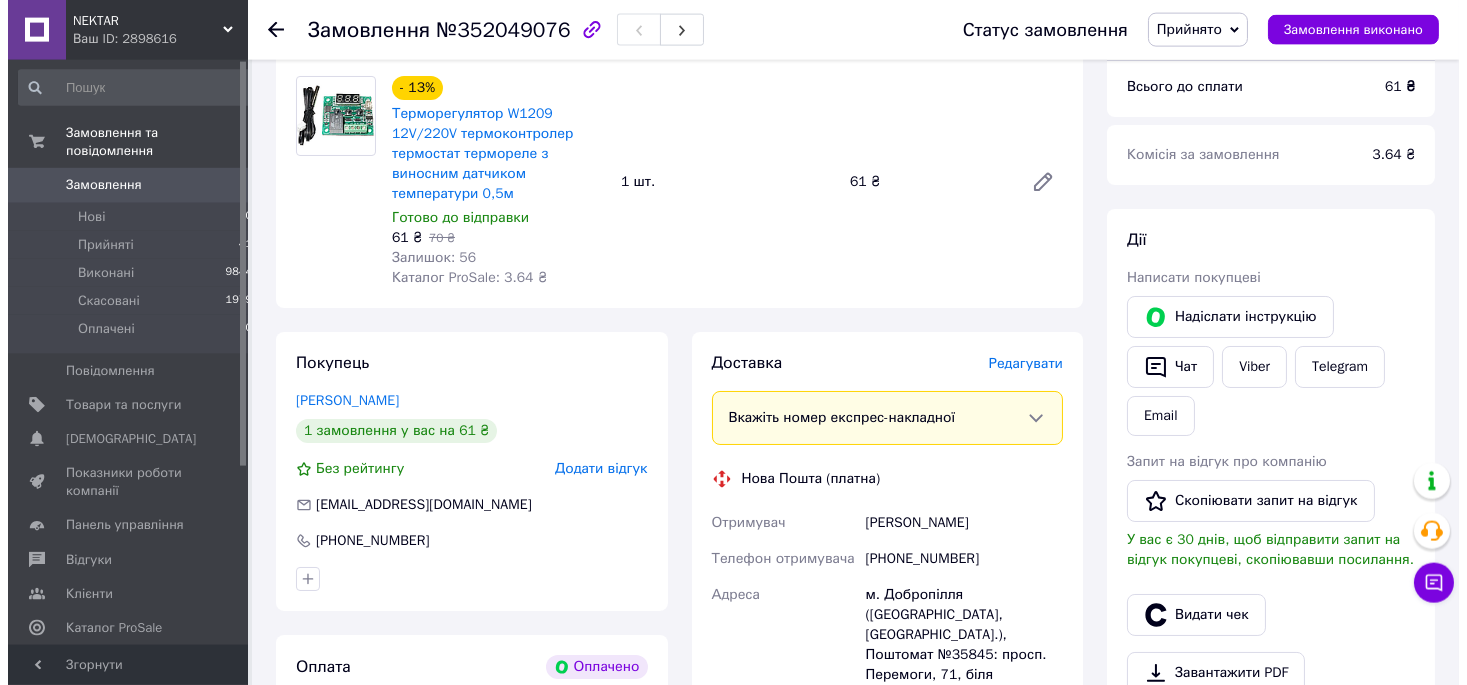 scroll, scrollTop: 208, scrollLeft: 0, axis: vertical 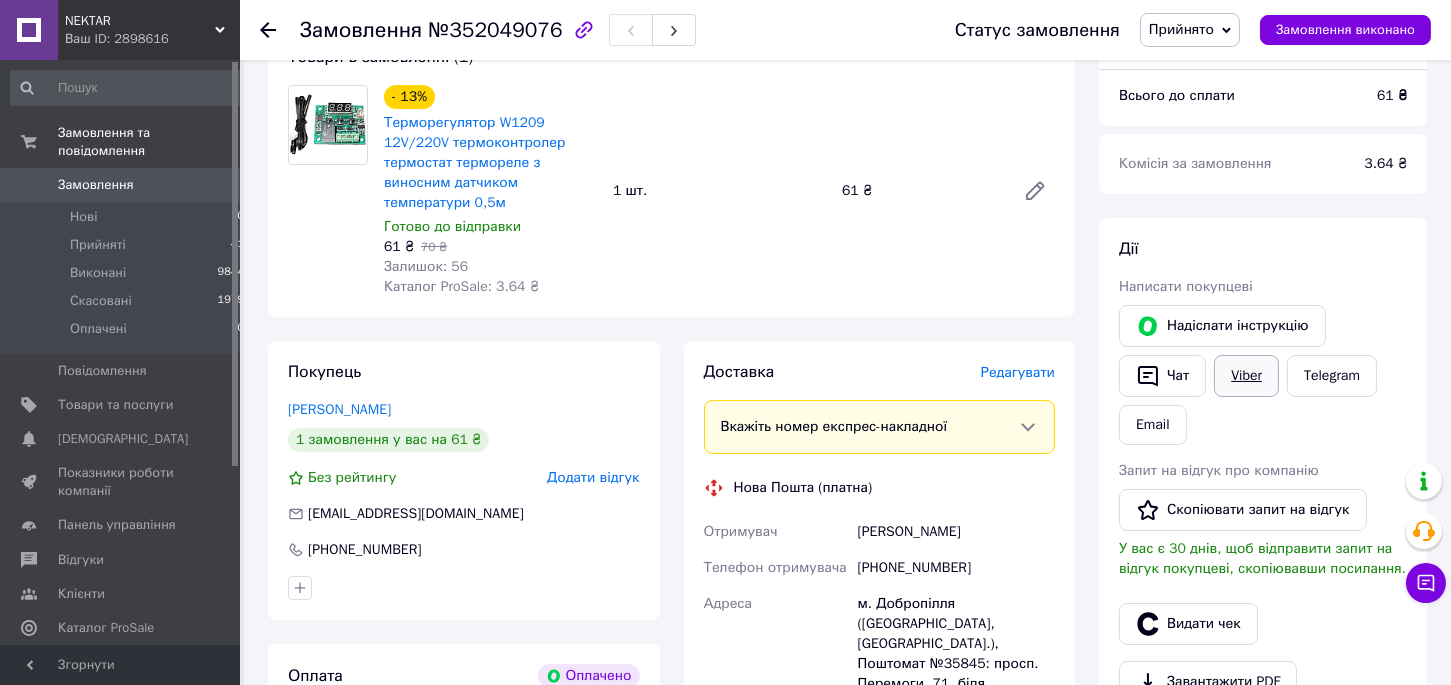 click on "Viber" at bounding box center (1246, 376) 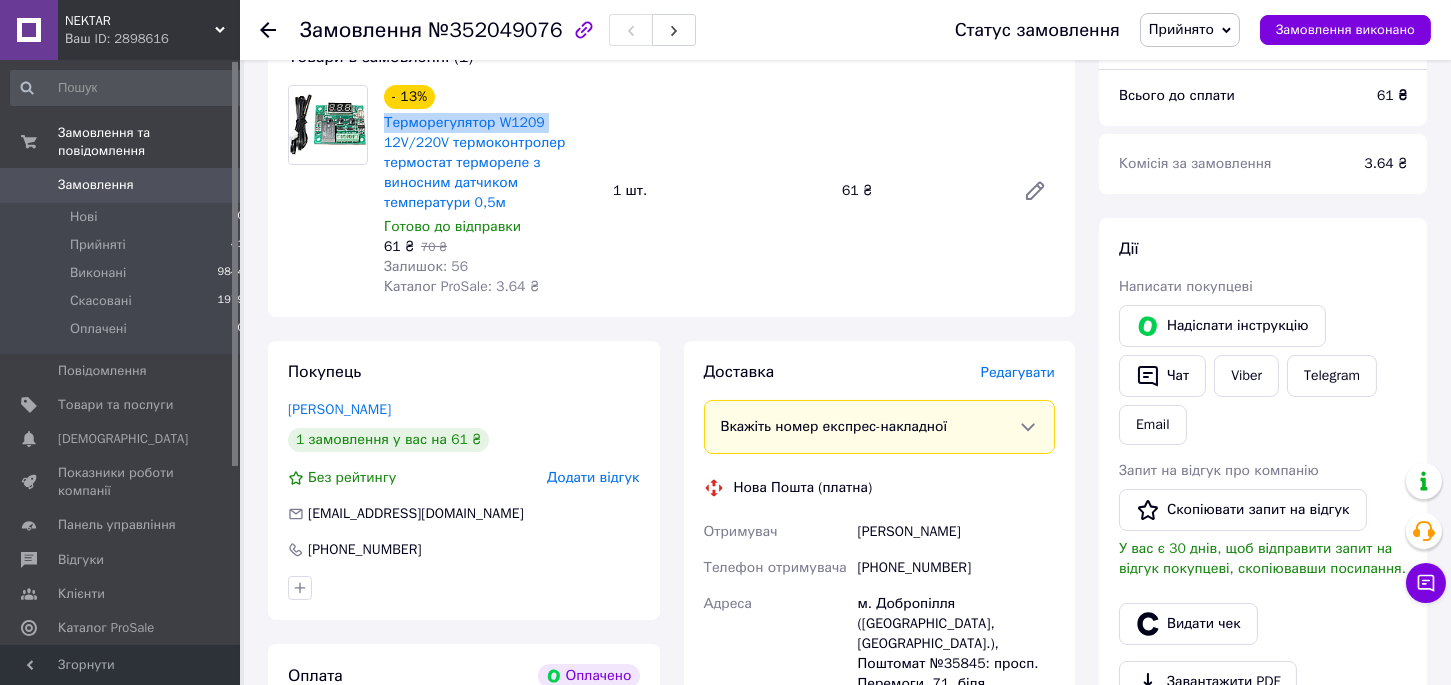 drag, startPoint x: 380, startPoint y: 124, endPoint x: 548, endPoint y: 124, distance: 168 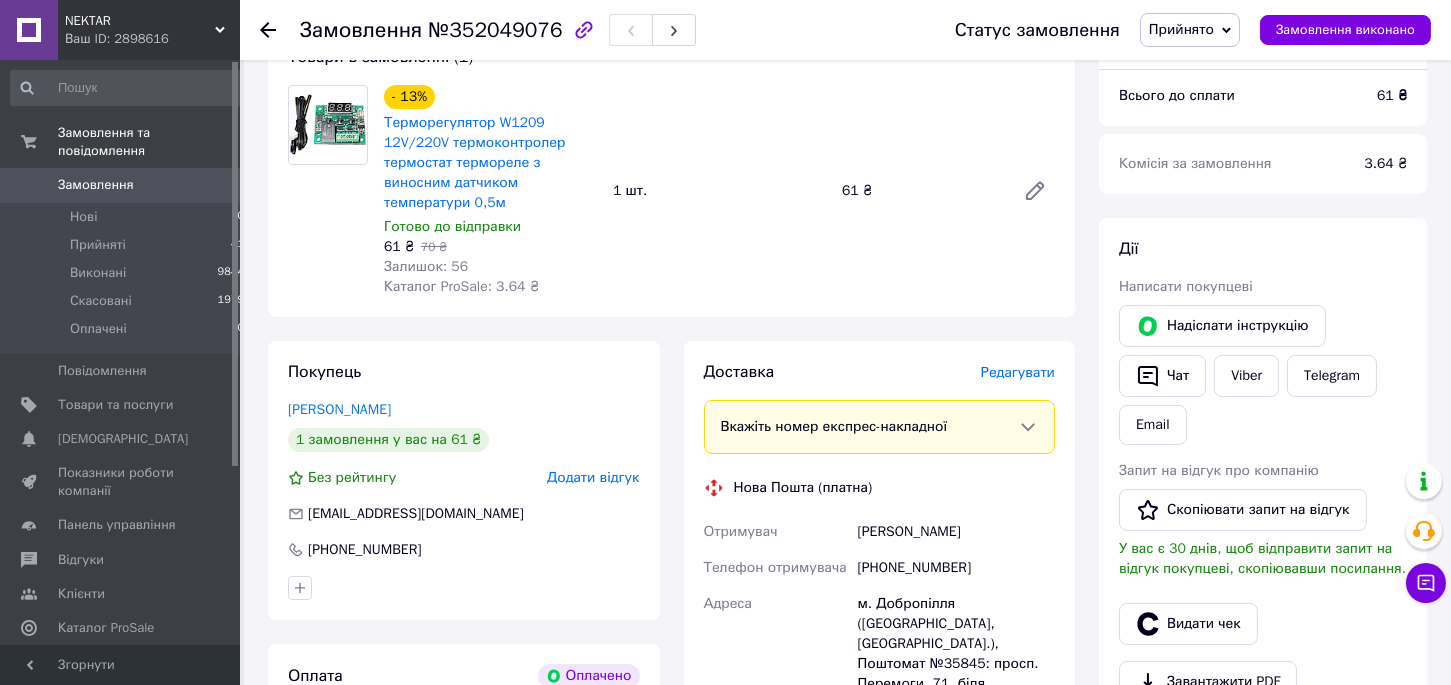 click on "Редагувати" at bounding box center [1018, 372] 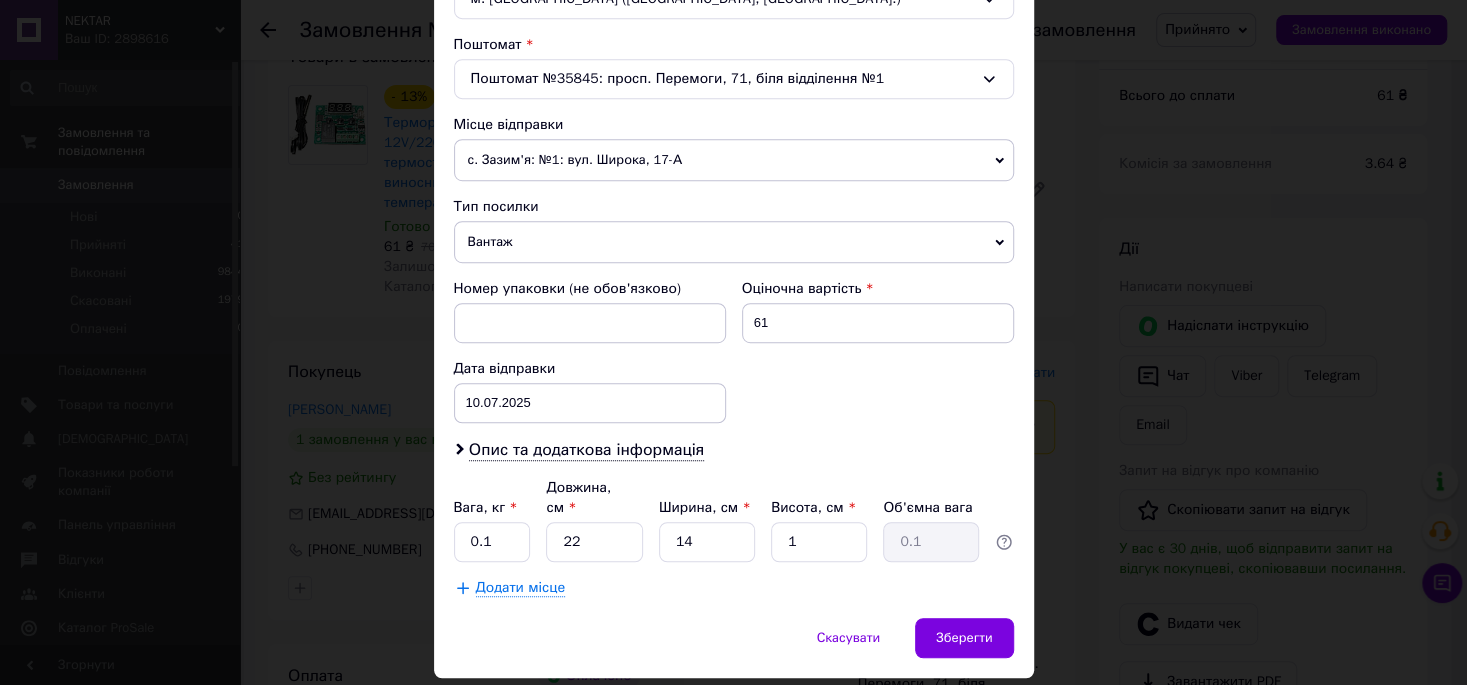 scroll, scrollTop: 641, scrollLeft: 0, axis: vertical 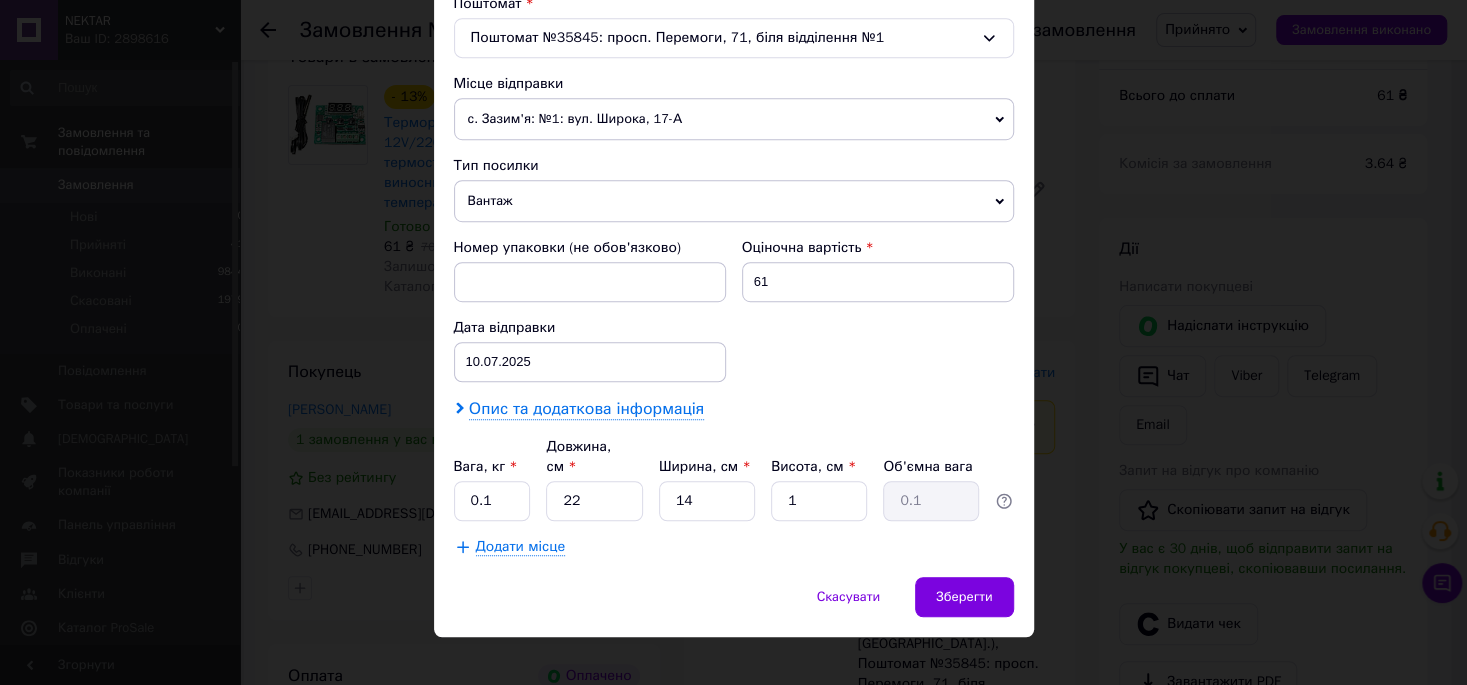 click on "Опис та додаткова інформація" at bounding box center (586, 409) 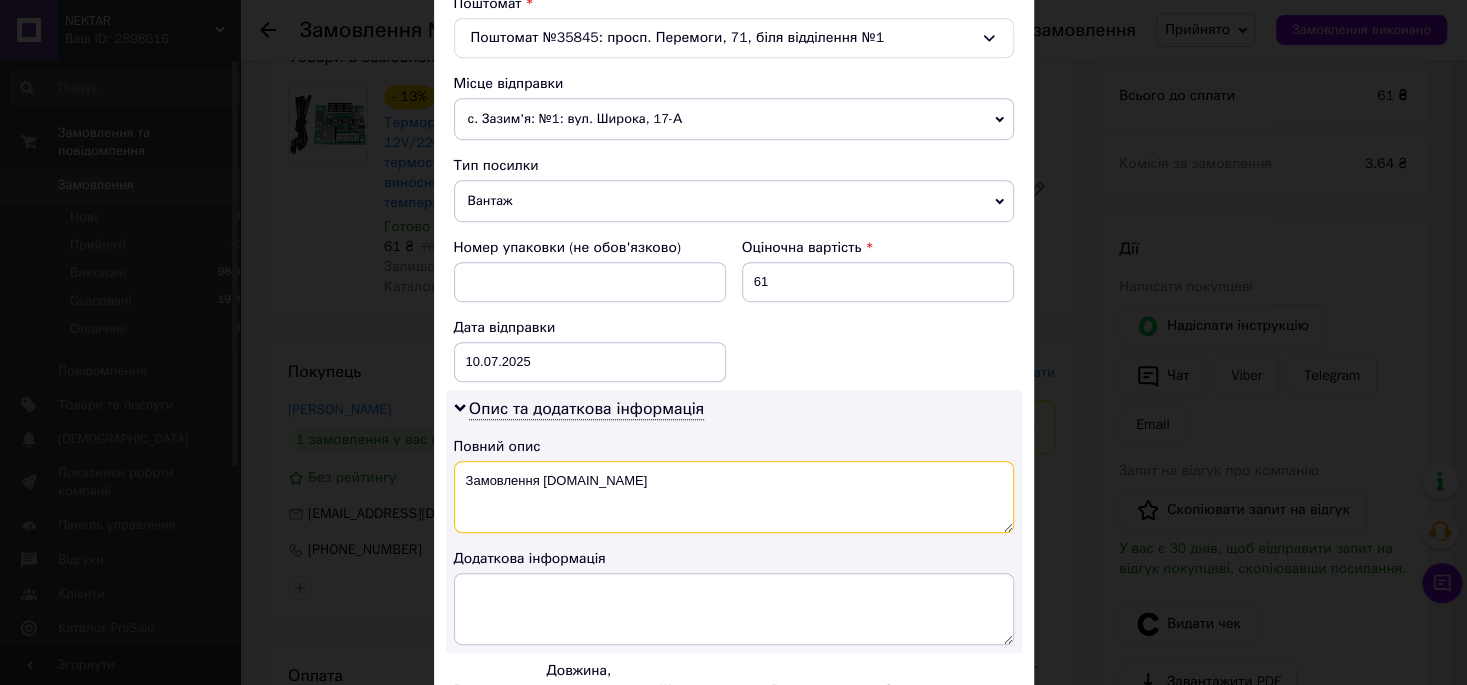 click on "Замовлення [DOMAIN_NAME]" at bounding box center (734, 497) 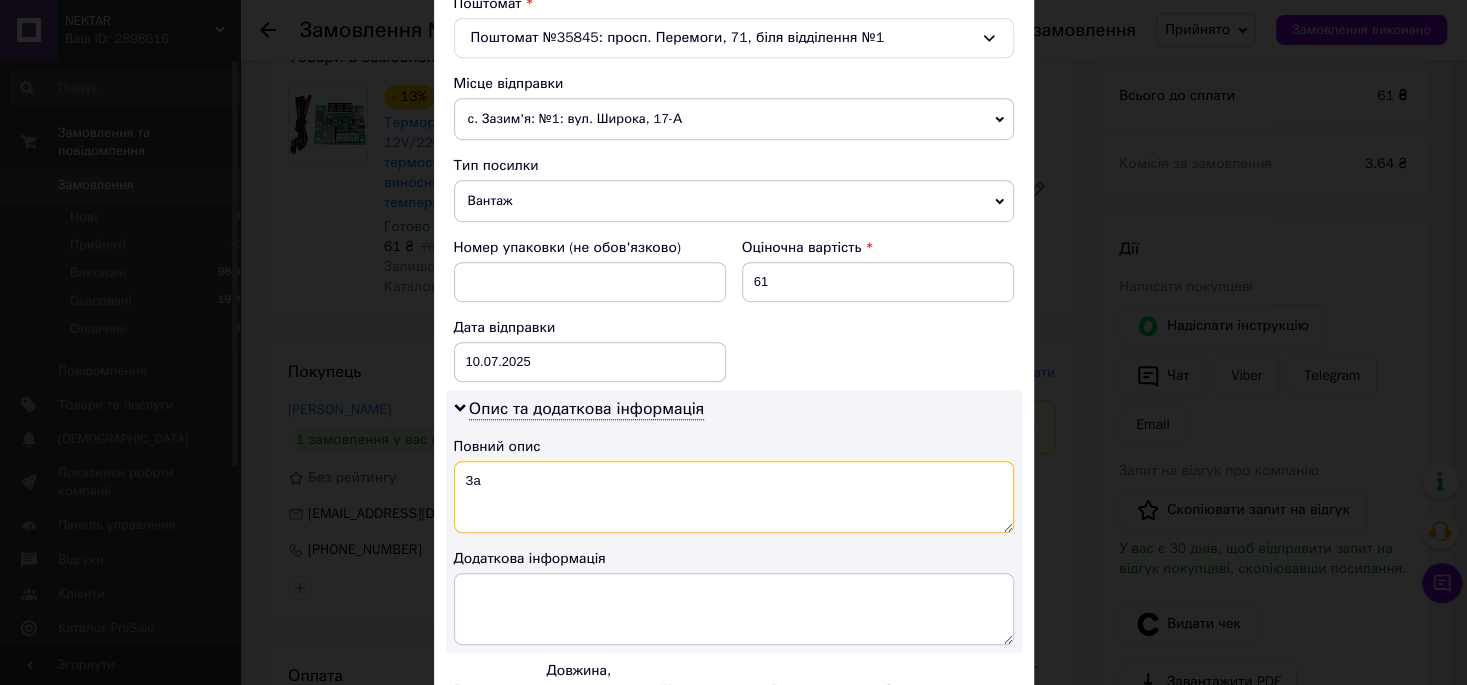 type on "З" 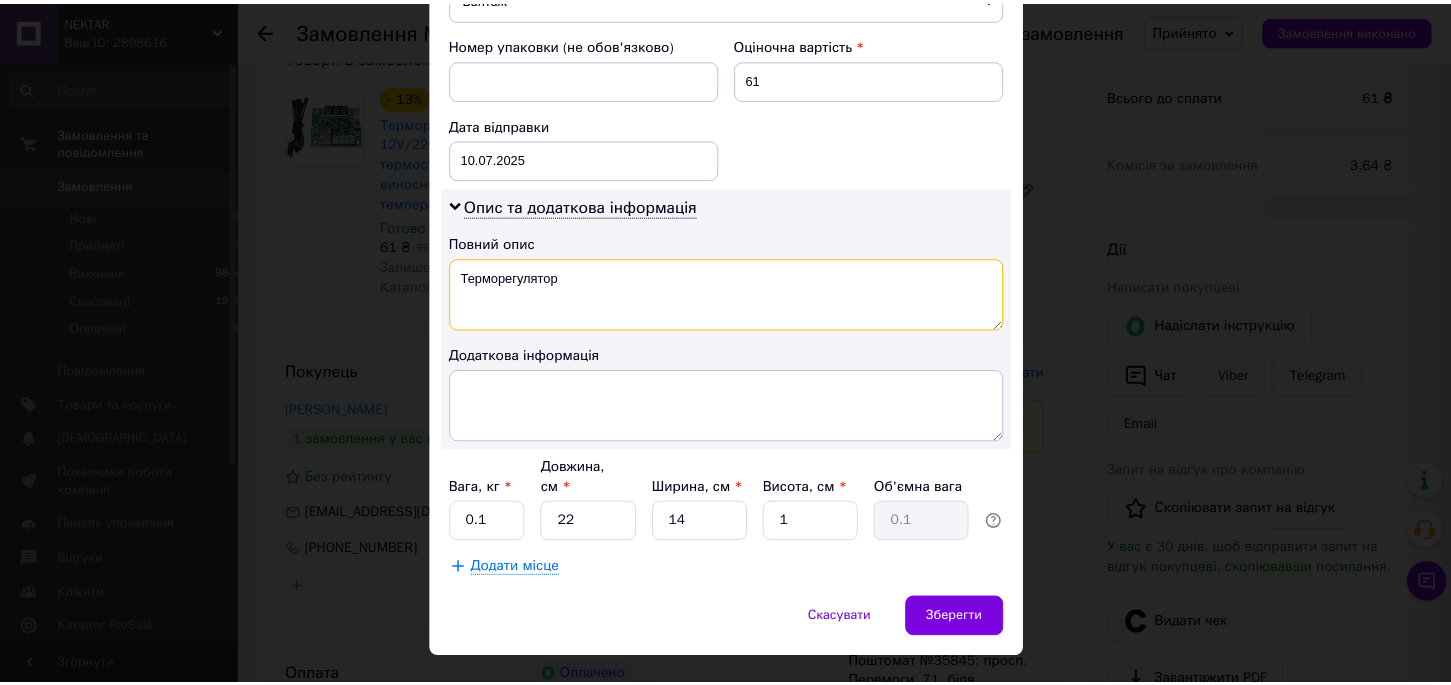 scroll, scrollTop: 864, scrollLeft: 0, axis: vertical 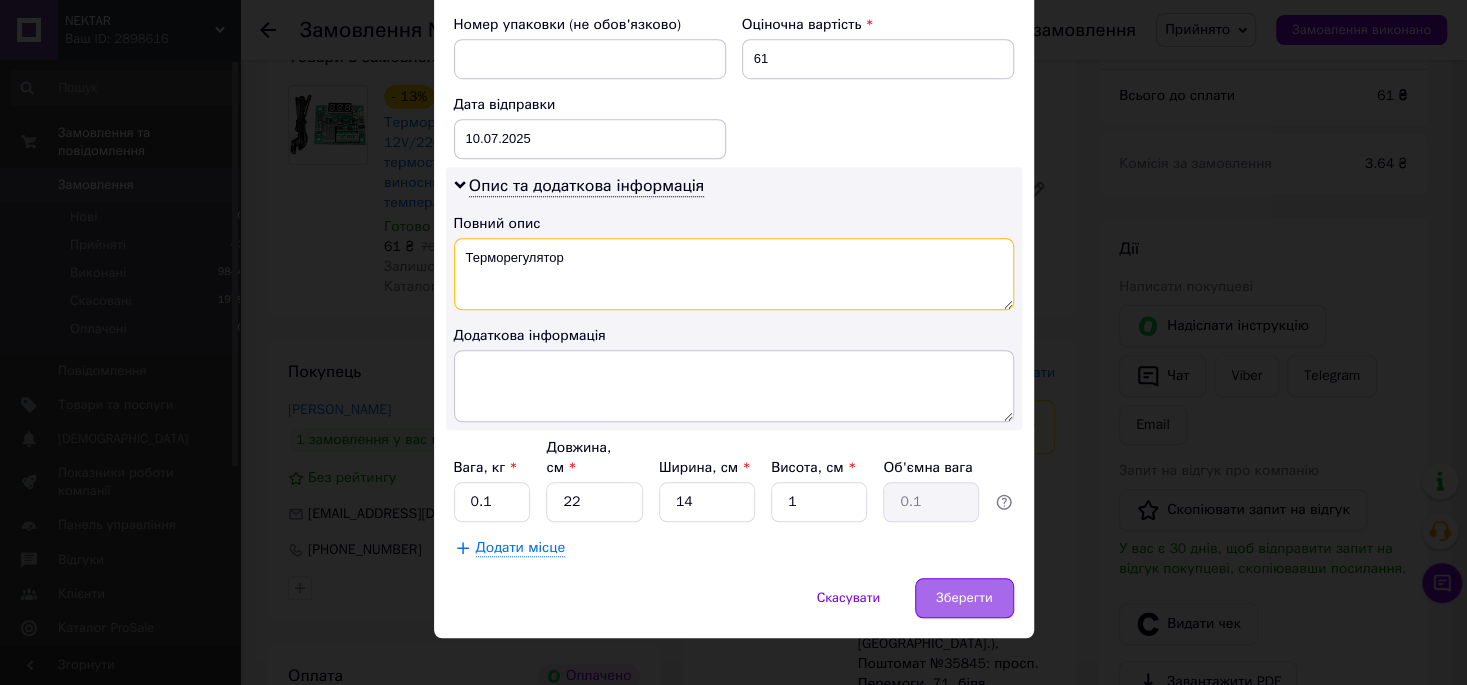 type on "Терморегулятор" 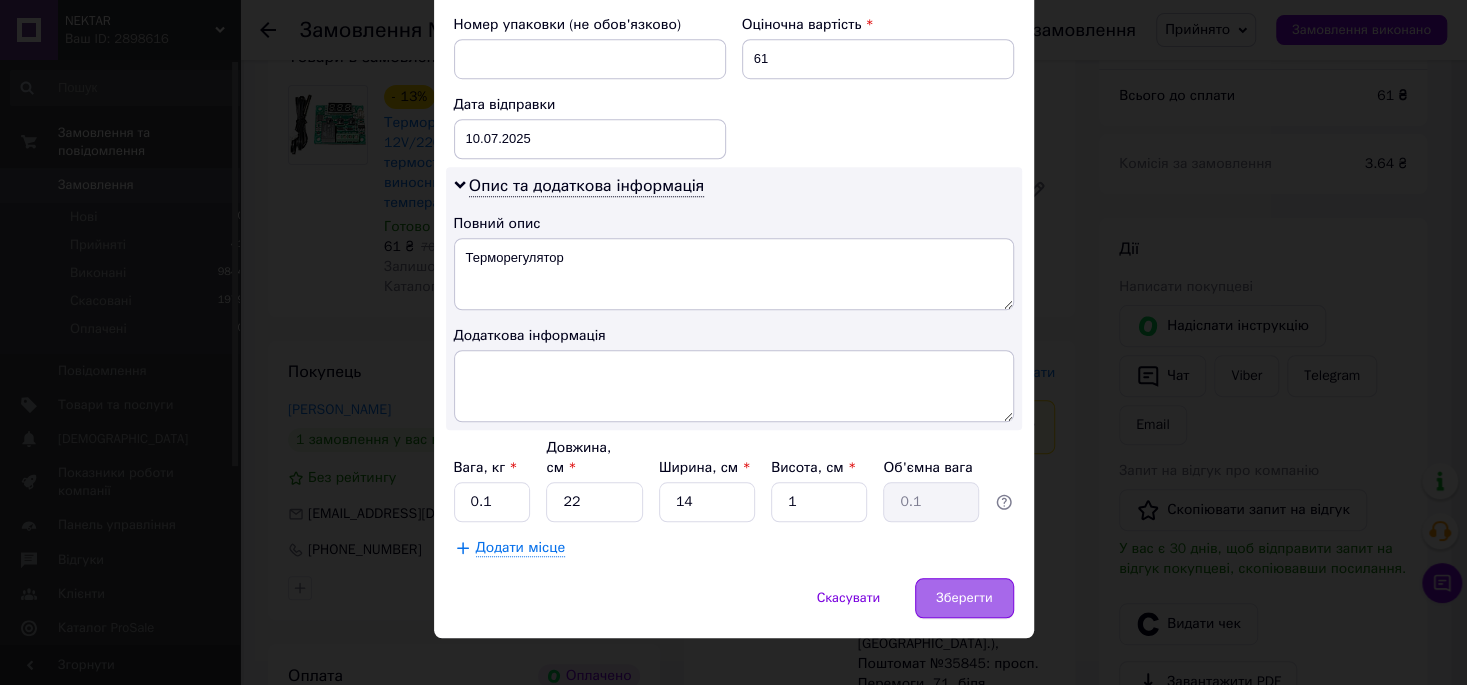 click on "Зберегти" at bounding box center (964, 598) 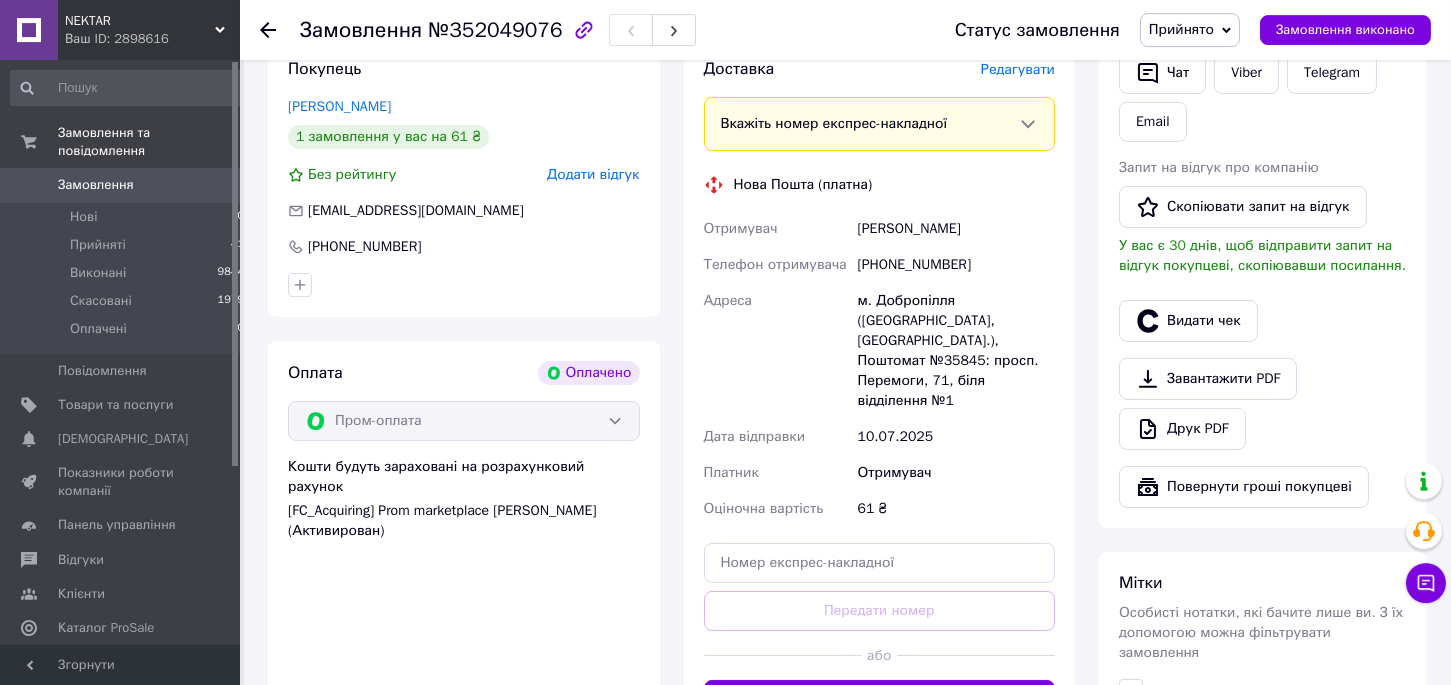 scroll, scrollTop: 574, scrollLeft: 0, axis: vertical 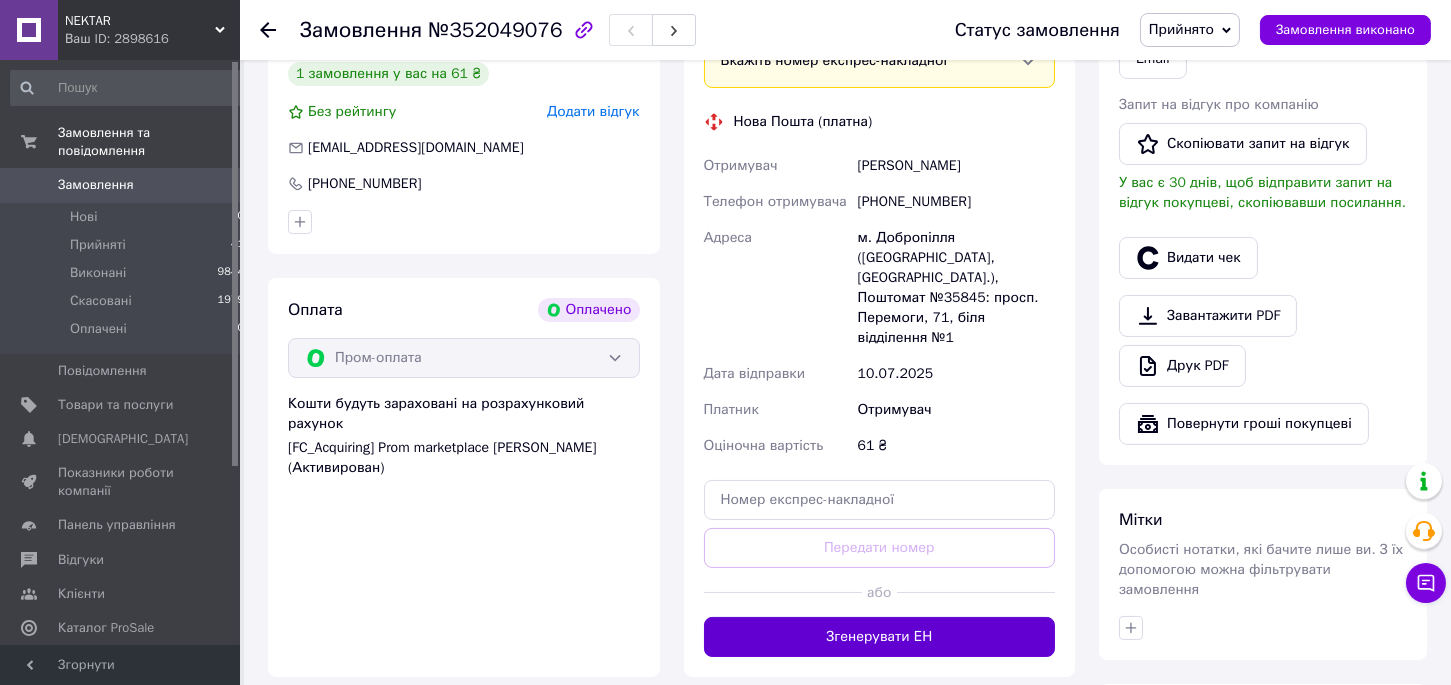 click on "Згенерувати ЕН" at bounding box center (880, 637) 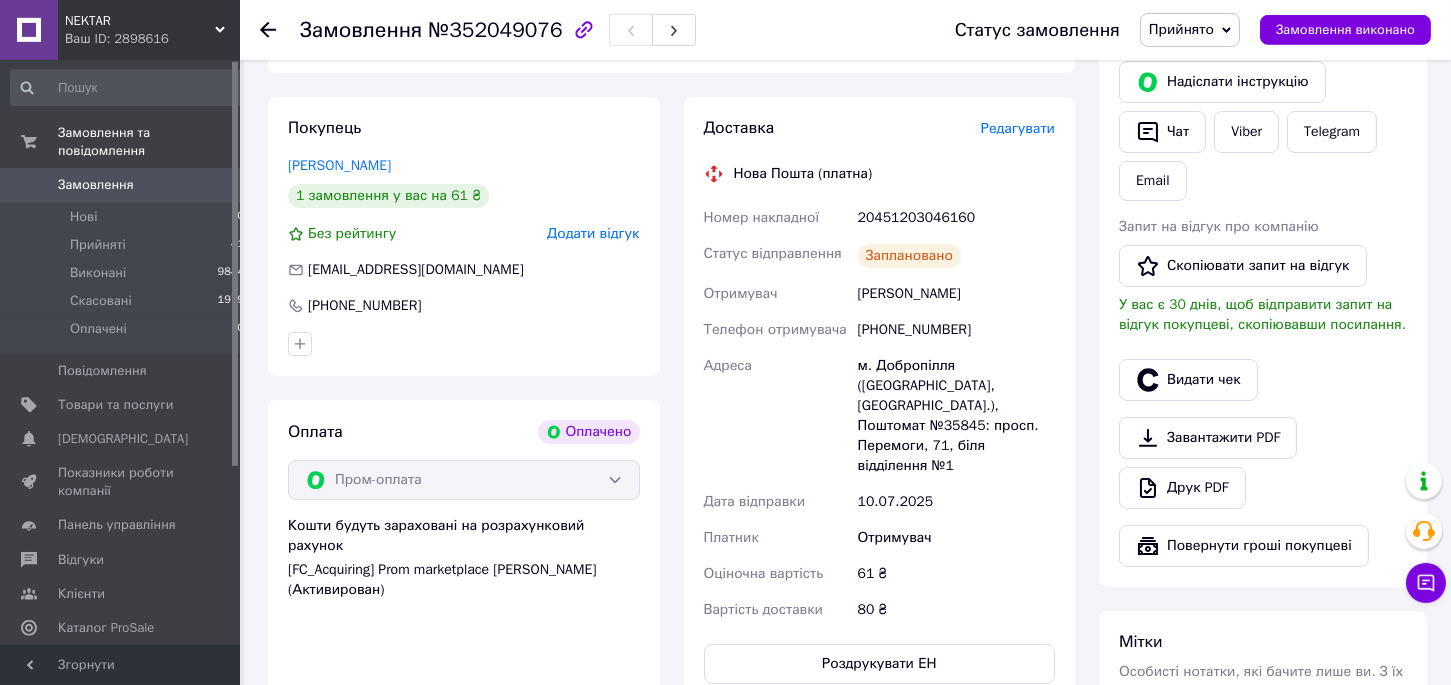 scroll, scrollTop: 391, scrollLeft: 0, axis: vertical 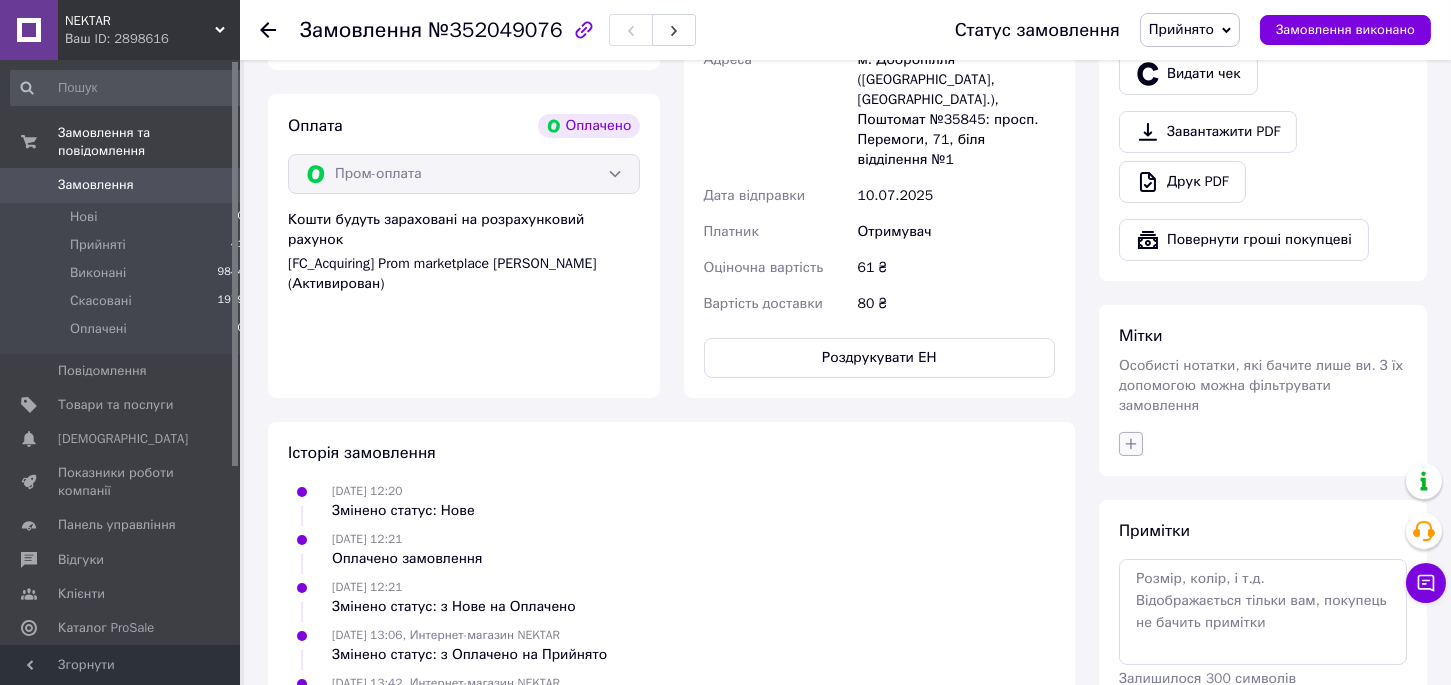 click 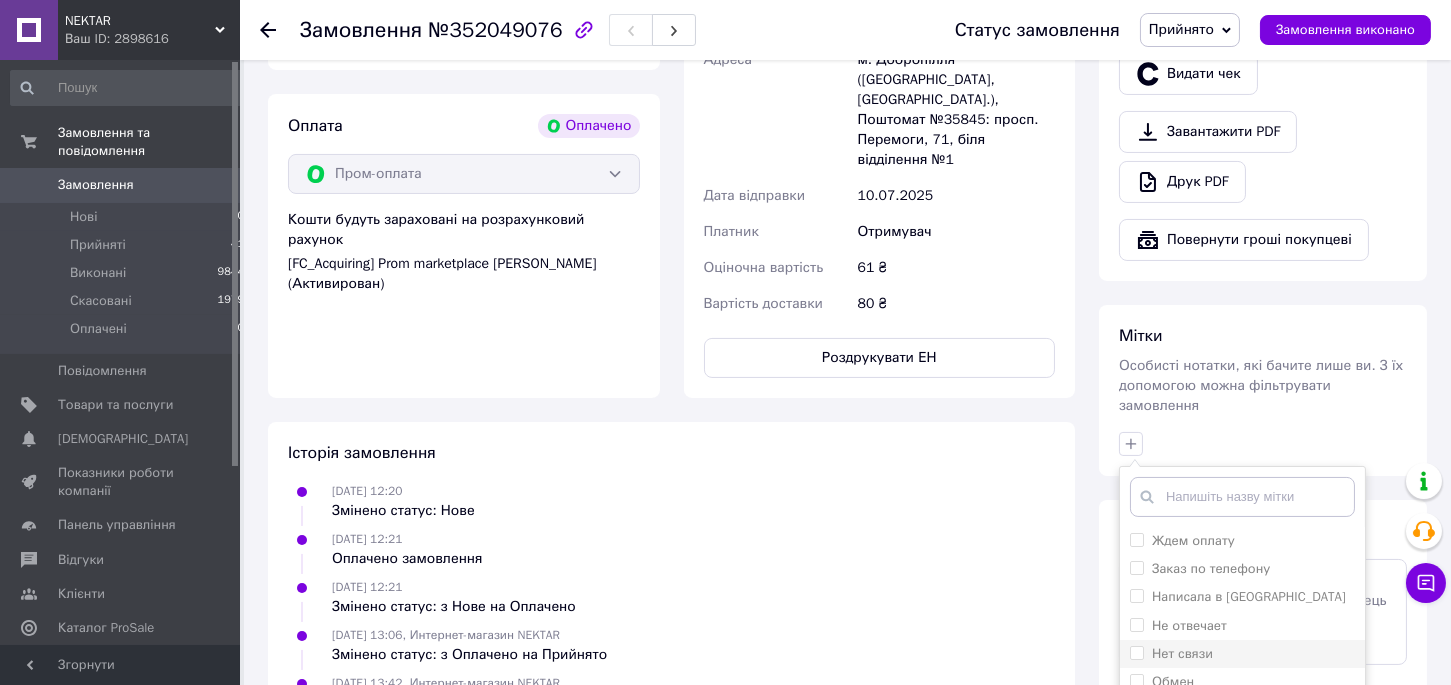 scroll, scrollTop: 174, scrollLeft: 0, axis: vertical 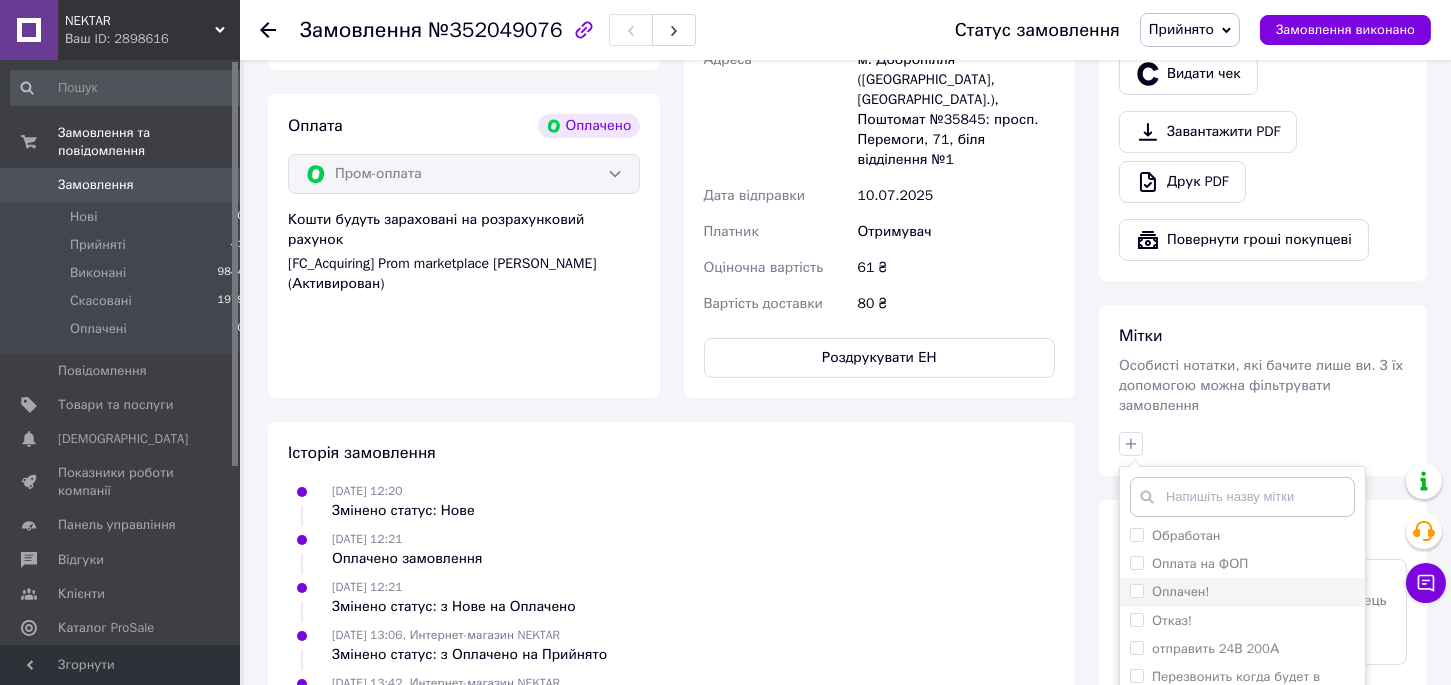 click on "Оплачен!" at bounding box center (1180, 591) 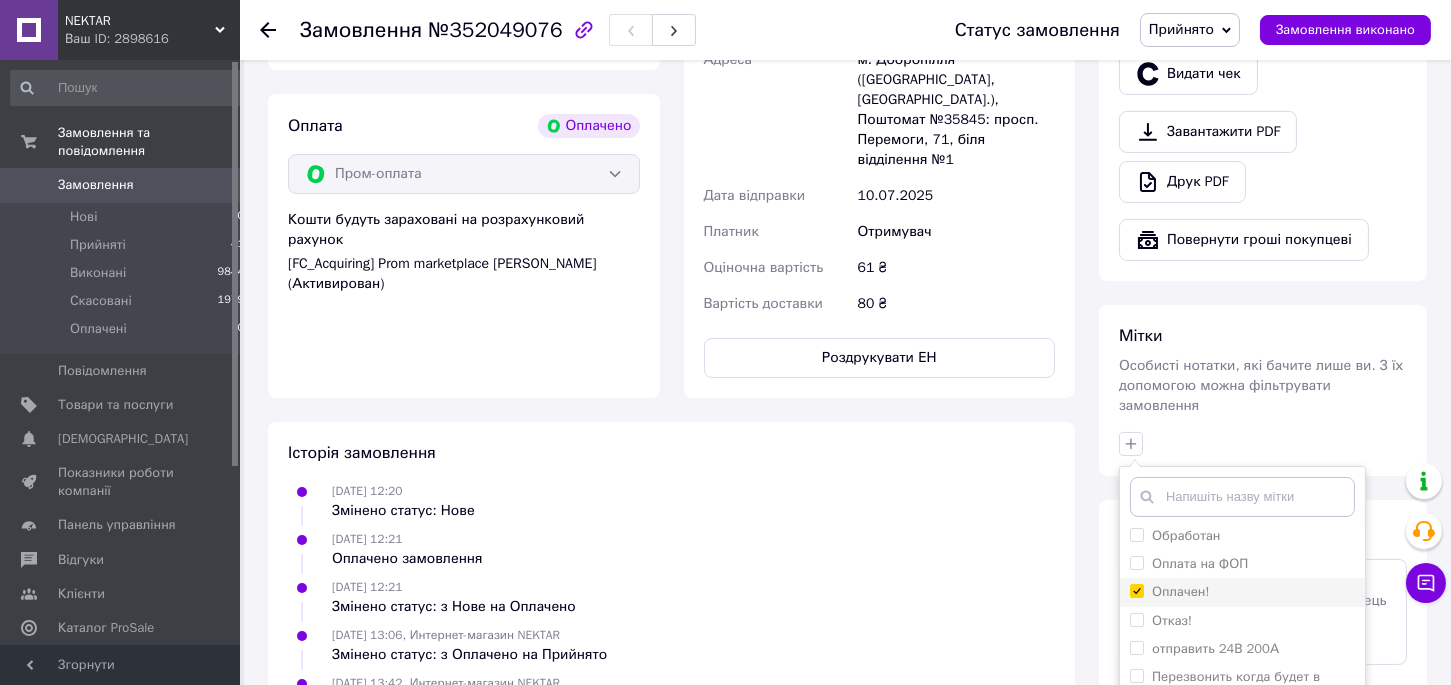 click on "Оплачен!" at bounding box center [1180, 591] 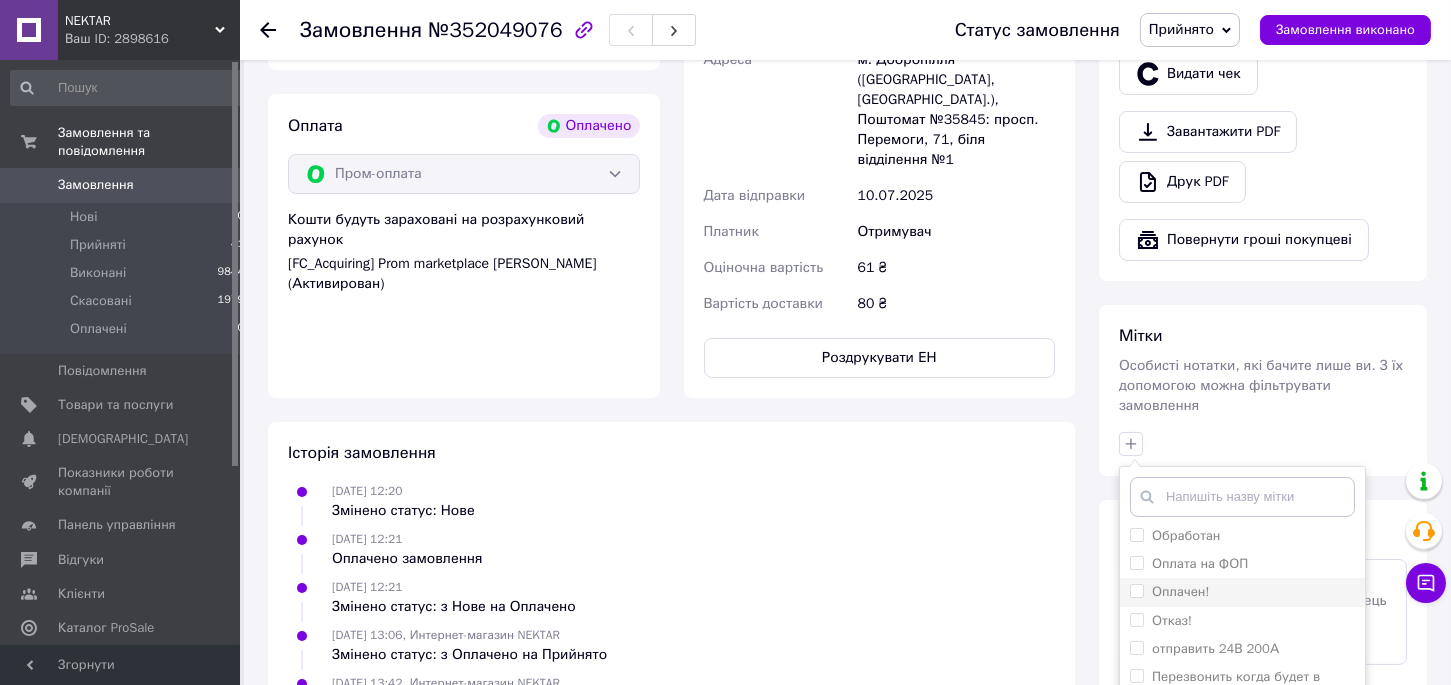 checkbox on "false" 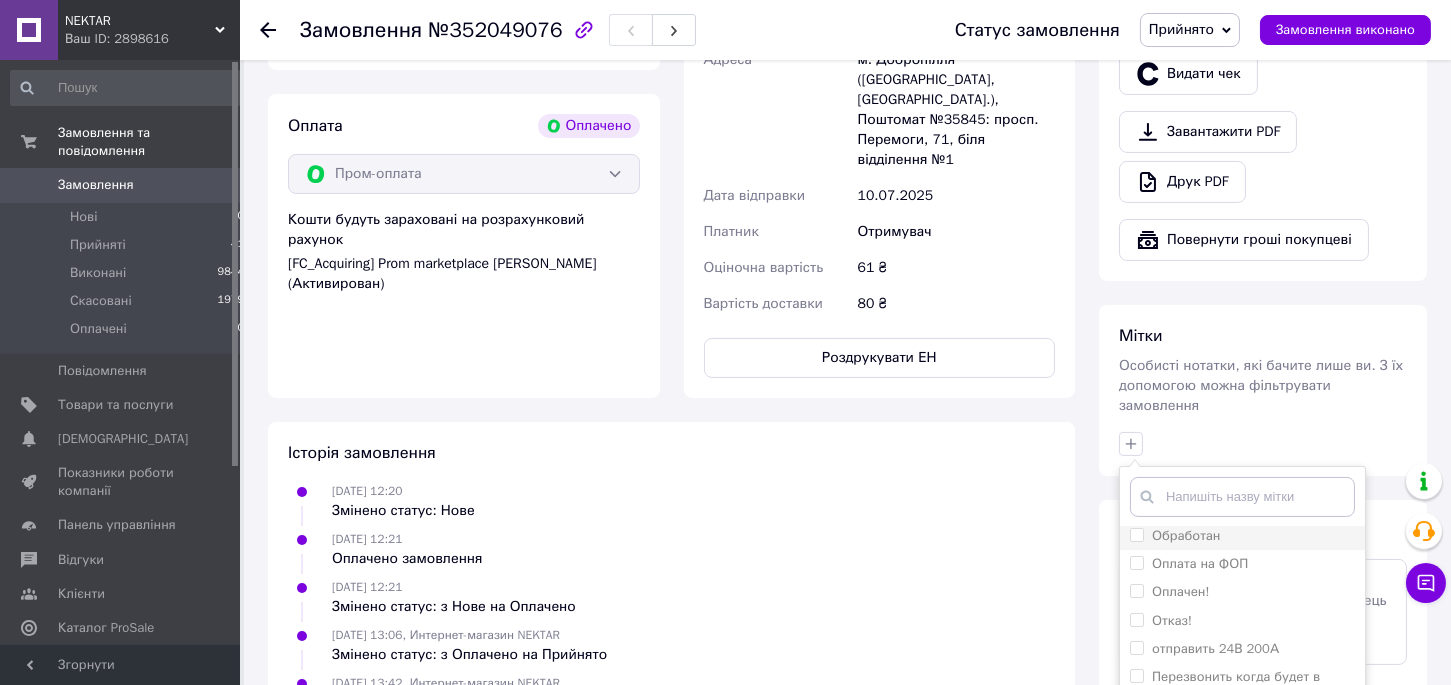 click on "Обработан" at bounding box center [1186, 535] 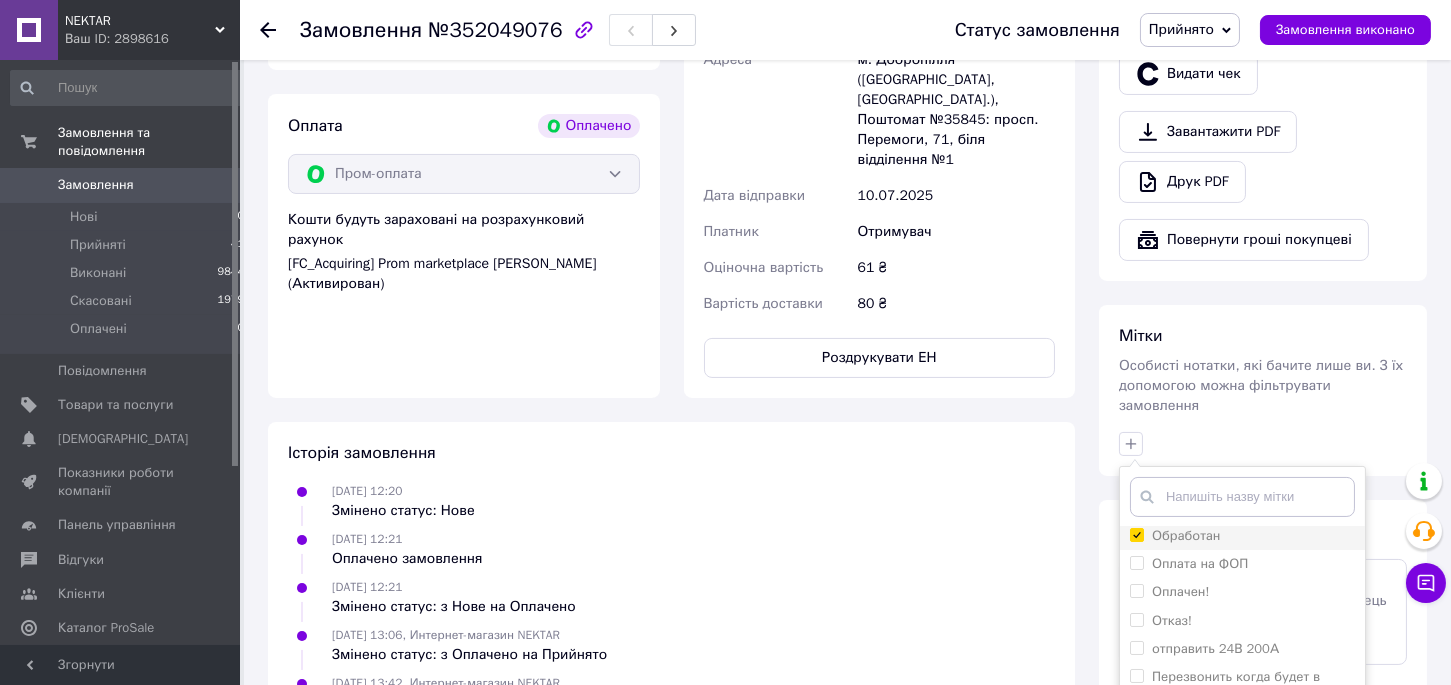 checkbox on "true" 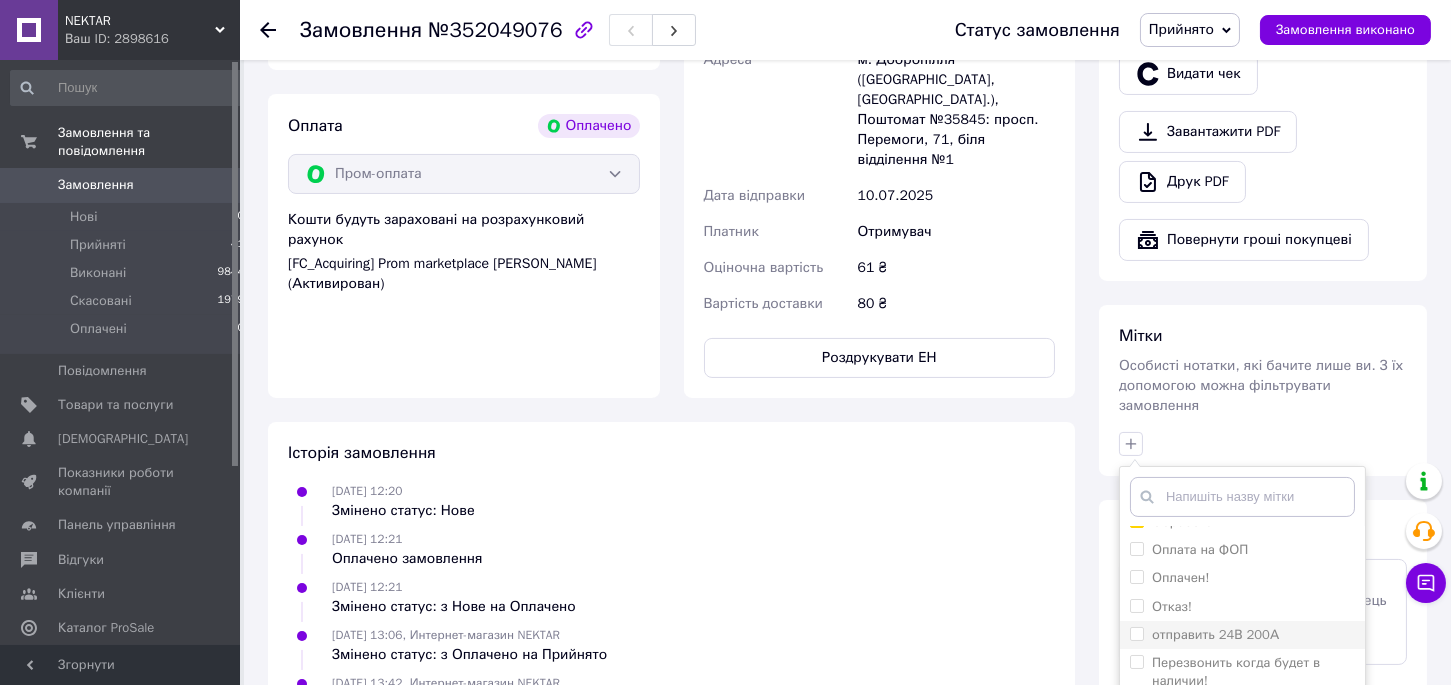scroll, scrollTop: 197, scrollLeft: 0, axis: vertical 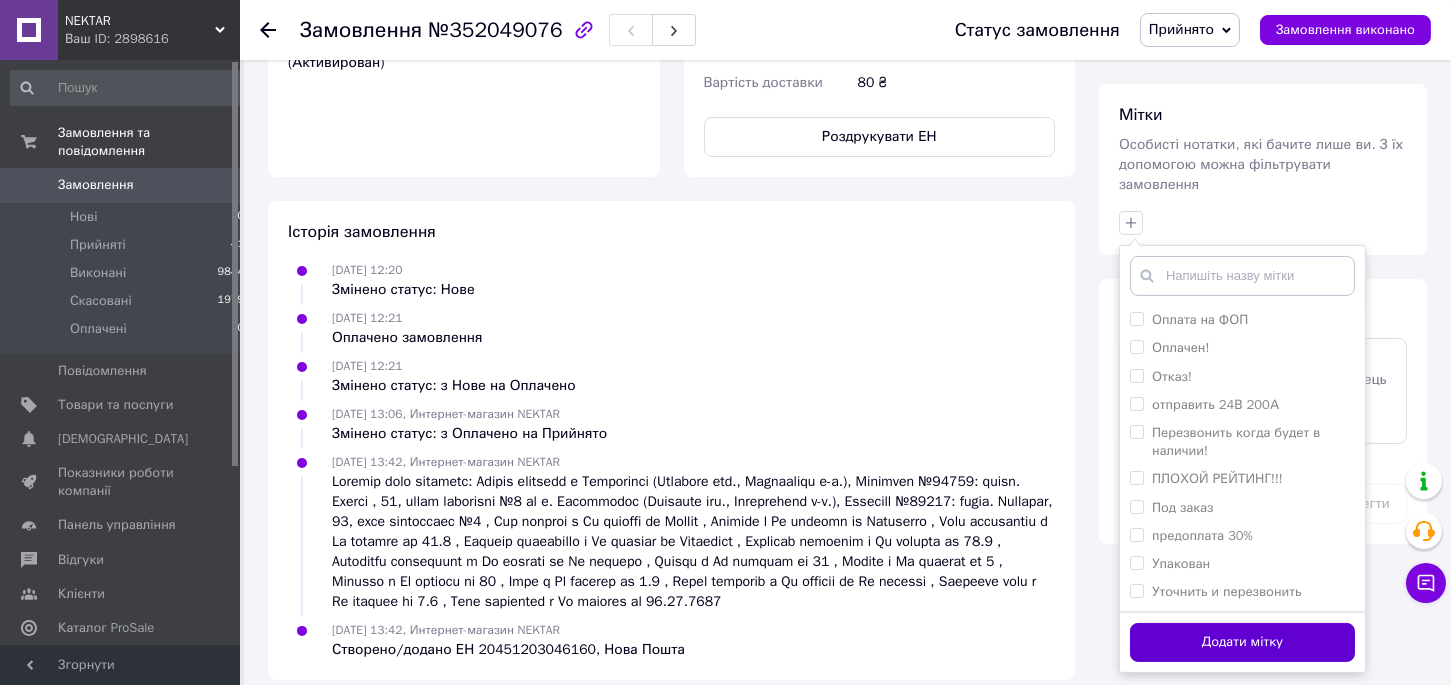 click on "Додати мітку" at bounding box center [1242, 642] 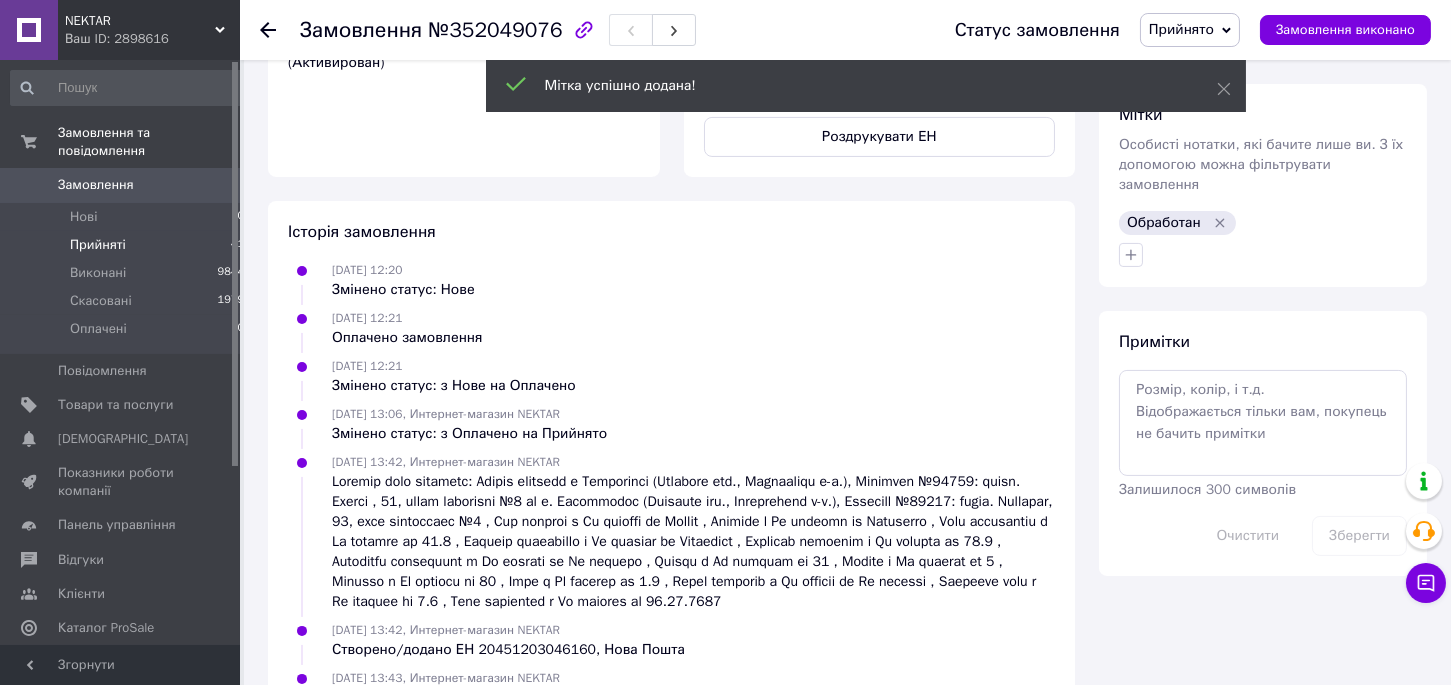 click on "Прийняті" at bounding box center [98, 245] 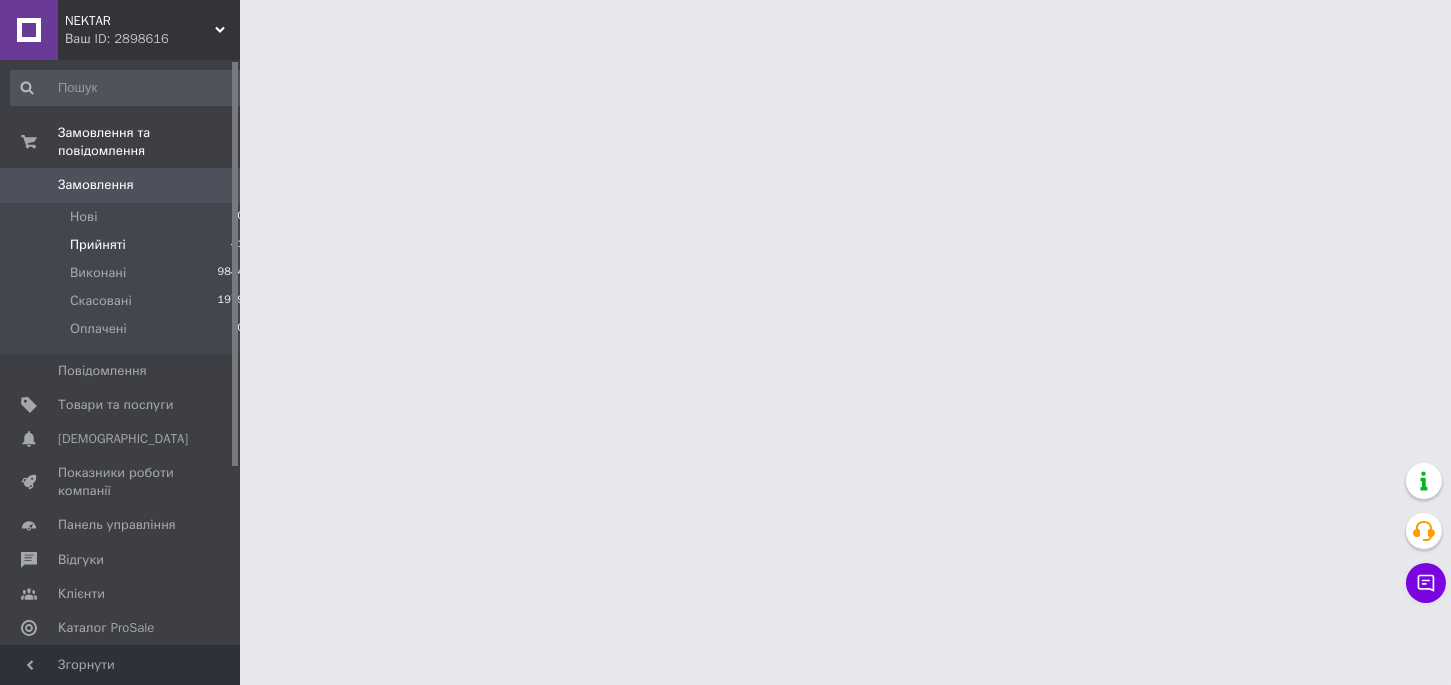scroll, scrollTop: 0, scrollLeft: 0, axis: both 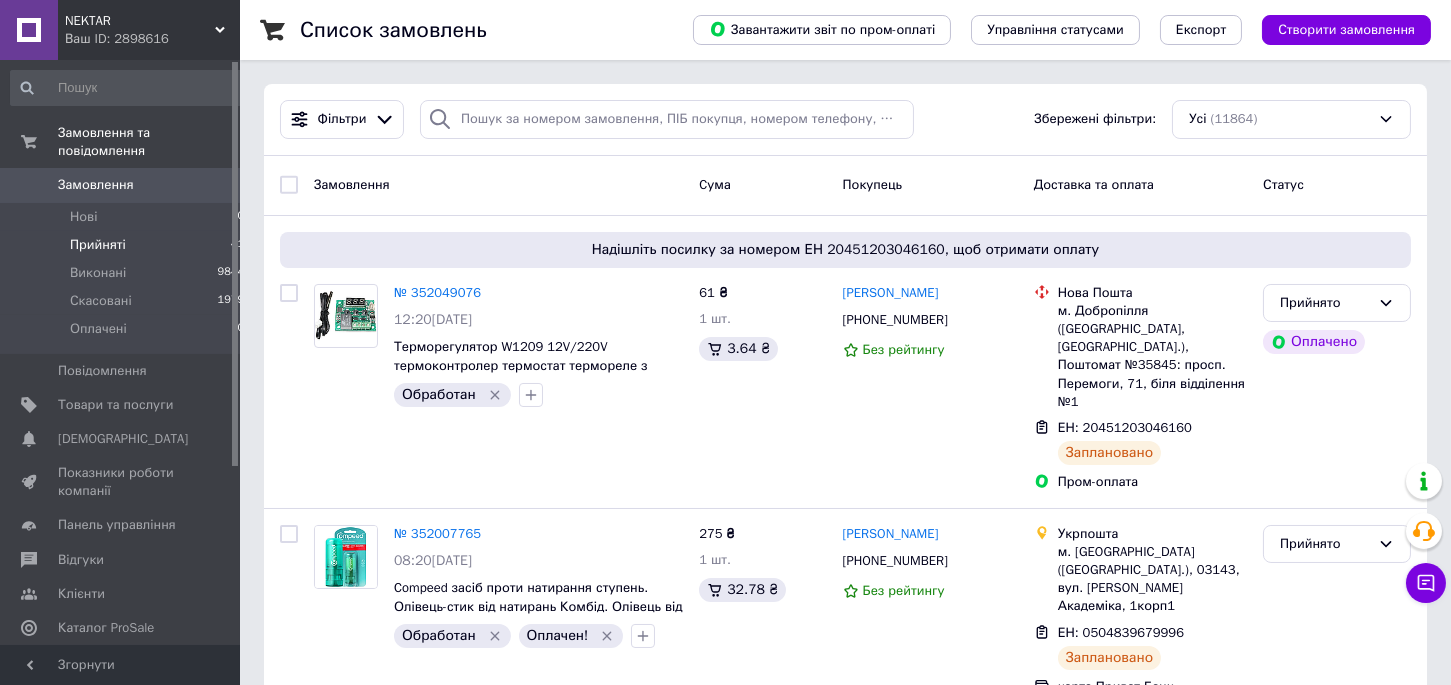 click on "Прийняті" at bounding box center [98, 245] 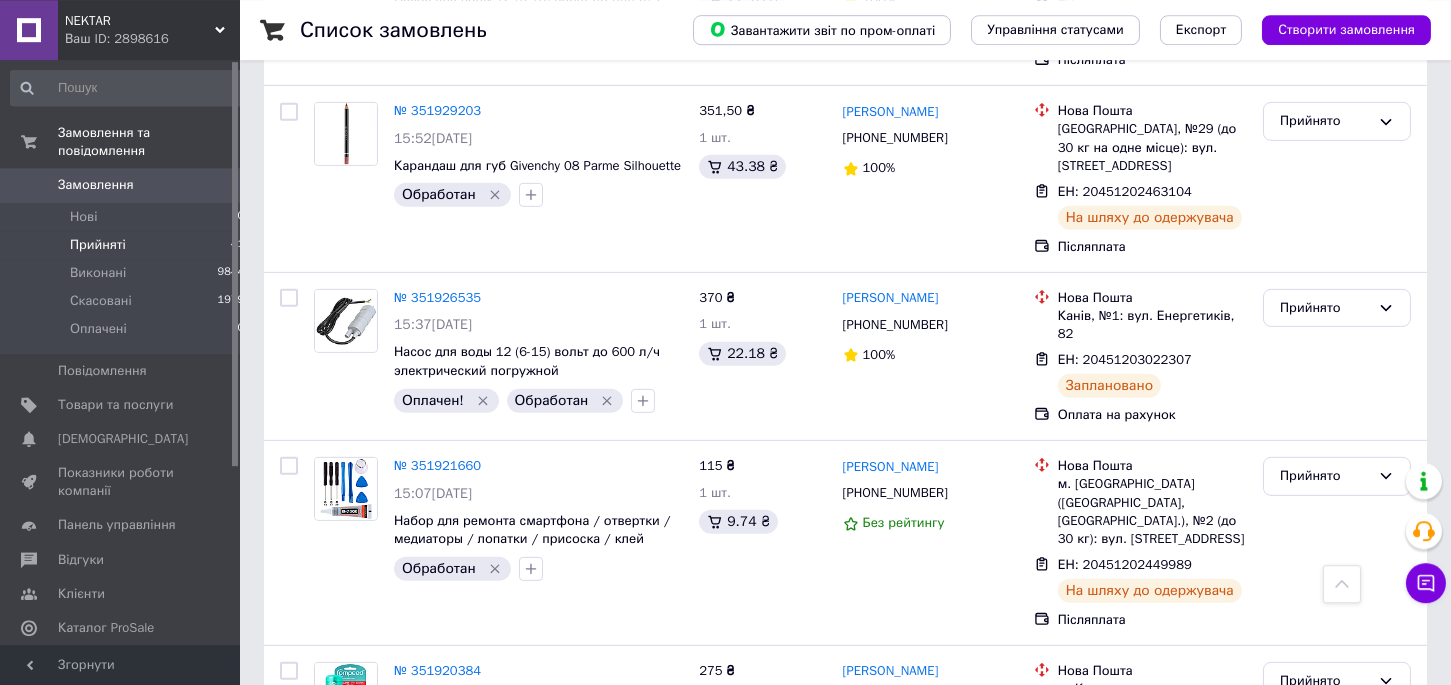 scroll, scrollTop: 2016, scrollLeft: 0, axis: vertical 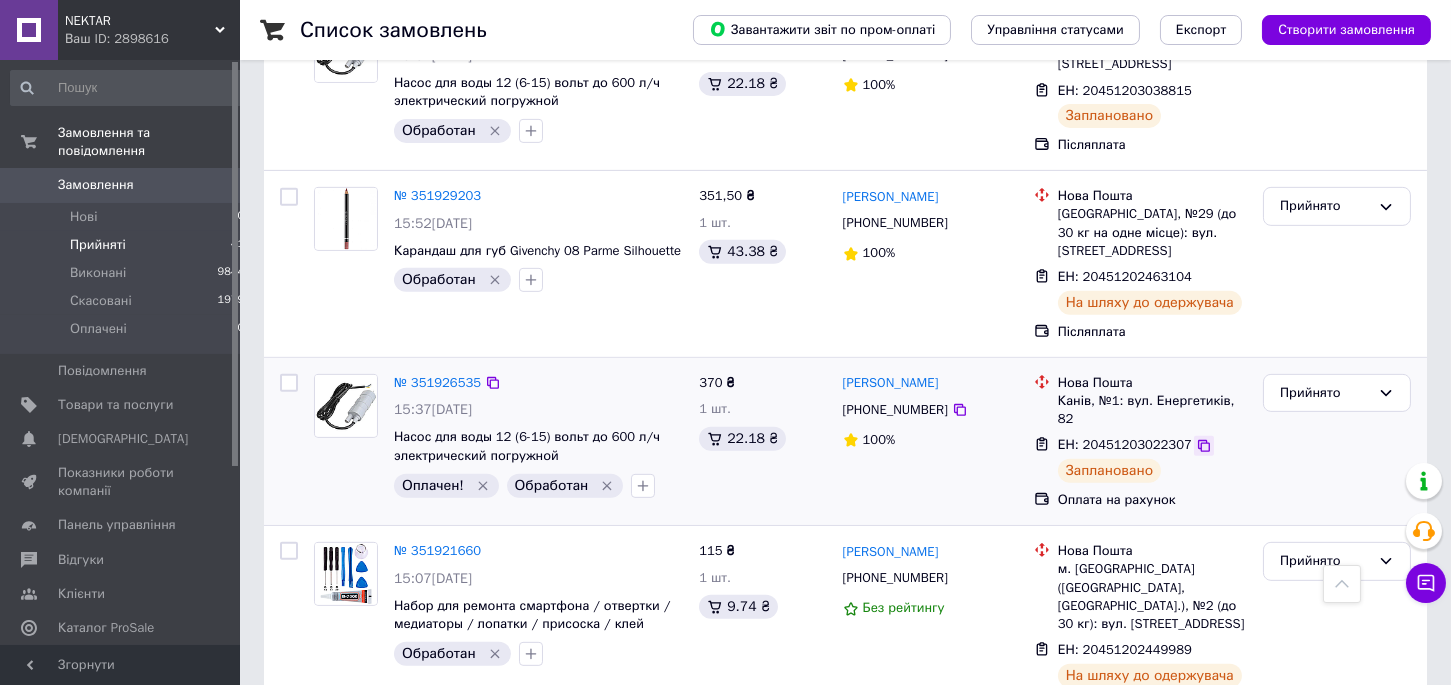 click 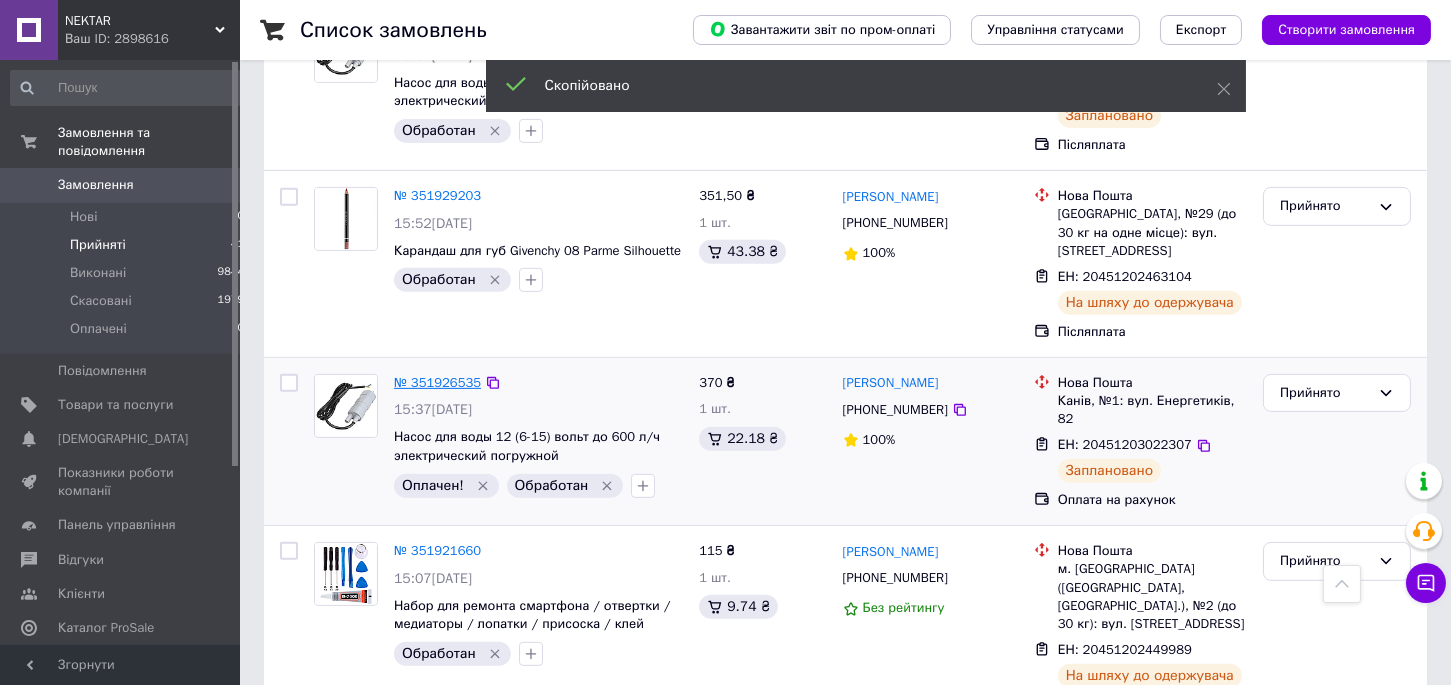 click on "№ 351926535" at bounding box center [437, 382] 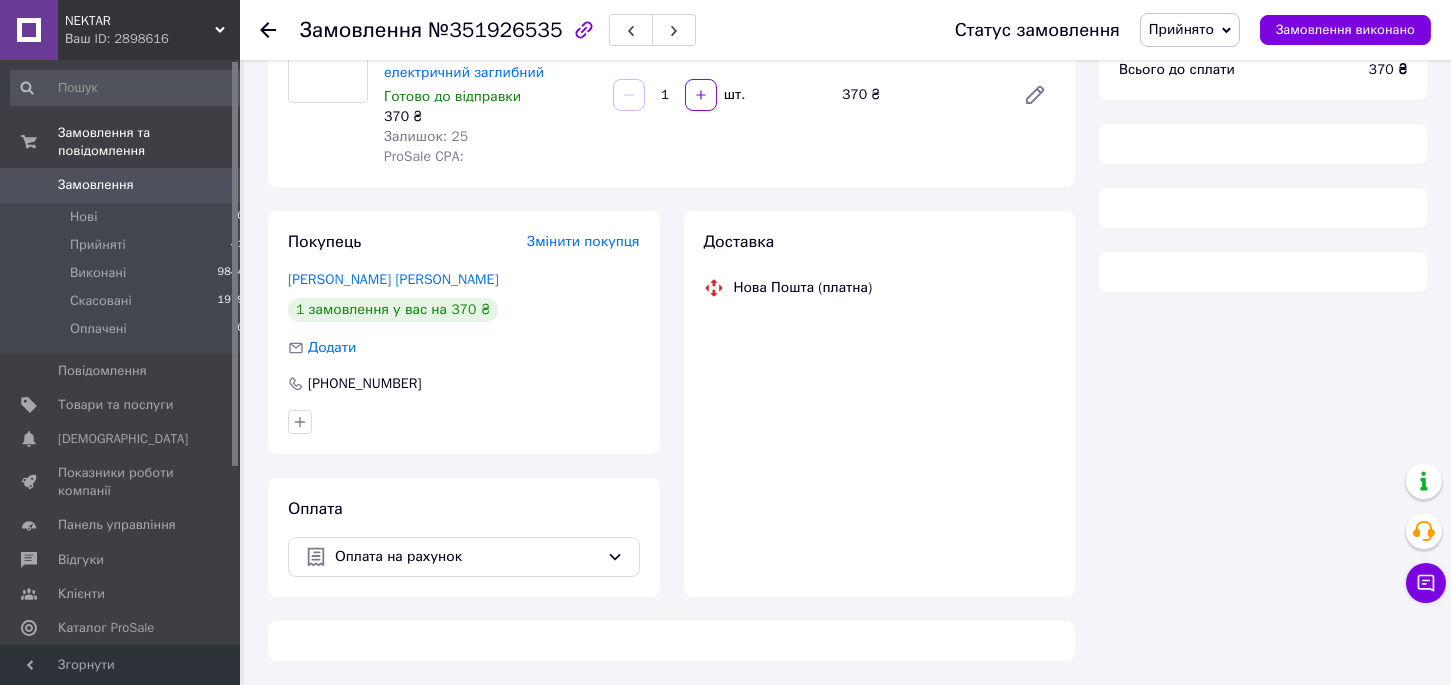 scroll, scrollTop: 208, scrollLeft: 0, axis: vertical 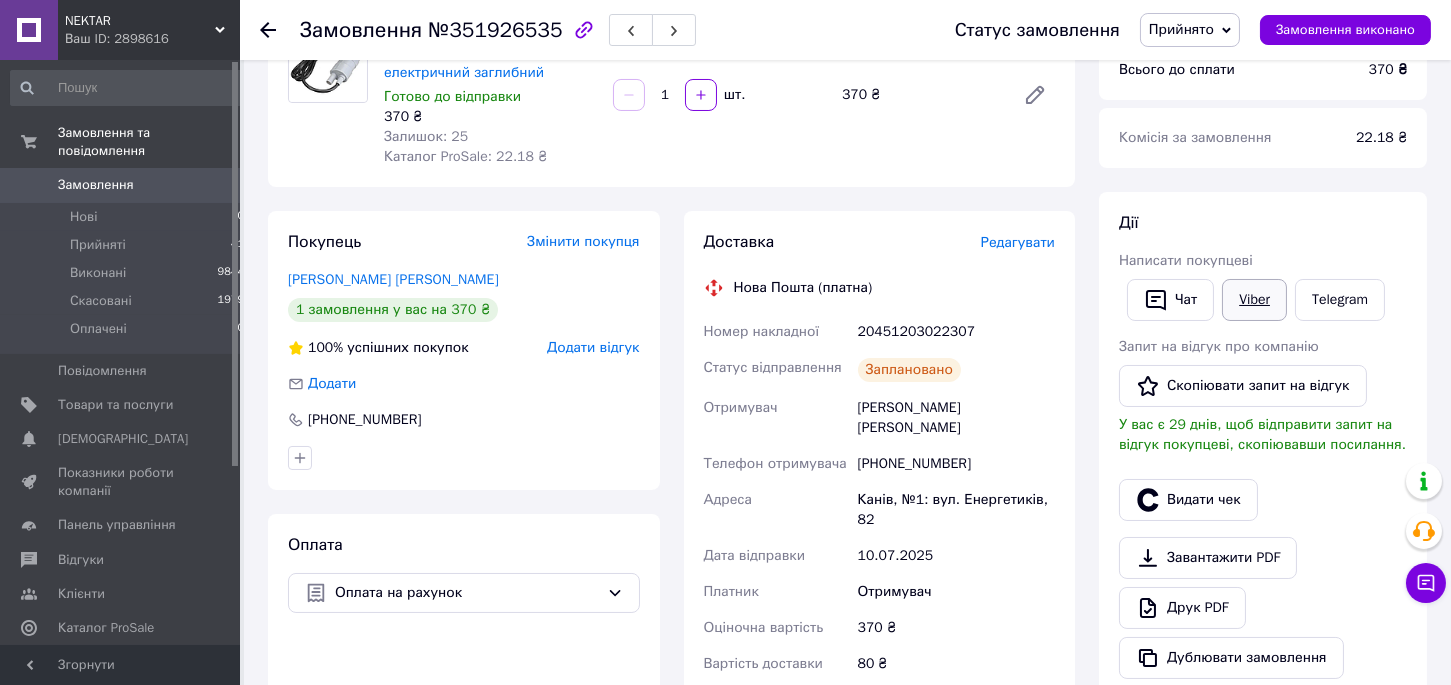 click on "Viber" at bounding box center [1254, 300] 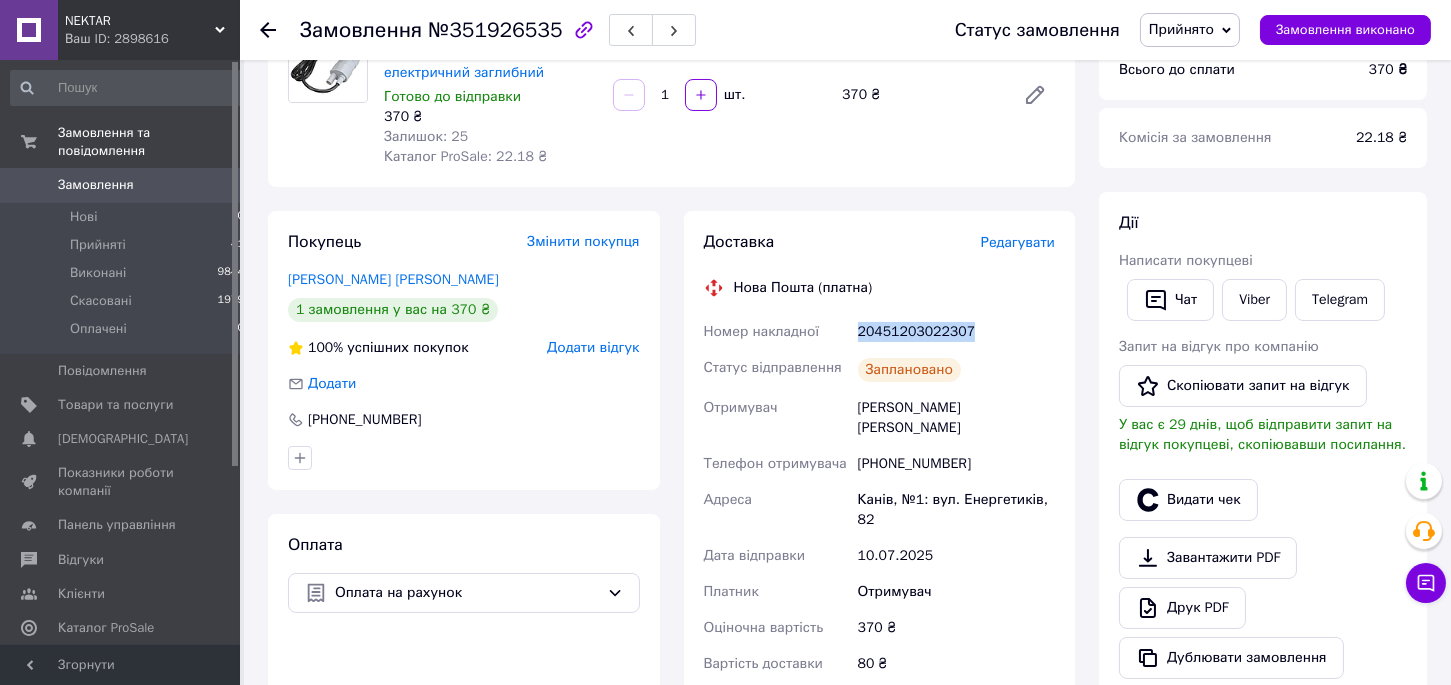 drag, startPoint x: 878, startPoint y: 332, endPoint x: 852, endPoint y: 332, distance: 26 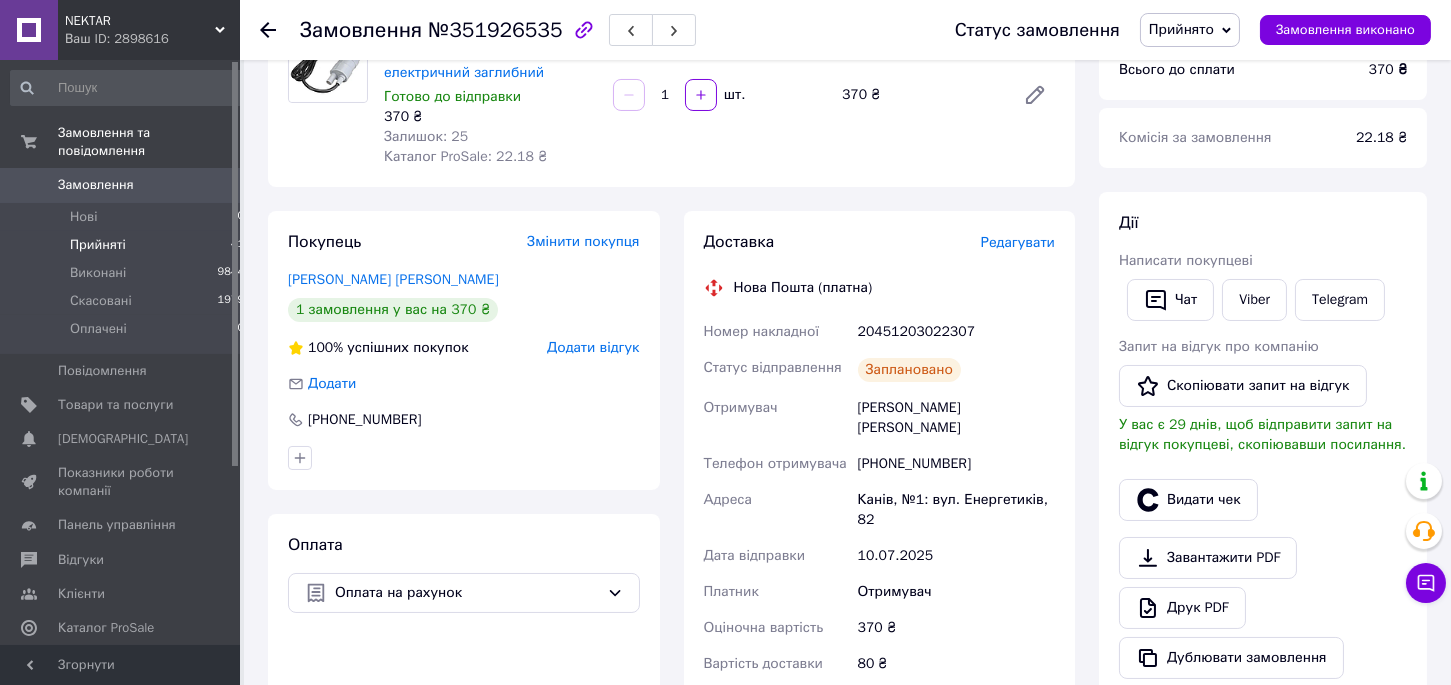 click on "Прийняті" at bounding box center (98, 245) 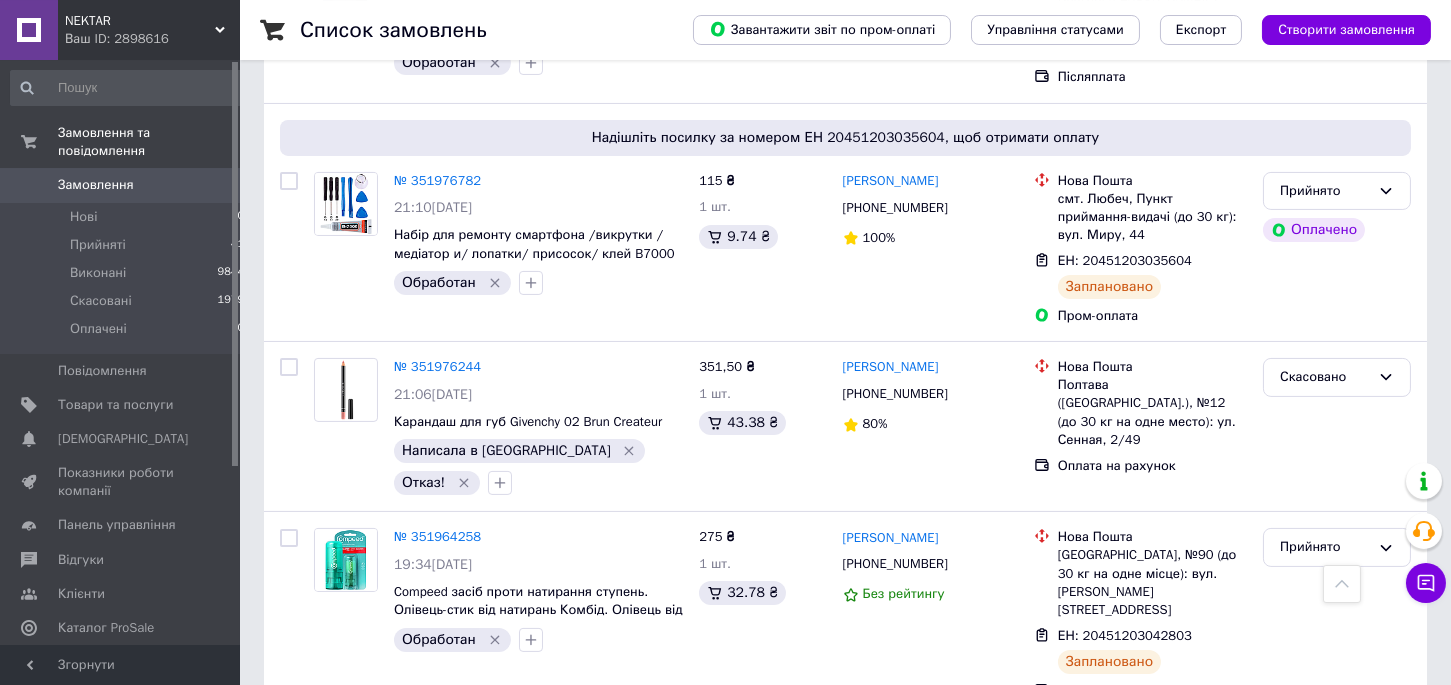 scroll, scrollTop: 1100, scrollLeft: 0, axis: vertical 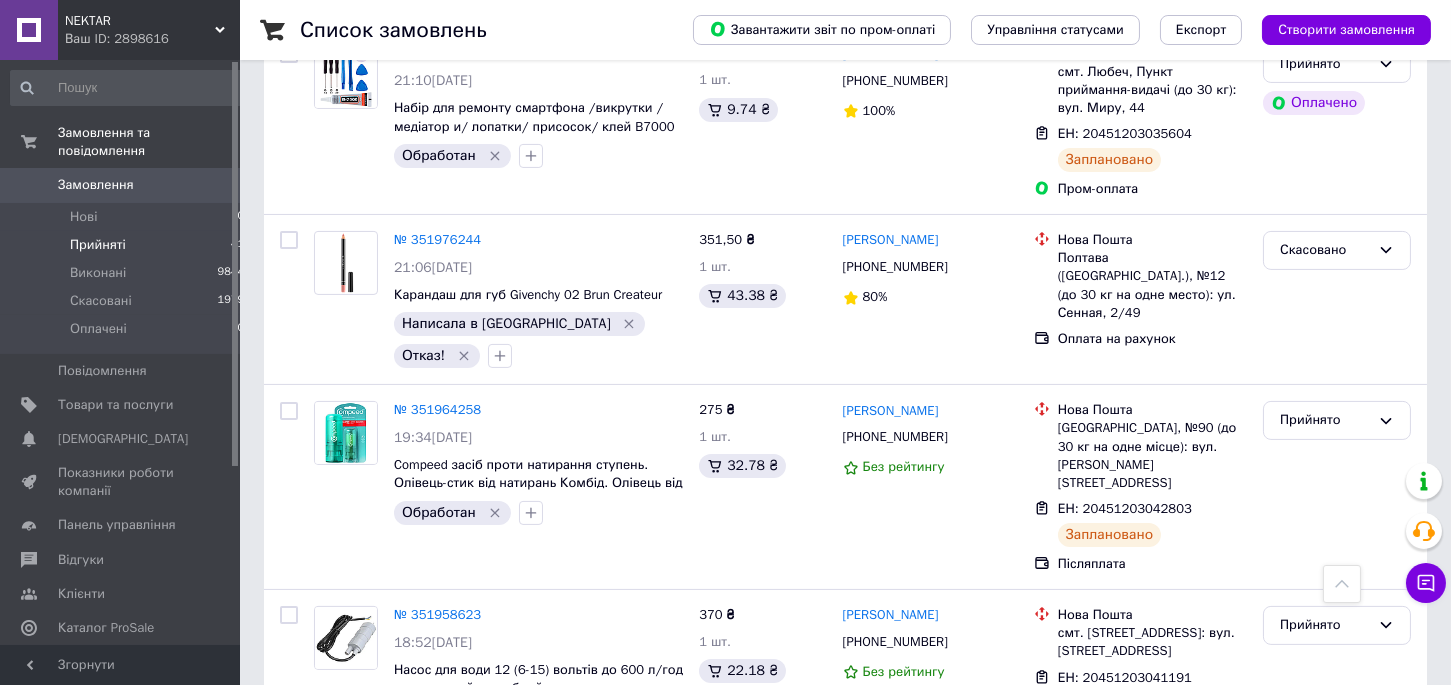 click on "Прийняті" at bounding box center (98, 245) 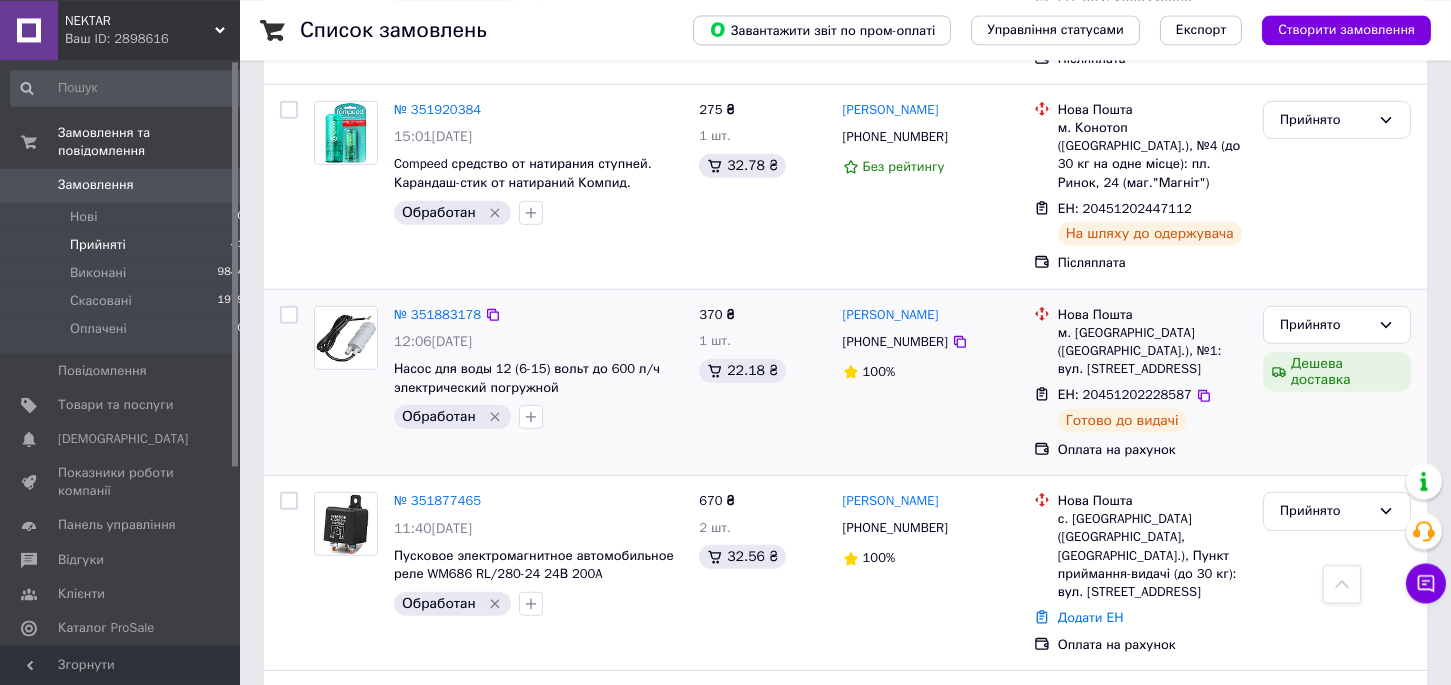 scroll, scrollTop: 2750, scrollLeft: 0, axis: vertical 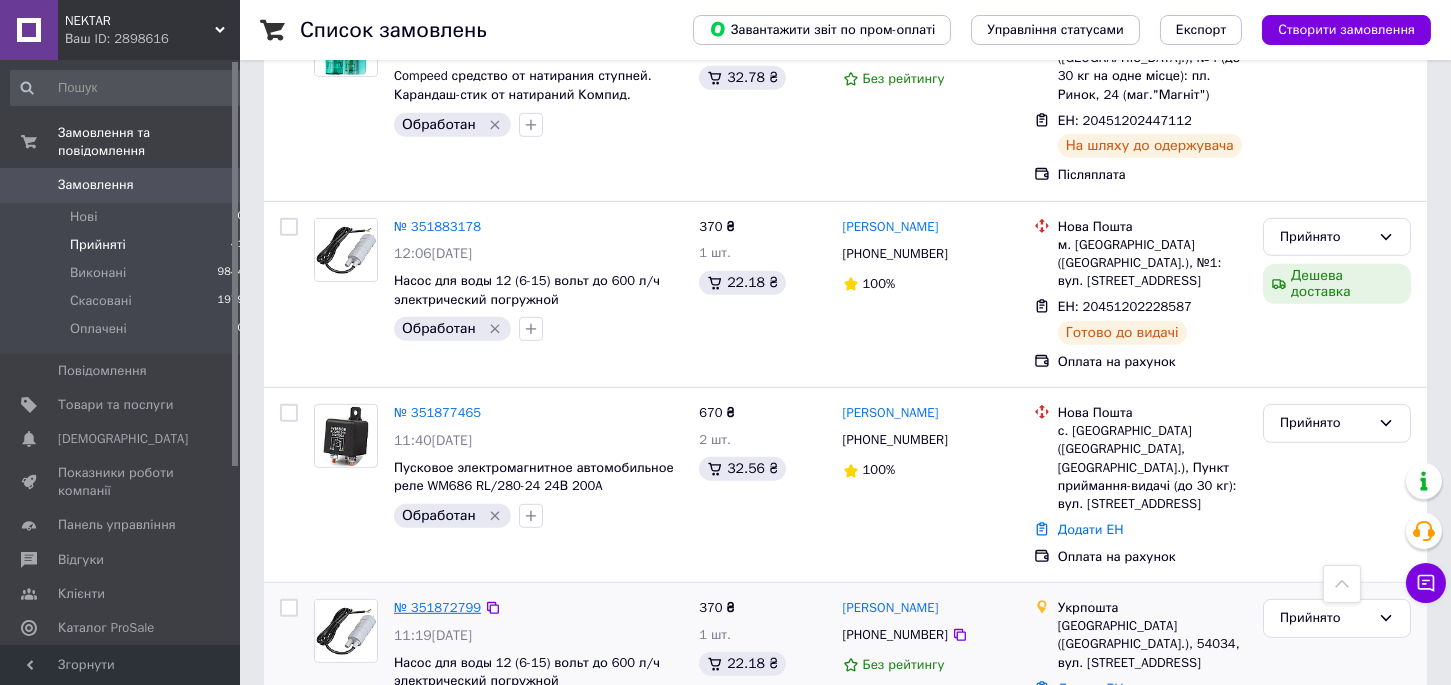 click on "№ 351872799" at bounding box center [437, 607] 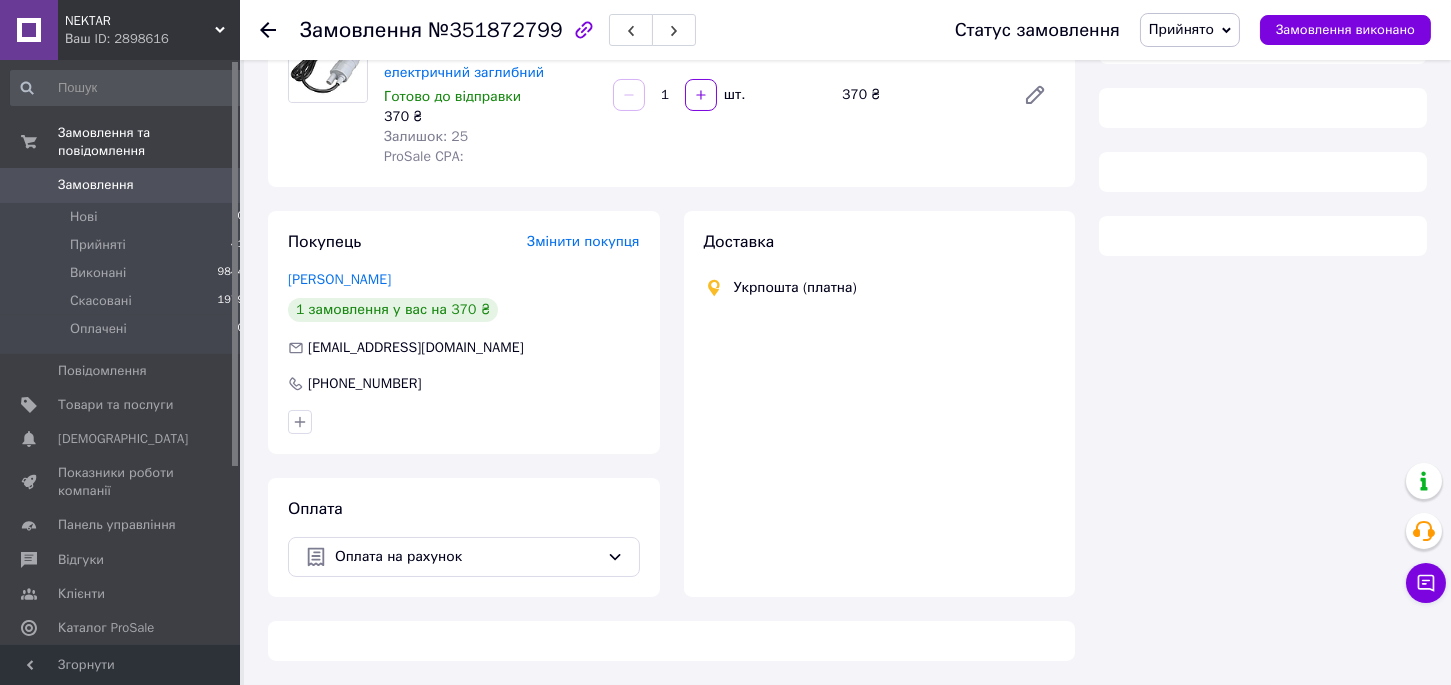 scroll, scrollTop: 208, scrollLeft: 0, axis: vertical 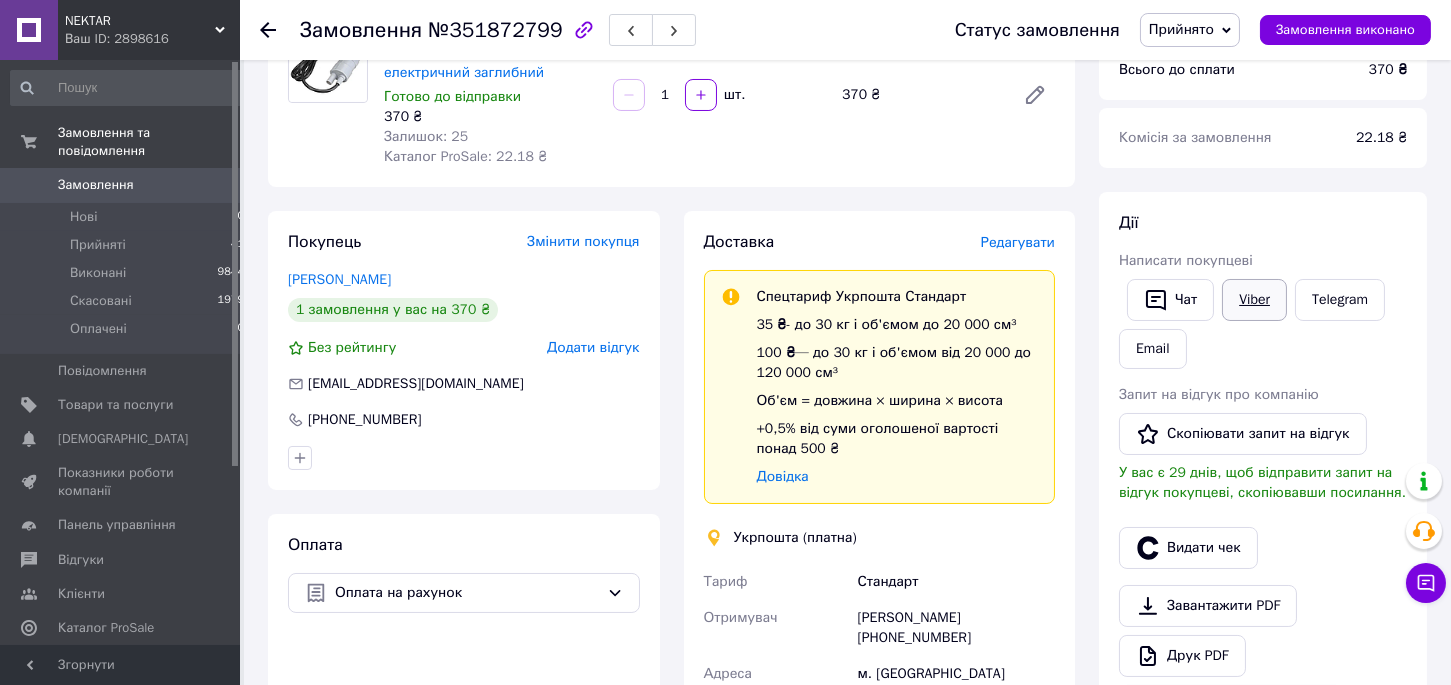 click on "Viber" at bounding box center (1254, 300) 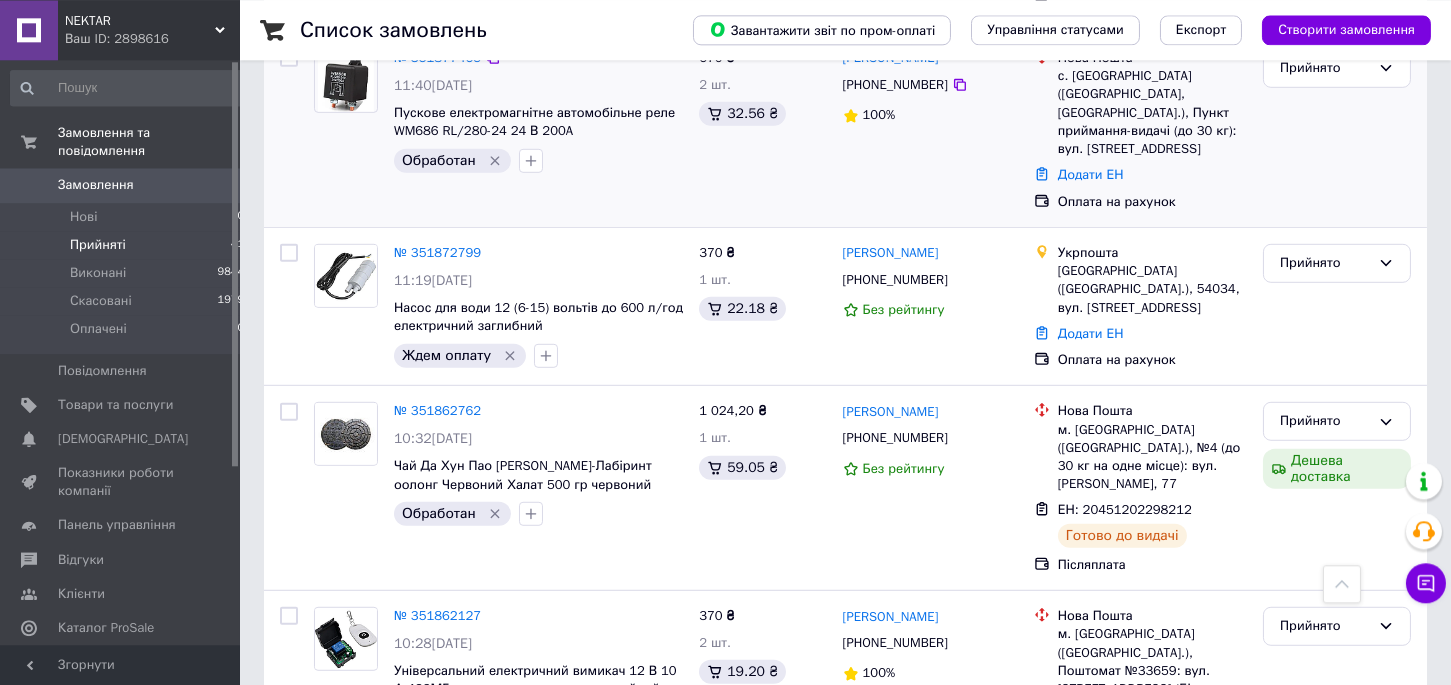 scroll, scrollTop: 3116, scrollLeft: 0, axis: vertical 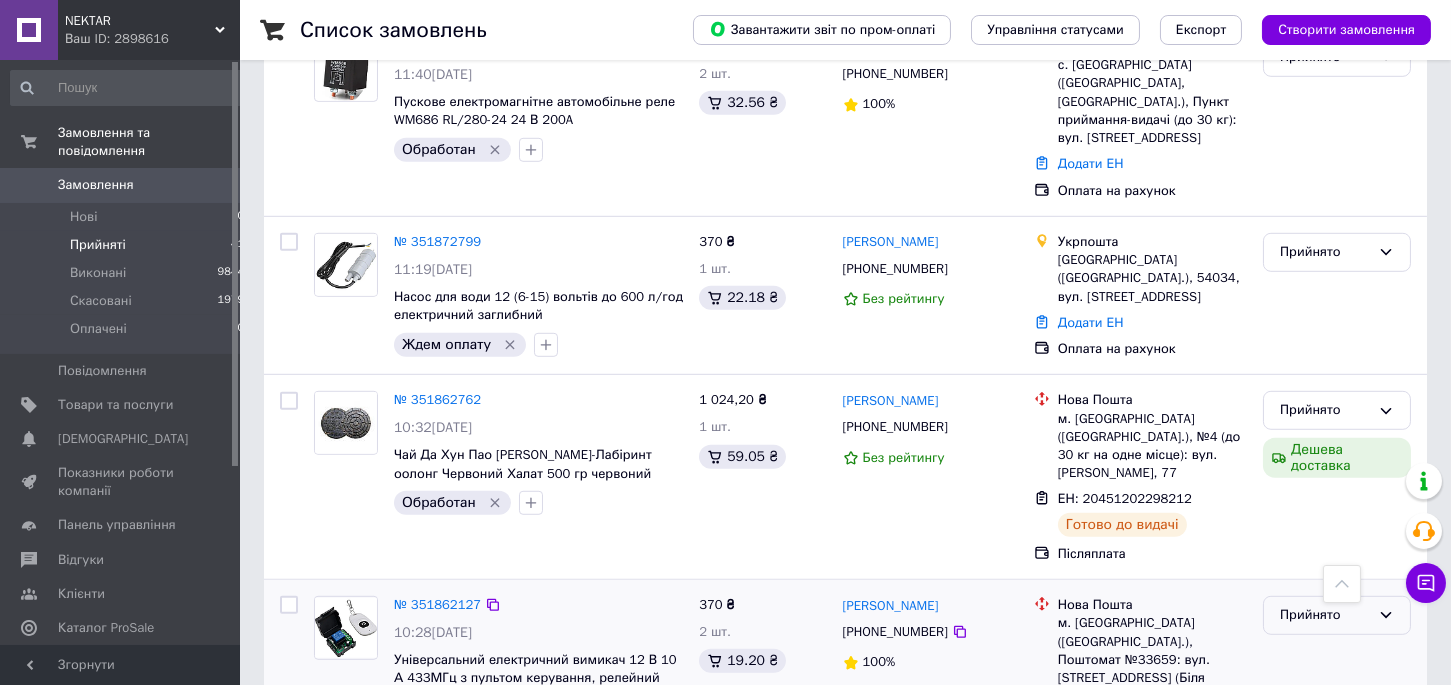 click on "Прийнято" at bounding box center (1325, 615) 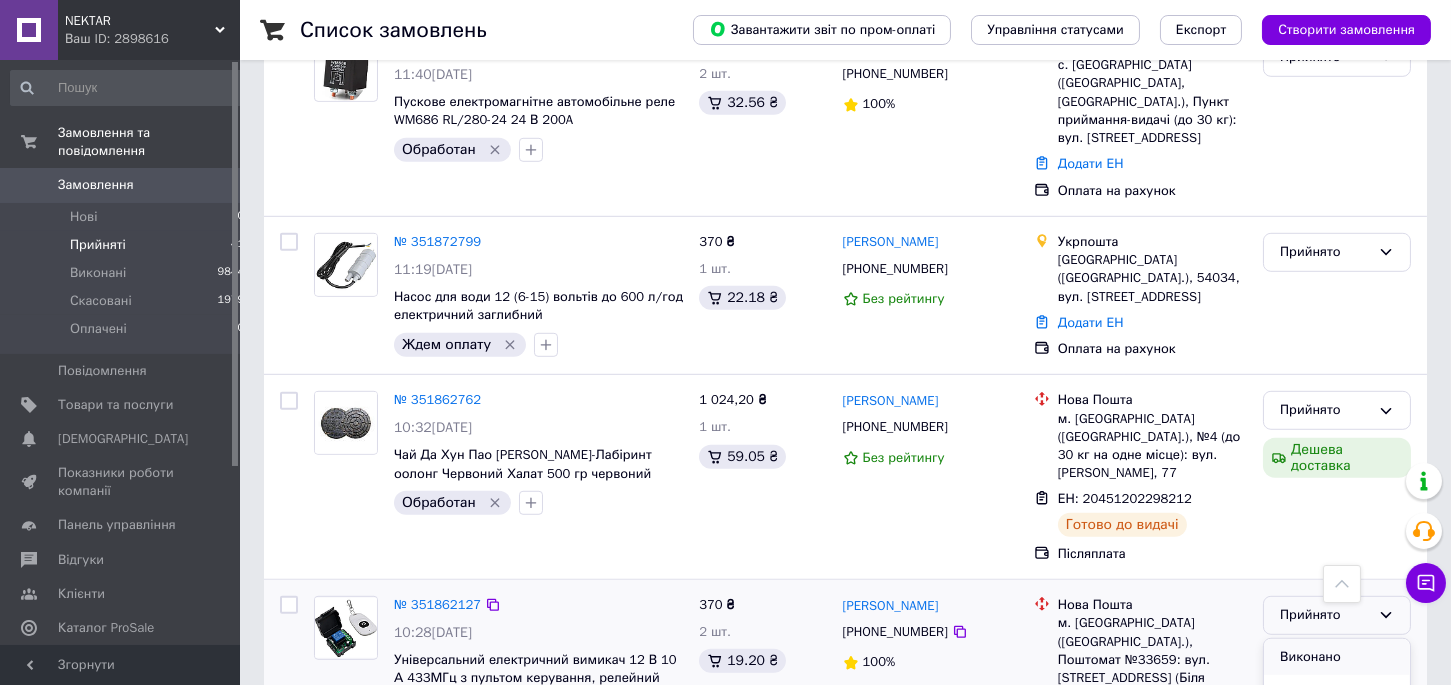 click on "Виконано" at bounding box center (1337, 657) 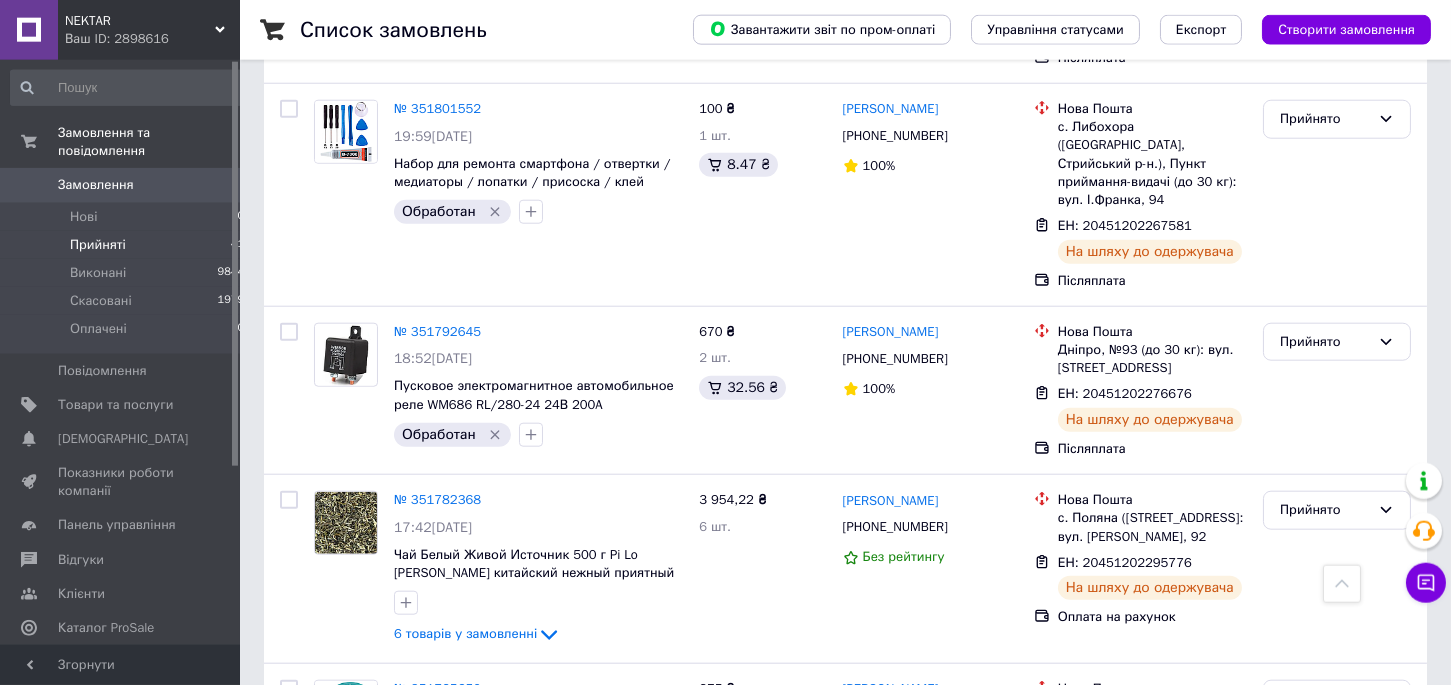 scroll, scrollTop: 4950, scrollLeft: 0, axis: vertical 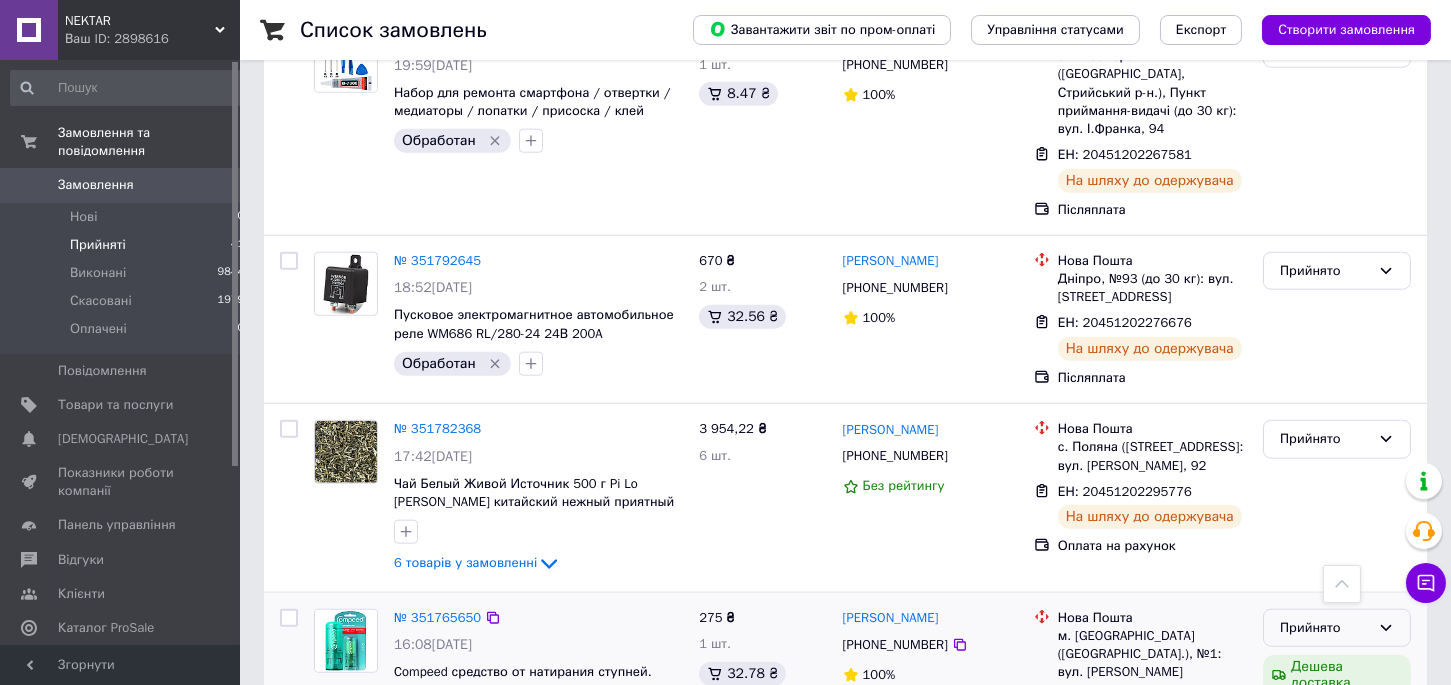 click on "Прийнято" at bounding box center [1325, 628] 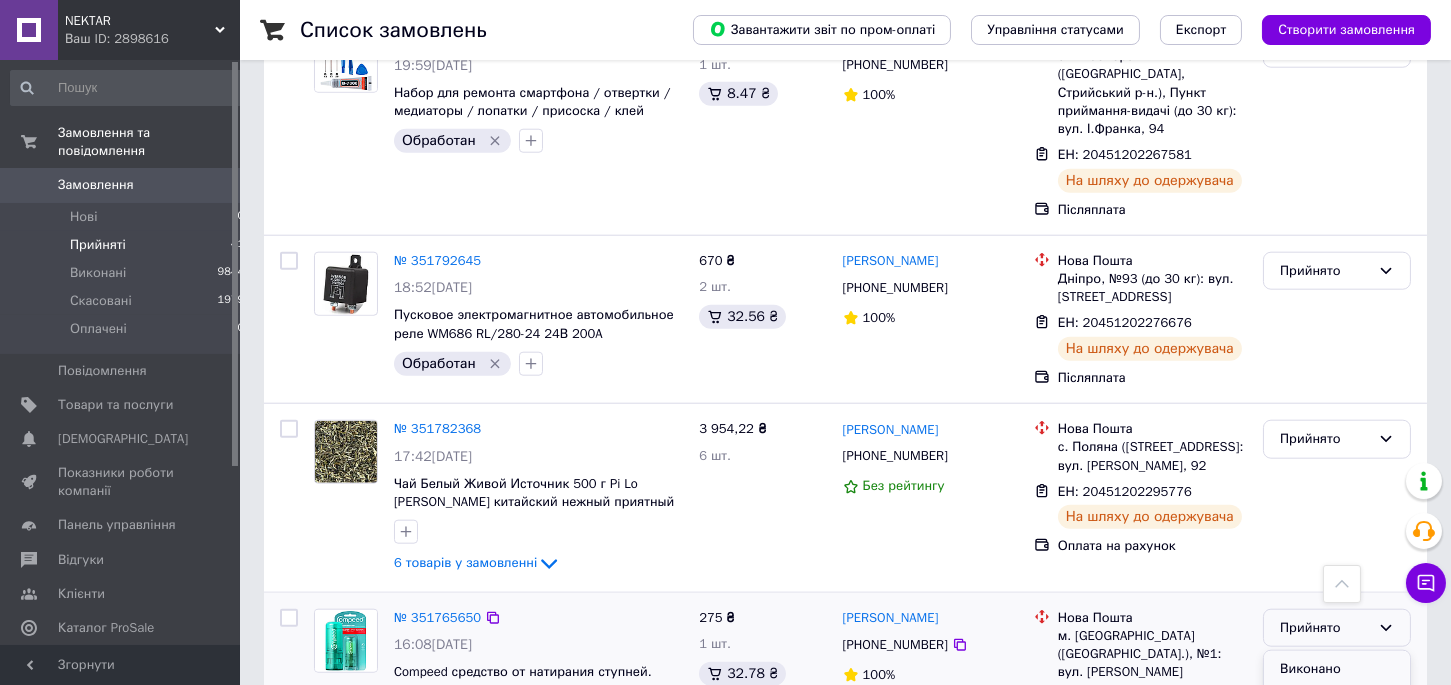 click on "Виконано" at bounding box center (1337, 669) 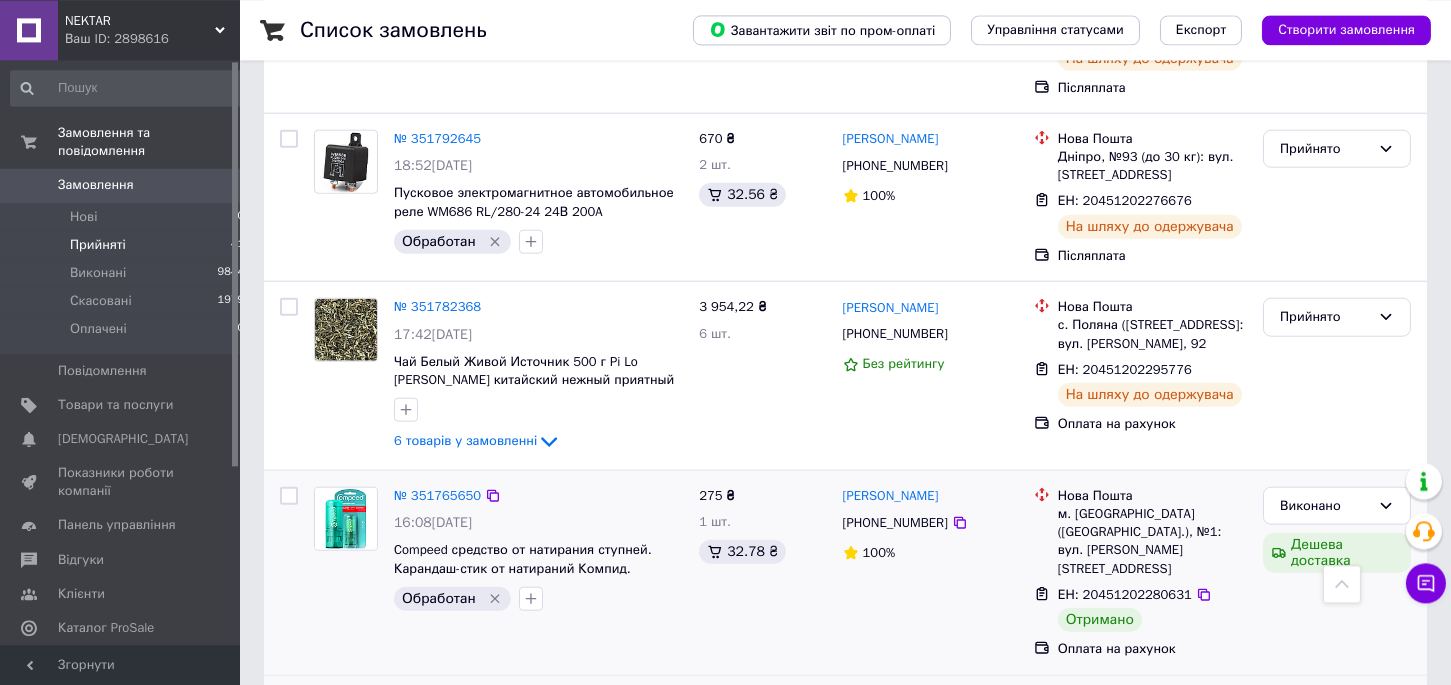 scroll, scrollTop: 5133, scrollLeft: 0, axis: vertical 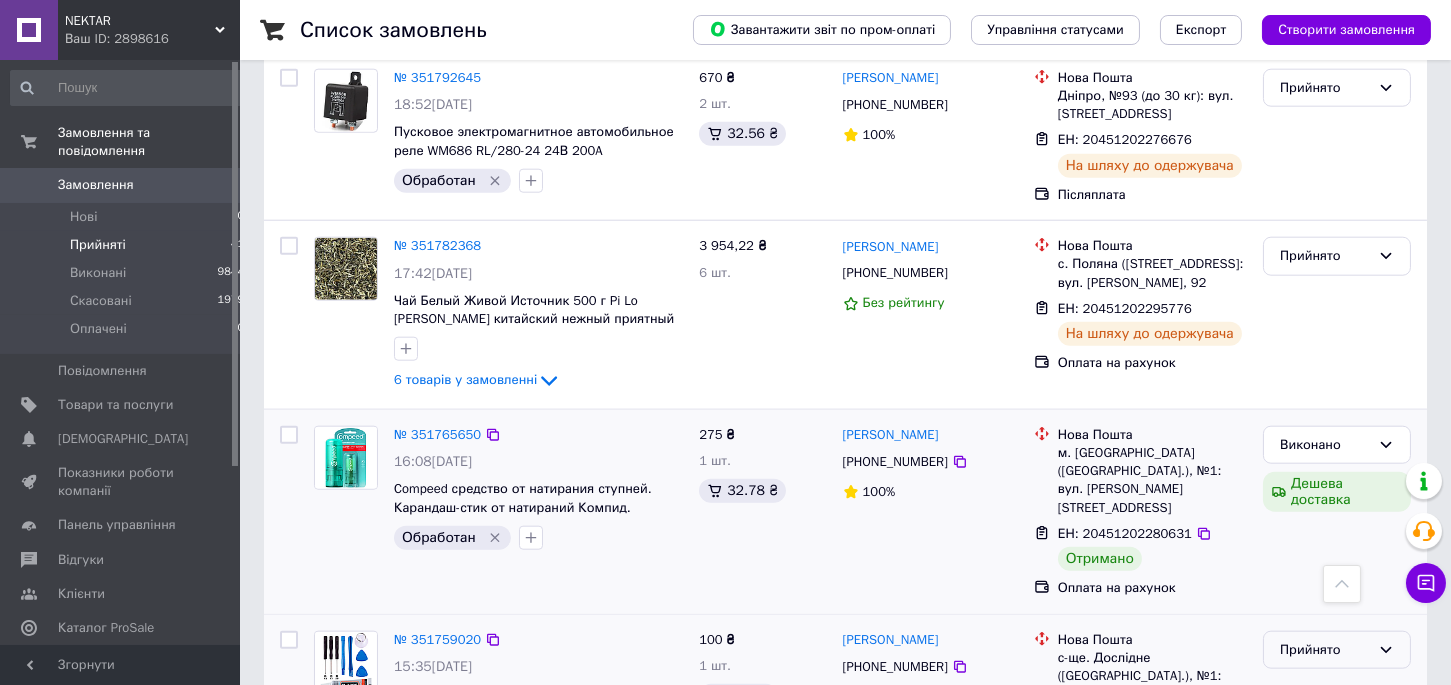 click on "Прийнято" at bounding box center [1325, 650] 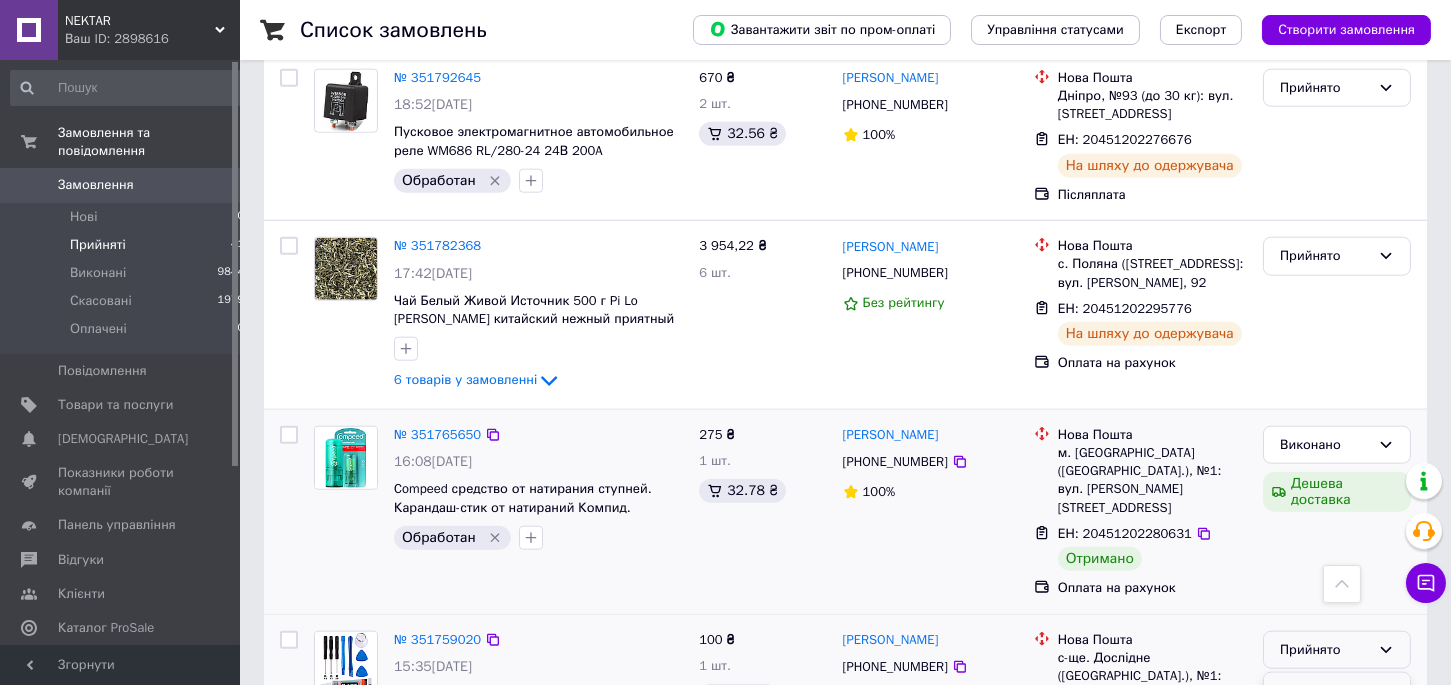 click on "Виконано" at bounding box center [1337, 691] 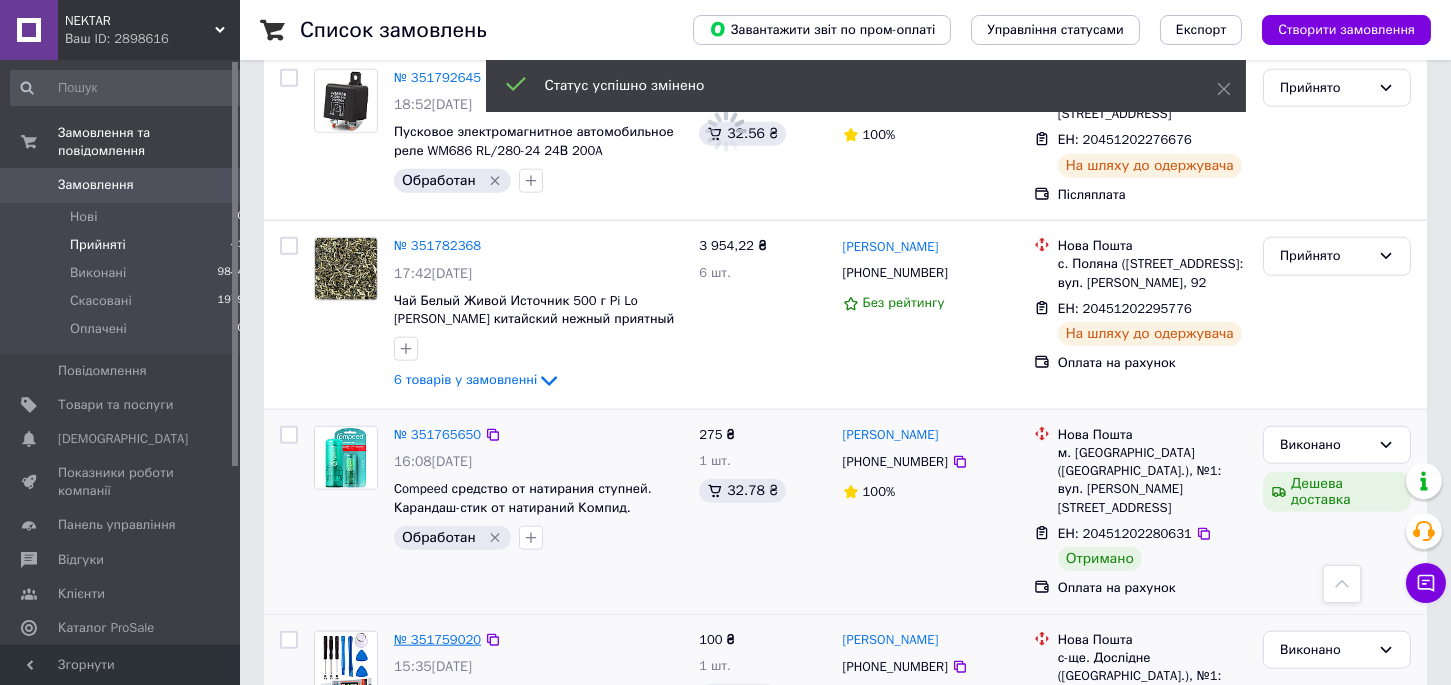 click on "№ 351759020" at bounding box center (437, 639) 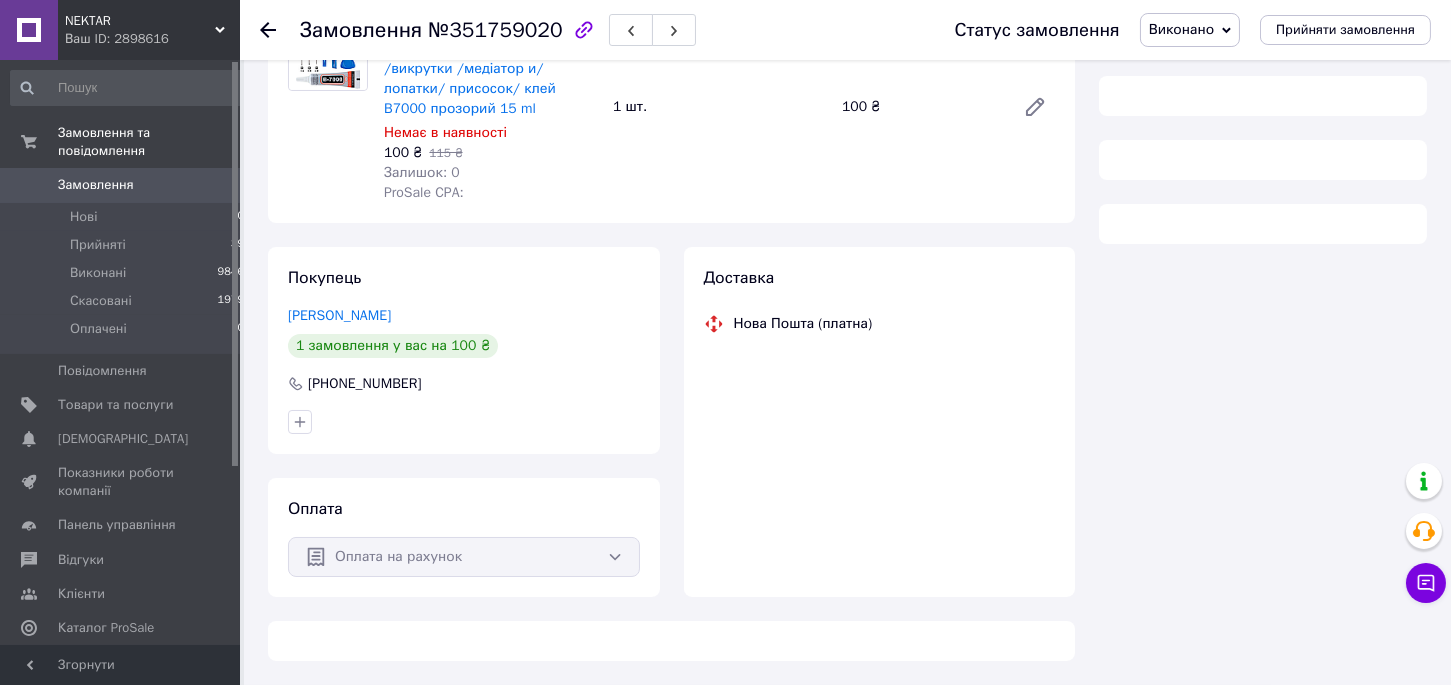 scroll, scrollTop: 220, scrollLeft: 0, axis: vertical 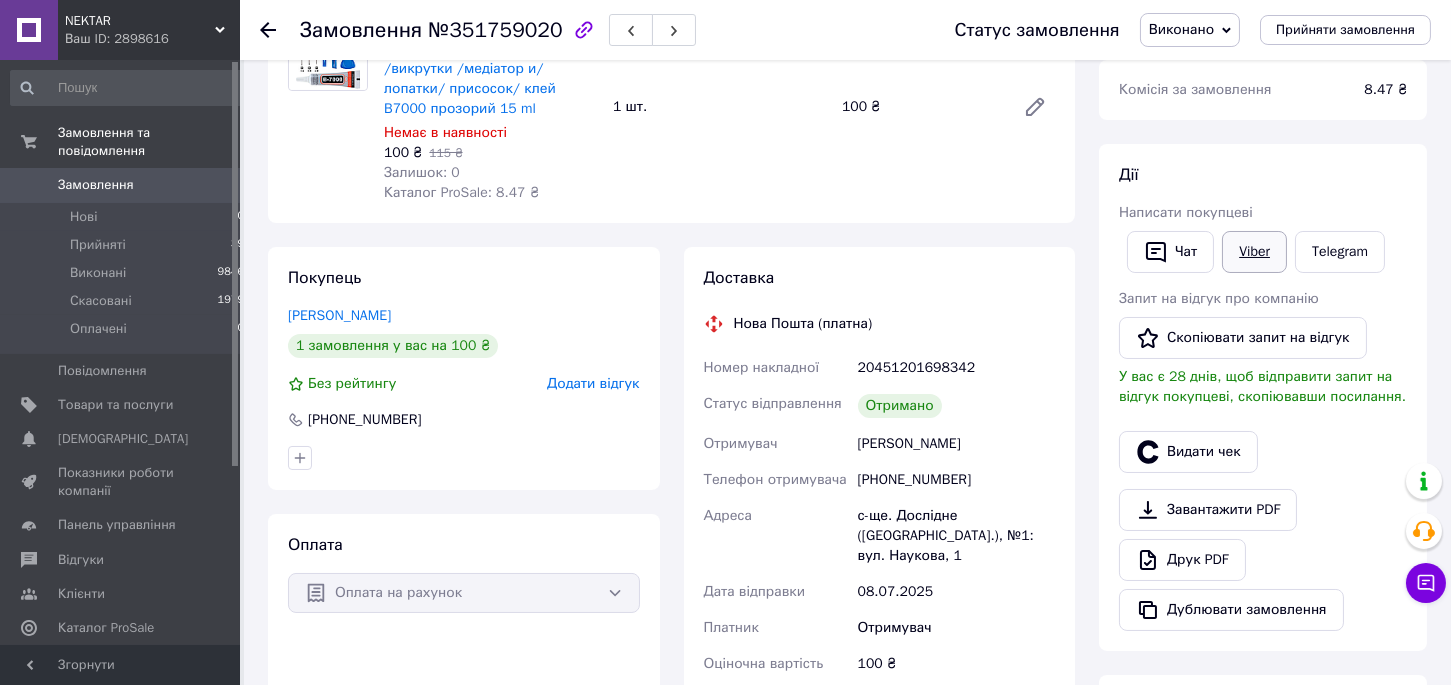 click on "Viber" at bounding box center (1254, 252) 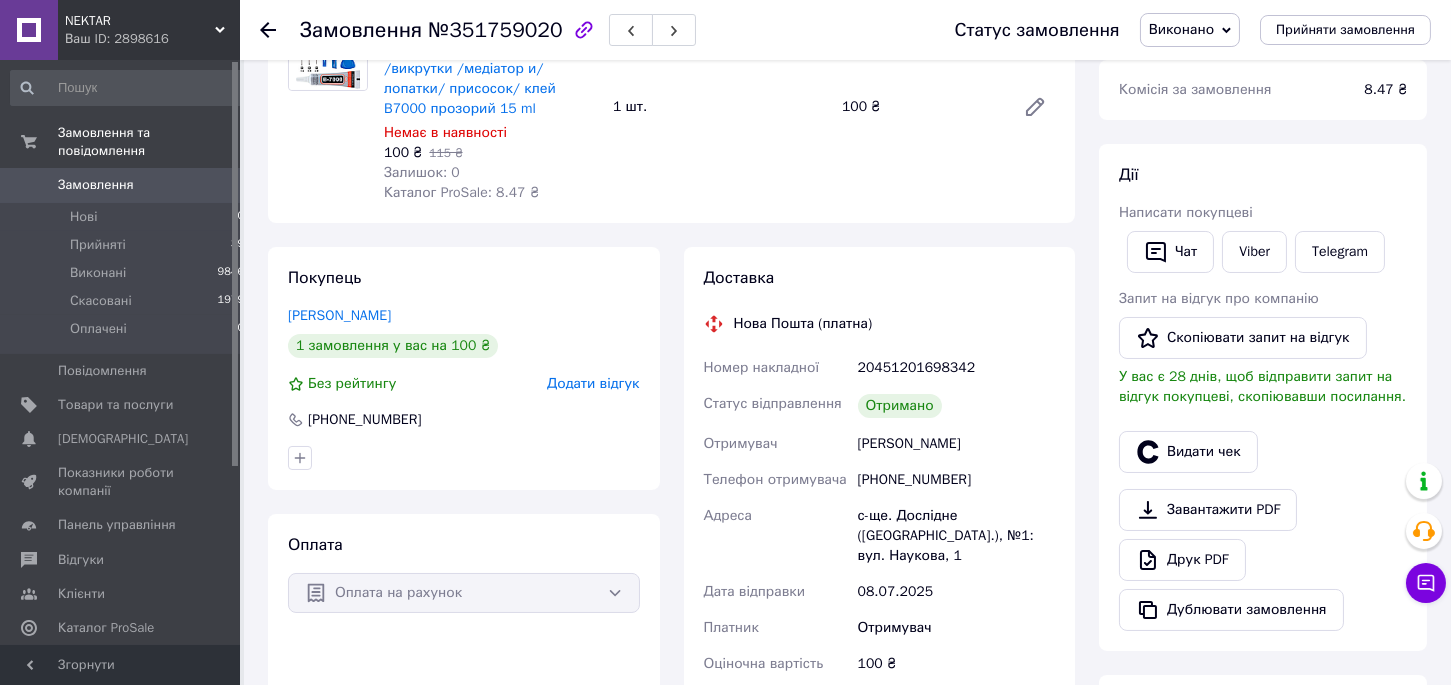 scroll, scrollTop: 0, scrollLeft: 0, axis: both 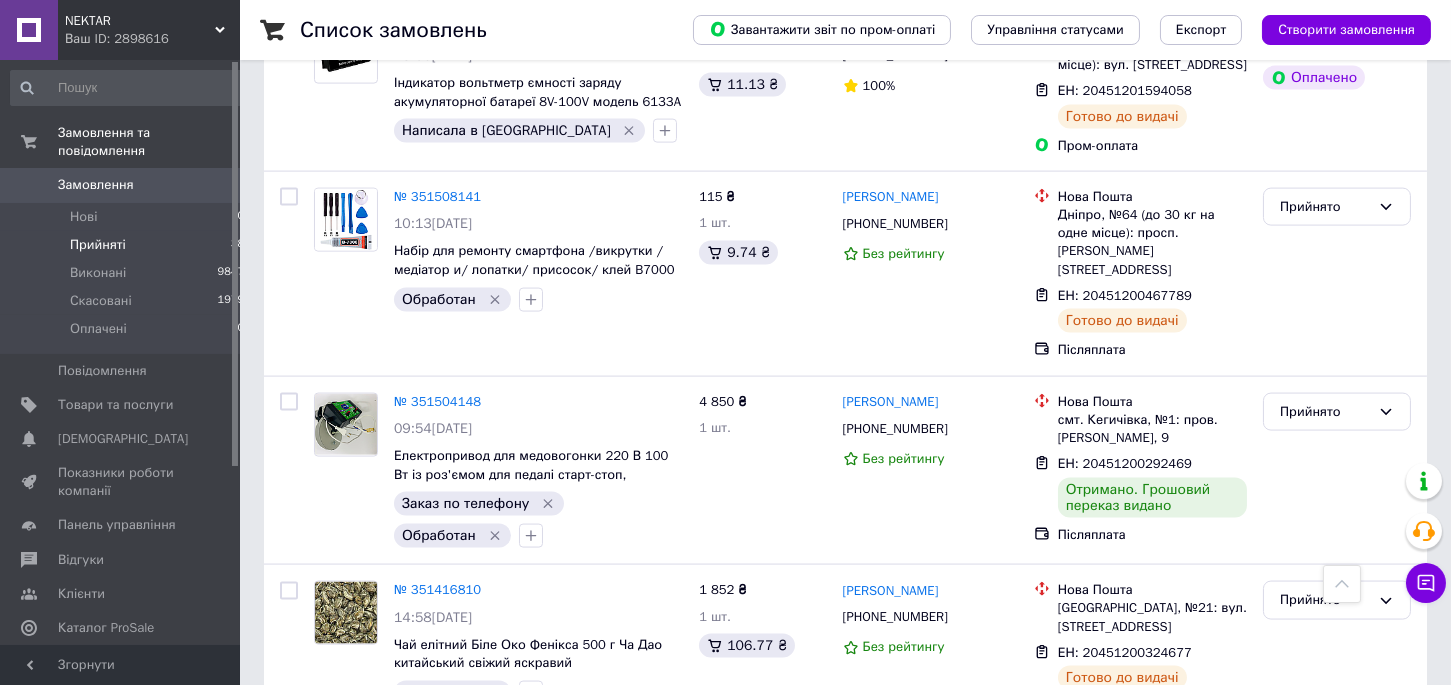 click on "№ 351395194" at bounding box center (437, 758) 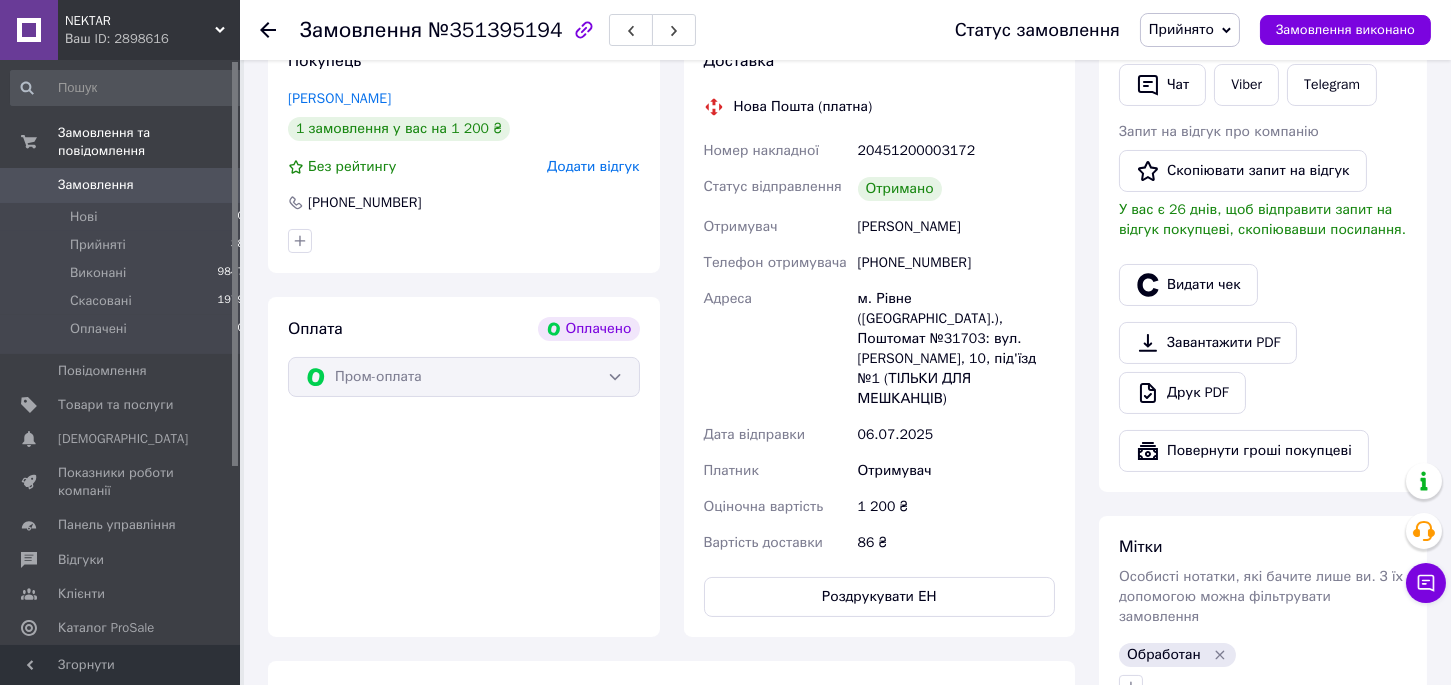 scroll, scrollTop: 966, scrollLeft: 0, axis: vertical 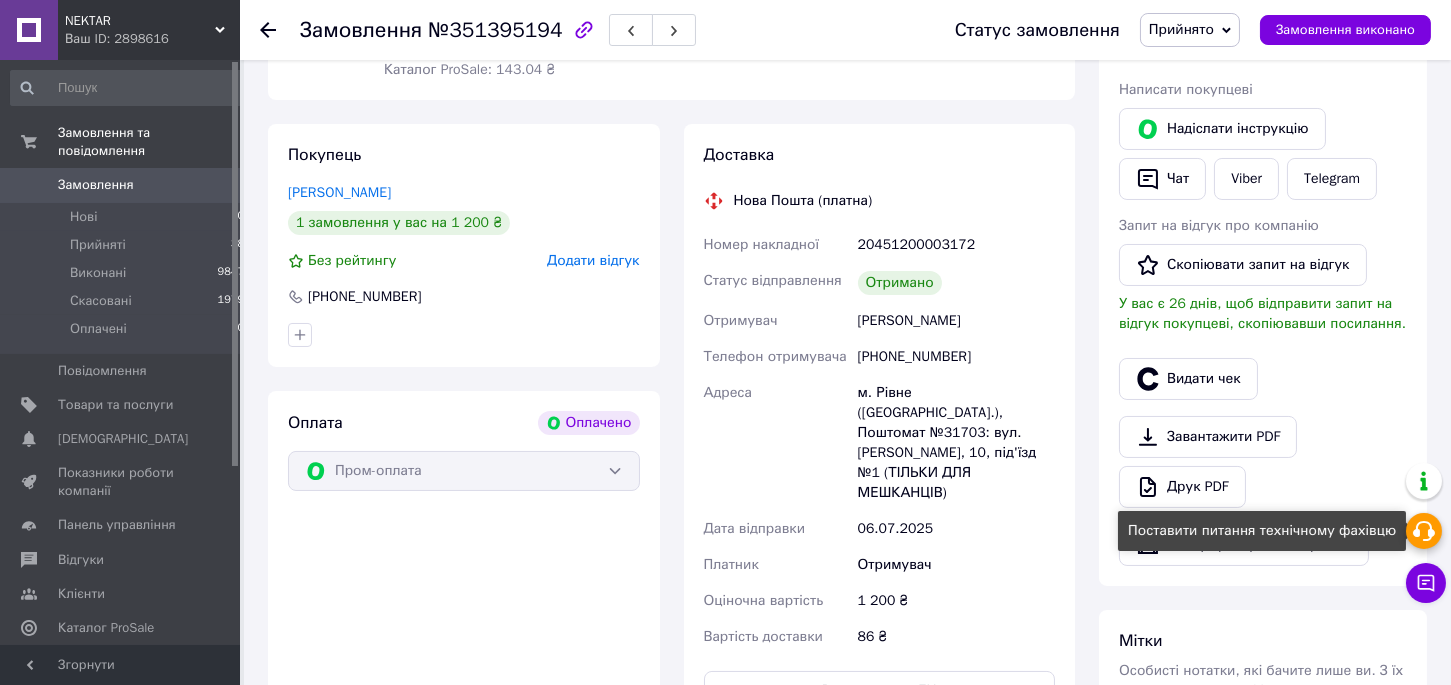 click 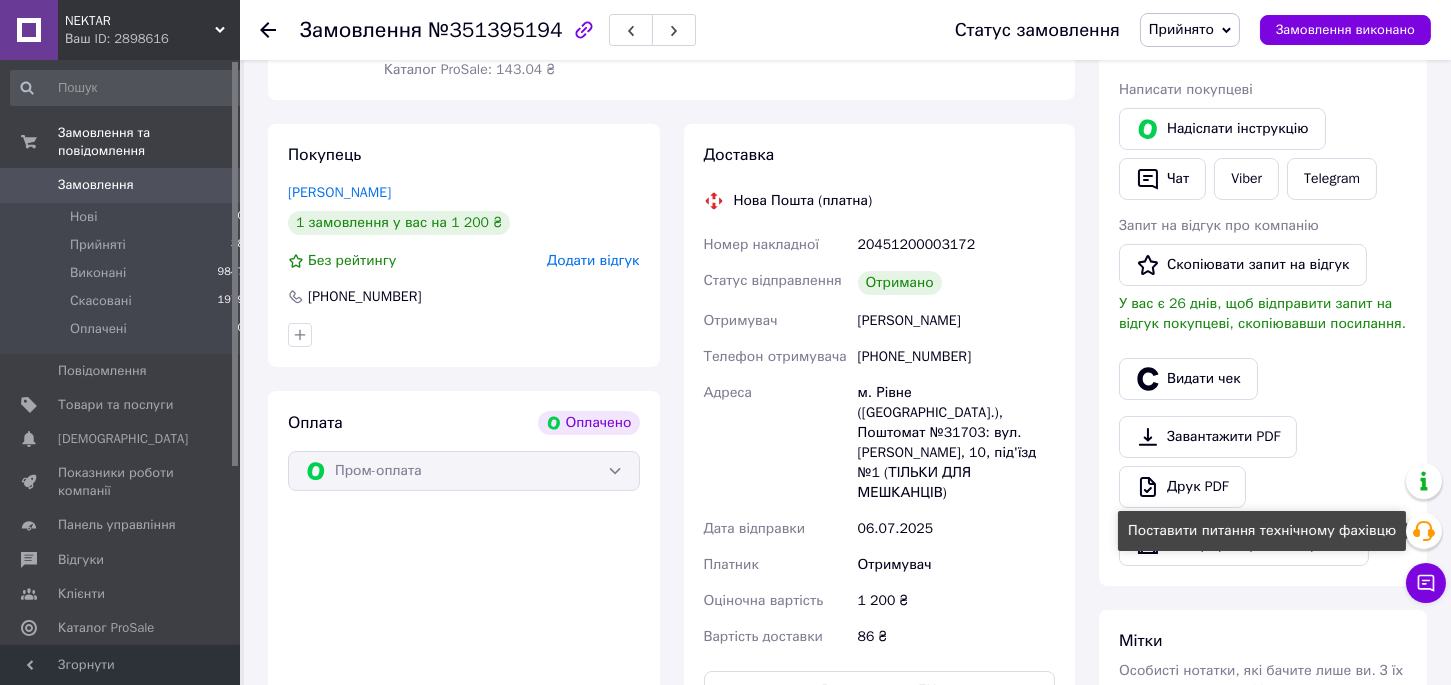 click on "Доставка Нова Пошта (платна) Номер накладної 20451200003172 Статус відправлення Отримано Отримувач Плетньова Юлія Телефон отримувача +380677790779 Адреса м. Рівне (Рівненська обл.), Поштомат №31703: вул. Саймона Сміта, 10, під'їзд №1 (ТІЛЬКИ ДЛЯ МЕШКАНЦІВ) Дата відправки 06.07.2025 Платник Отримувач Оціночна вартість 1 200 ₴ Вартість доставки 86 ₴ Роздрукувати ЕН Платник Отримувач Відправник Прізвище отримувача Плетньова Ім'я отримувача Юлія По батькові отримувача Телефон отримувача +380677790779 Тип доставки У відділенні Кур'єром В поштоматі Місто м. Рівне (Рівненська обл.) Вантаж" at bounding box center [880, 427] 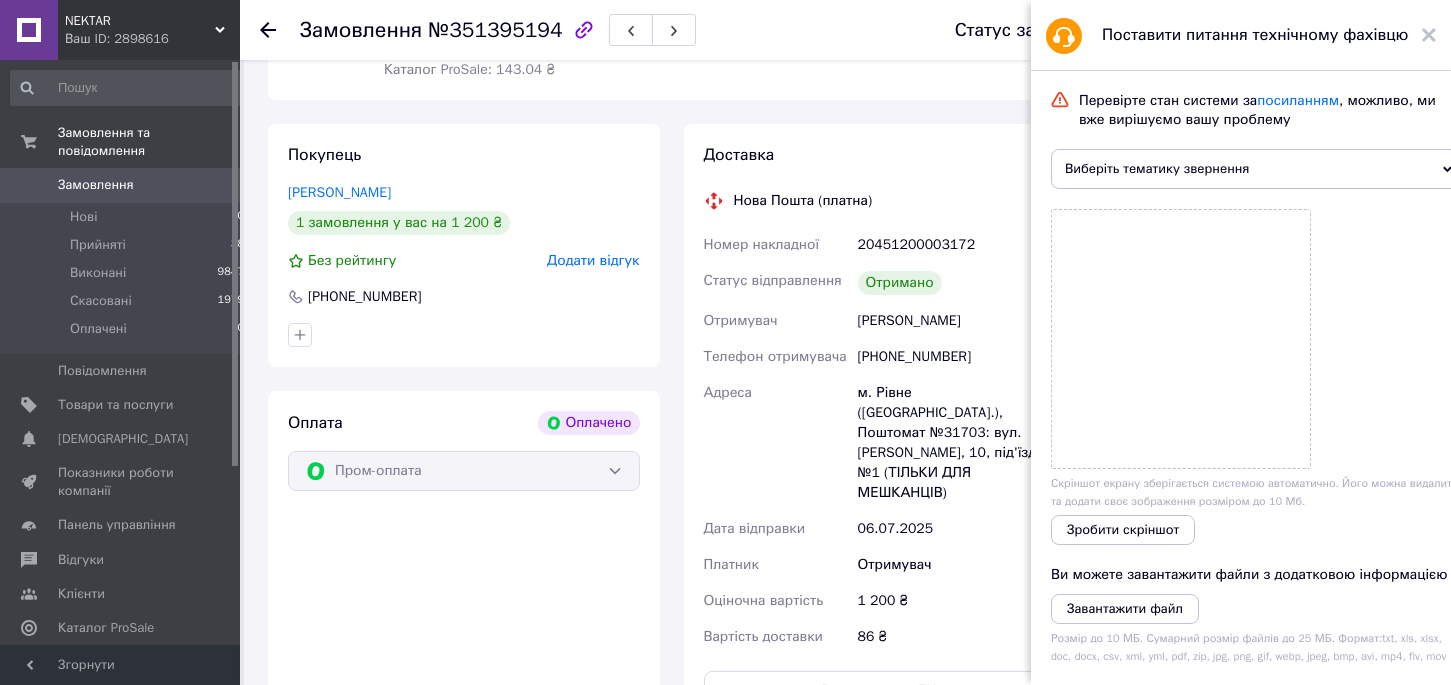 click on "Виберіть тематику звернення" at bounding box center [1256, 169] 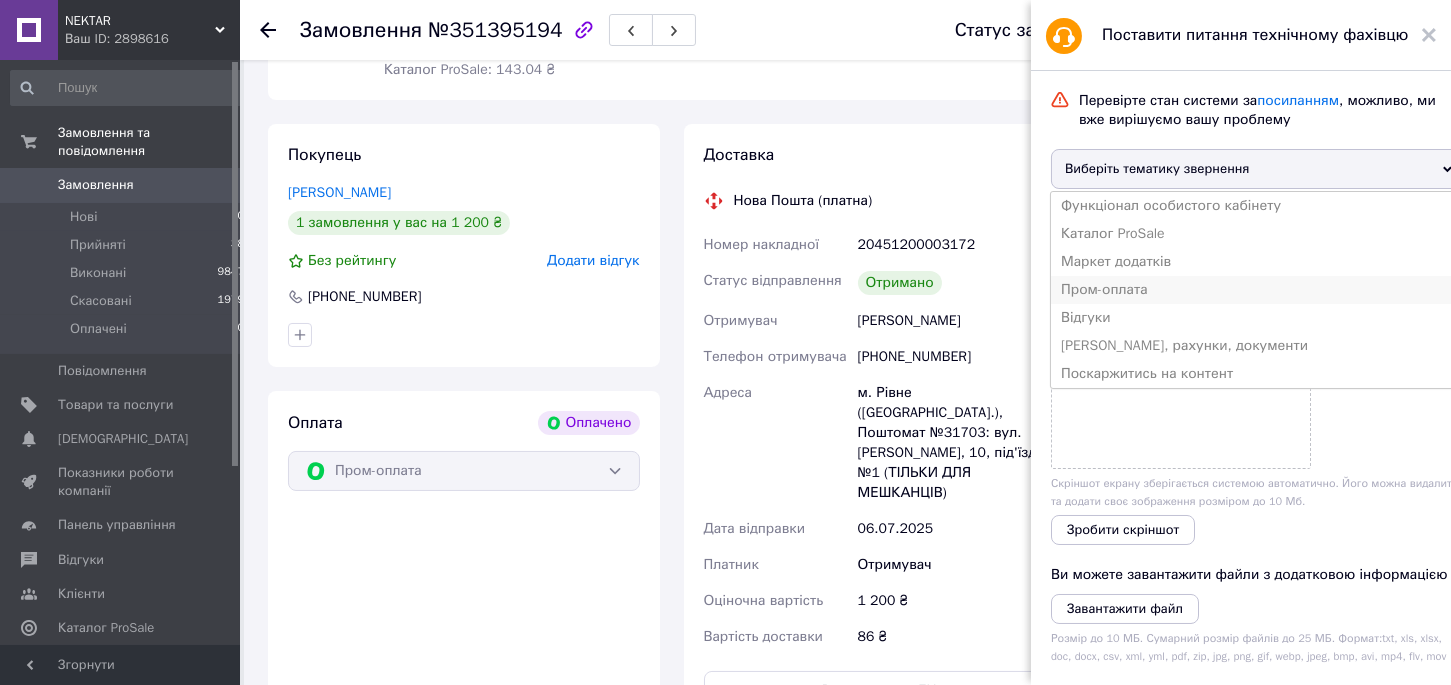 click on "Пром-оплата" at bounding box center [1256, 290] 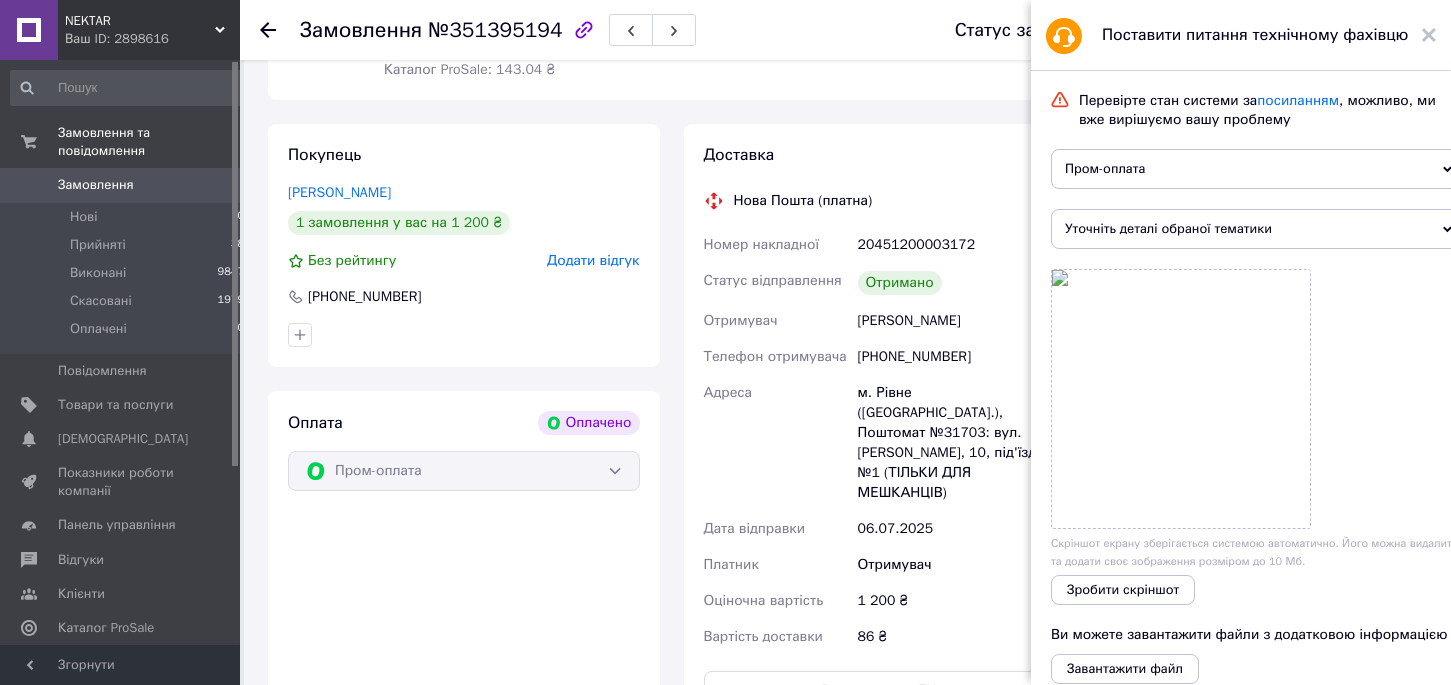click on "Уточніть деталі обраної тематики" at bounding box center [1256, 229] 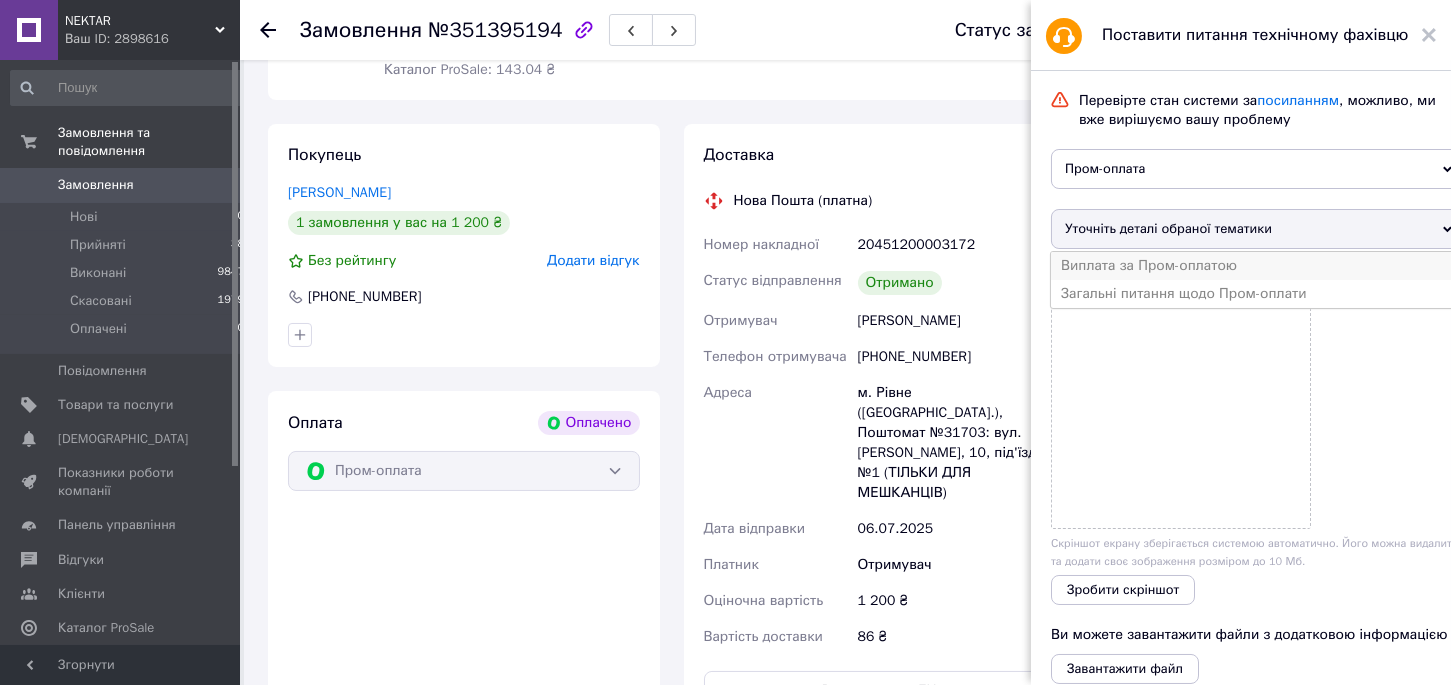 click on "Виплата за Пром-оплатою" at bounding box center [1256, 266] 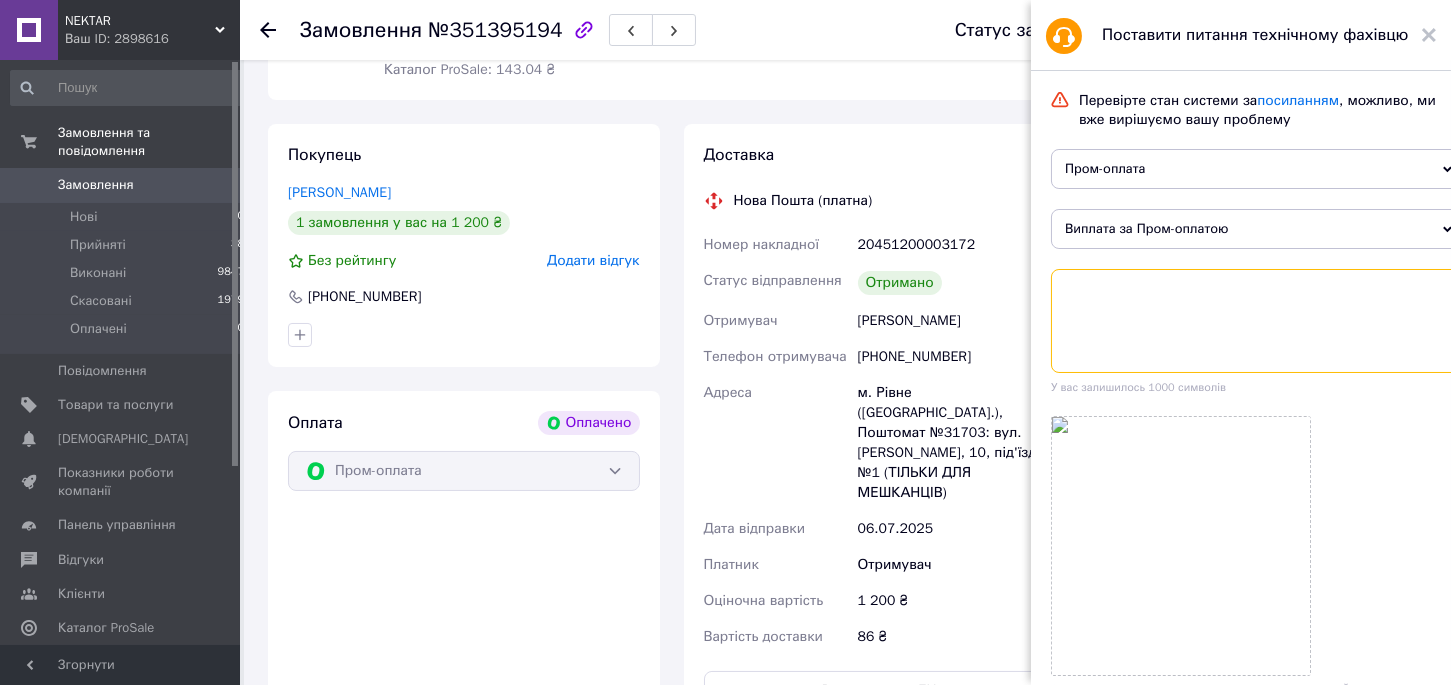 click at bounding box center [1256, 321] 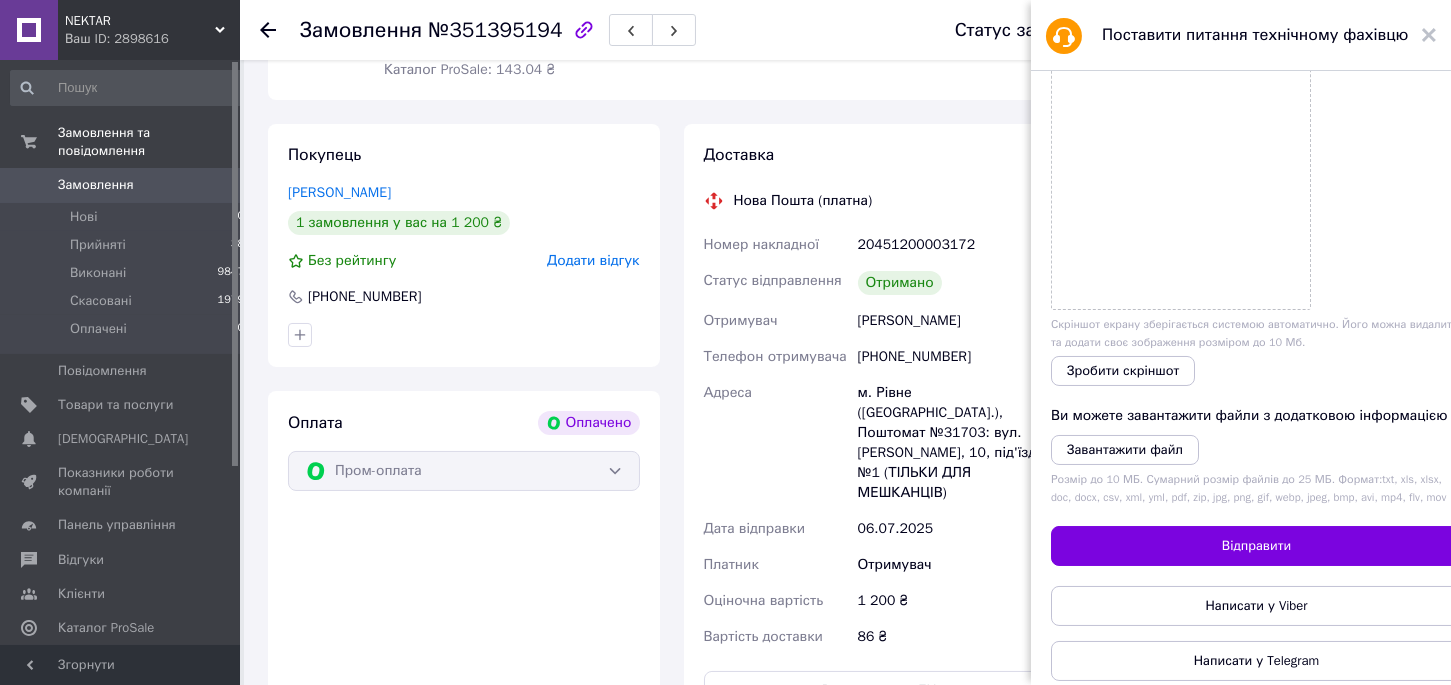 scroll, scrollTop: 421, scrollLeft: 0, axis: vertical 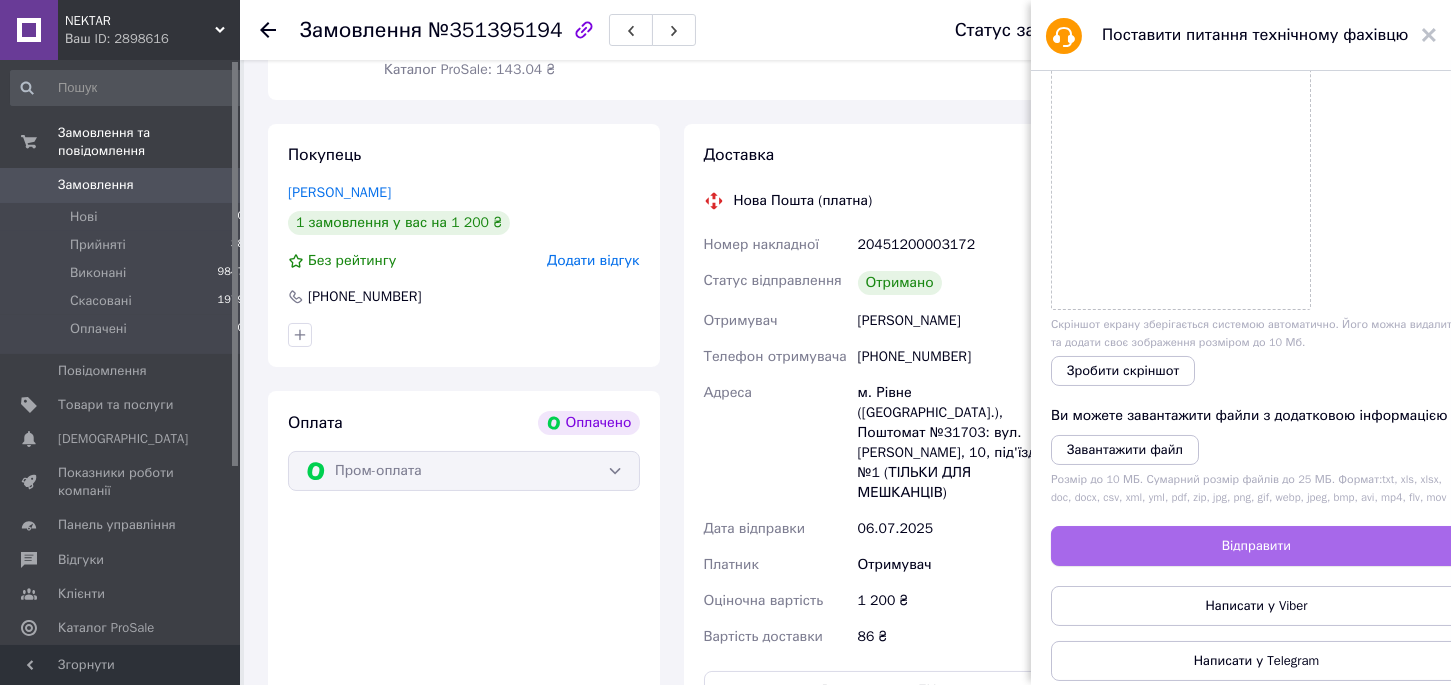 type on "Добрий день! Замовлення забрали ще 08.07, але досі Промоплата не надійшла. Перевірьте будь ласка чому. Дякую!" 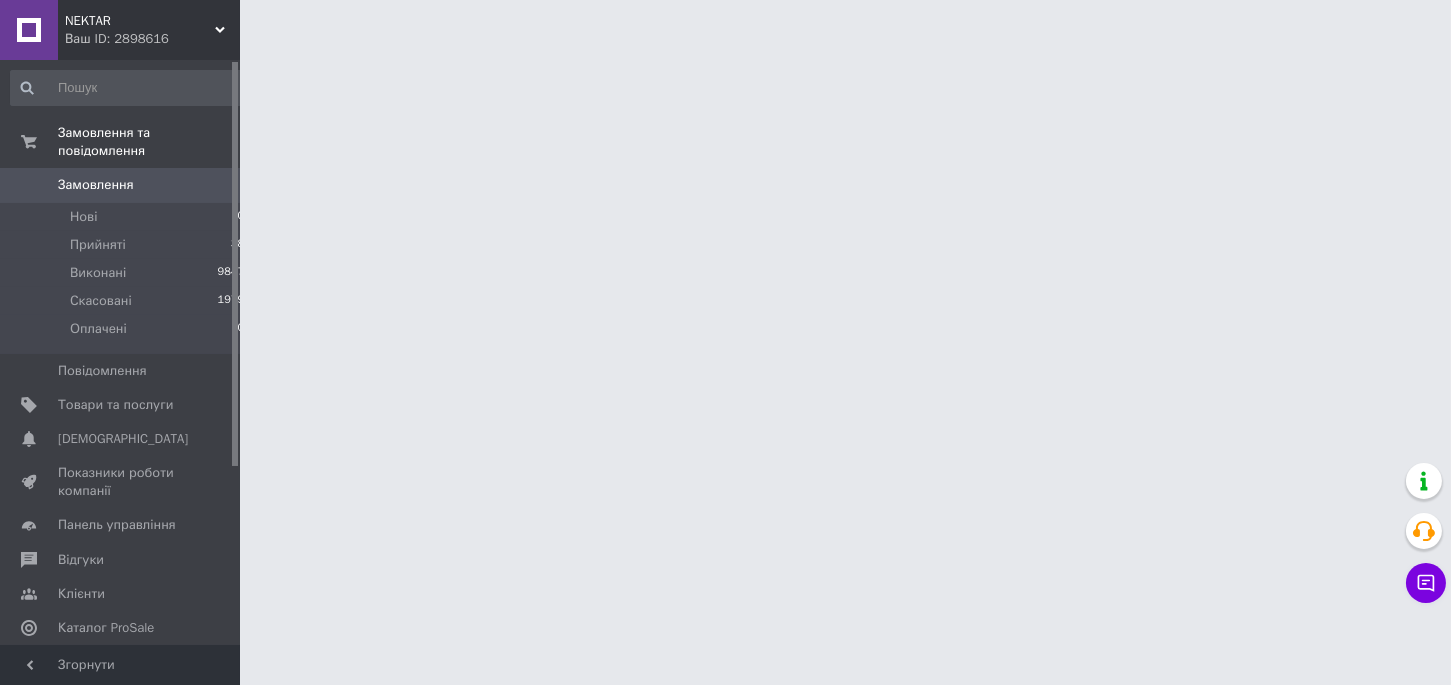 scroll, scrollTop: 0, scrollLeft: 0, axis: both 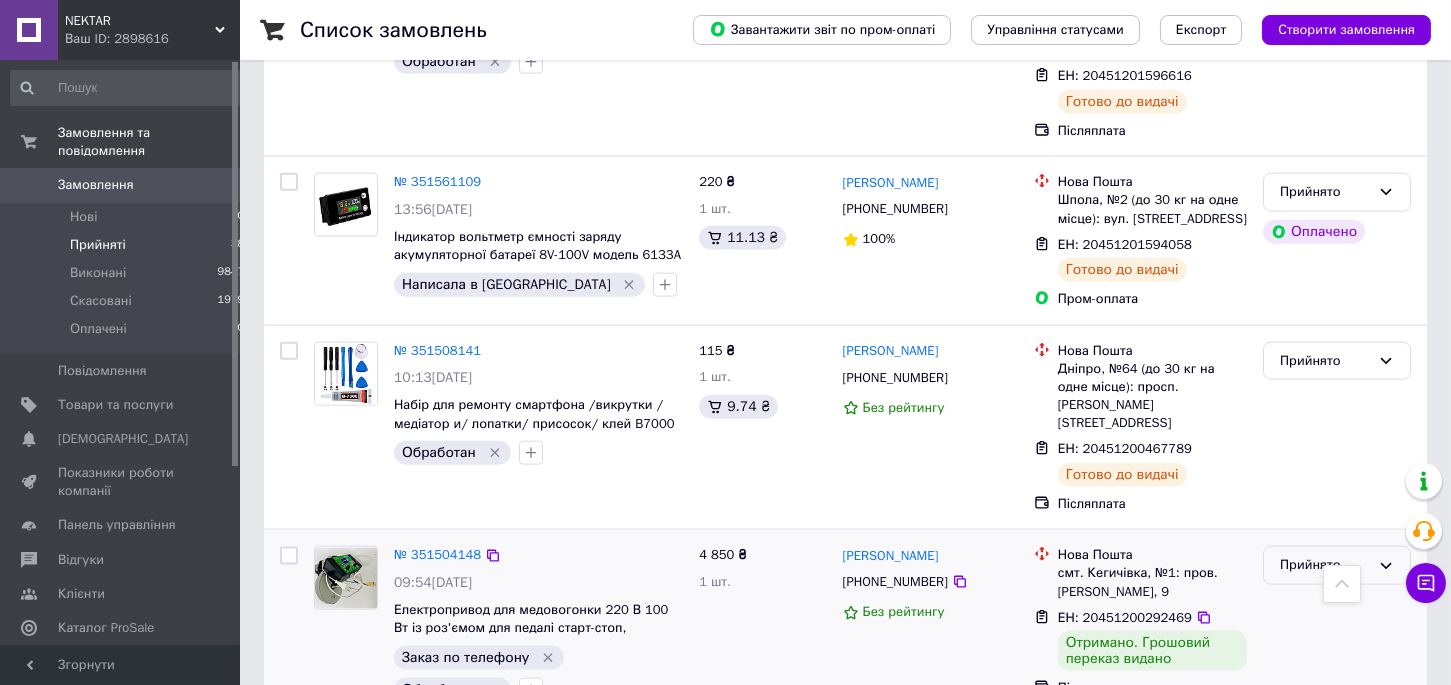 click on "Прийнято" at bounding box center [1325, 565] 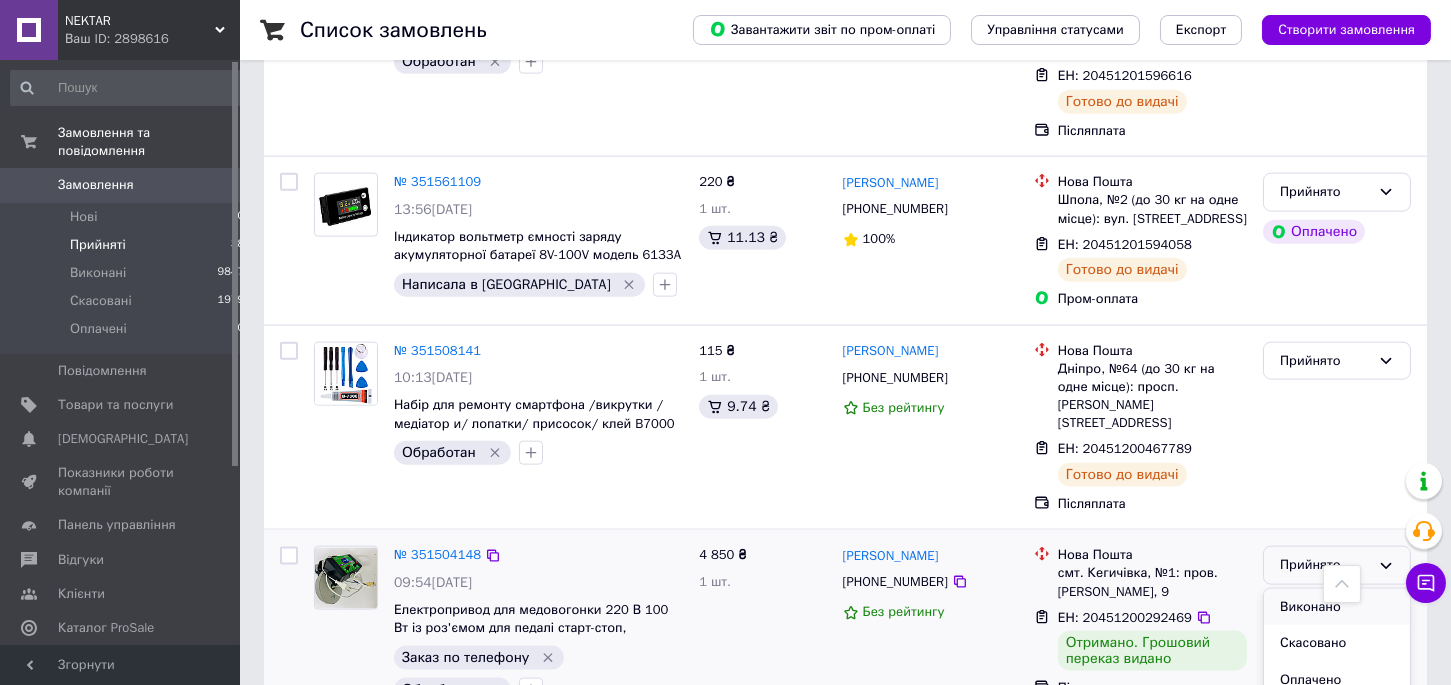 click on "Виконано" at bounding box center [1337, 607] 